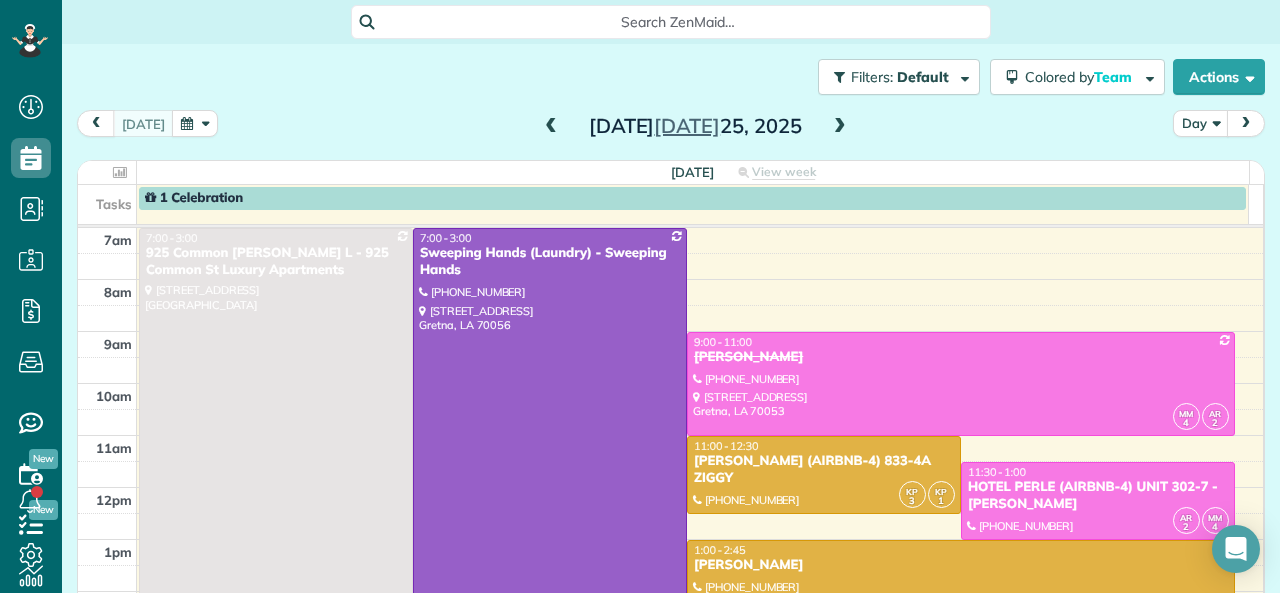 scroll, scrollTop: 0, scrollLeft: 0, axis: both 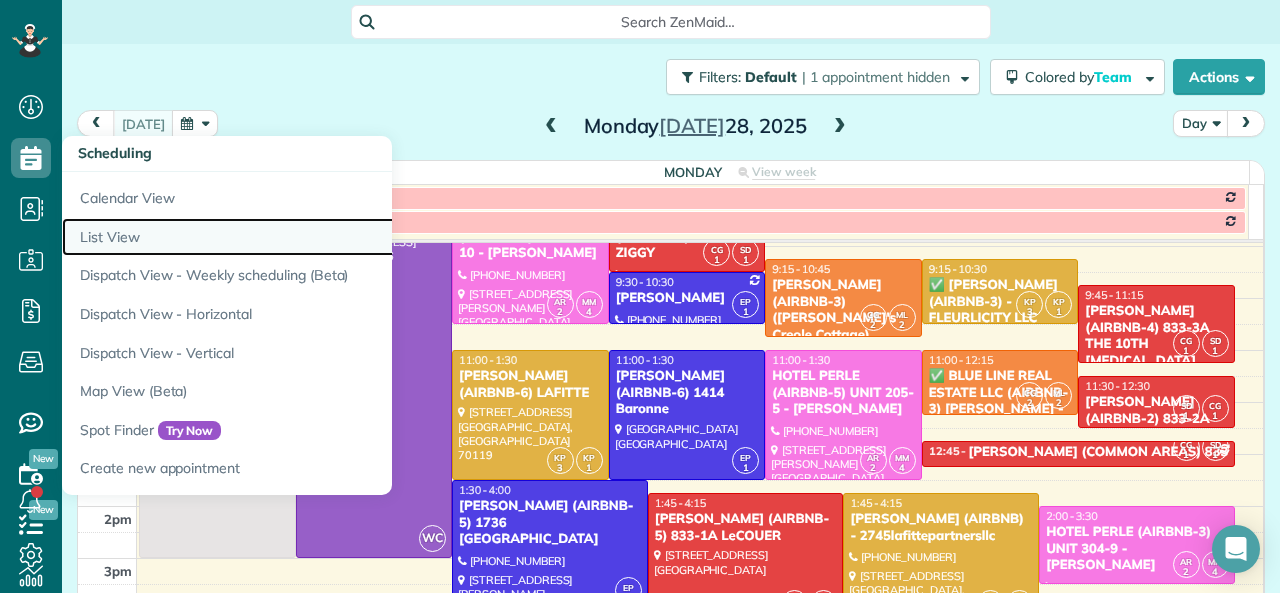 click on "List View" at bounding box center (312, 237) 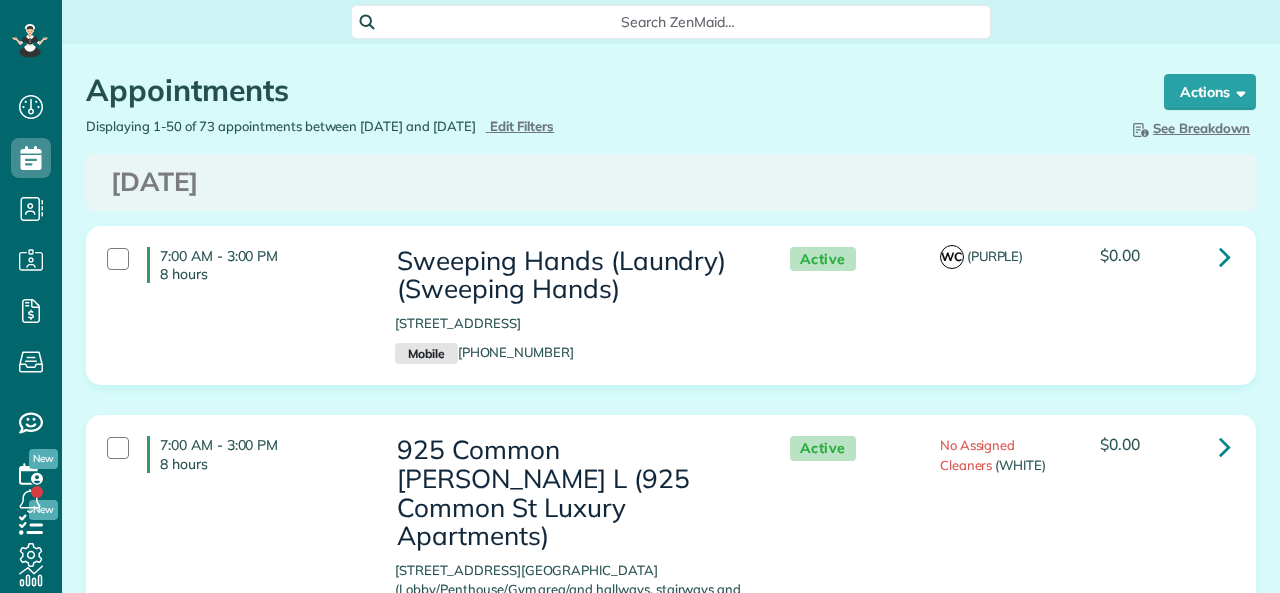scroll, scrollTop: 0, scrollLeft: 0, axis: both 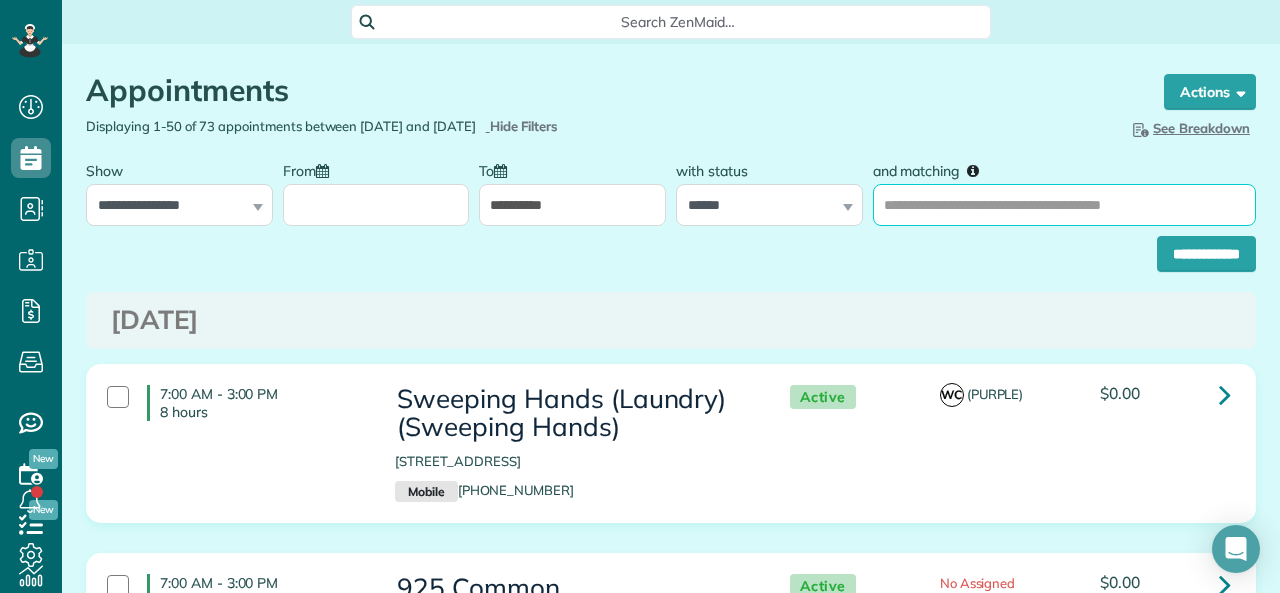 click on "and matching" at bounding box center (1064, 205) 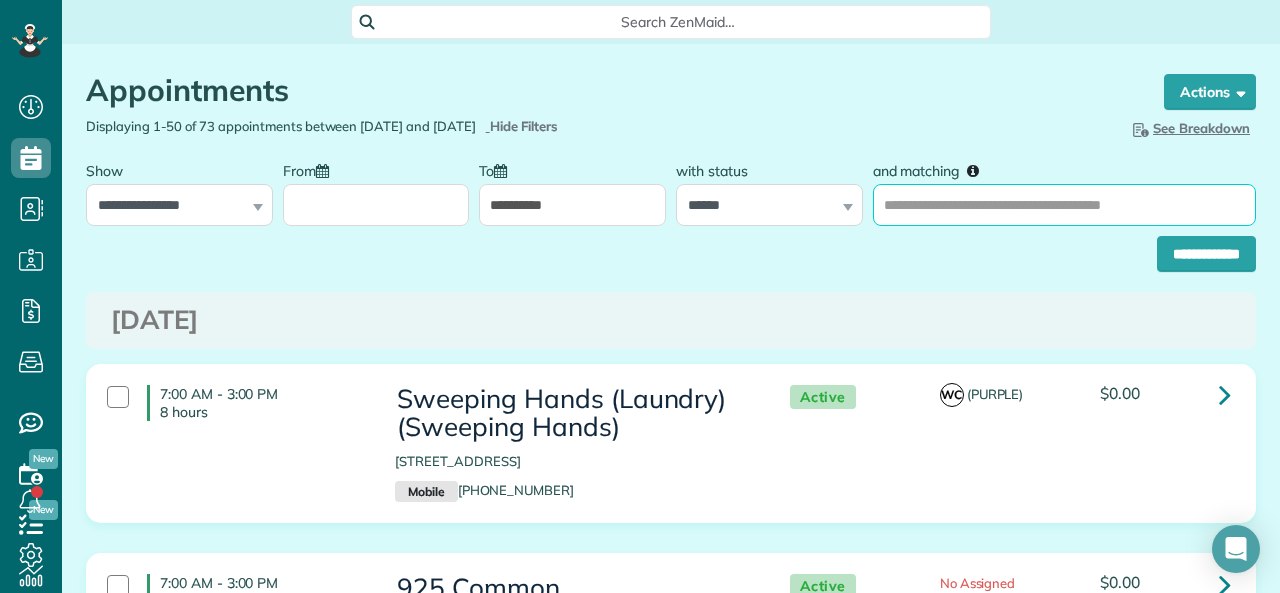 type on "**********" 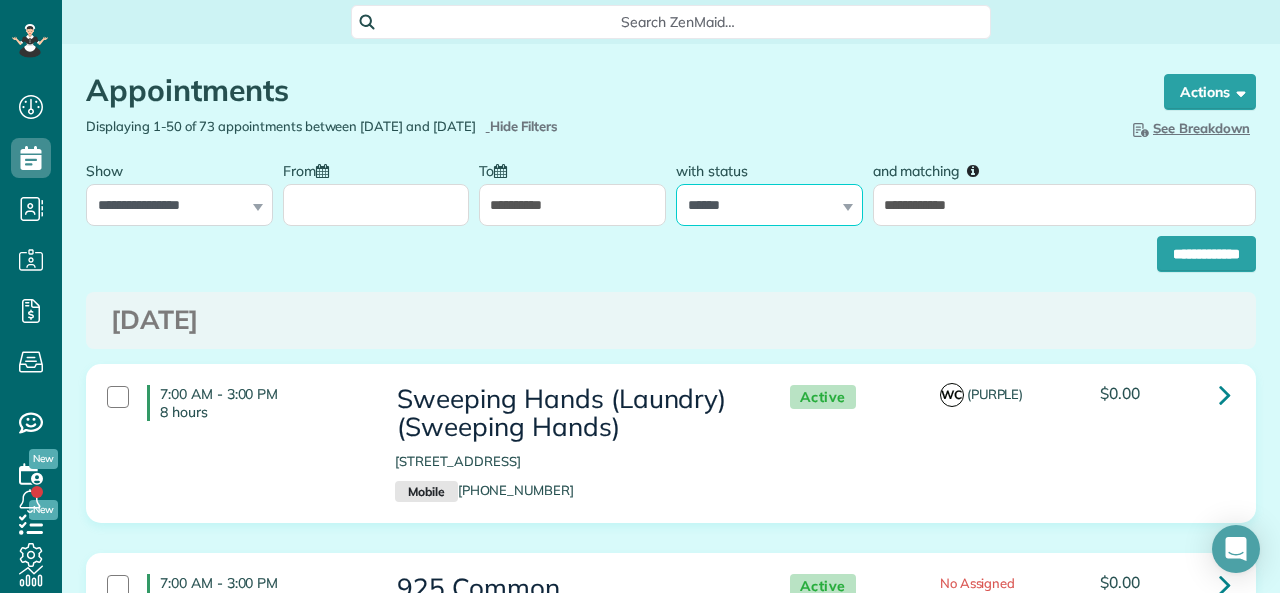 click on "**********" at bounding box center (769, 205) 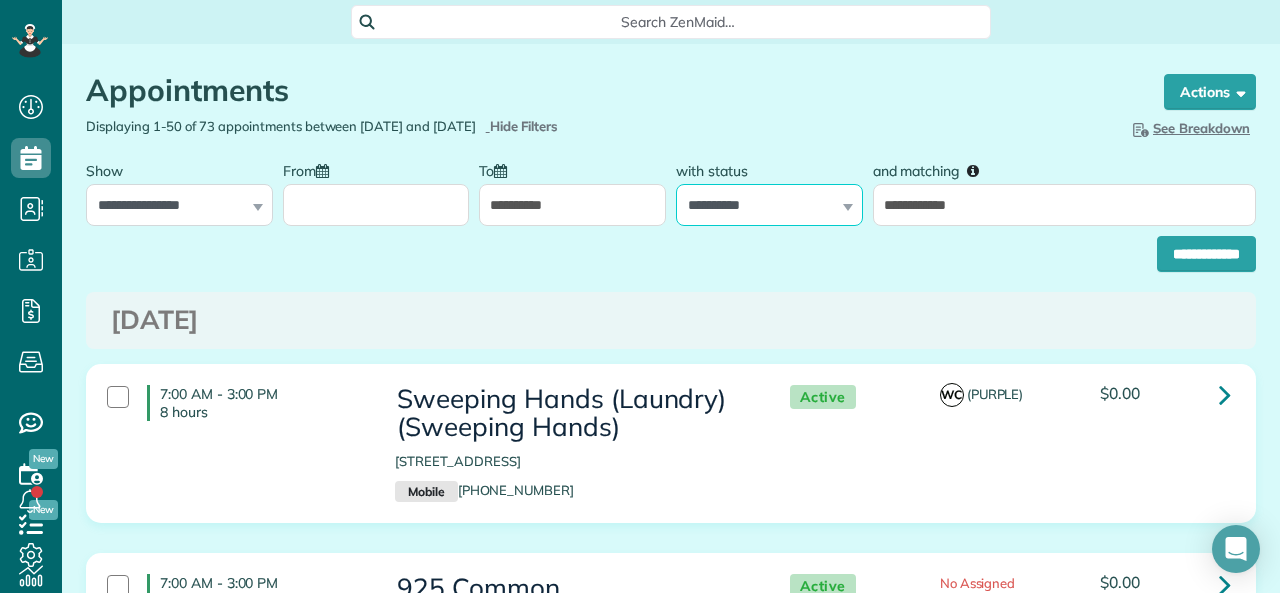 click on "**********" at bounding box center [769, 205] 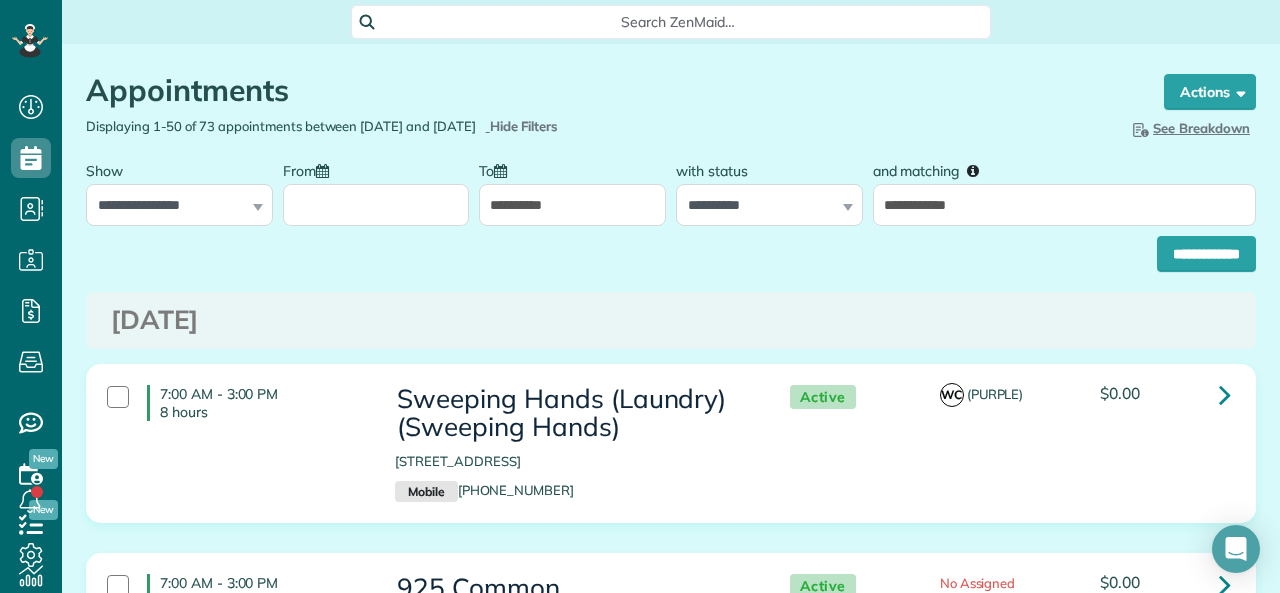 click on "**********" at bounding box center (671, 249) 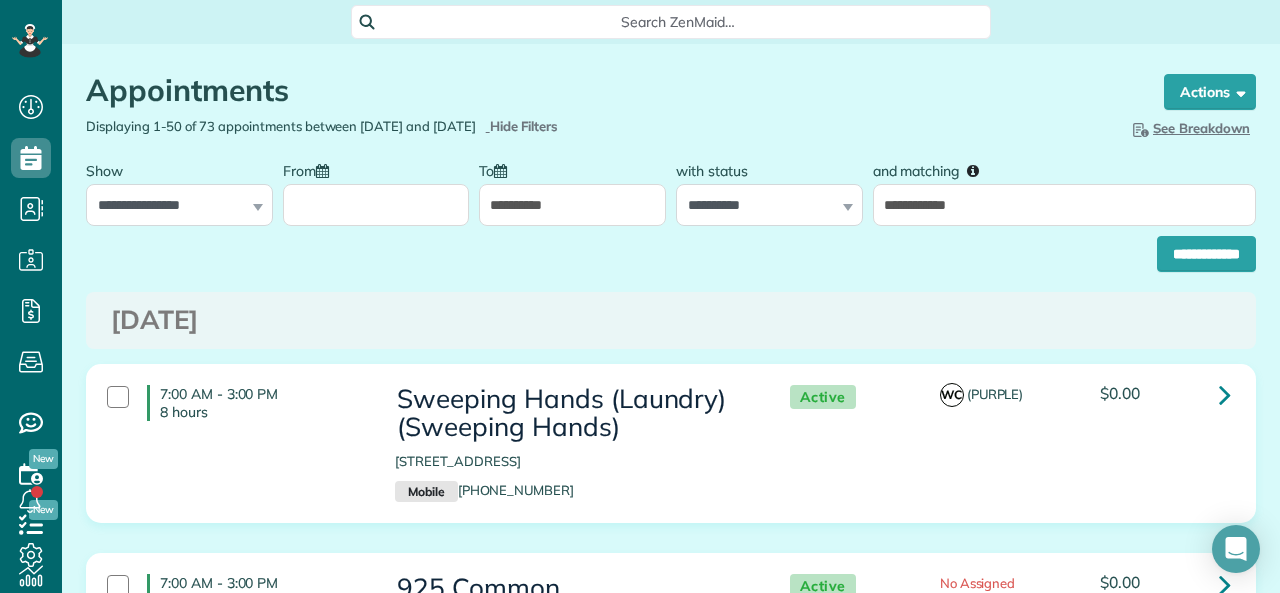 click on "**********" at bounding box center [572, 205] 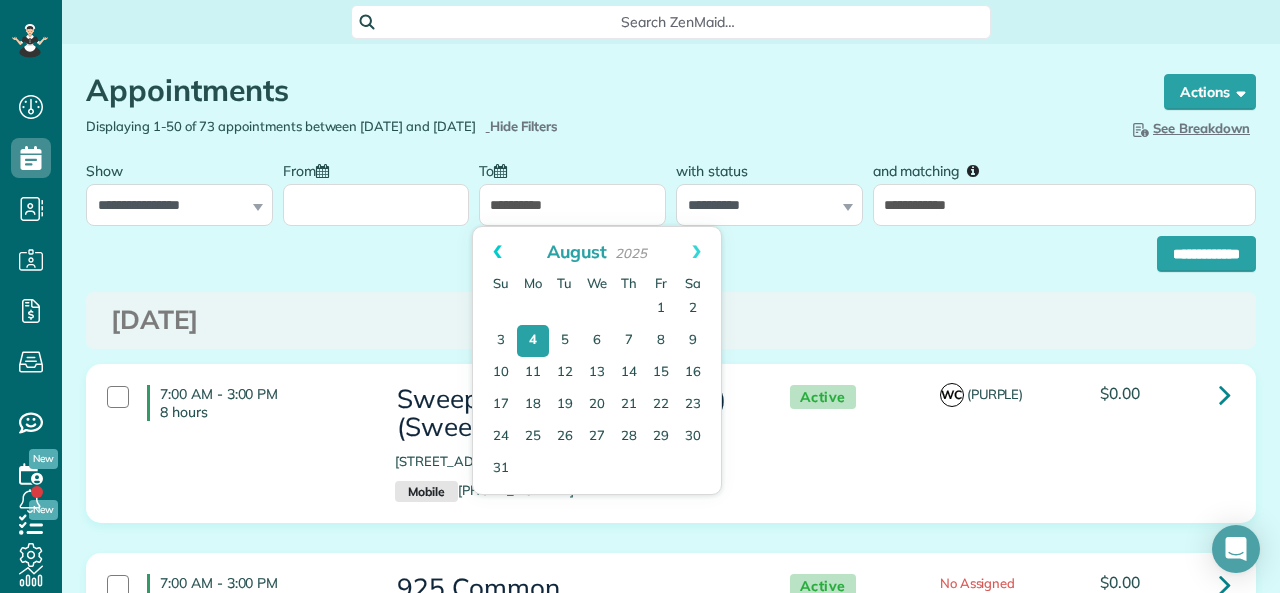 click on "Prev" at bounding box center (497, 252) 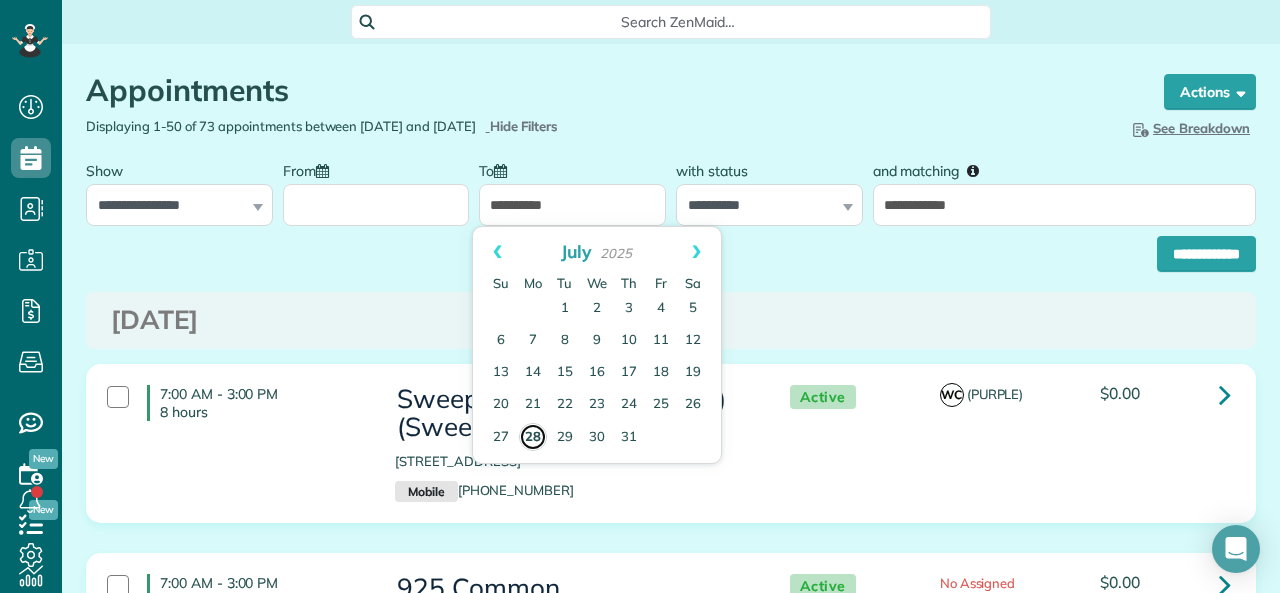 click on "28" at bounding box center (533, 437) 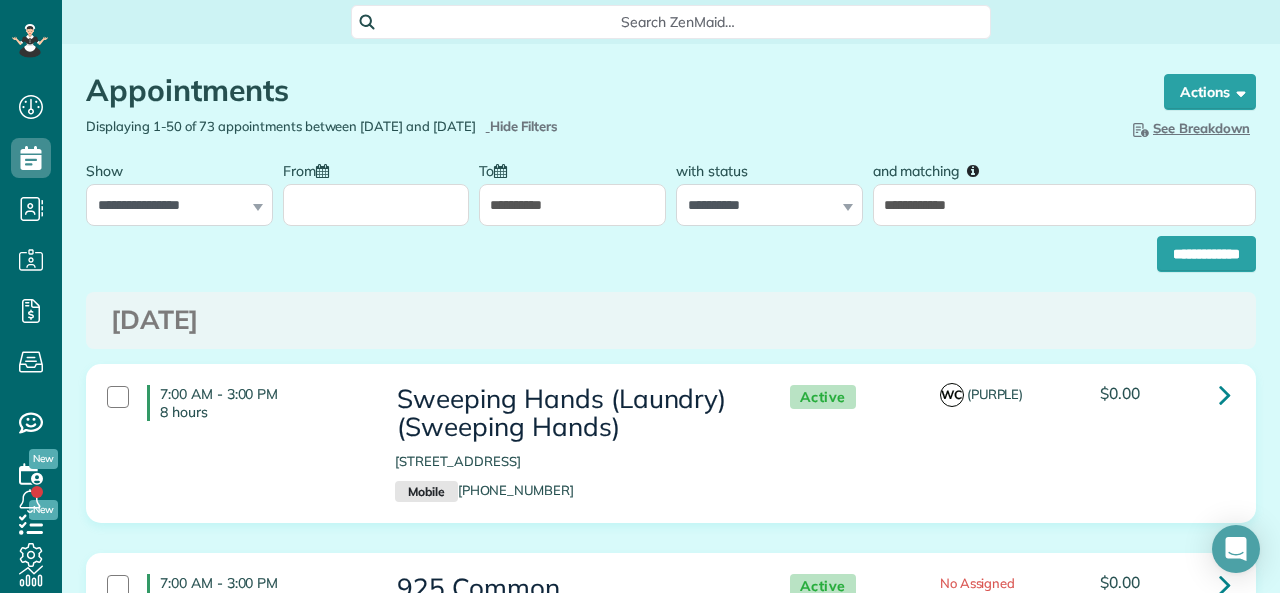 click on "From" at bounding box center (376, 205) 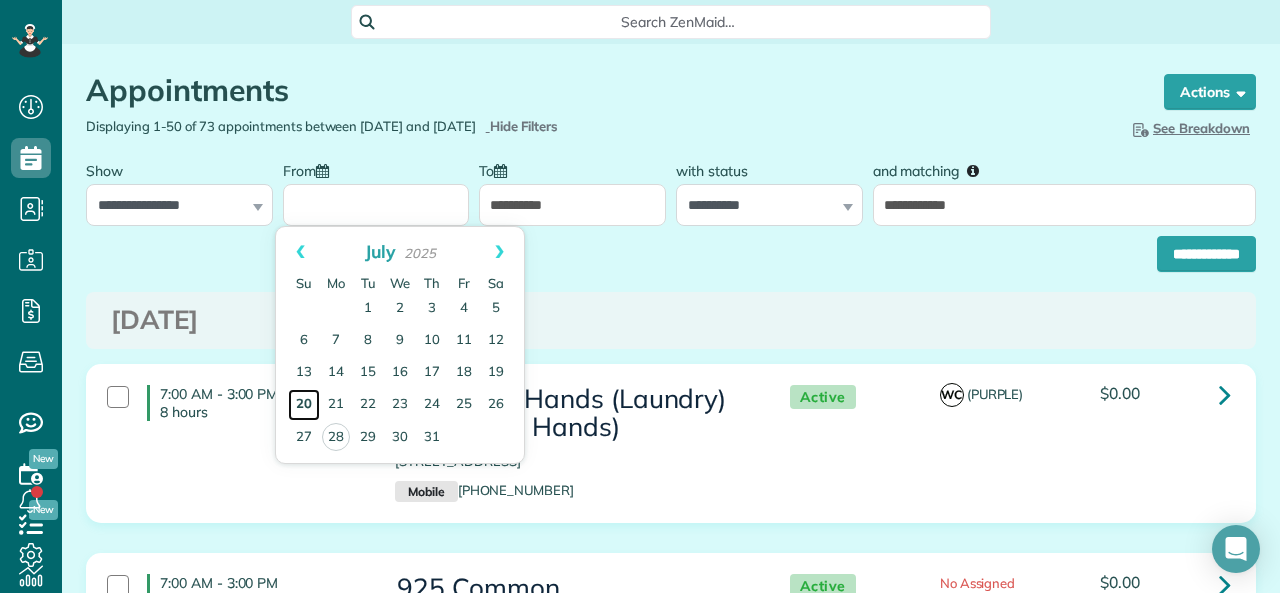 click on "20" at bounding box center (304, 405) 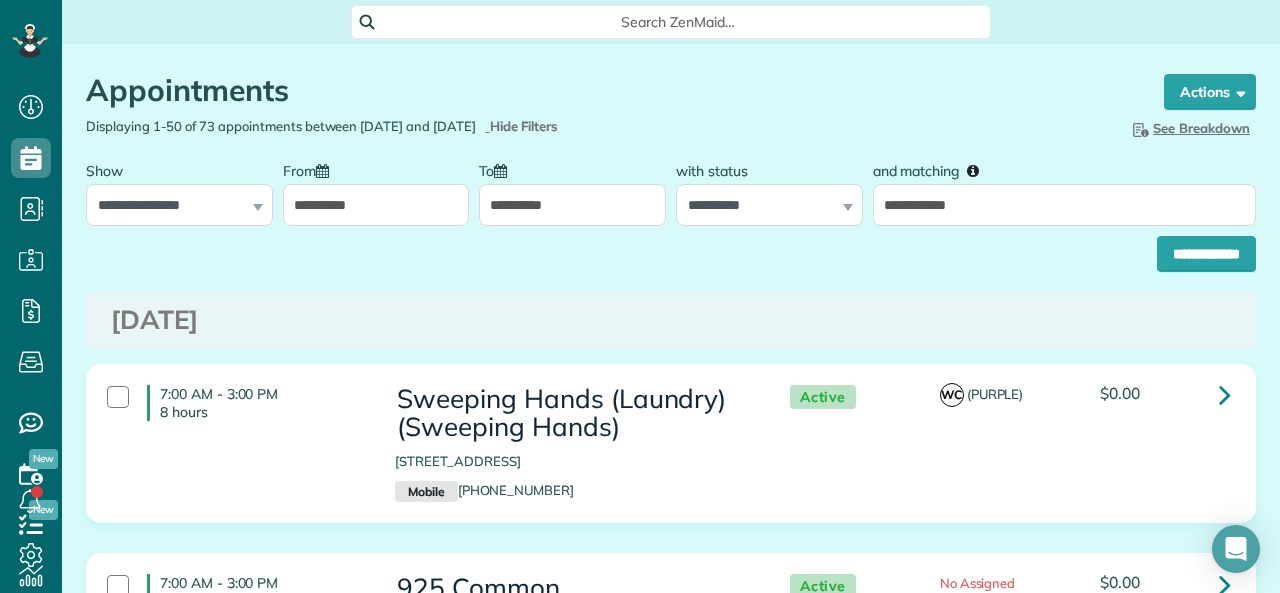 click on "Appointments
the List View [2 min]
Schedule Changes
Actions
Create Appointment
Create Task
Clock In/Out
Send Work Orders
Print Route Sheets
Today's Emails/Texts
Export data (Owner Only)..
Bulk Actions
Set status to: Active
Set status to: Stand-By" at bounding box center [671, 5498] 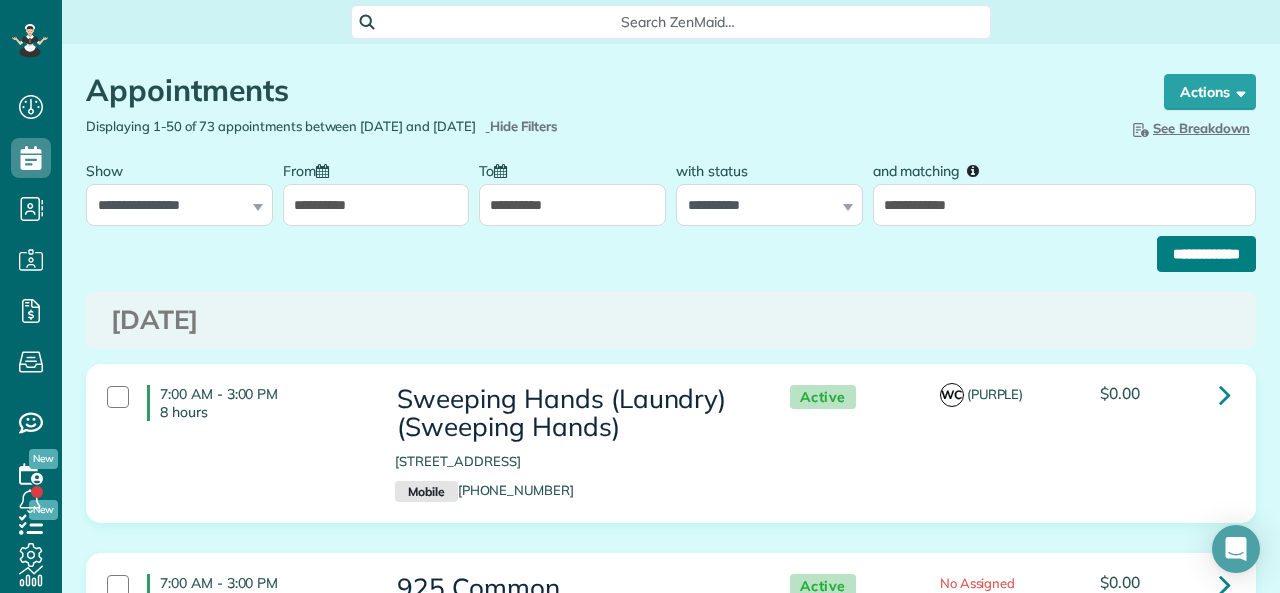 click on "**********" at bounding box center (1206, 254) 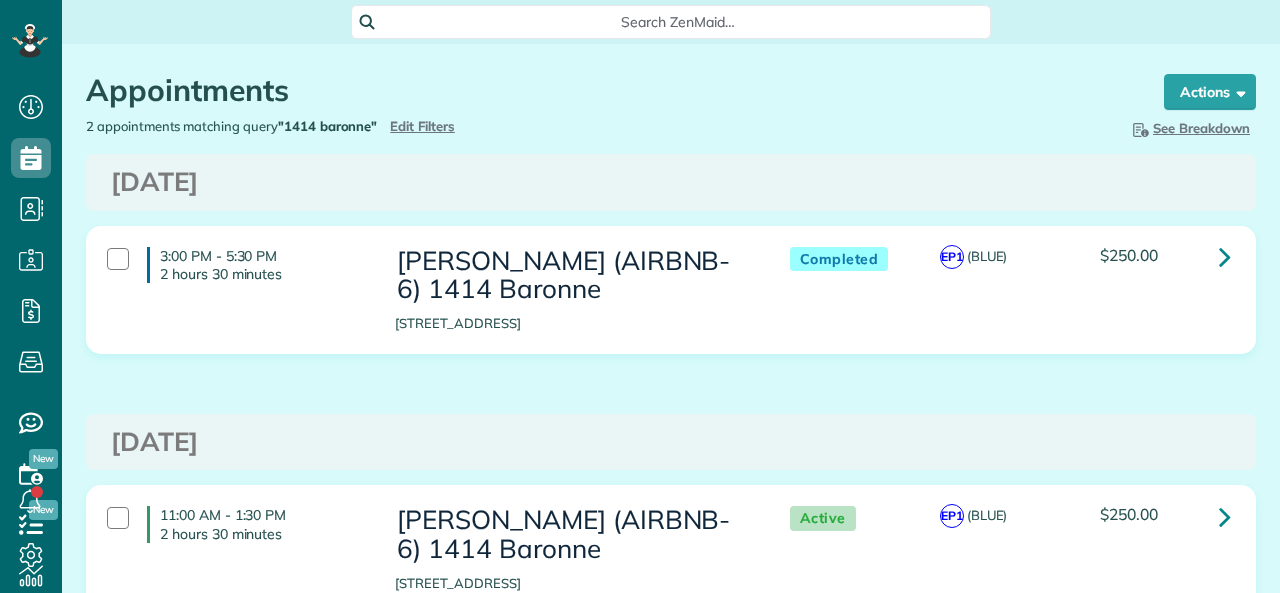 scroll, scrollTop: 0, scrollLeft: 0, axis: both 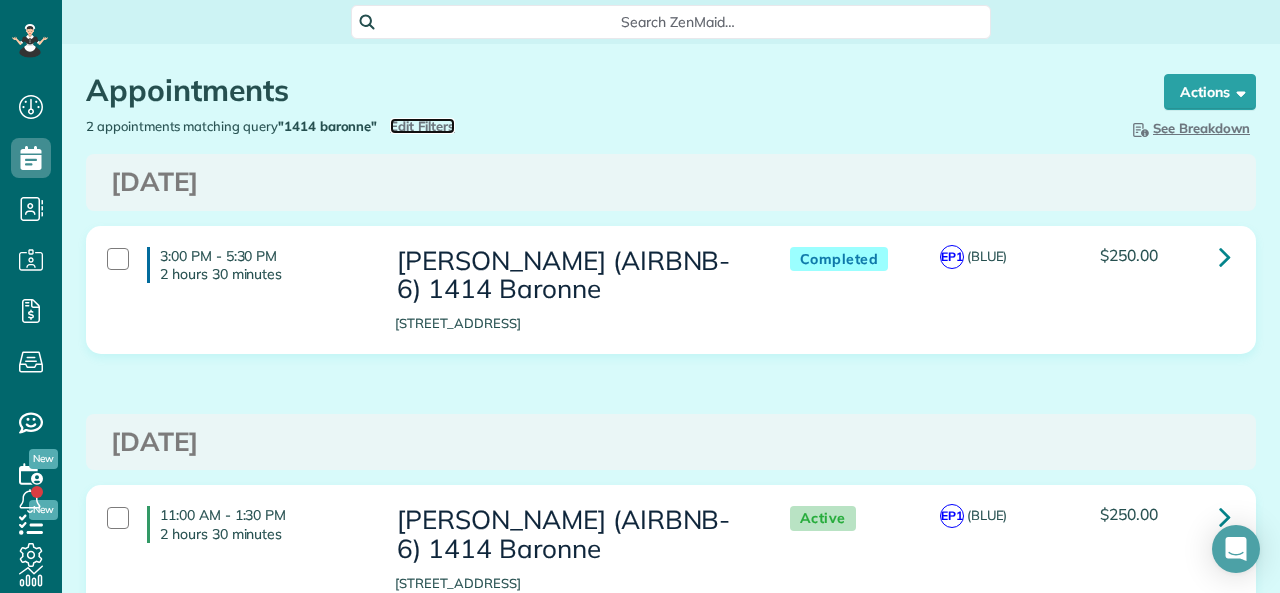 click on "Edit Filters" at bounding box center [422, 126] 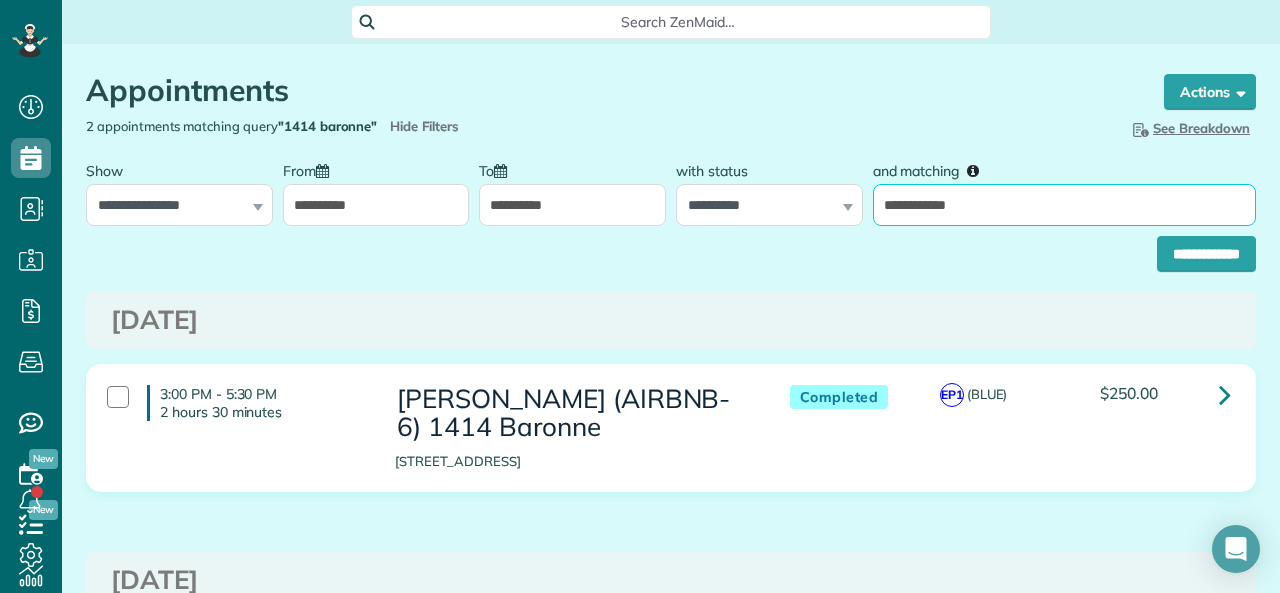 click on "**********" at bounding box center [1064, 205] 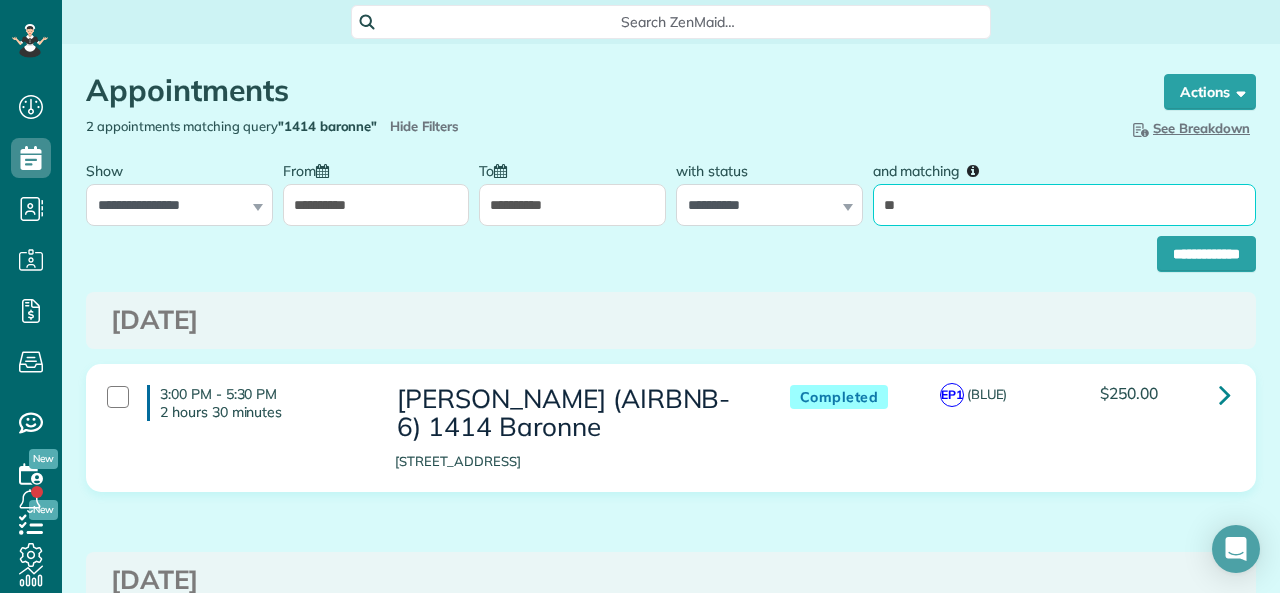 type on "**" 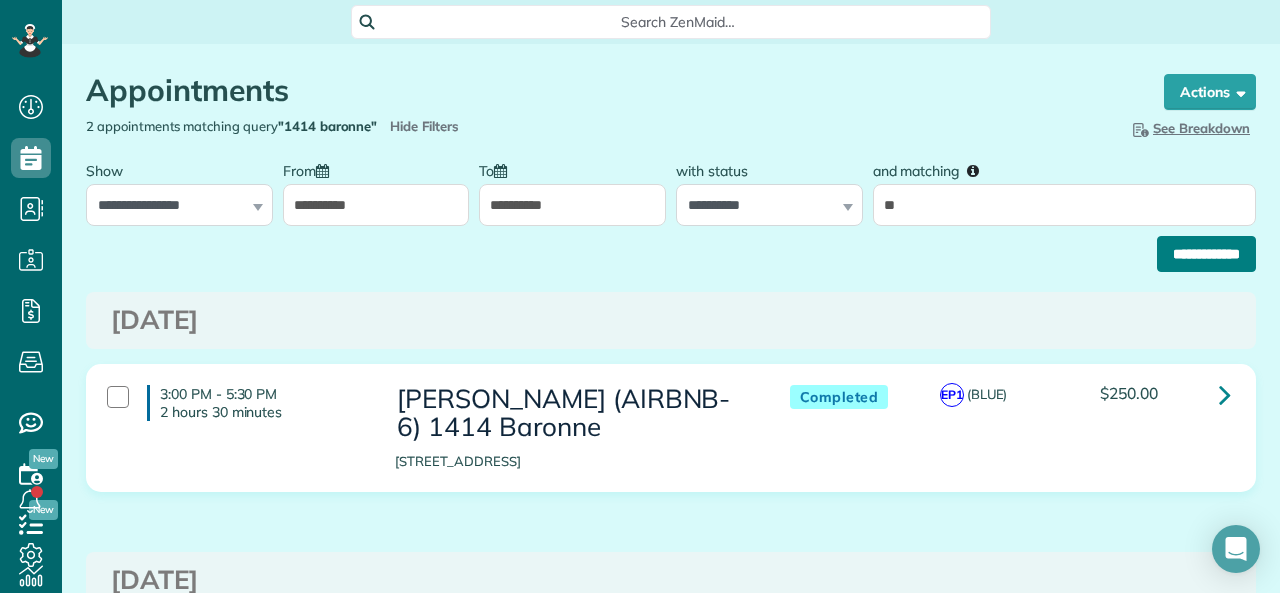 drag, startPoint x: 1161, startPoint y: 248, endPoint x: 1135, endPoint y: 245, distance: 26.172504 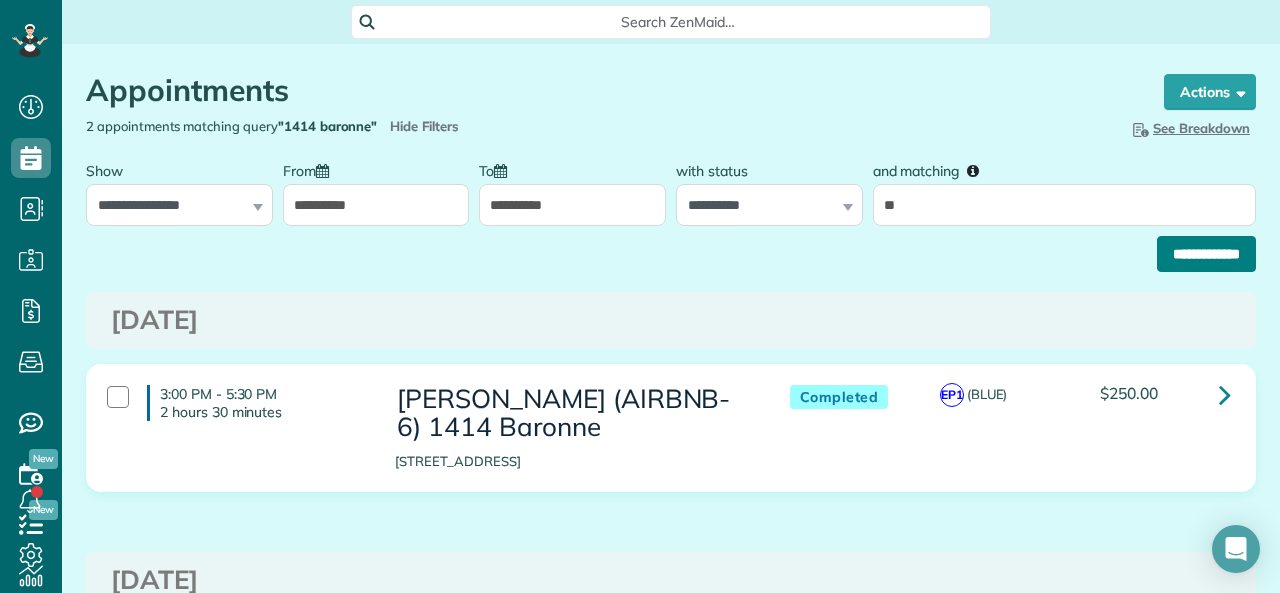 click on "**********" at bounding box center [1206, 254] 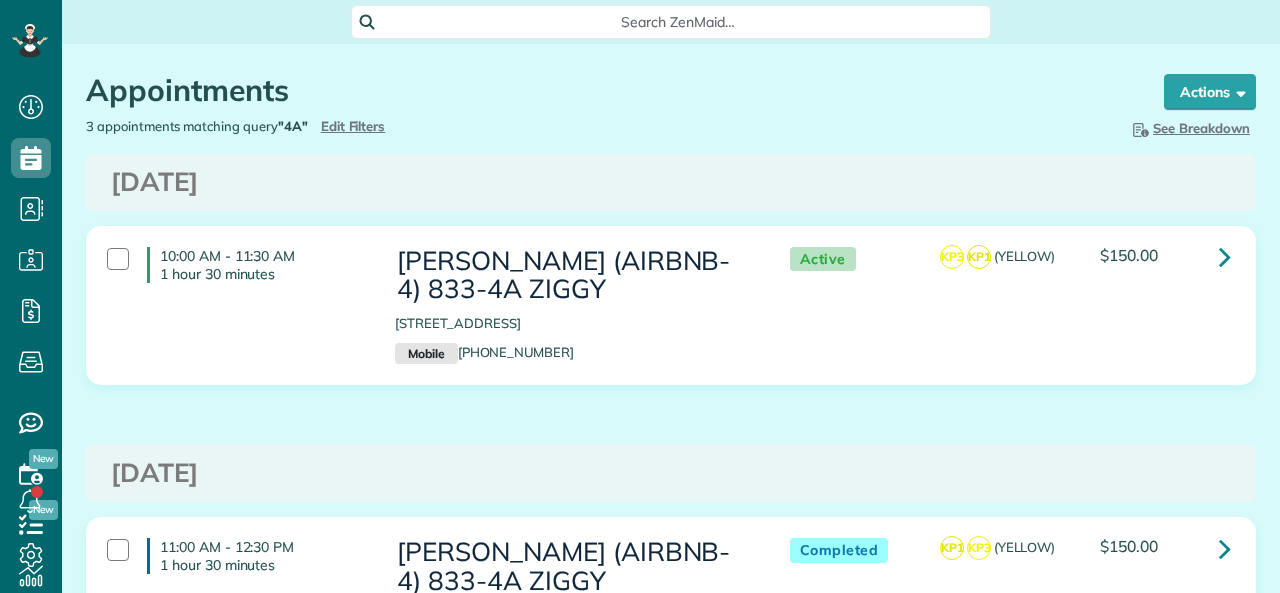 scroll, scrollTop: 0, scrollLeft: 0, axis: both 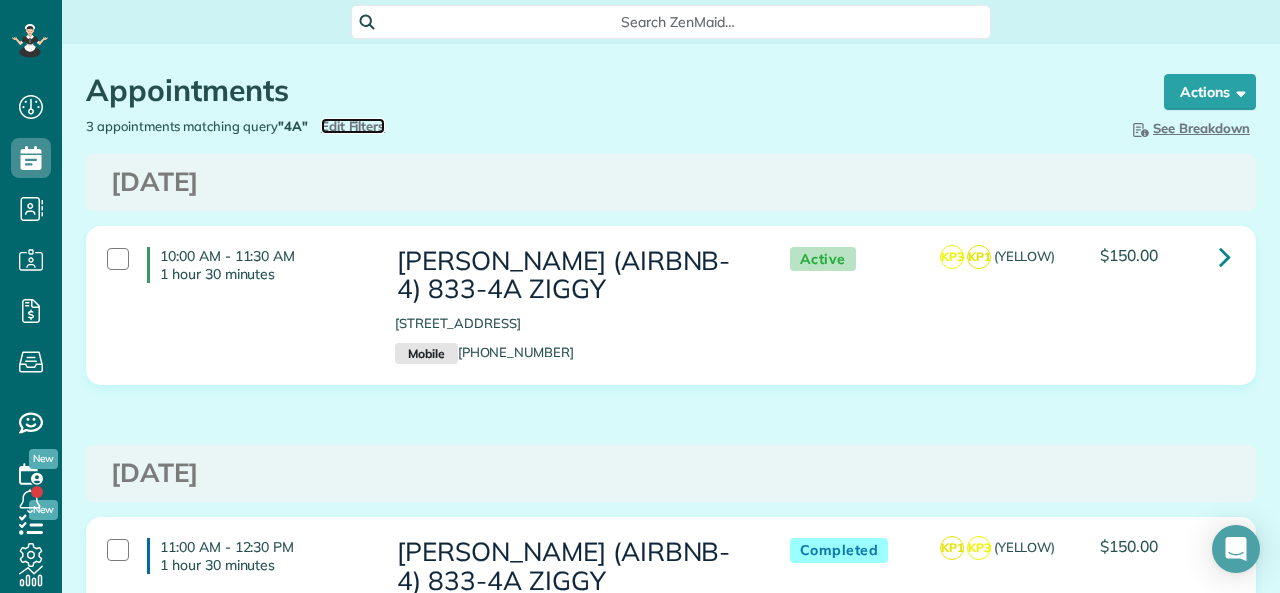 click on "Edit Filters" at bounding box center (353, 126) 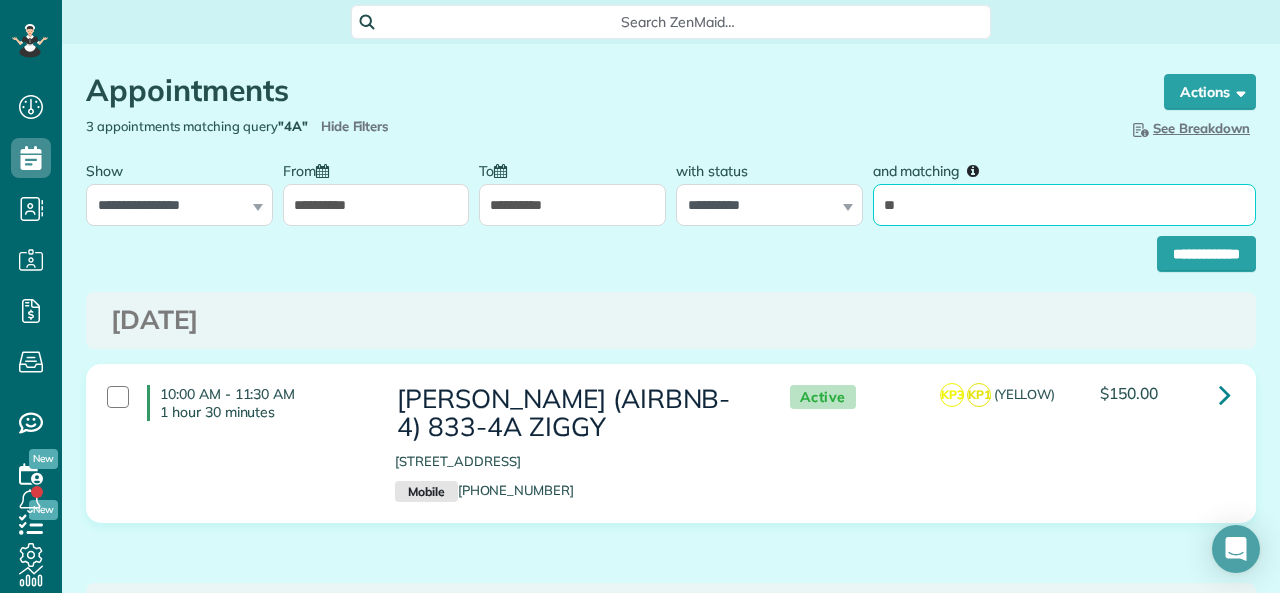 click on "**" at bounding box center [1064, 205] 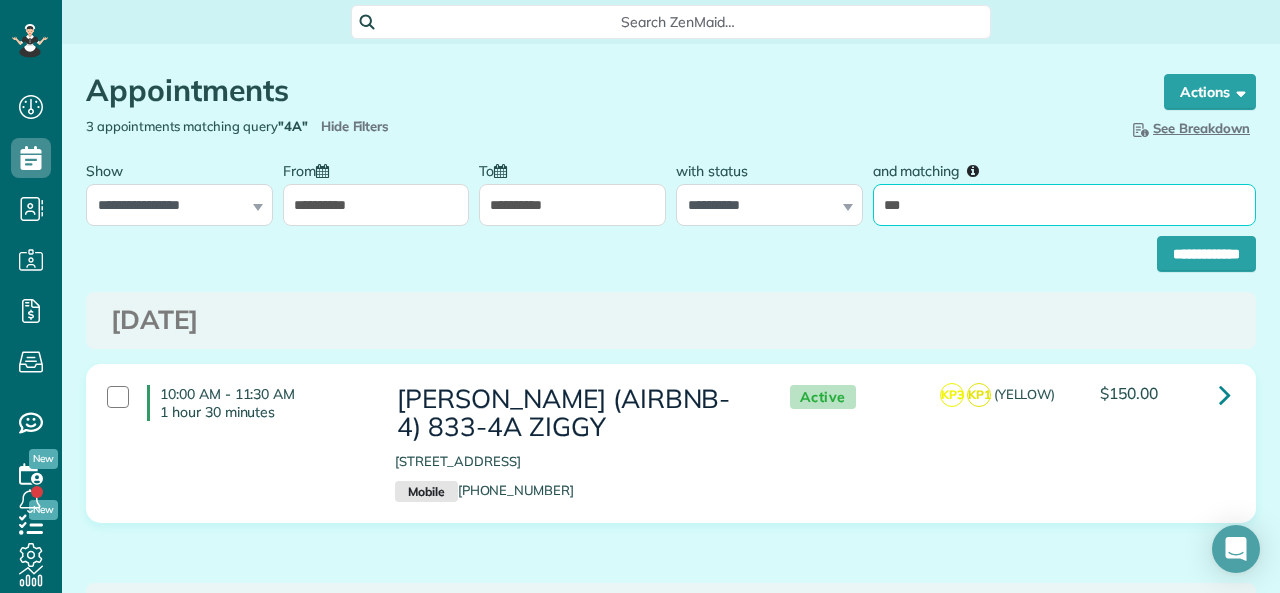 type on "*****" 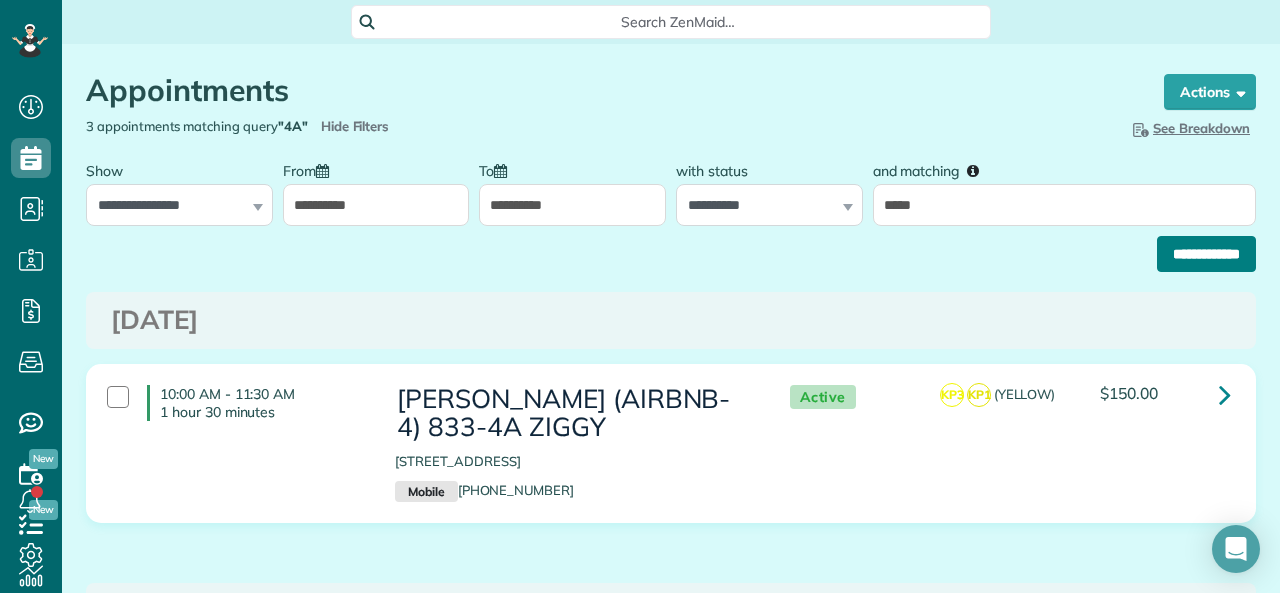 click on "**********" at bounding box center [1206, 254] 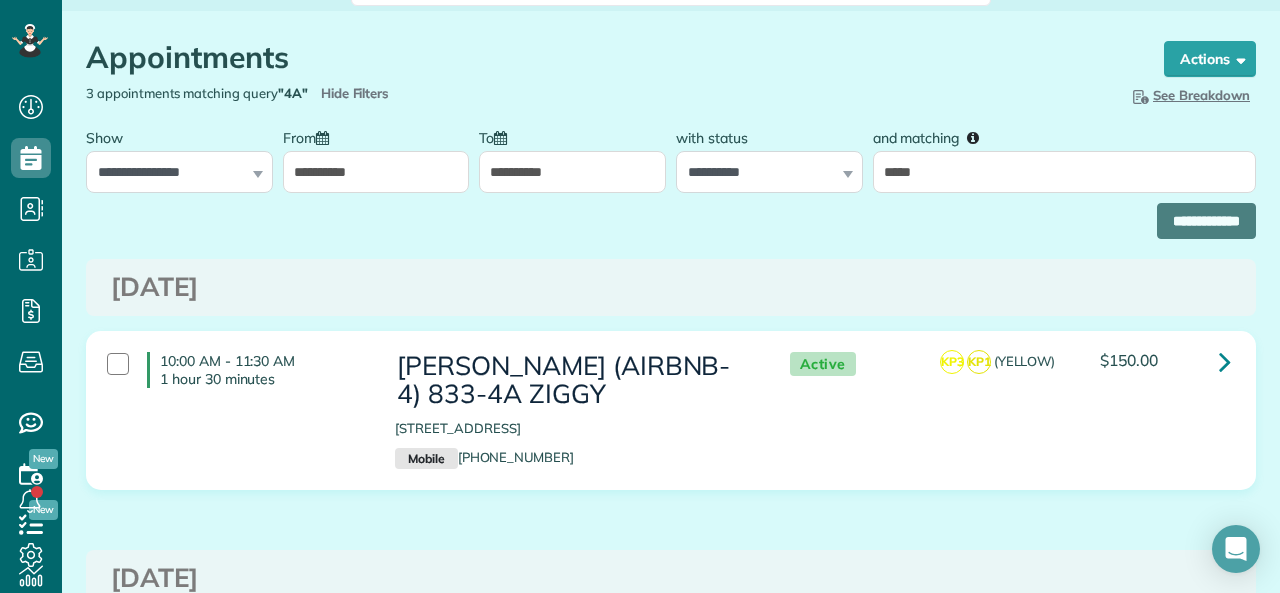 scroll, scrollTop: 0, scrollLeft: 0, axis: both 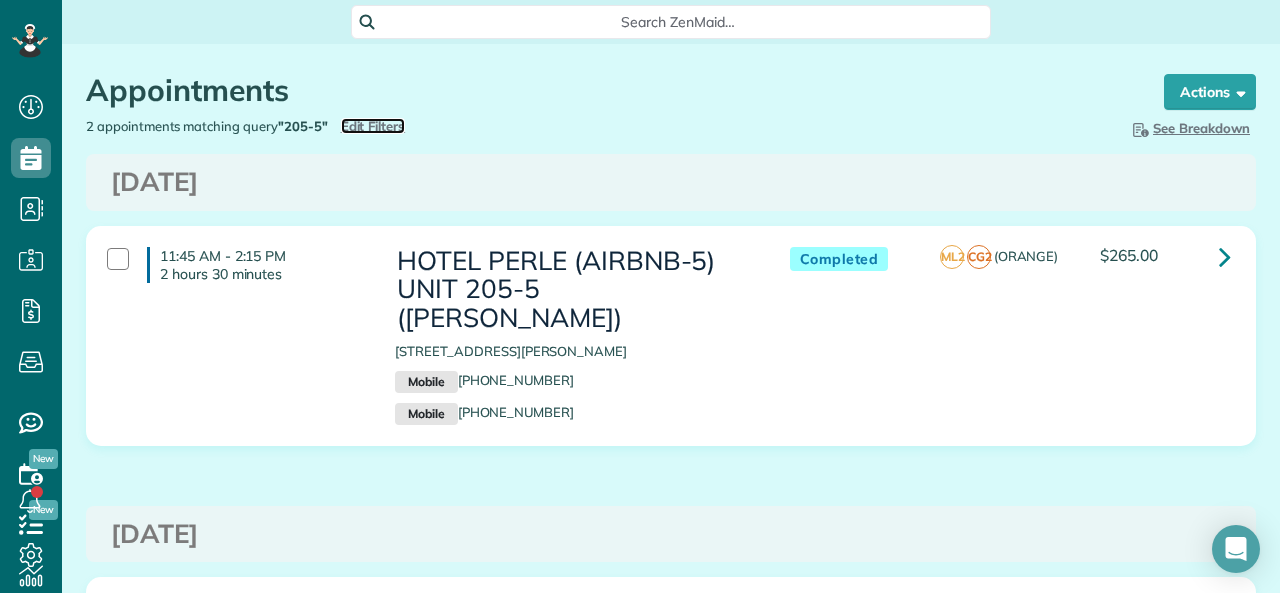 click on "Edit Filters" at bounding box center (373, 126) 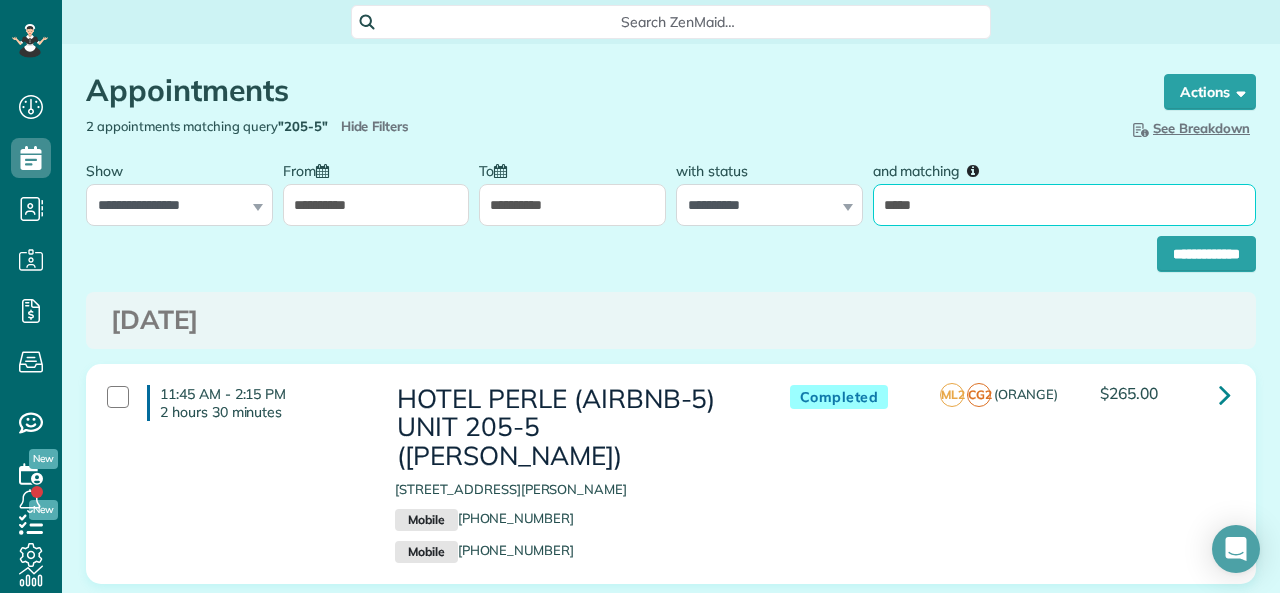 click on "*****" at bounding box center (1064, 205) 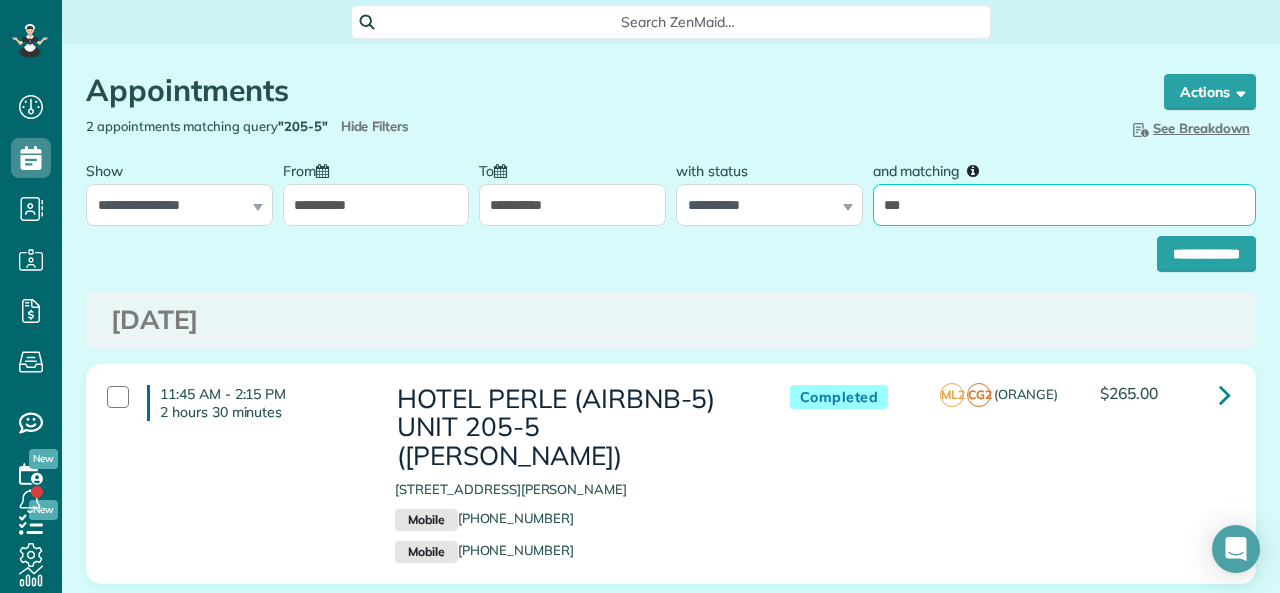 type on "*****" 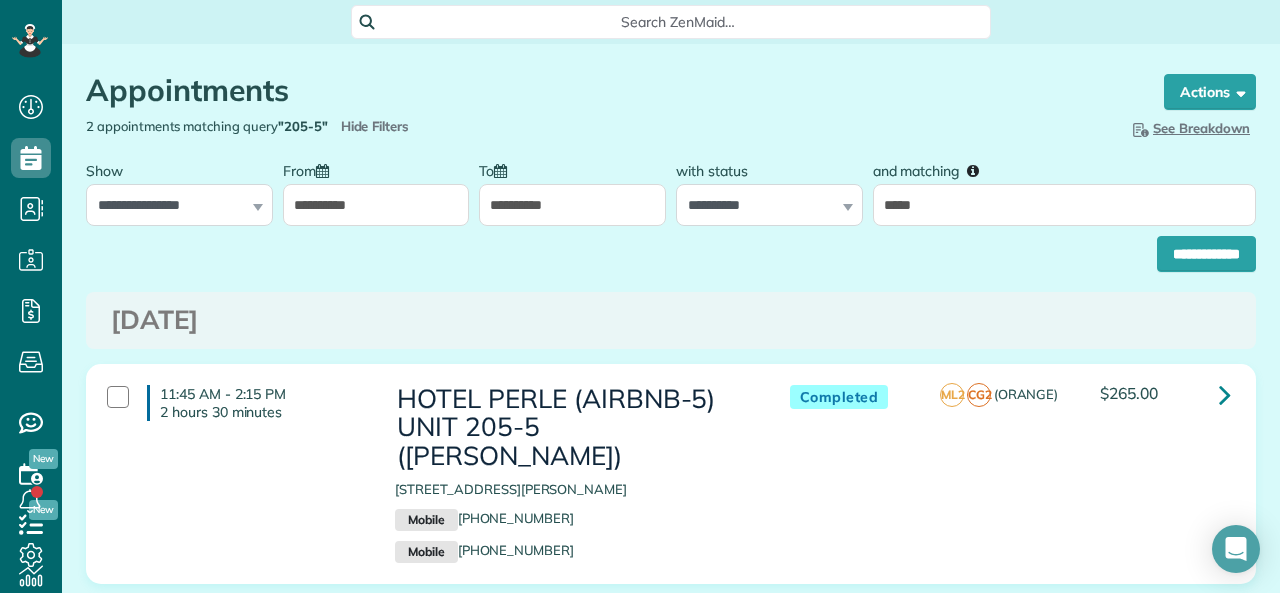 click on "Appointments
the List View [2 min]
Schedule Changes
Actions
Create Appointment
Create Task
Clock In/Out
Send Work Orders
Print Route Sheets
Today's Emails/Texts
Export data (Owner Only)..
Bulk Actions
Set status to: Active
Set status to: Stand-By" at bounding box center (671, 564) 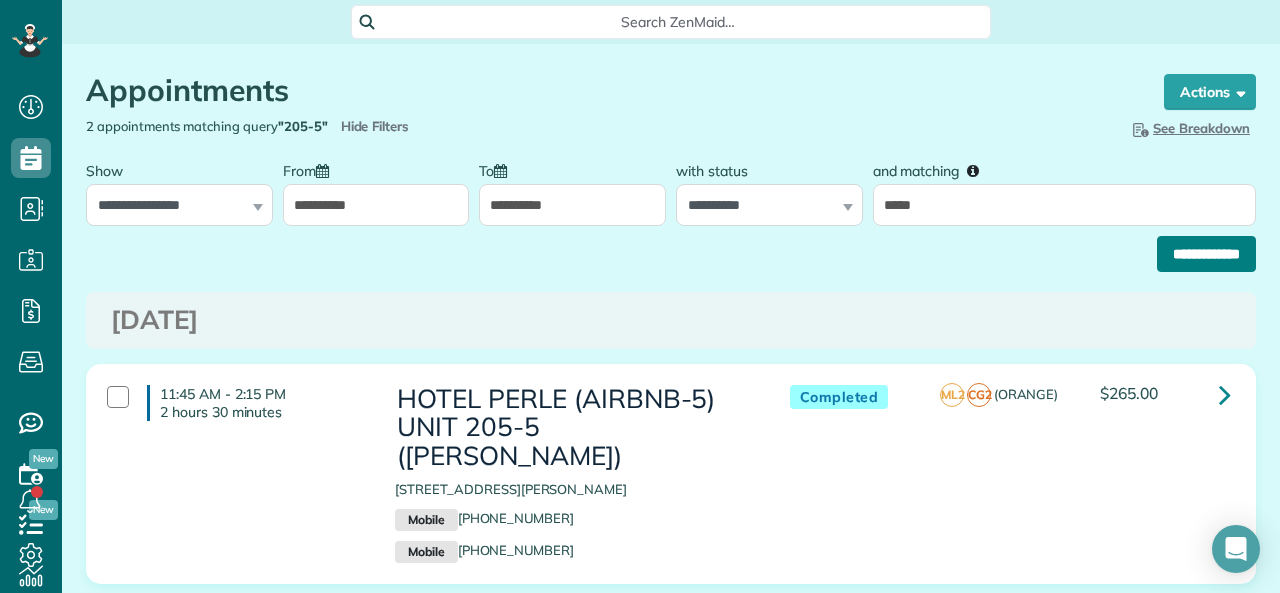 click on "**********" at bounding box center (1206, 254) 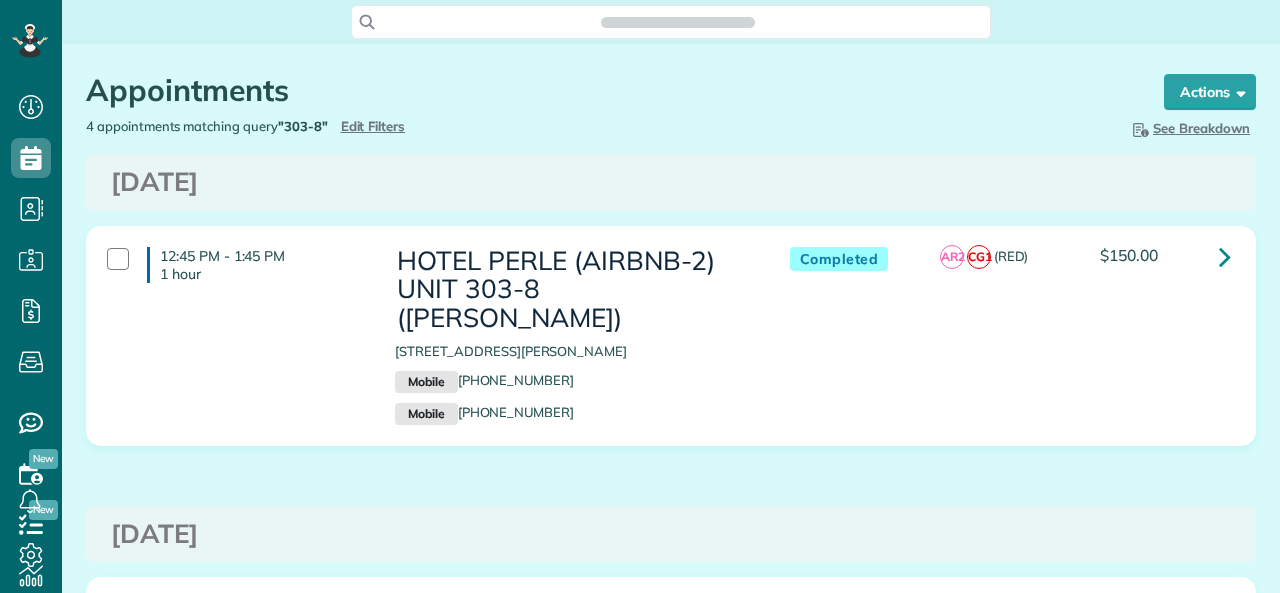 scroll, scrollTop: 0, scrollLeft: 0, axis: both 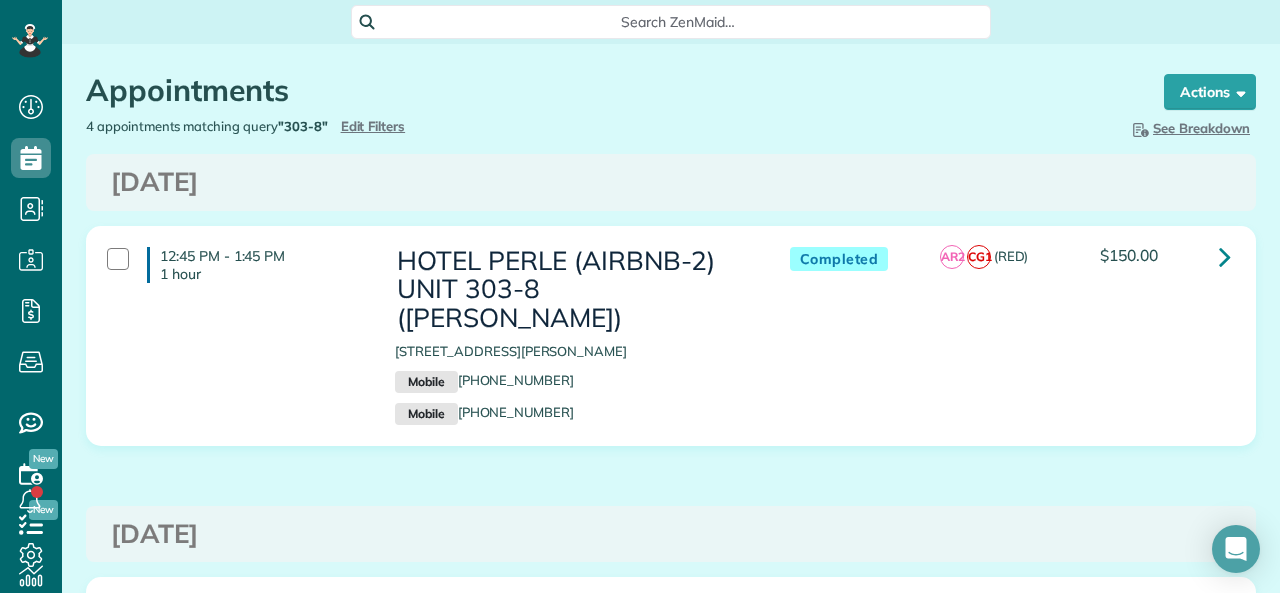 click on "Appointments
the List View [2 min]" at bounding box center (606, 95) 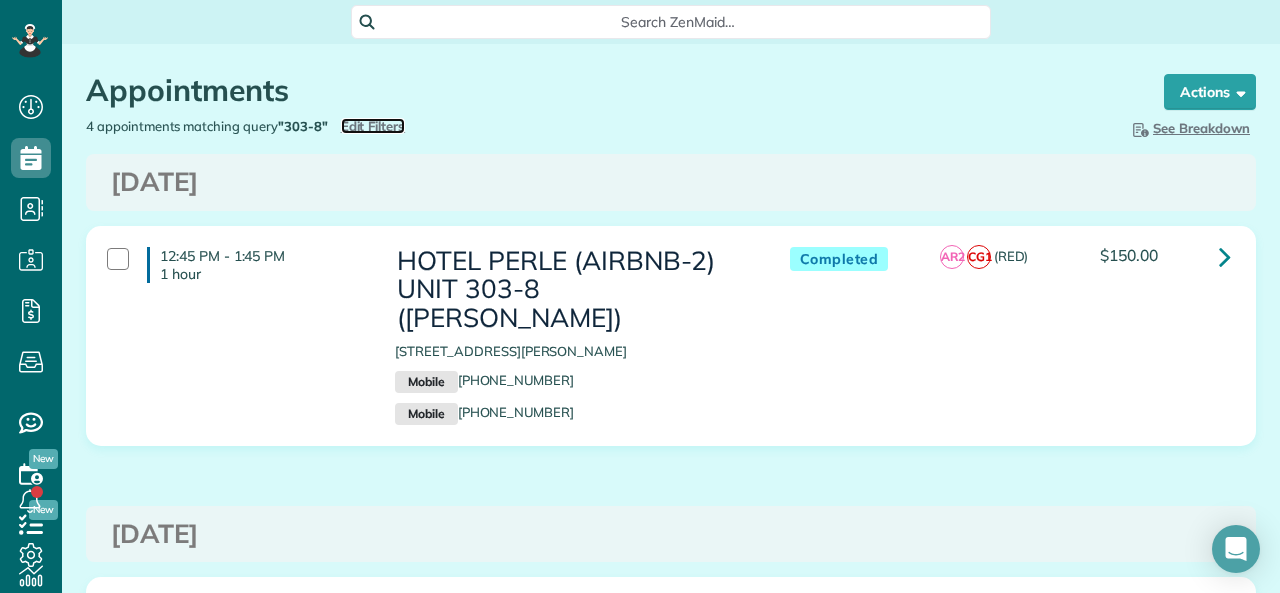 click on "Edit Filters" at bounding box center [373, 126] 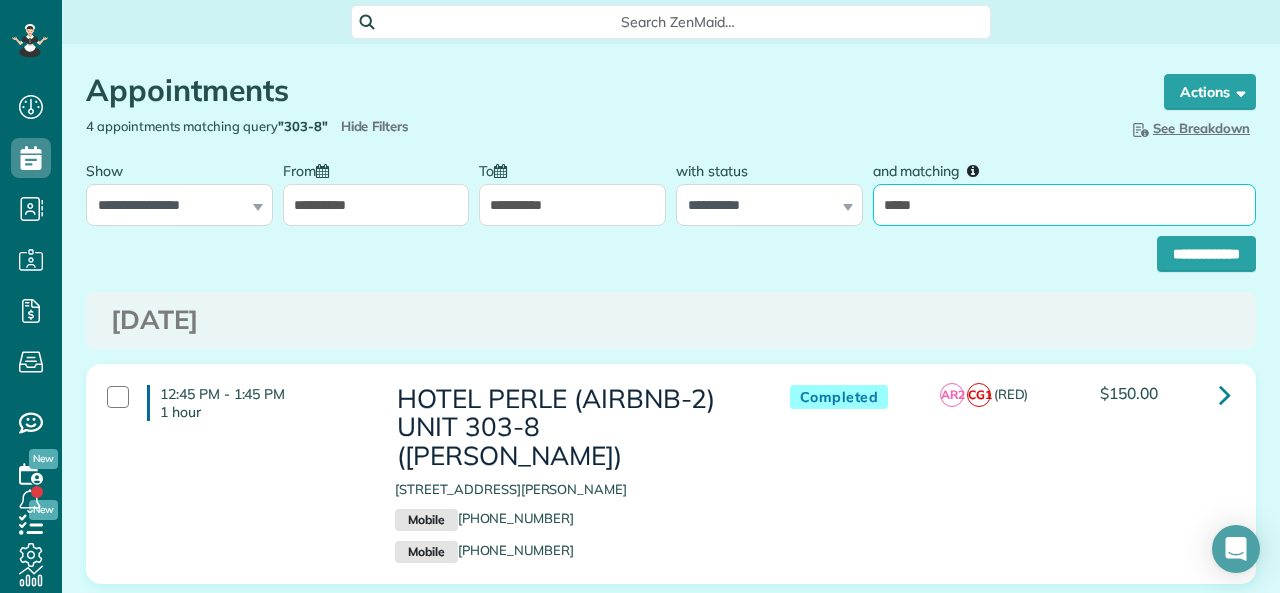 click on "*****" at bounding box center [1064, 205] 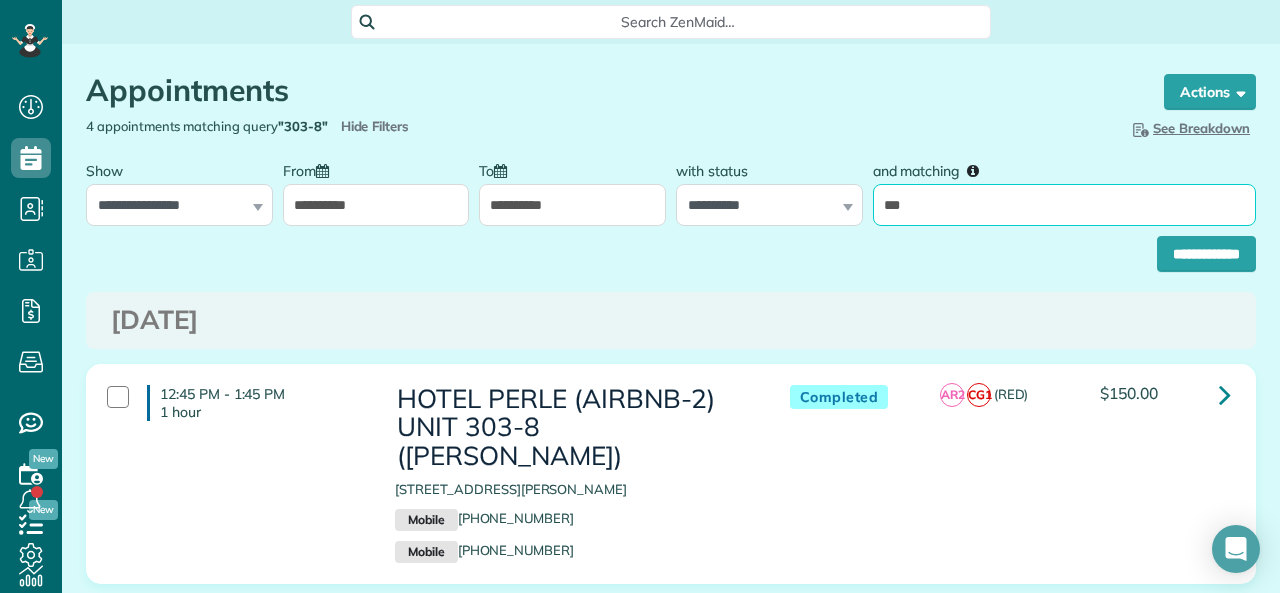 type on "*****" 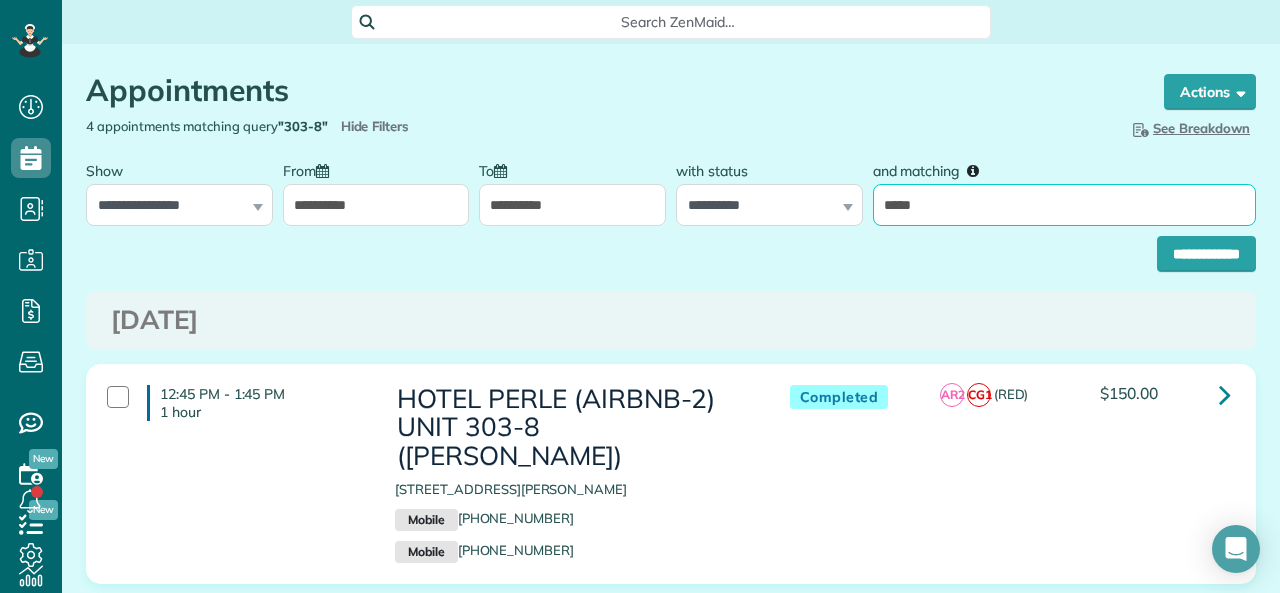 click on "**********" at bounding box center [1206, 254] 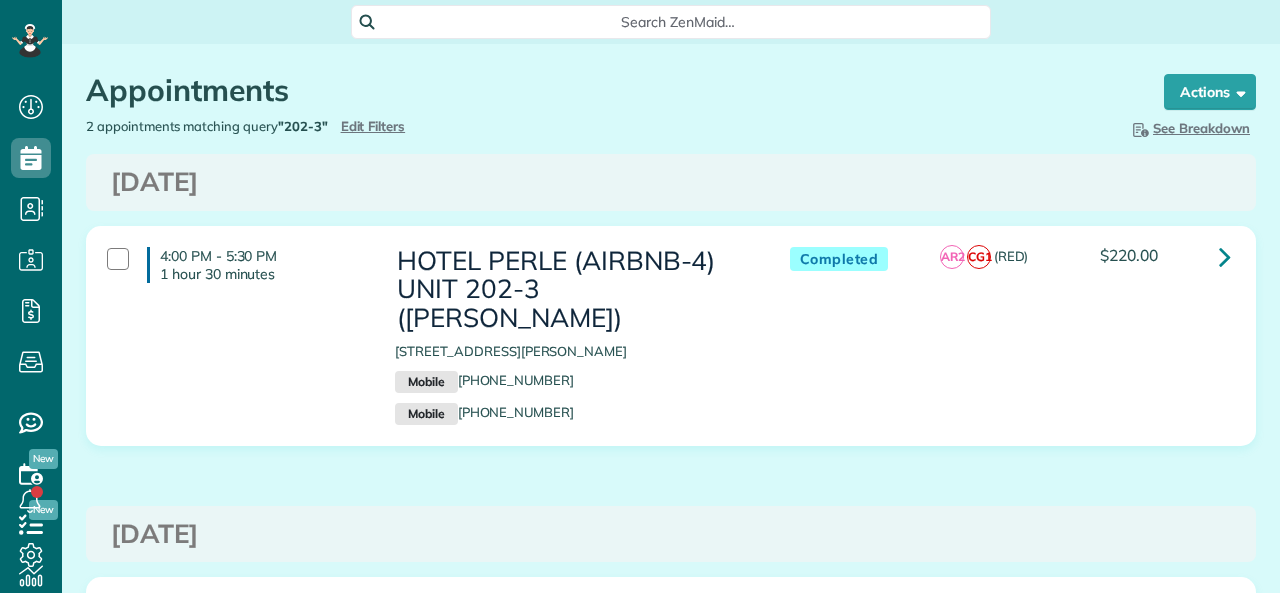 scroll, scrollTop: 0, scrollLeft: 0, axis: both 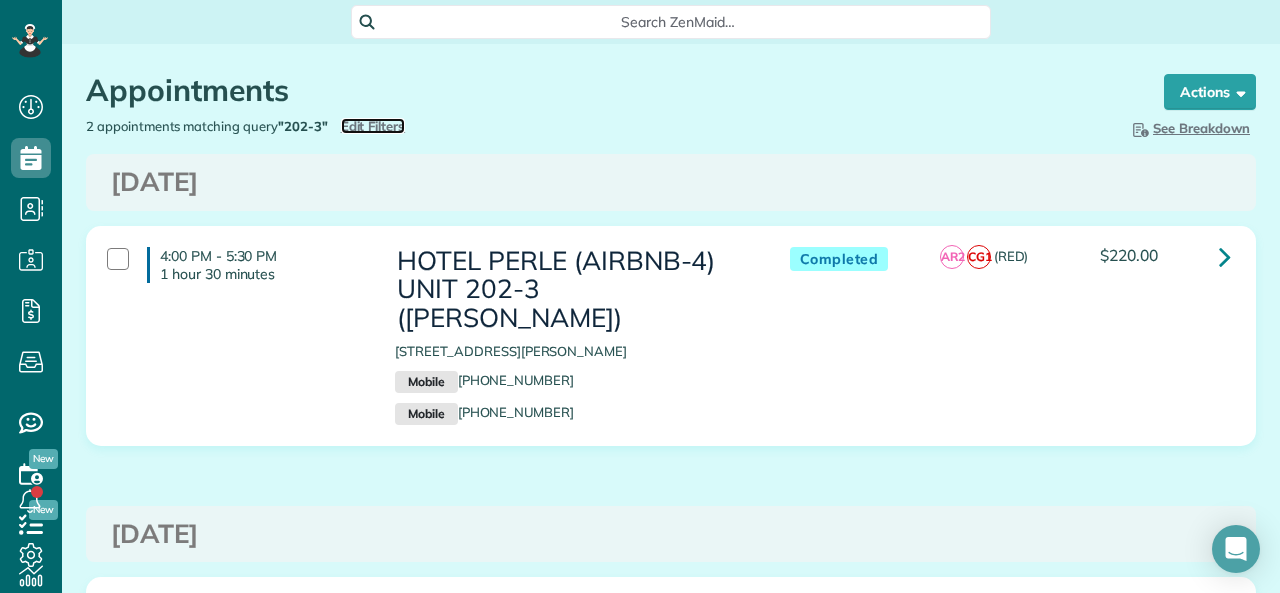 click on "Edit Filters" at bounding box center (373, 126) 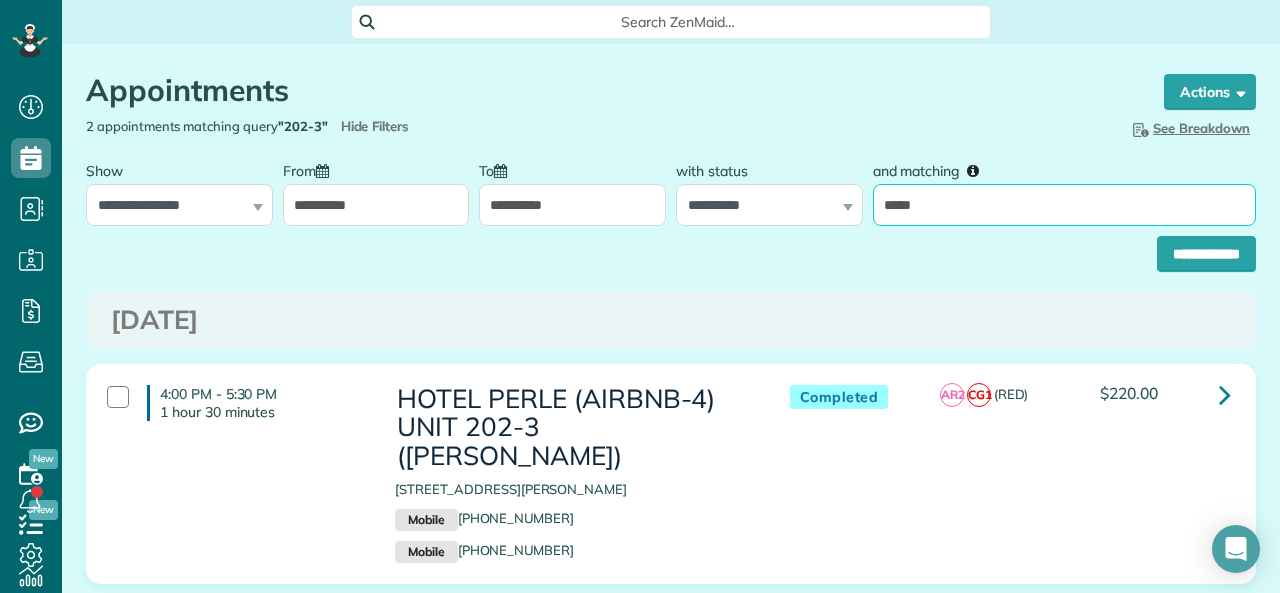 click on "*****" at bounding box center (1064, 205) 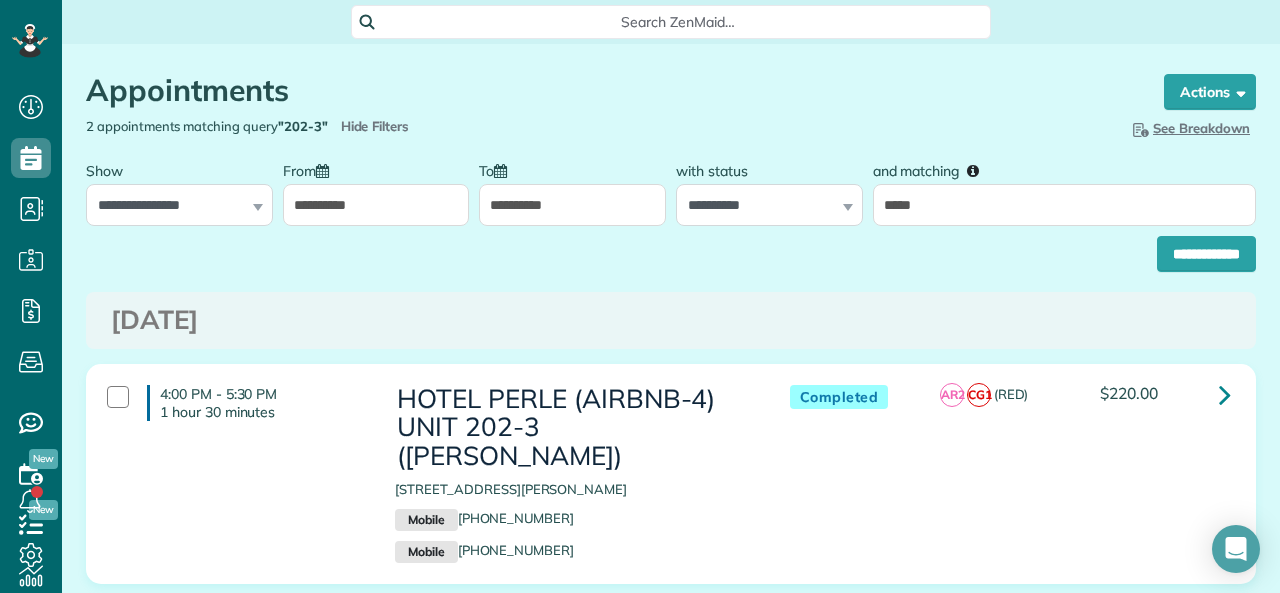 click on "and matching Optional: Enter a customer name, employee name, street address, or an appointment custom field value here to search for matching appointments" at bounding box center (933, 169) 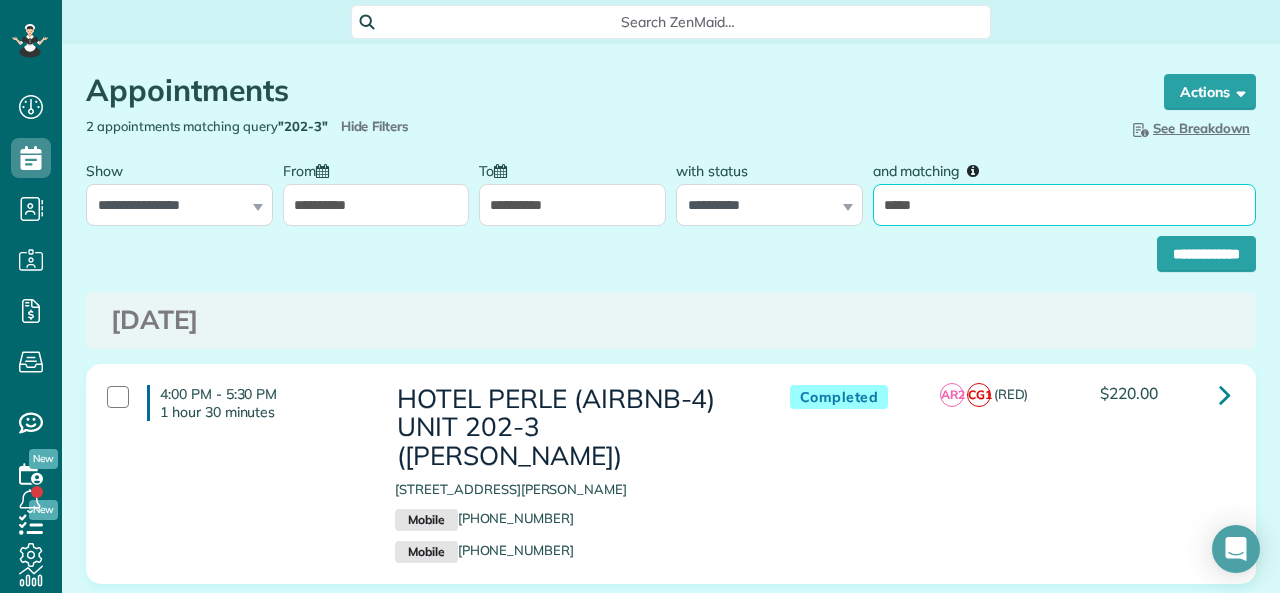 click on "*****" at bounding box center [1064, 205] 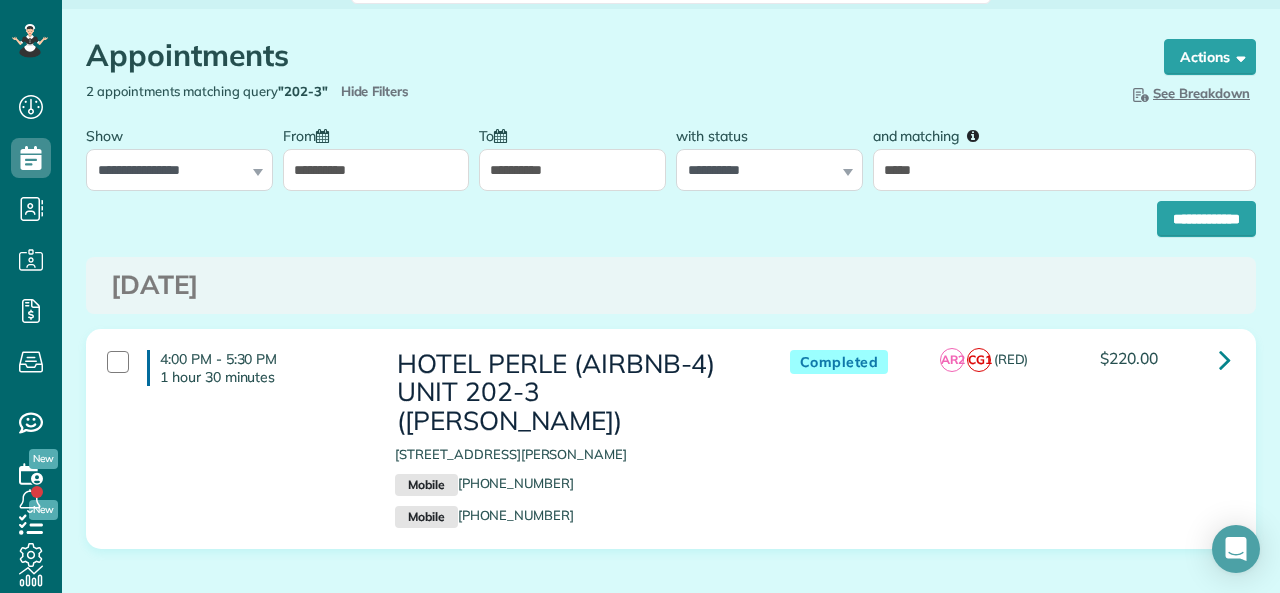 click on "**********" at bounding box center (671, 214) 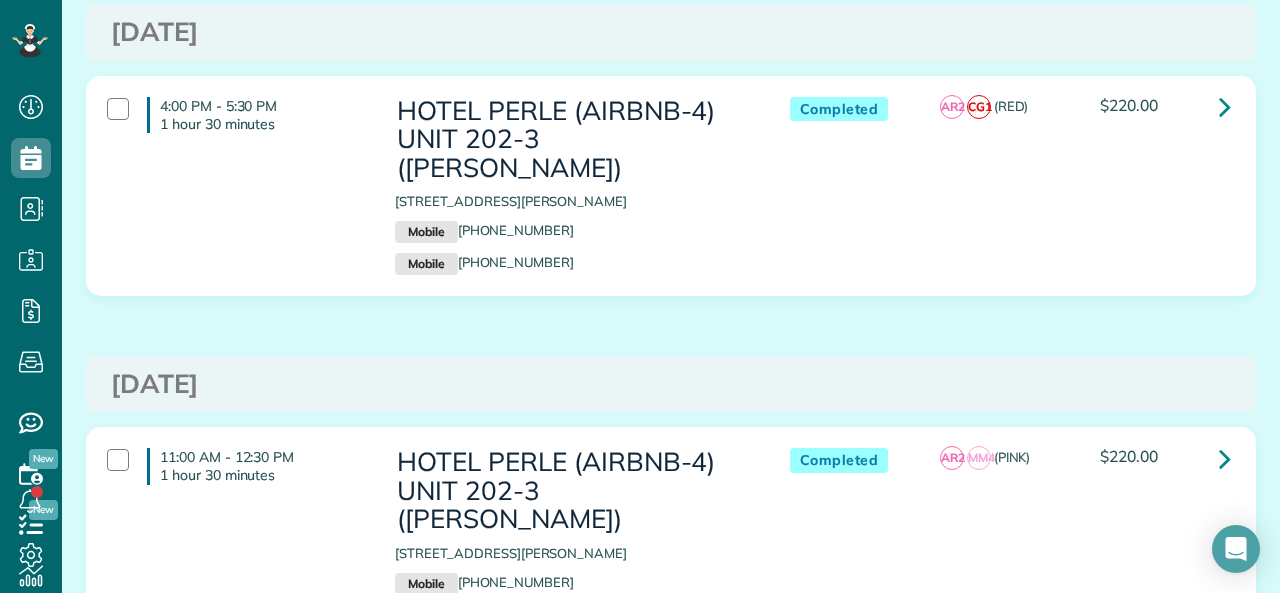 scroll, scrollTop: 435, scrollLeft: 0, axis: vertical 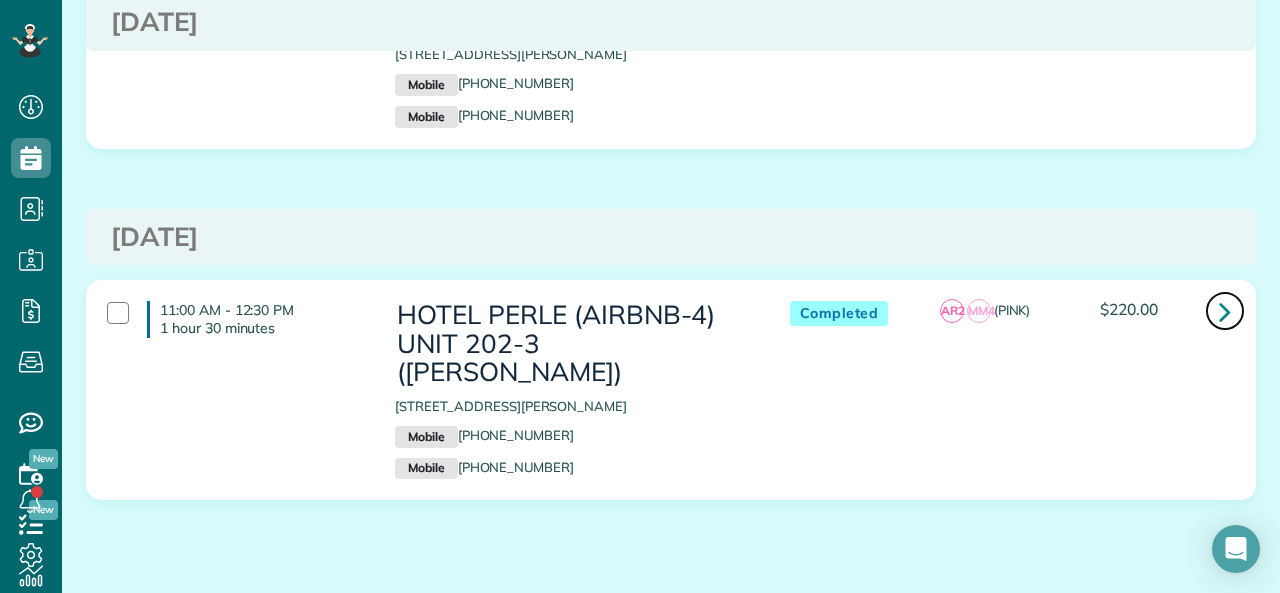 click at bounding box center (1225, 311) 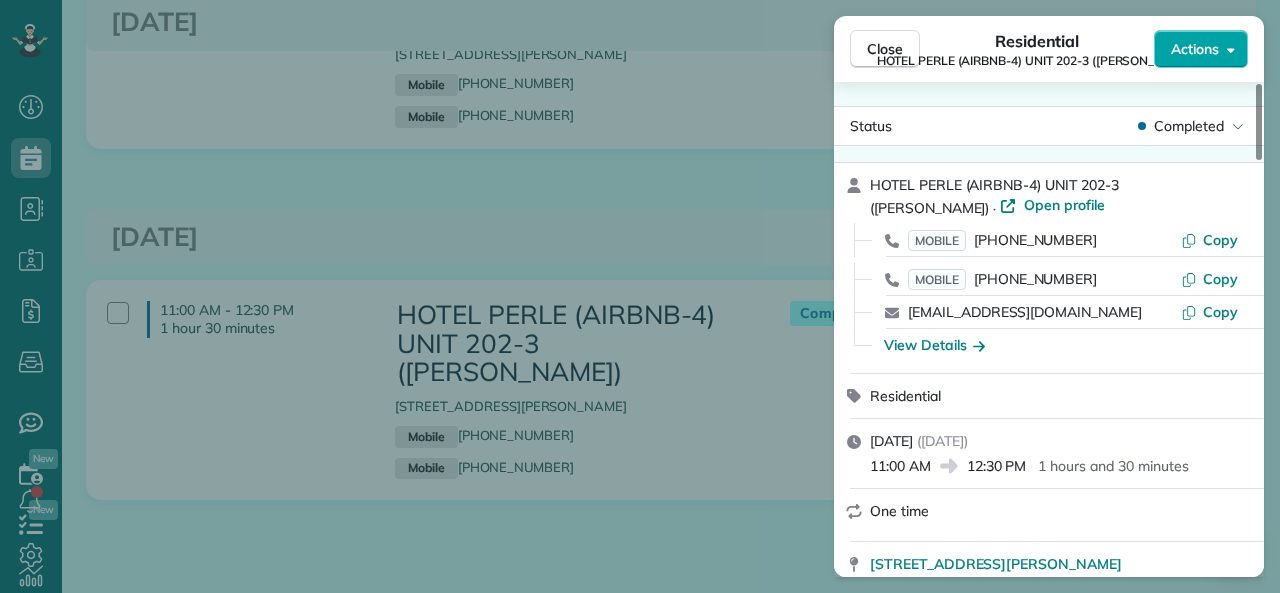 click on "Actions" at bounding box center [1195, 49] 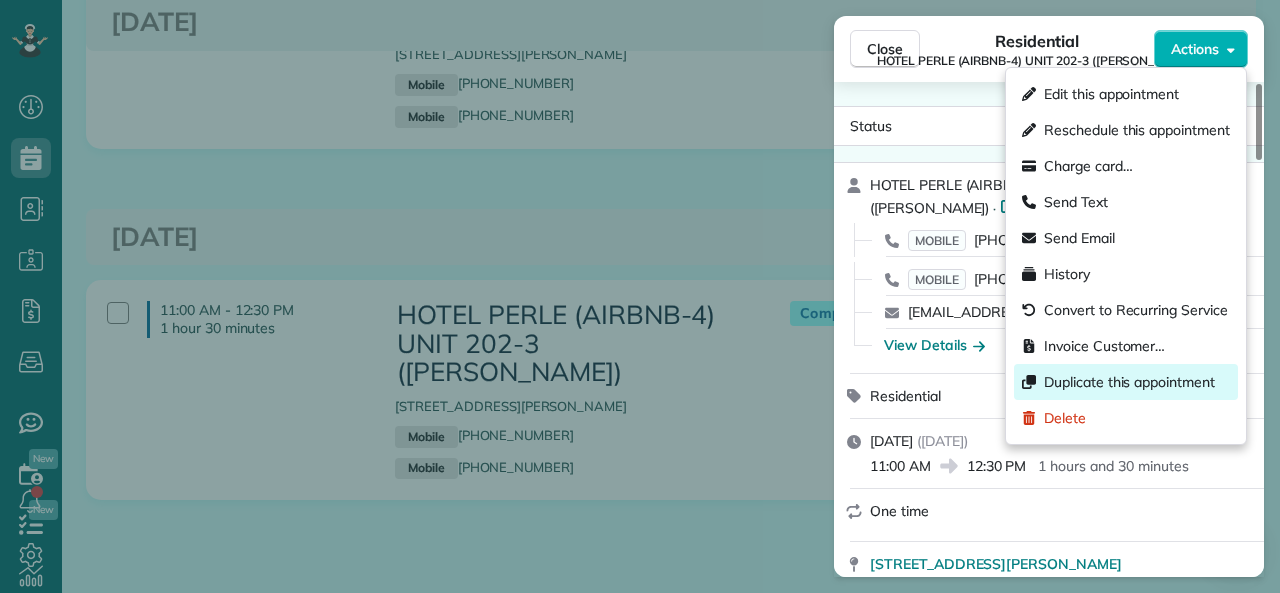 click on "Duplicate this appointment" at bounding box center (1129, 382) 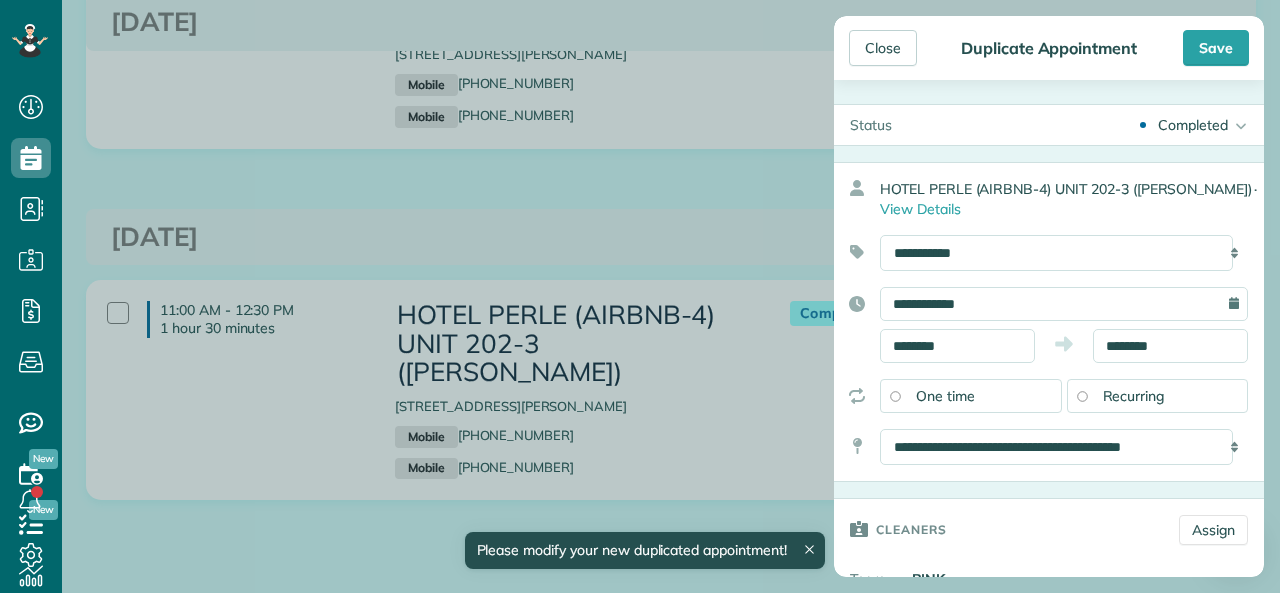 click 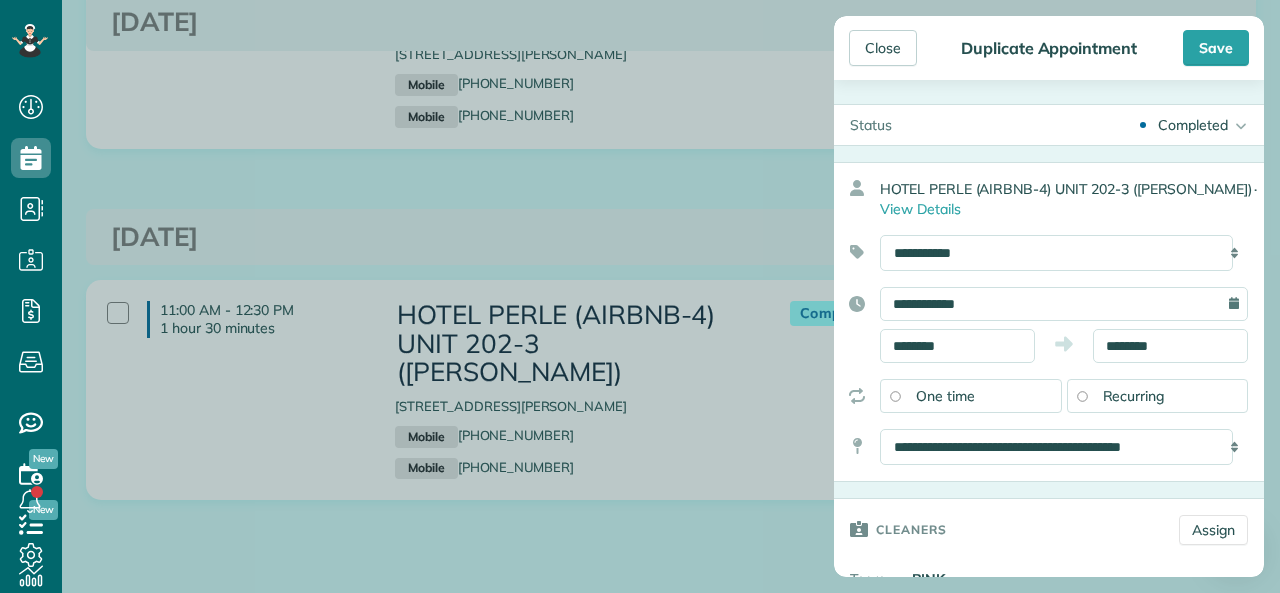 click on "Completed" at bounding box center (1193, 125) 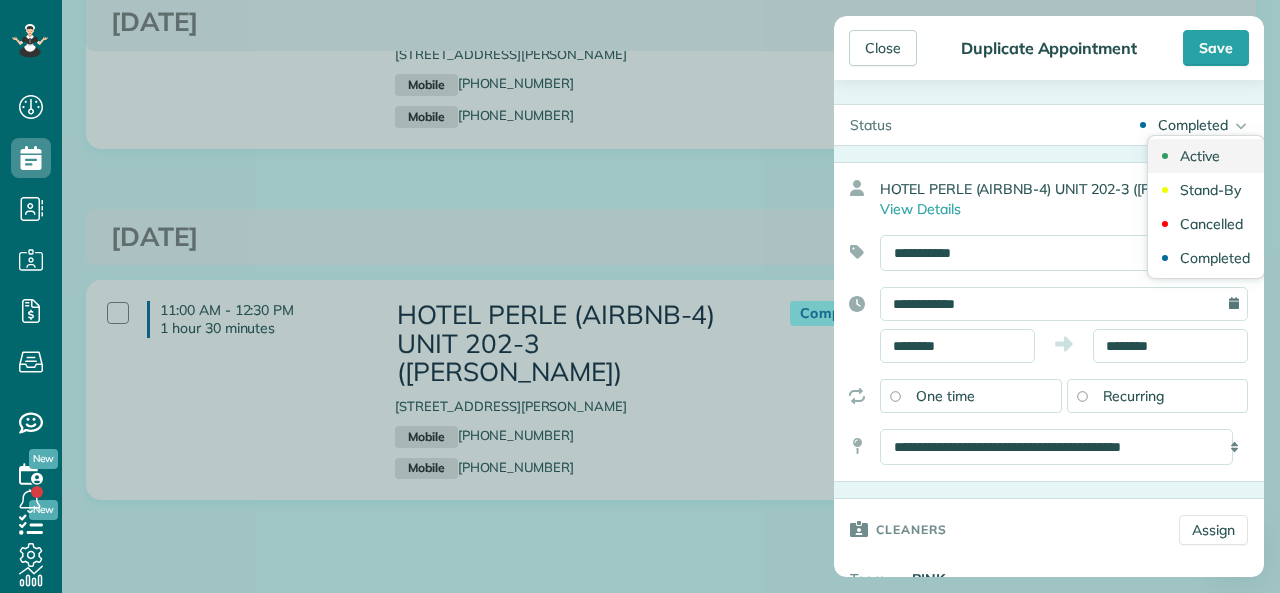 click on "Active" at bounding box center (1200, 156) 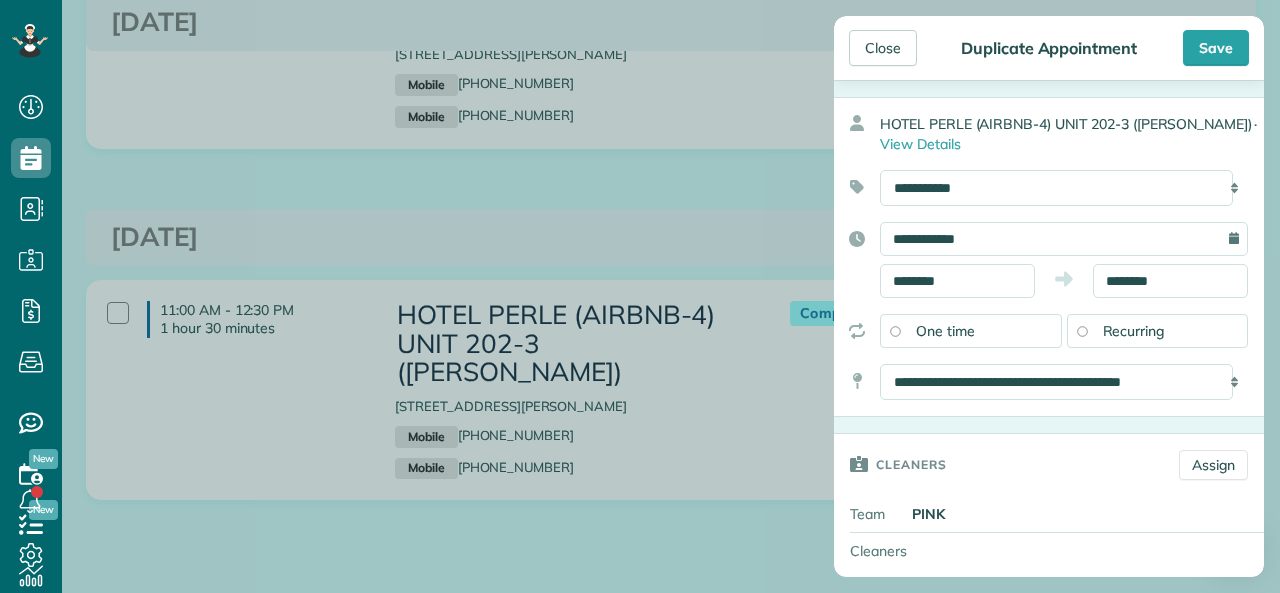 scroll, scrollTop: 100, scrollLeft: 0, axis: vertical 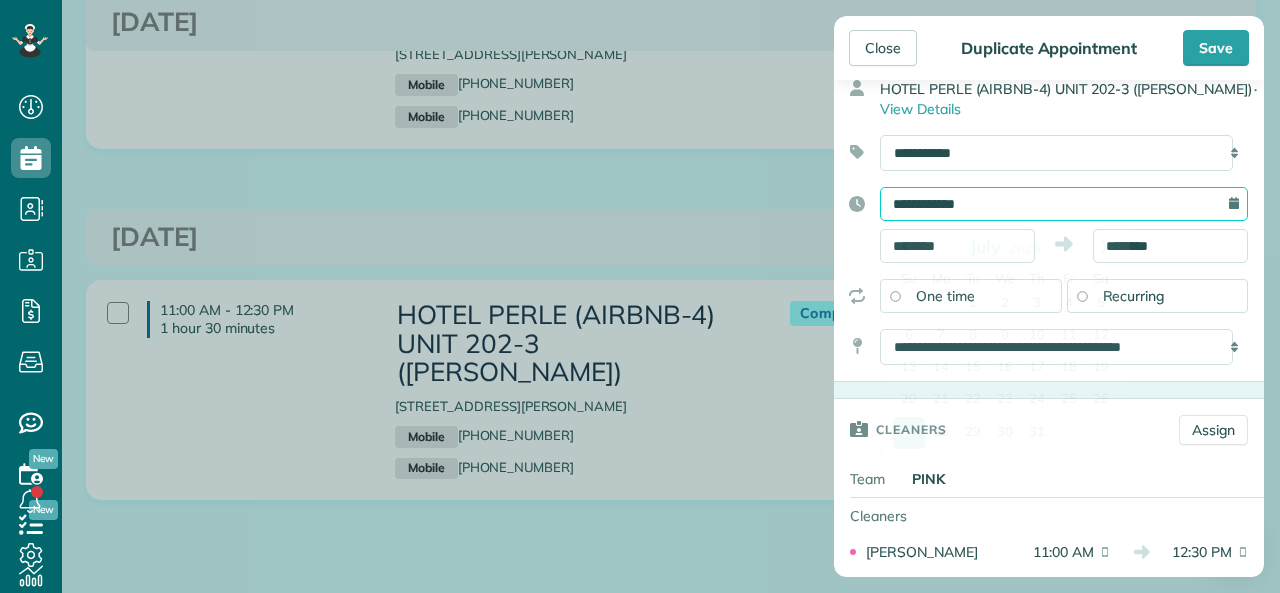 click on "**********" at bounding box center (1064, 204) 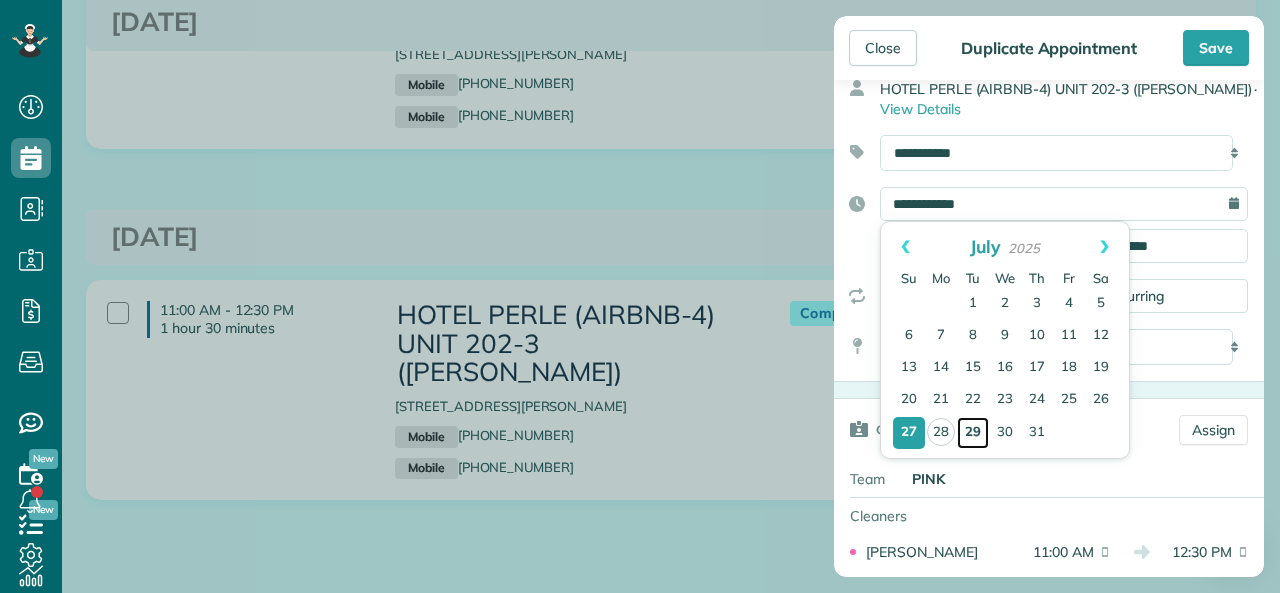 click on "29" at bounding box center [973, 433] 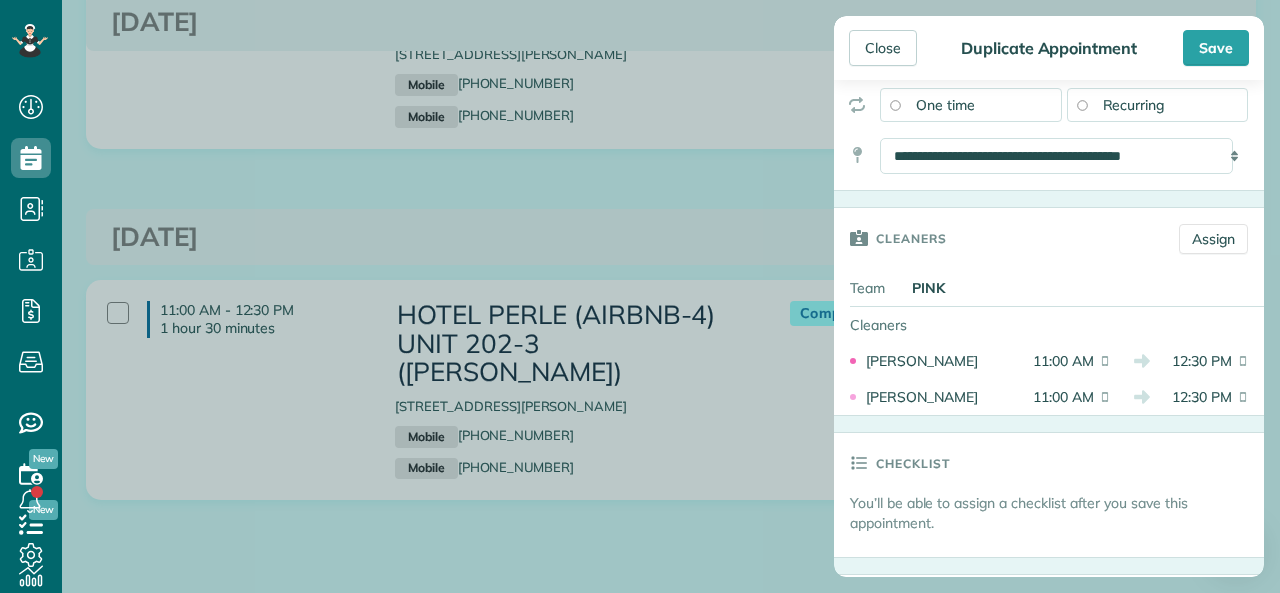 scroll, scrollTop: 300, scrollLeft: 0, axis: vertical 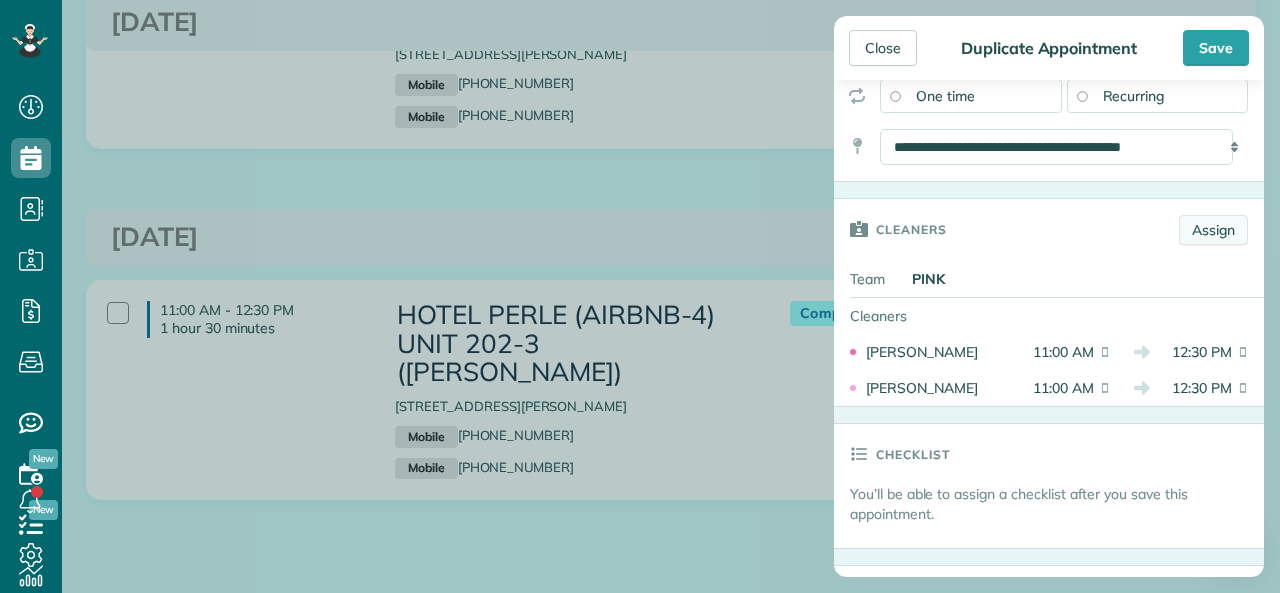 click on "Assign" at bounding box center (1213, 230) 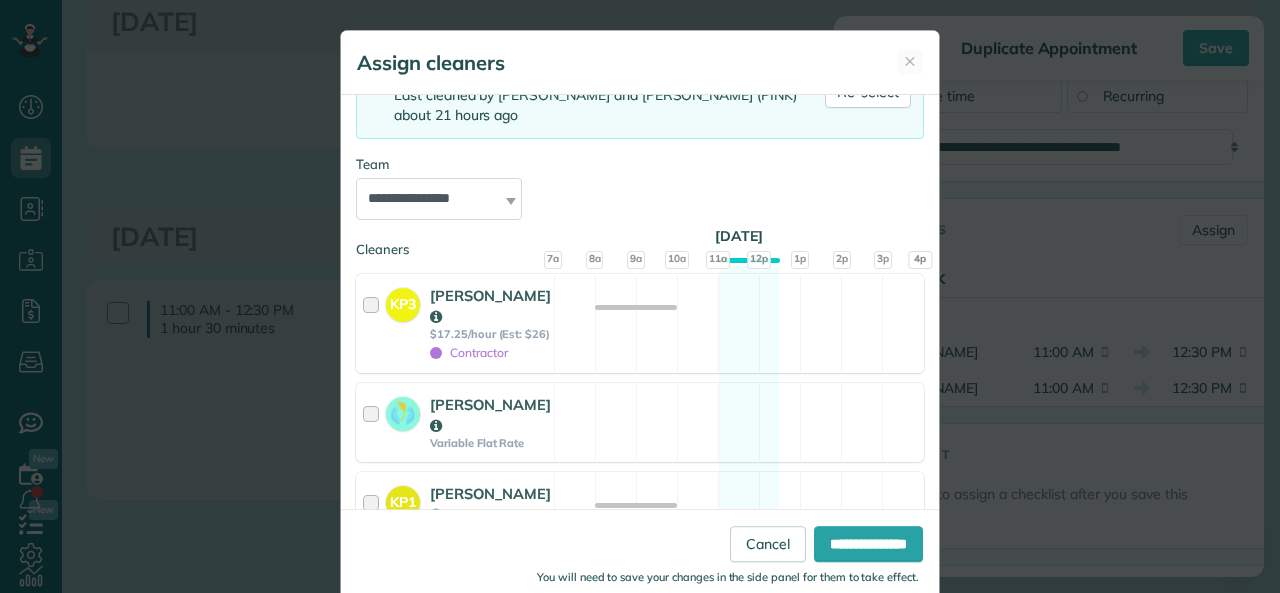 scroll, scrollTop: 0, scrollLeft: 0, axis: both 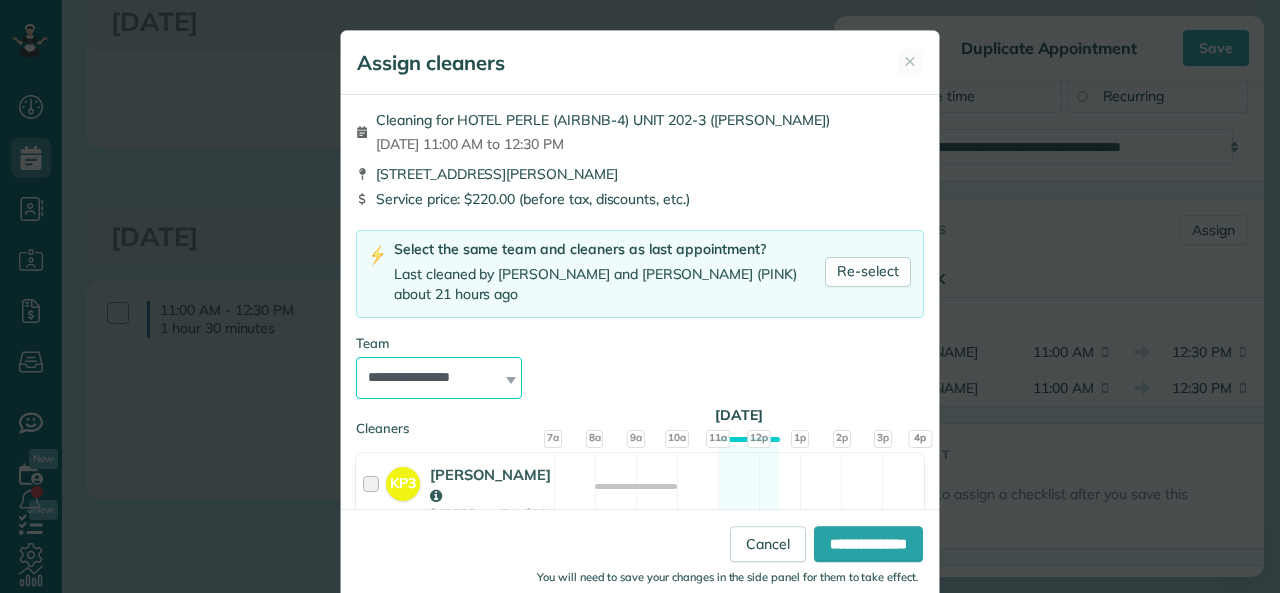 click on "**********" at bounding box center (439, 378) 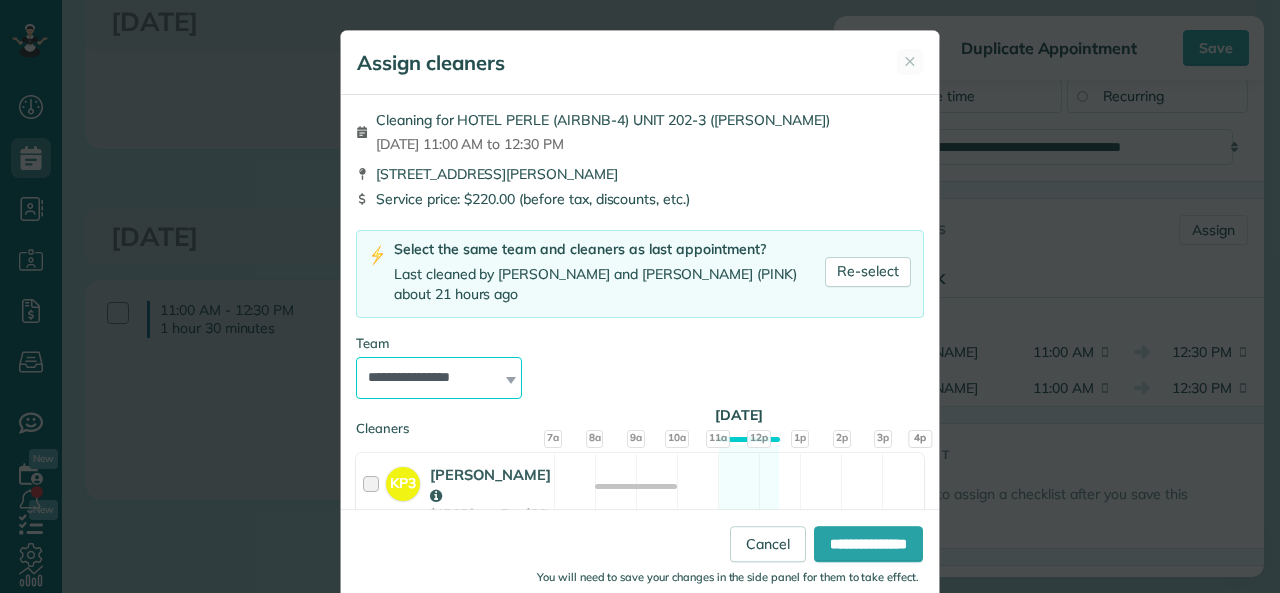 select on "*****" 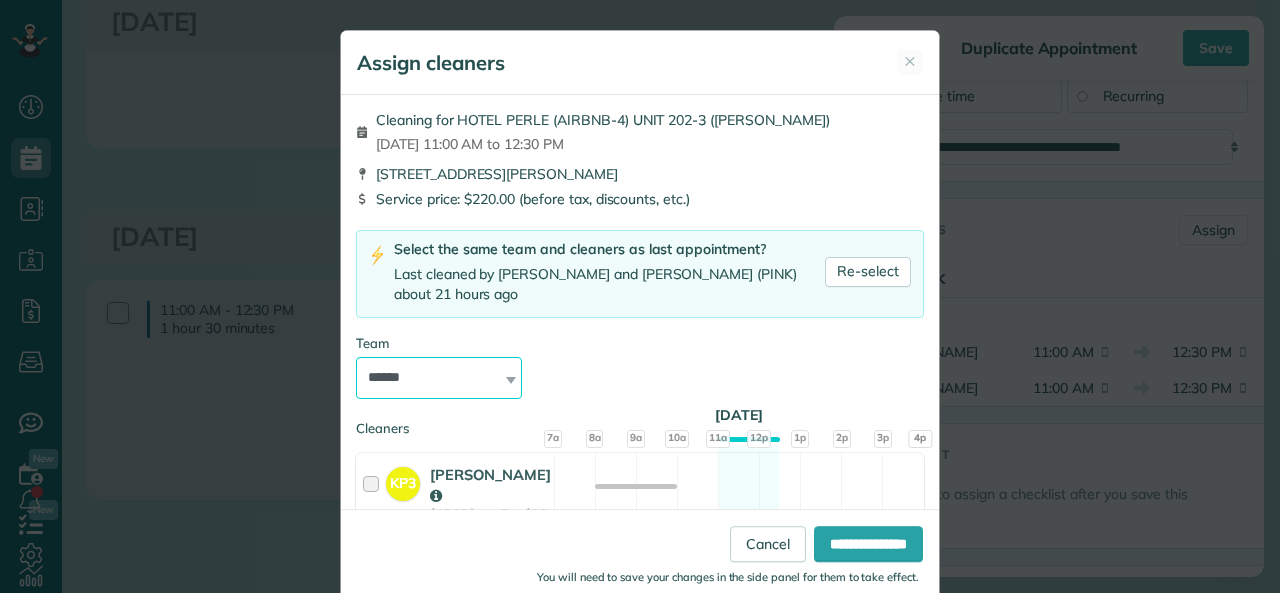 click on "**********" at bounding box center [439, 378] 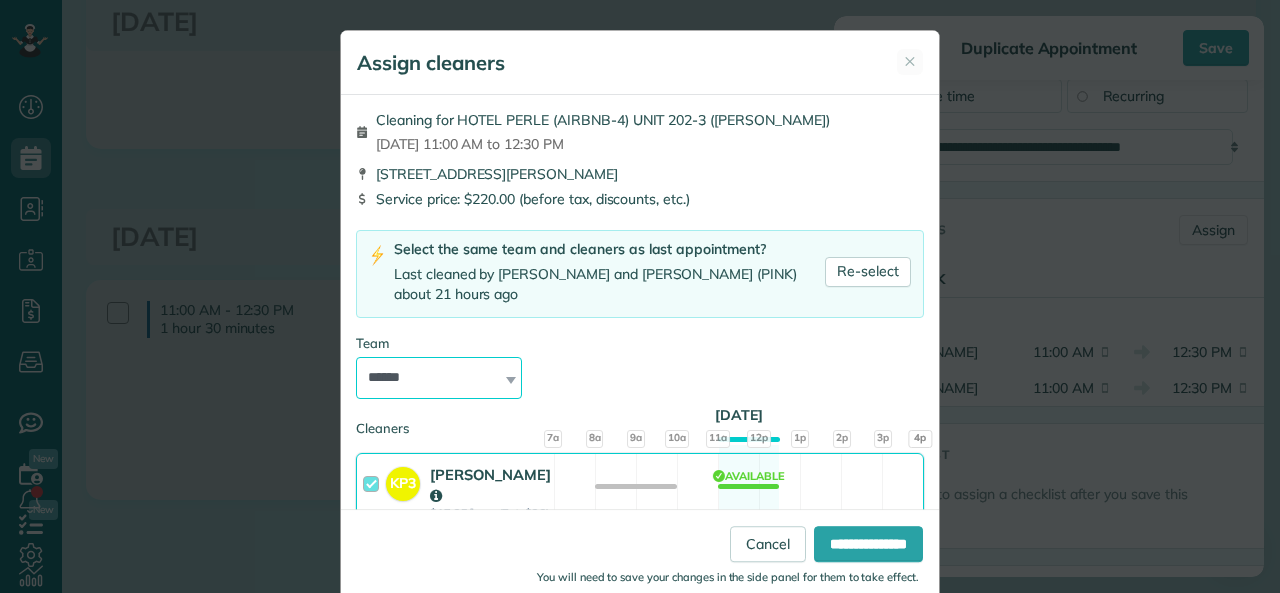 click on "**********" at bounding box center (439, 378) 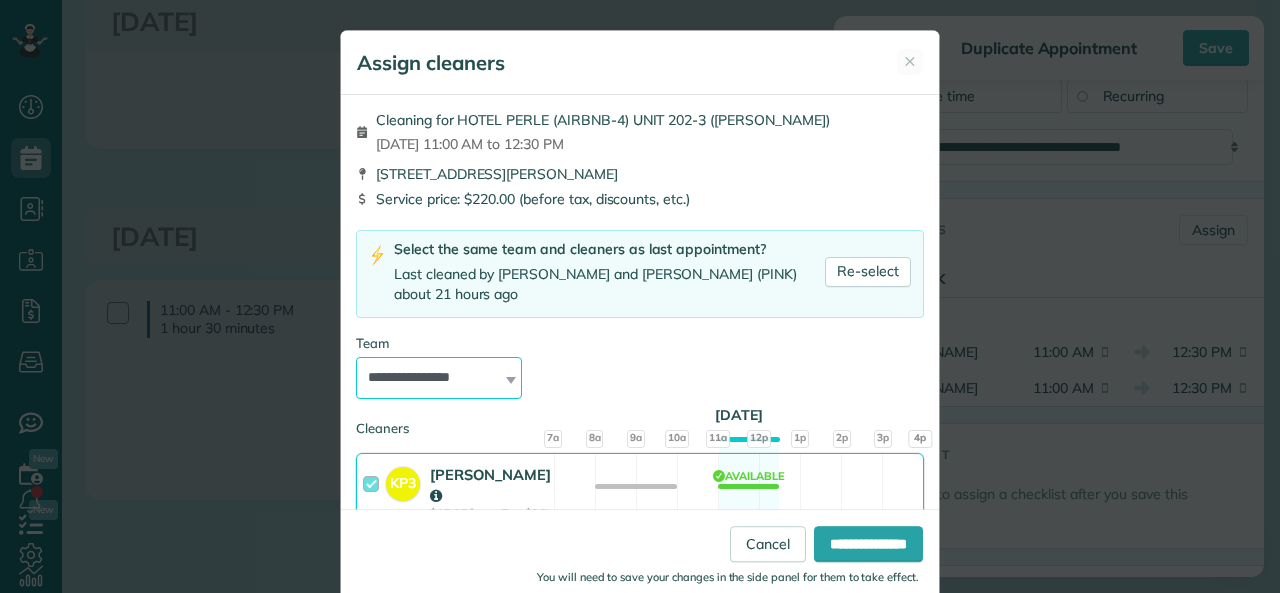 click on "**********" at bounding box center (439, 378) 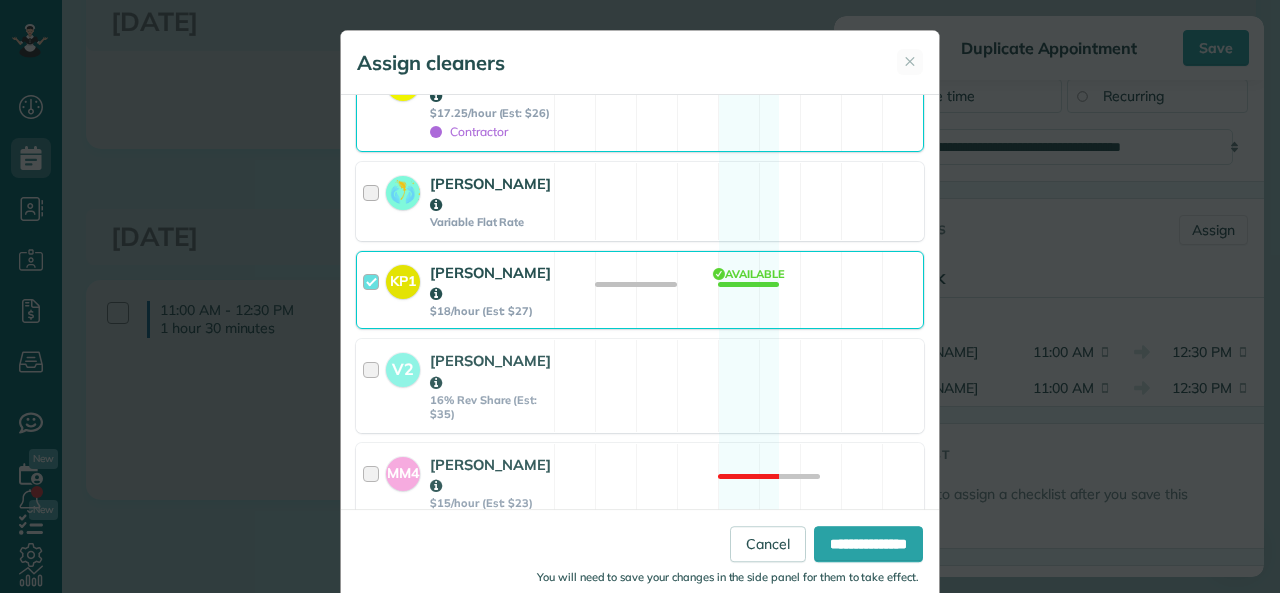 scroll, scrollTop: 300, scrollLeft: 0, axis: vertical 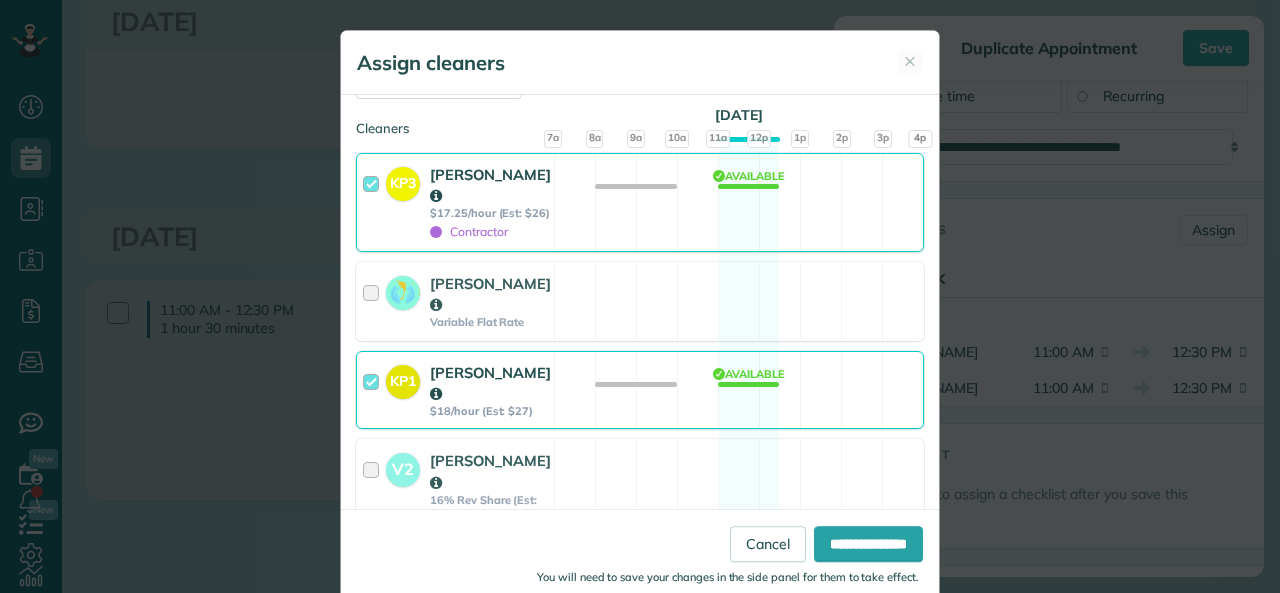 click at bounding box center (374, 202) 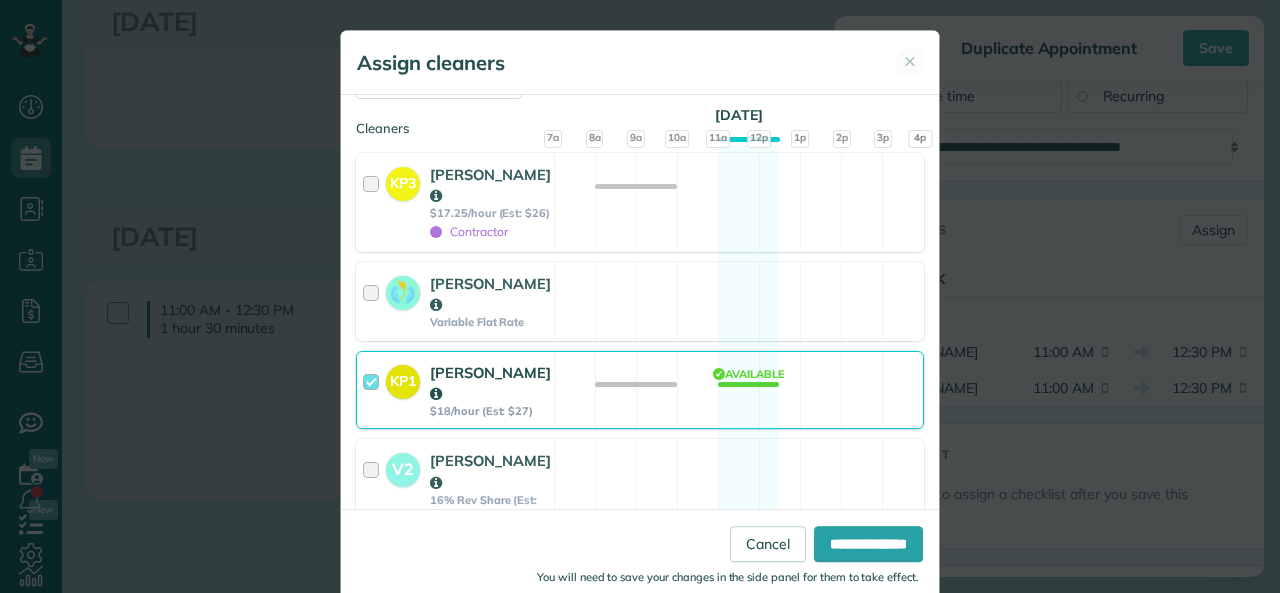 click at bounding box center [374, 390] 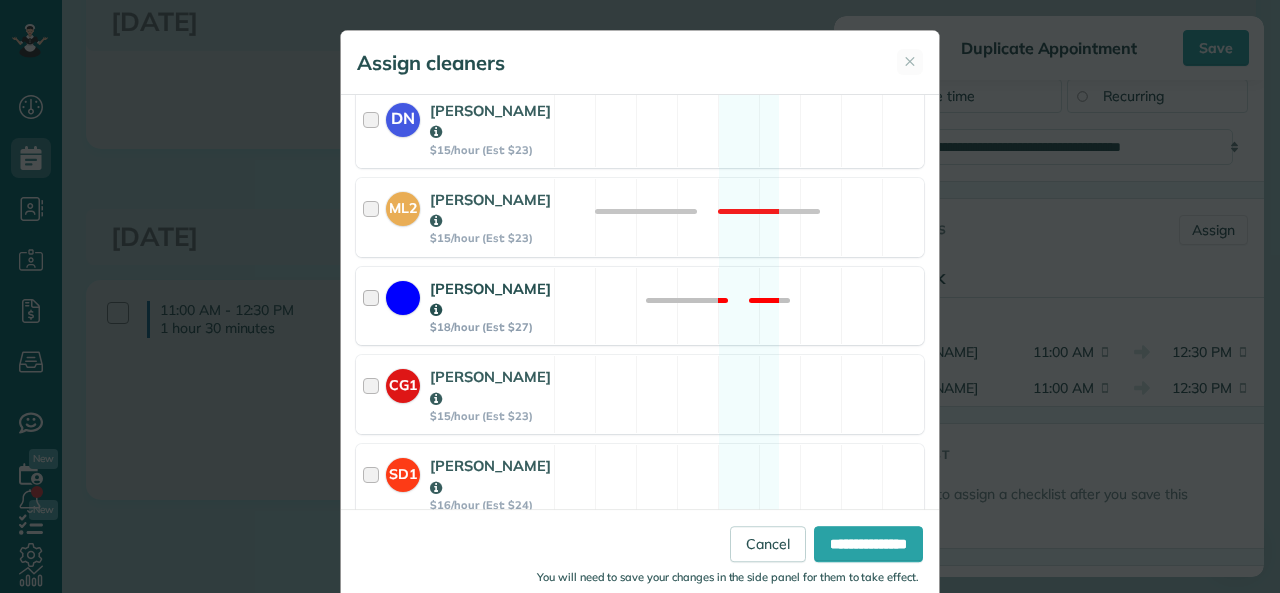 scroll, scrollTop: 1219, scrollLeft: 0, axis: vertical 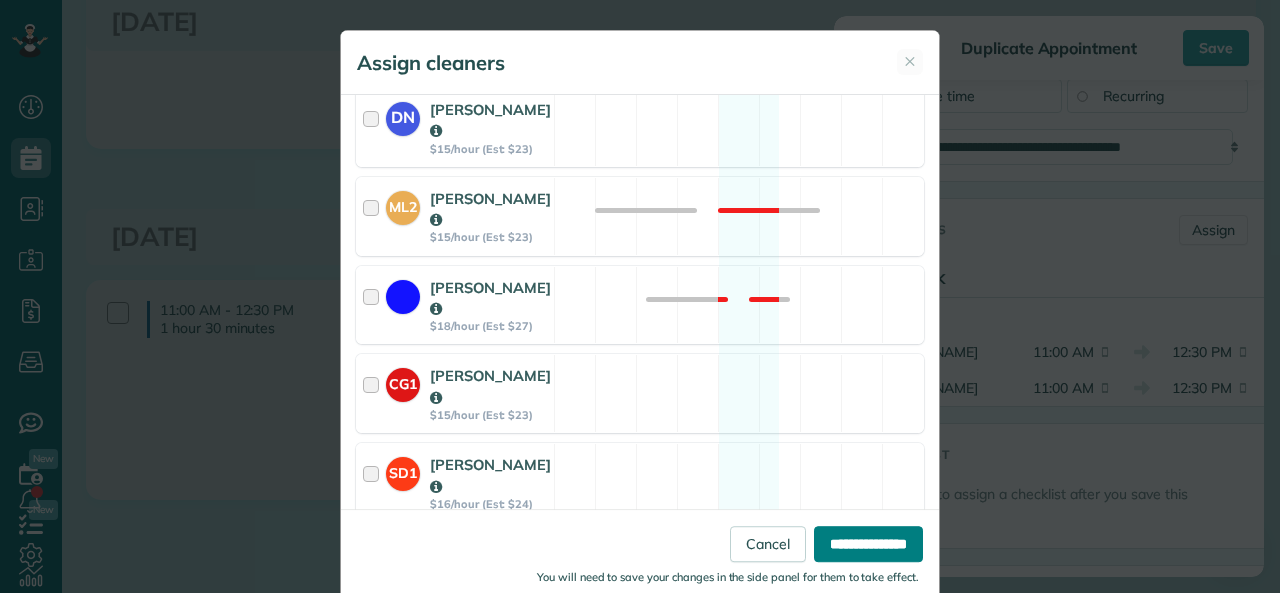 click on "**********" at bounding box center [868, 544] 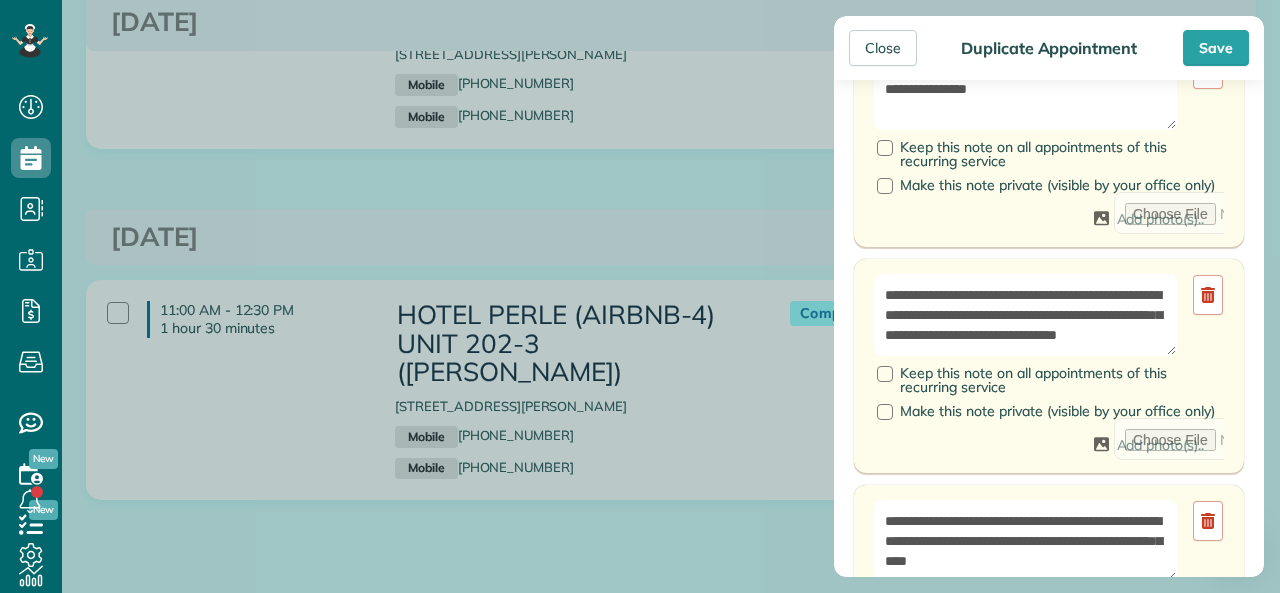 scroll, scrollTop: 1000, scrollLeft: 0, axis: vertical 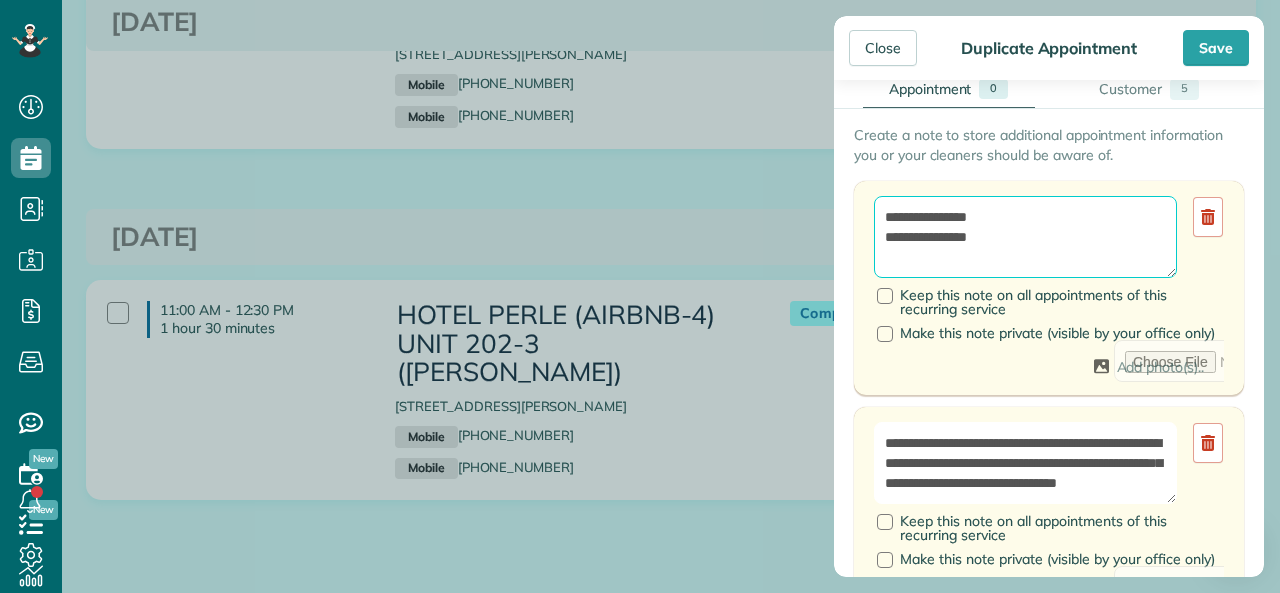 click on "**********" at bounding box center [1025, 237] 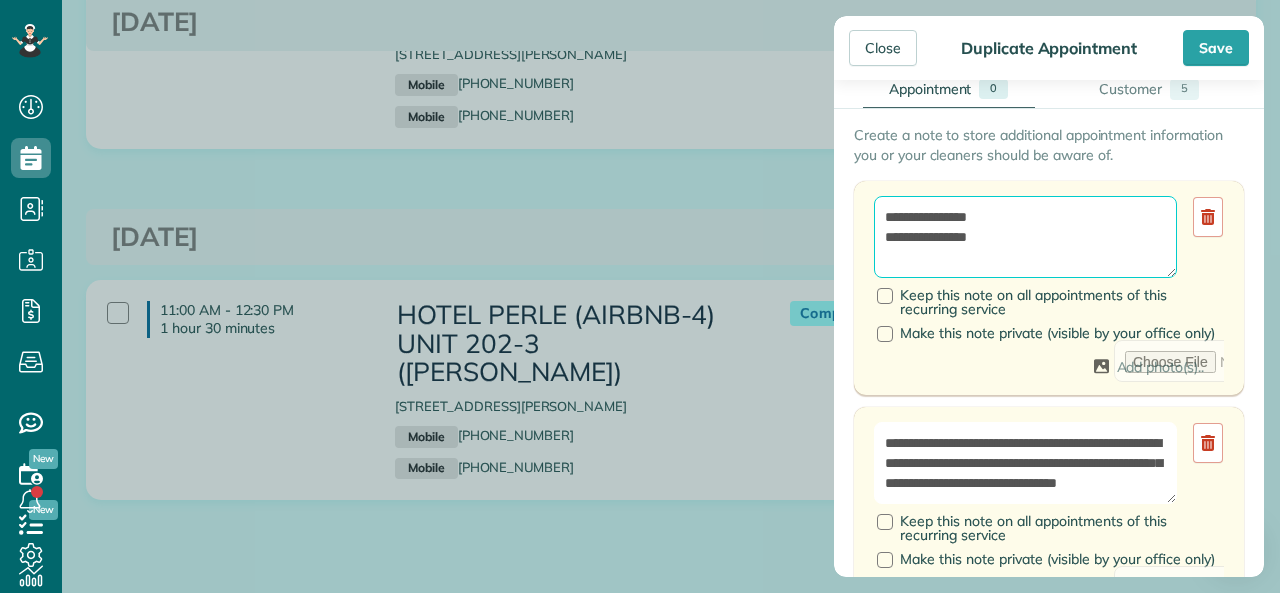 click on "**********" at bounding box center [1025, 237] 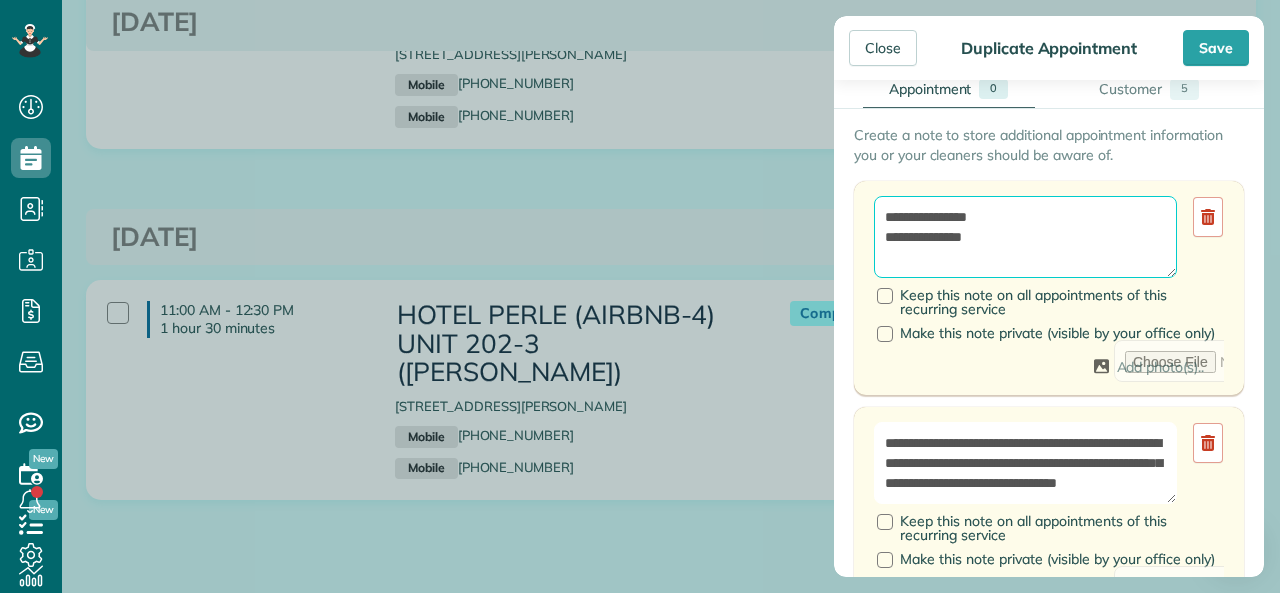 click on "**********" at bounding box center (1025, 237) 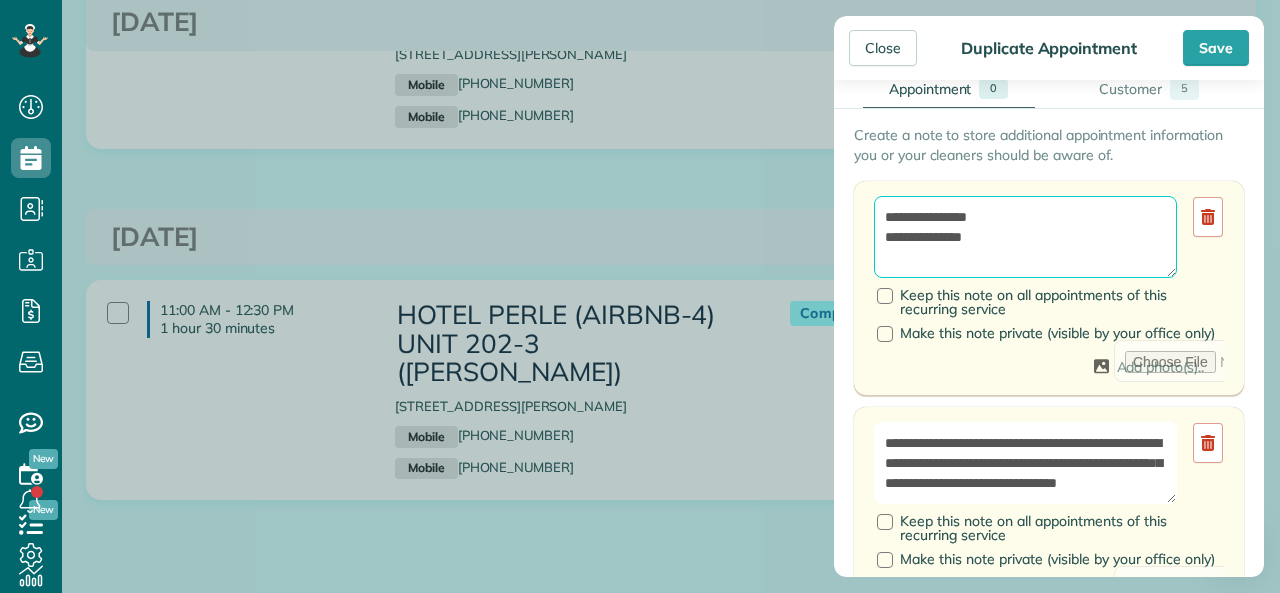 click on "**********" at bounding box center (1025, 237) 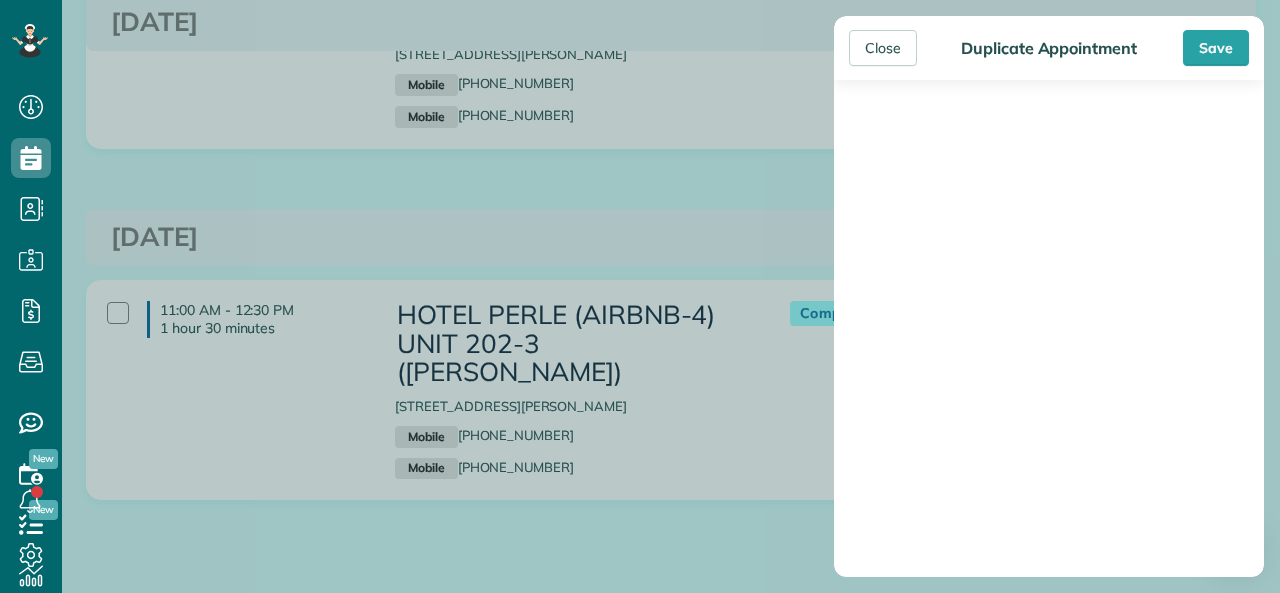 scroll, scrollTop: 2323, scrollLeft: 0, axis: vertical 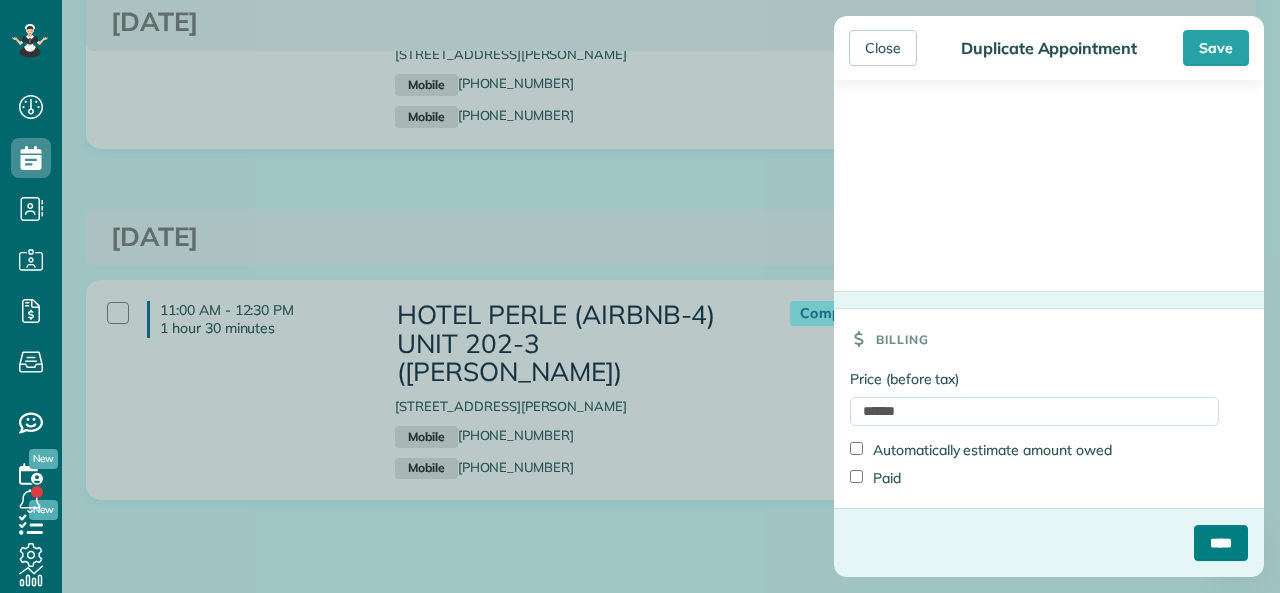 type on "**********" 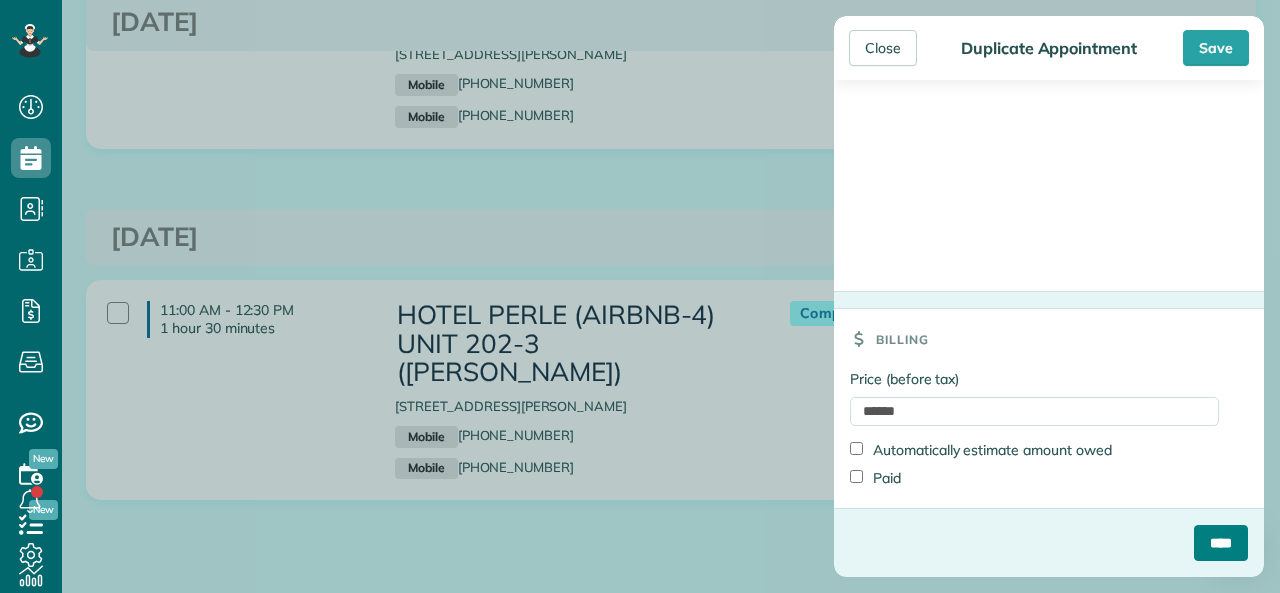 click on "****" at bounding box center [1221, 543] 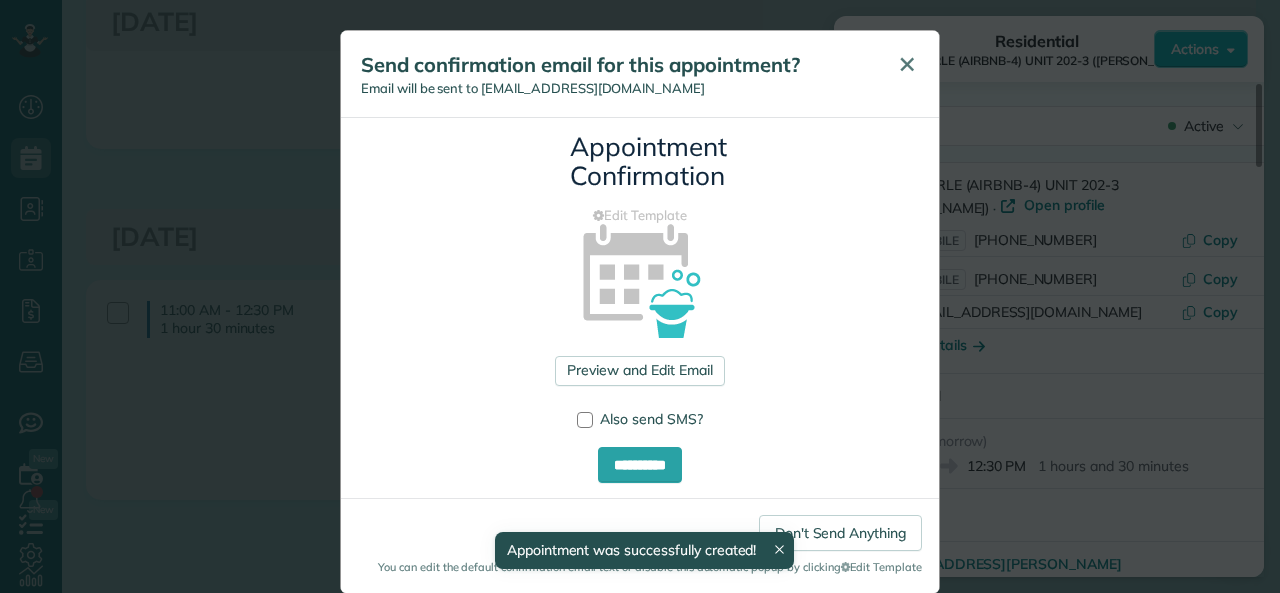 click on "✕" at bounding box center [907, 64] 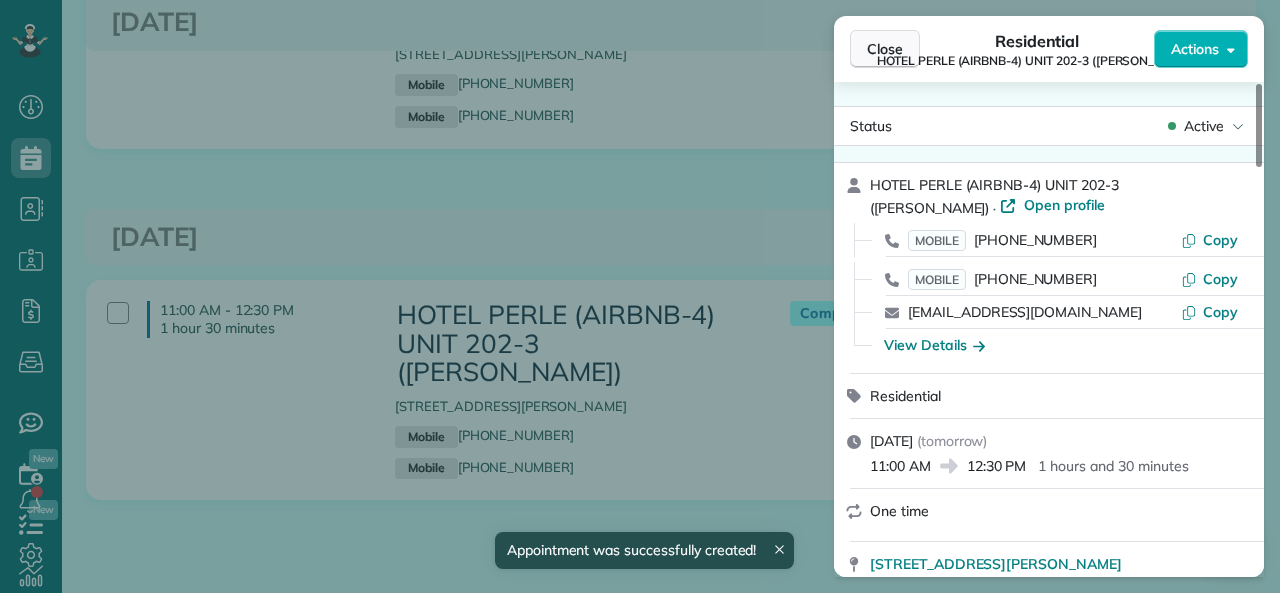 click on "Close" at bounding box center (885, 49) 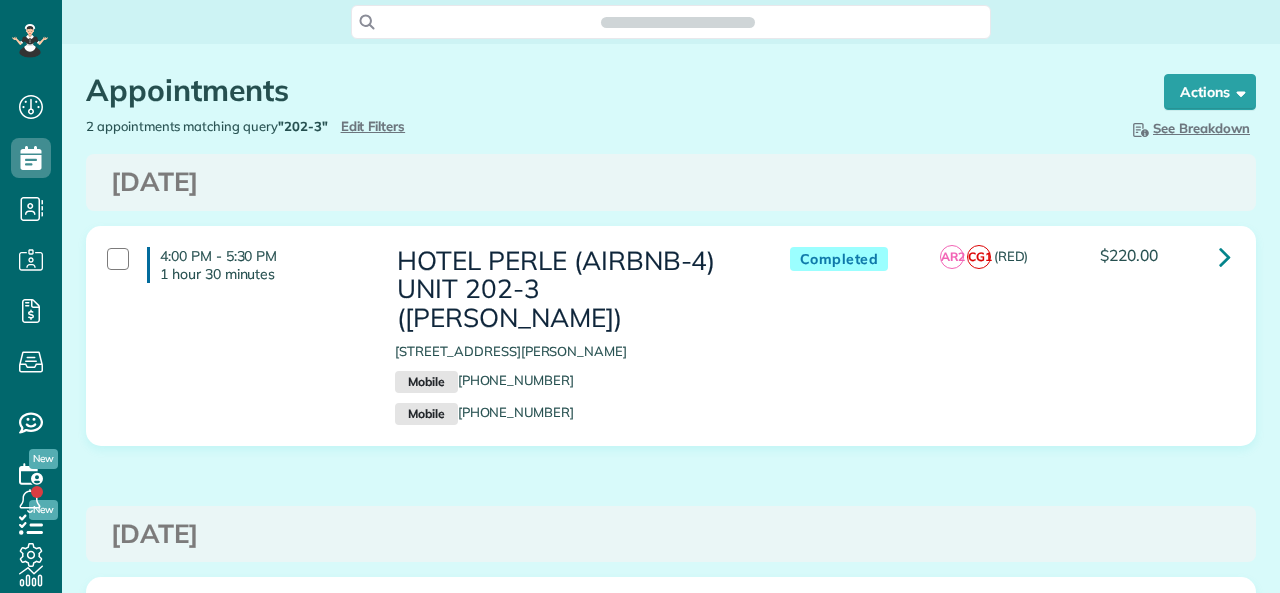 scroll, scrollTop: 0, scrollLeft: 0, axis: both 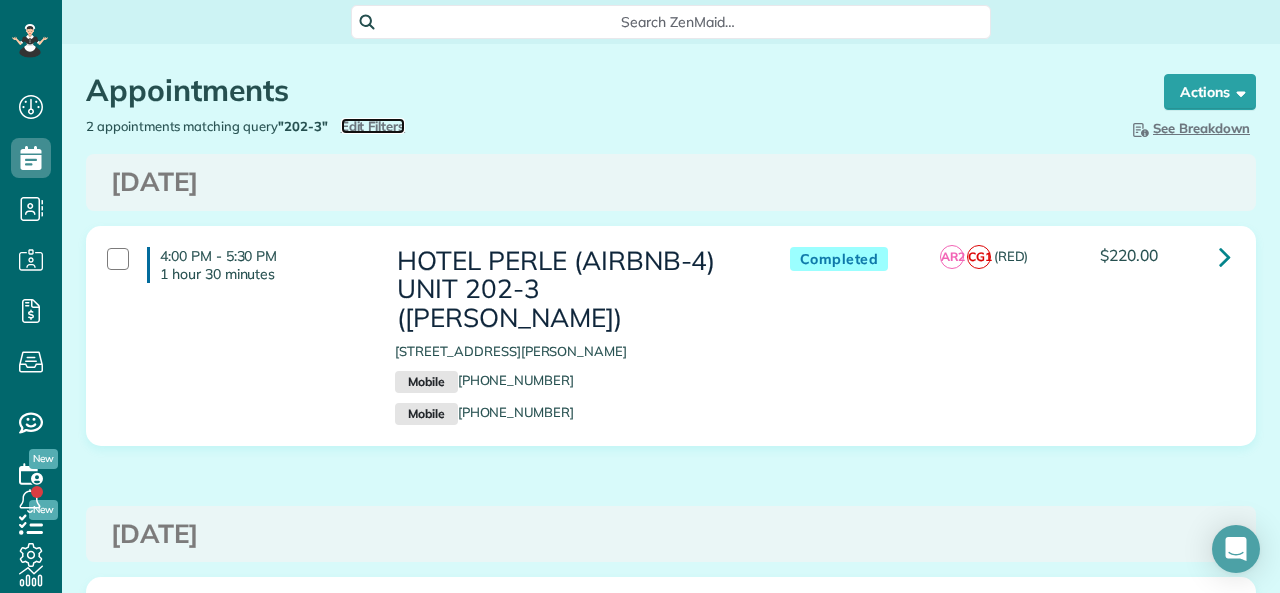 click on "Edit Filters" at bounding box center (373, 126) 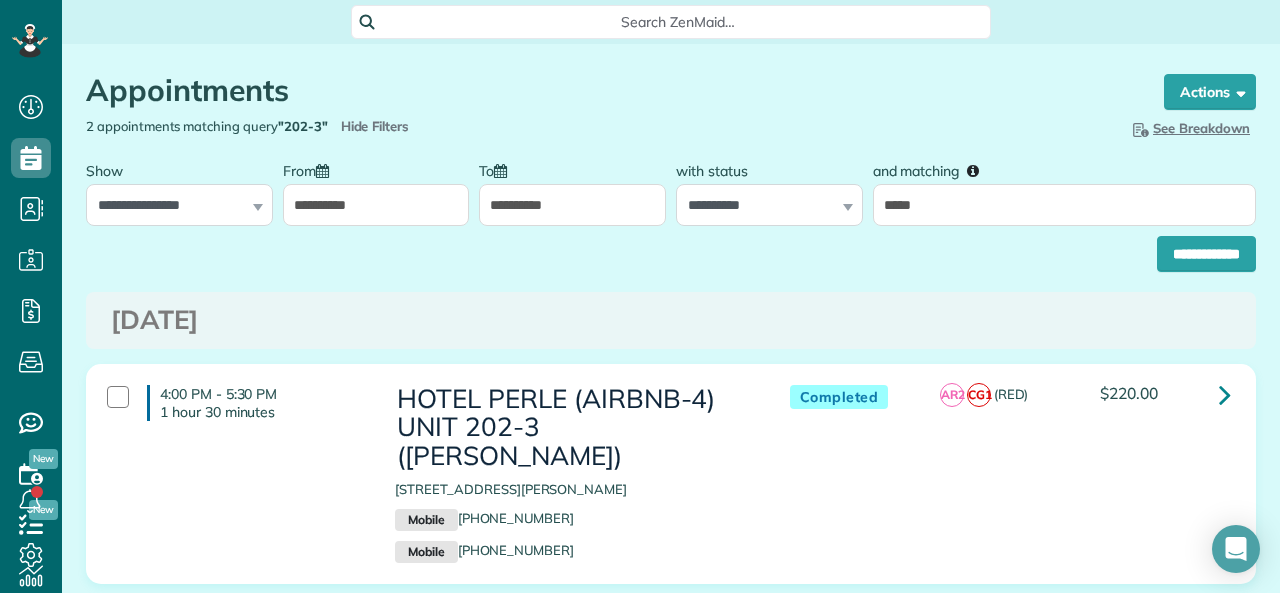 click on "**********" at bounding box center (572, 205) 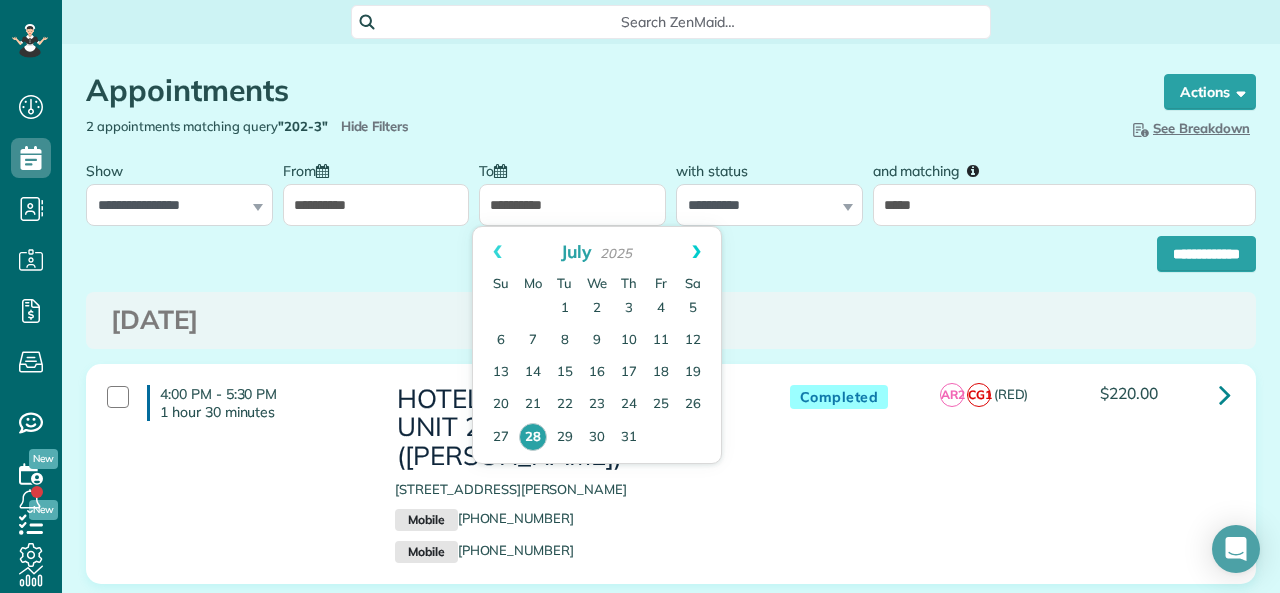 click on "Next" at bounding box center (696, 252) 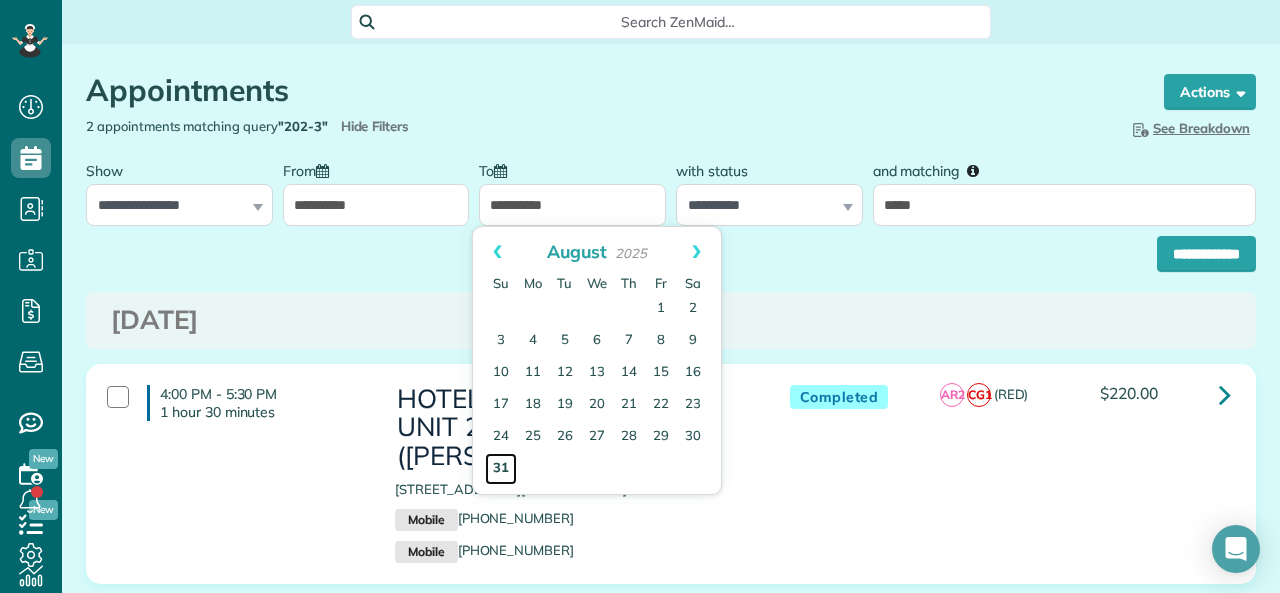 click on "31" at bounding box center (501, 469) 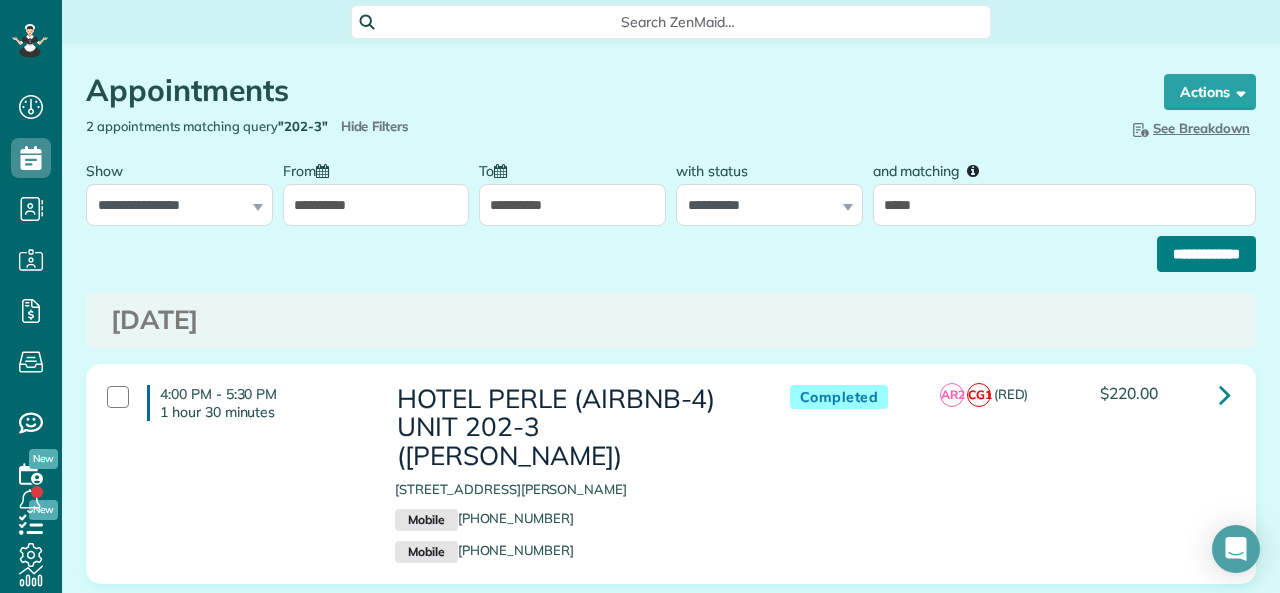 click on "**********" at bounding box center (1206, 254) 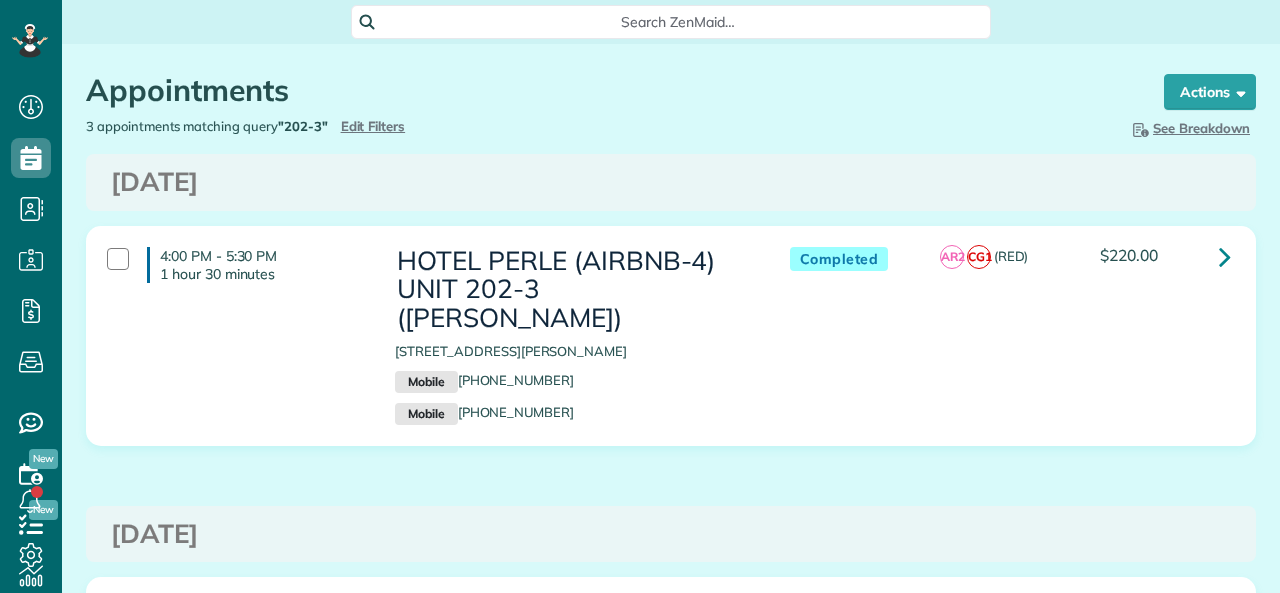 scroll, scrollTop: 0, scrollLeft: 0, axis: both 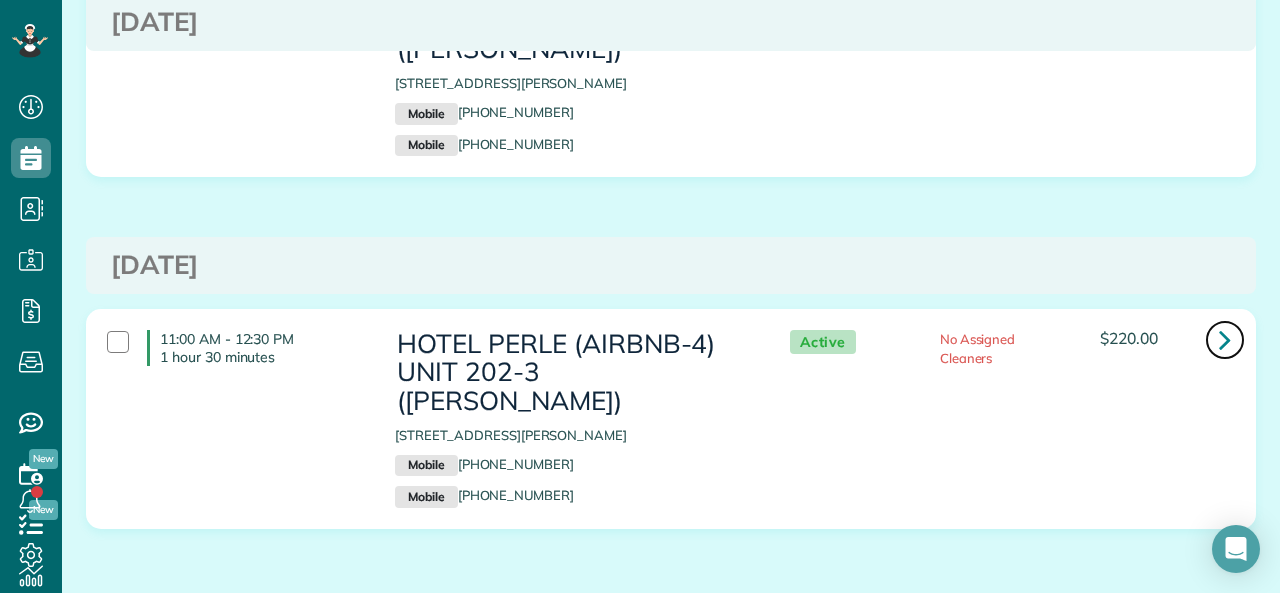 click at bounding box center [1225, 339] 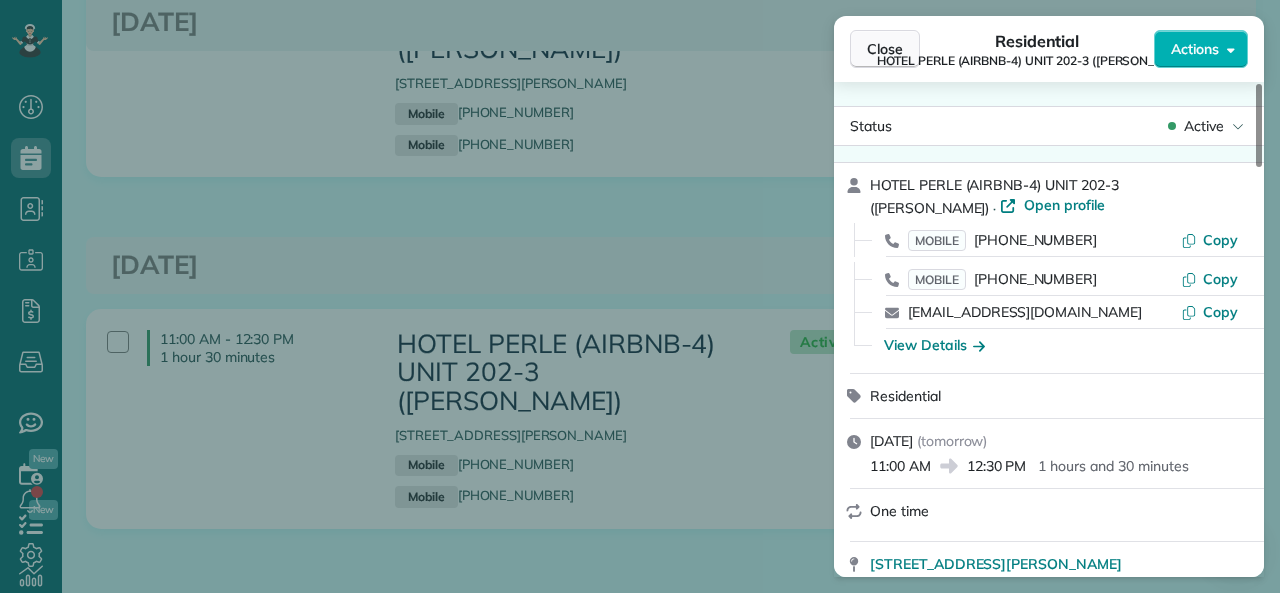 click on "Close" at bounding box center (885, 49) 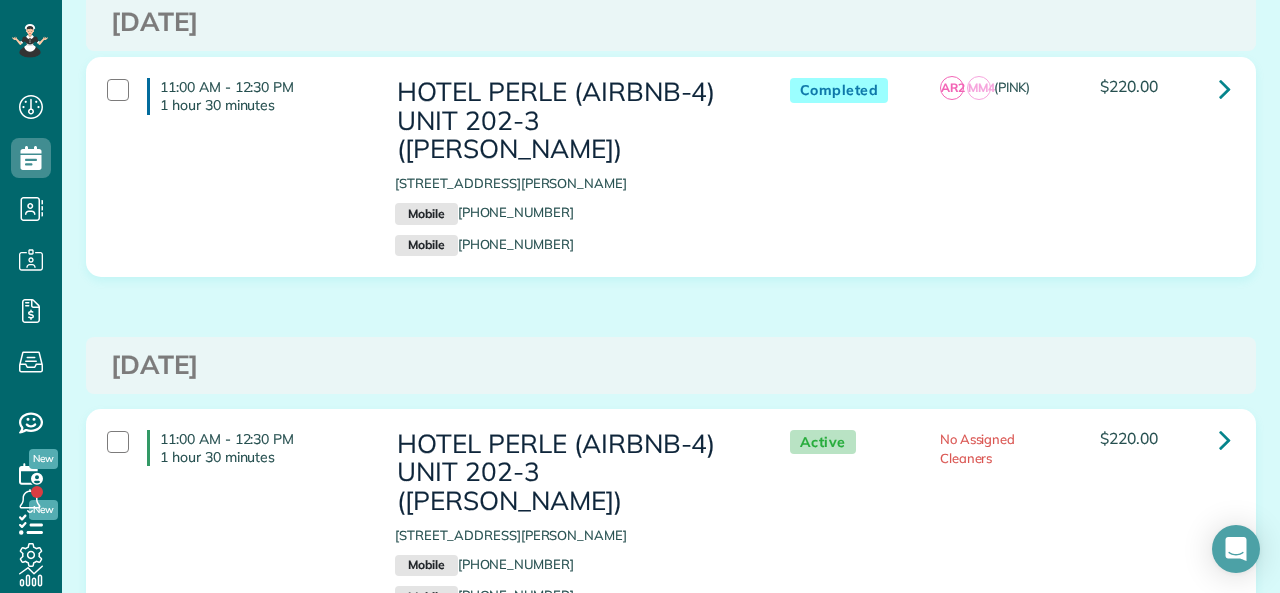 scroll, scrollTop: 420, scrollLeft: 0, axis: vertical 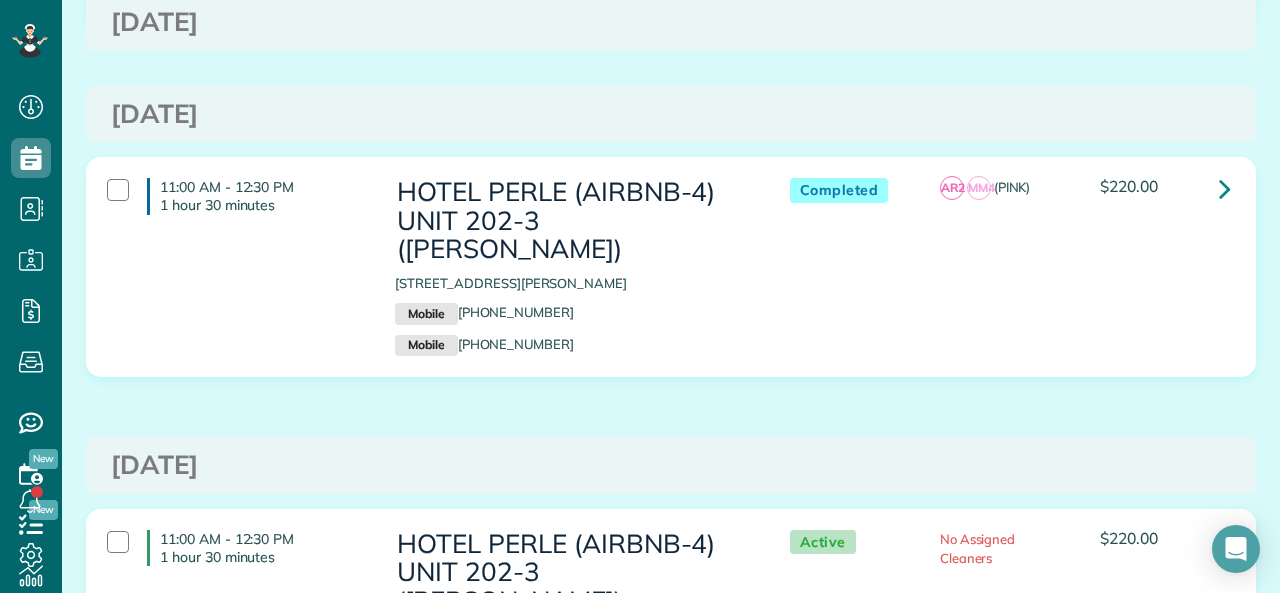 click on "Sunday Jul 20, 2025
4:00 PM -  5:30 PM
1 hour  30 minutes
HOTEL PERLE (AIRBNB-4) UNIT 202-3 (NICK BRUNO)
757 Saint Charles Avenue New Orleans LA 70130
Mobile
(504) 215-1676
Mobile
(727) 410-0783
Completed
AR2
(RED)" at bounding box center (671, 246) 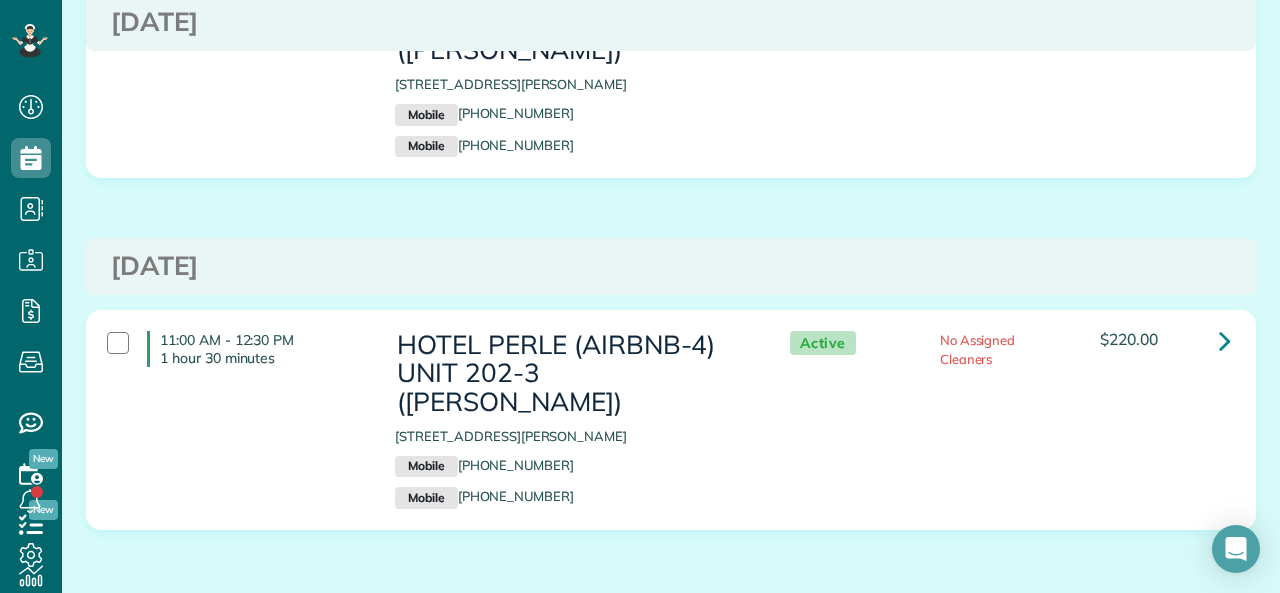 scroll, scrollTop: 620, scrollLeft: 0, axis: vertical 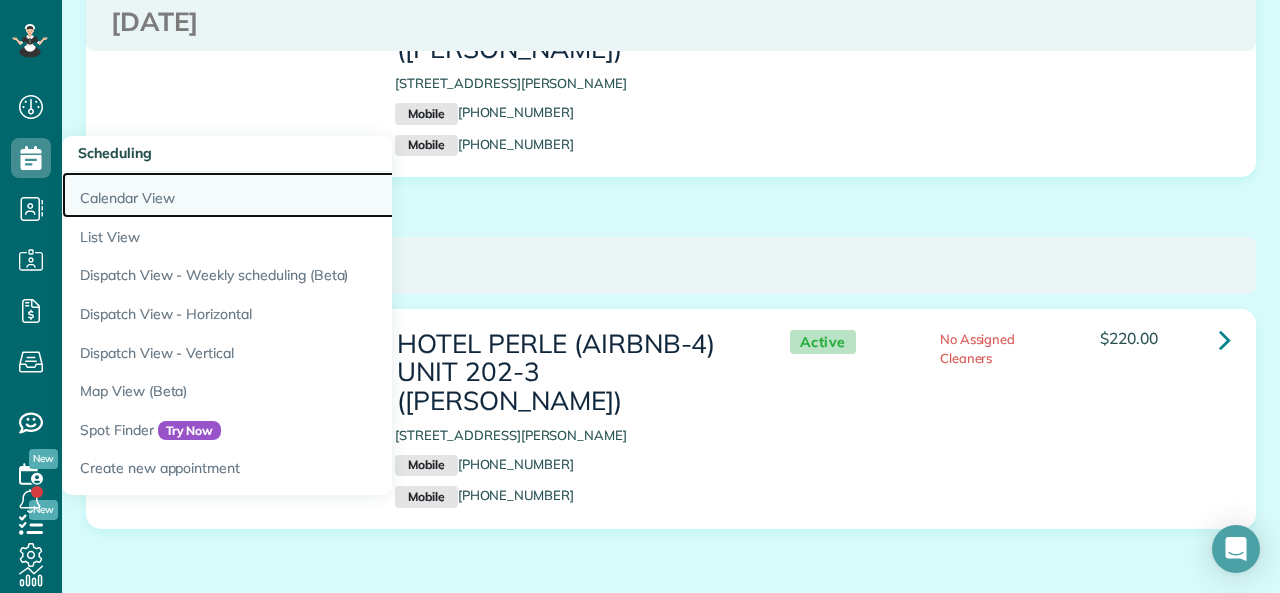click on "Calendar View" at bounding box center (312, 195) 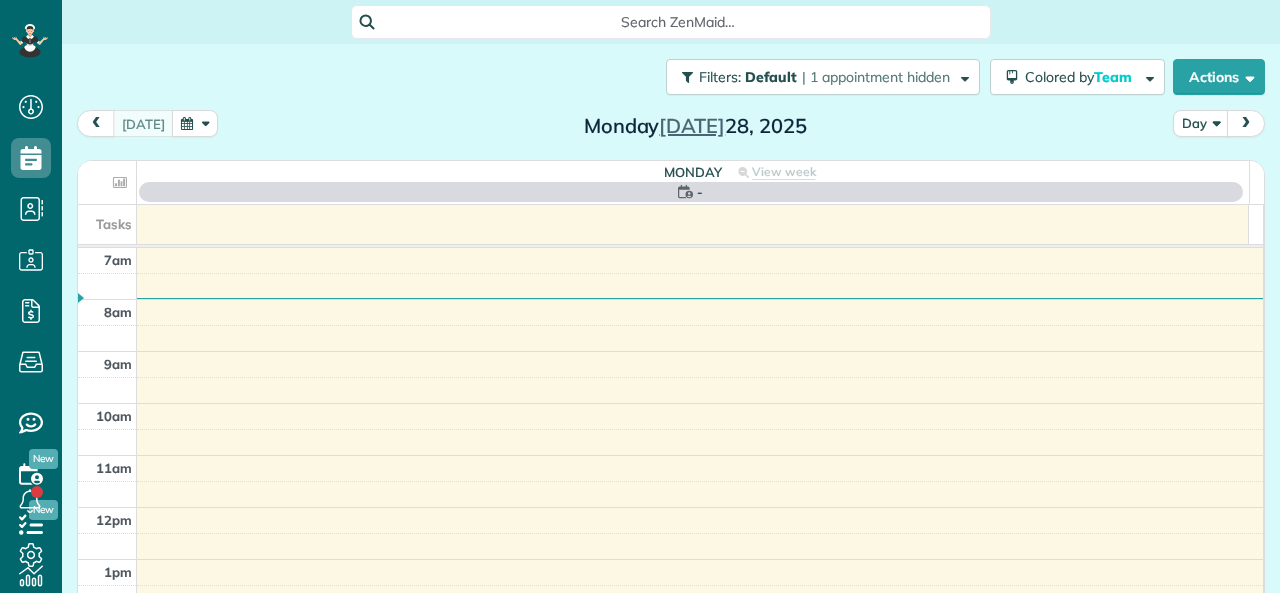 scroll, scrollTop: 0, scrollLeft: 0, axis: both 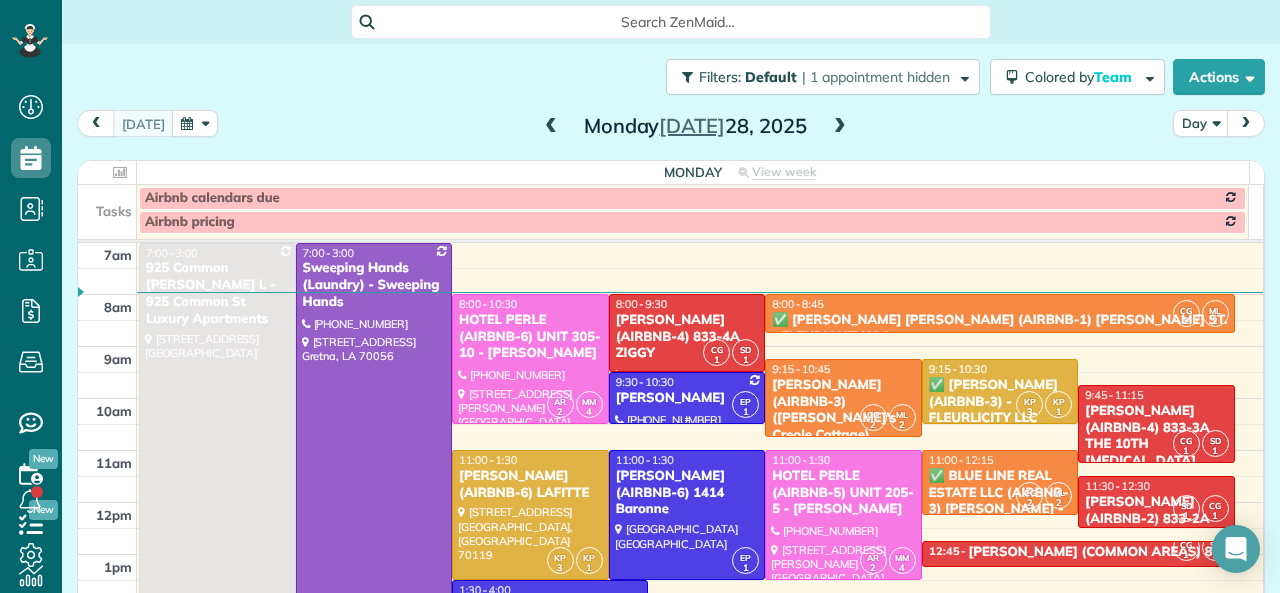 click on "[PERSON_NAME]" at bounding box center (687, 398) 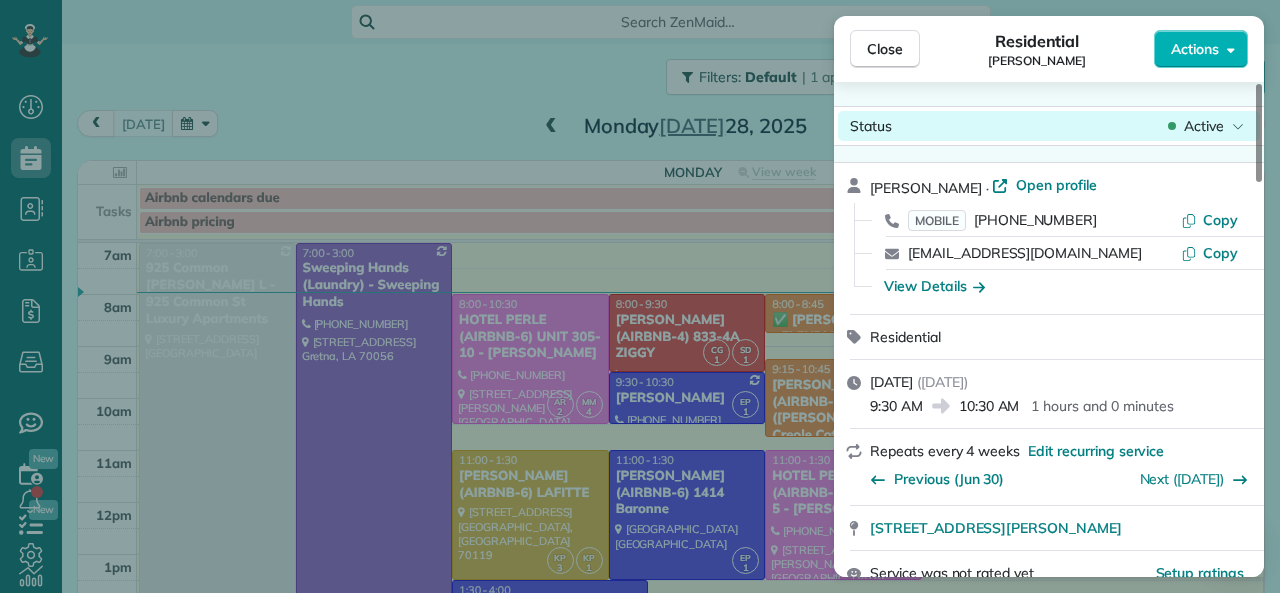 click on "Active" at bounding box center (1204, 126) 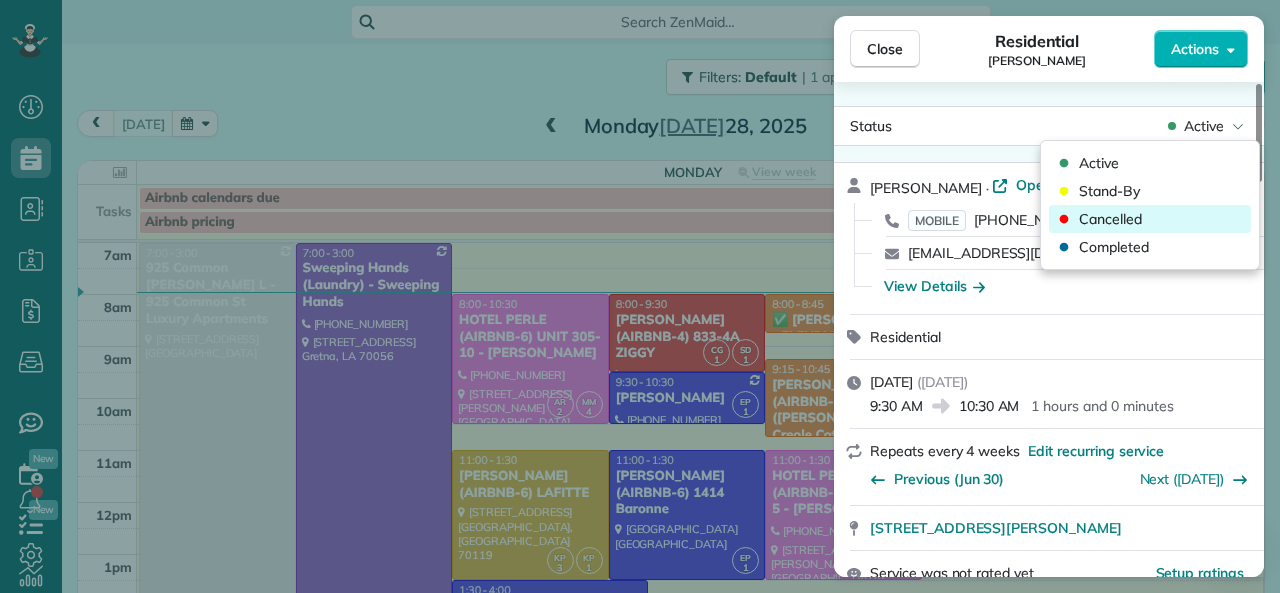 click on "Cancelled" at bounding box center [1110, 219] 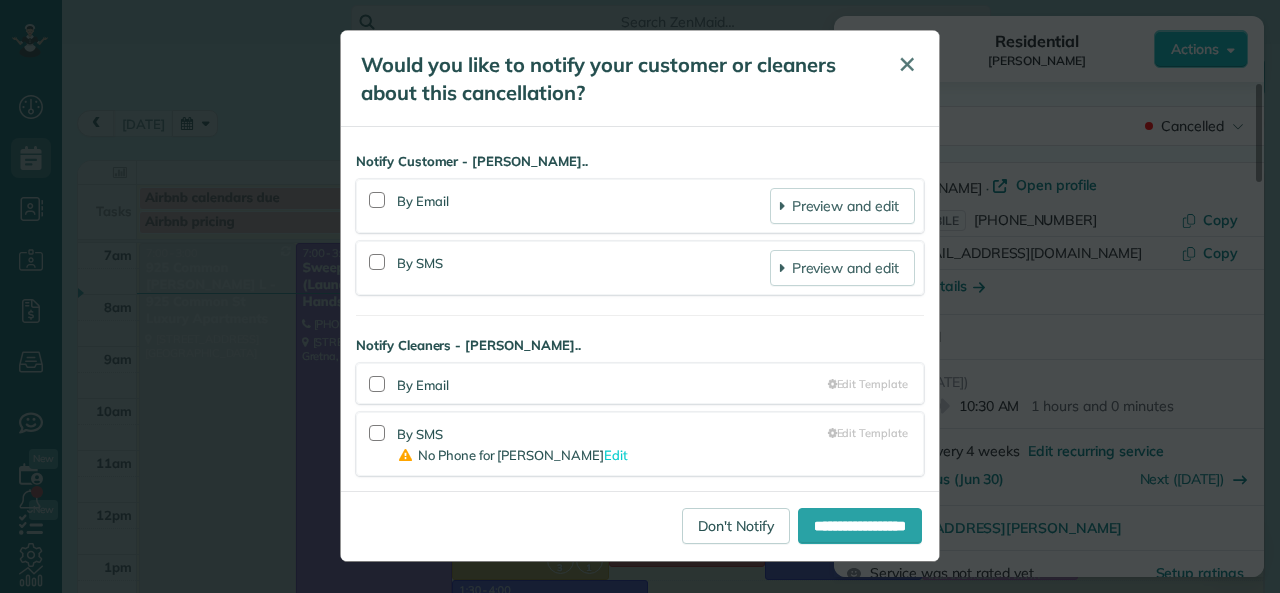 click on "✕" at bounding box center [907, 64] 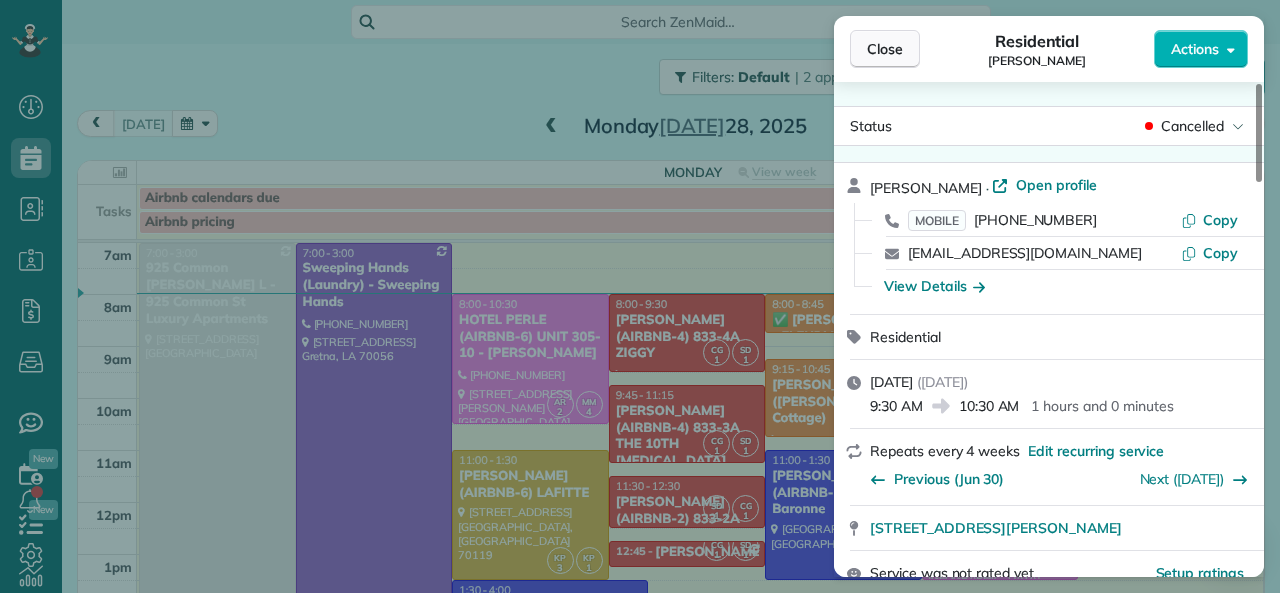 click on "Close" at bounding box center [885, 49] 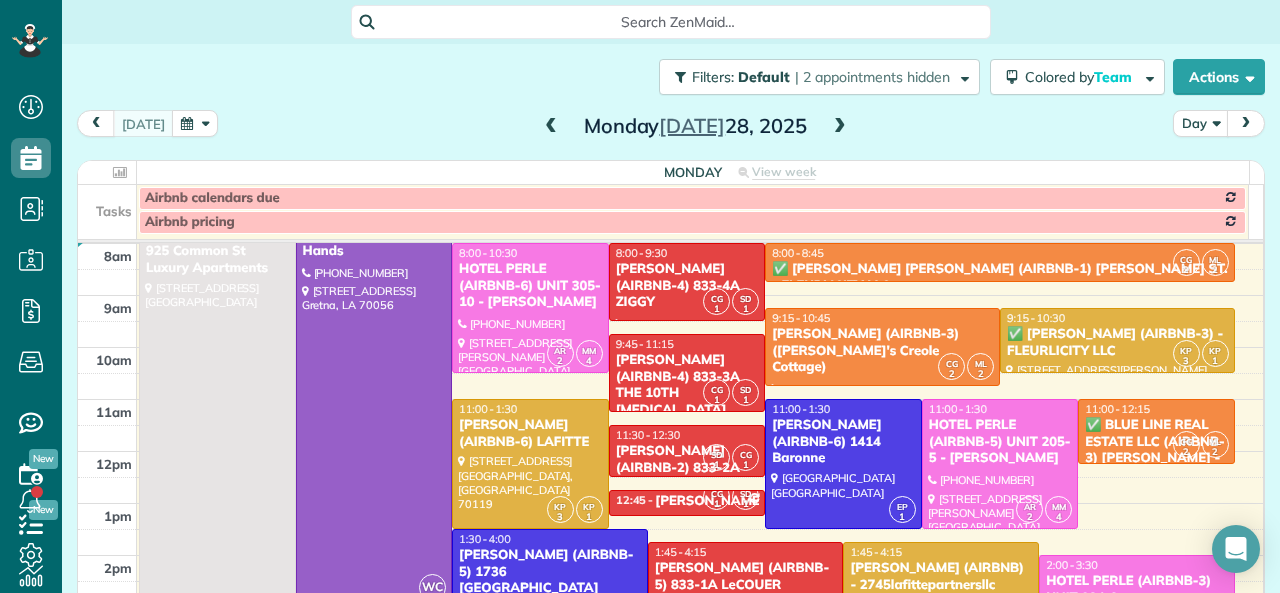 scroll, scrollTop: 0, scrollLeft: 0, axis: both 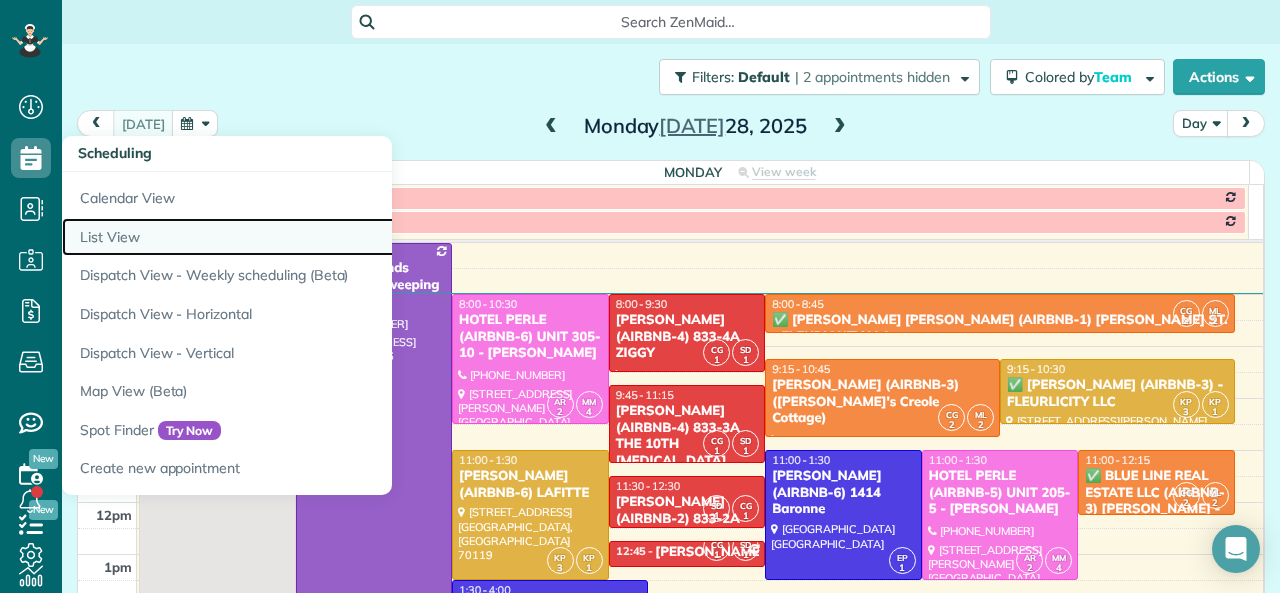 click on "List View" at bounding box center (312, 237) 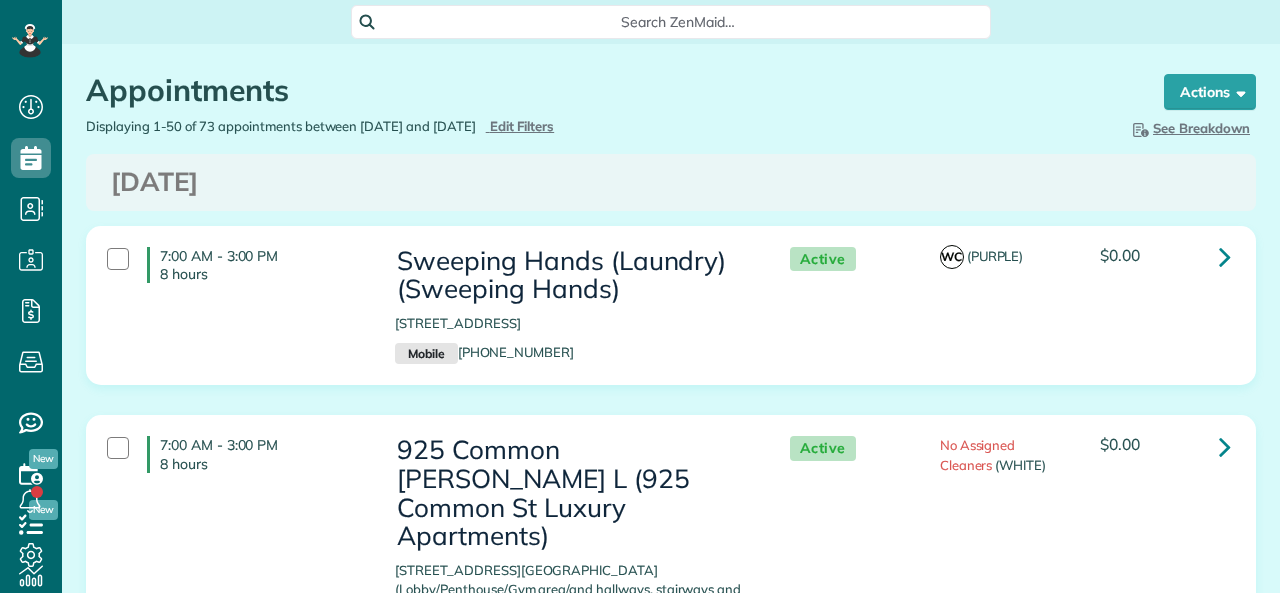 scroll, scrollTop: 0, scrollLeft: 0, axis: both 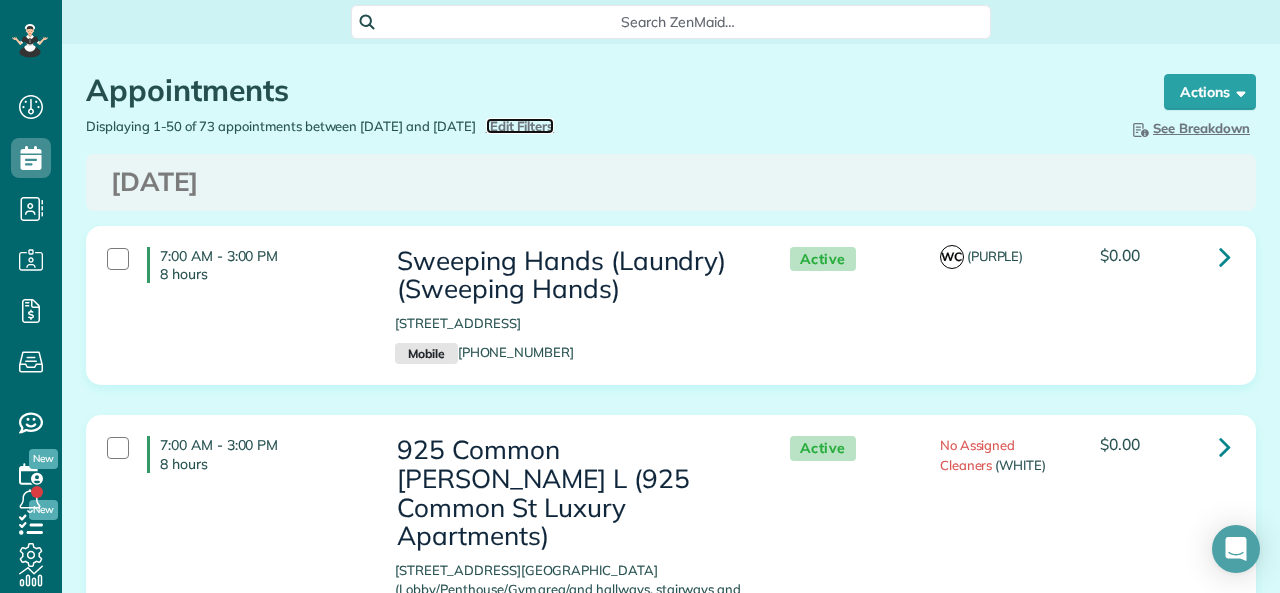 click on "Edit Filters" at bounding box center [522, 126] 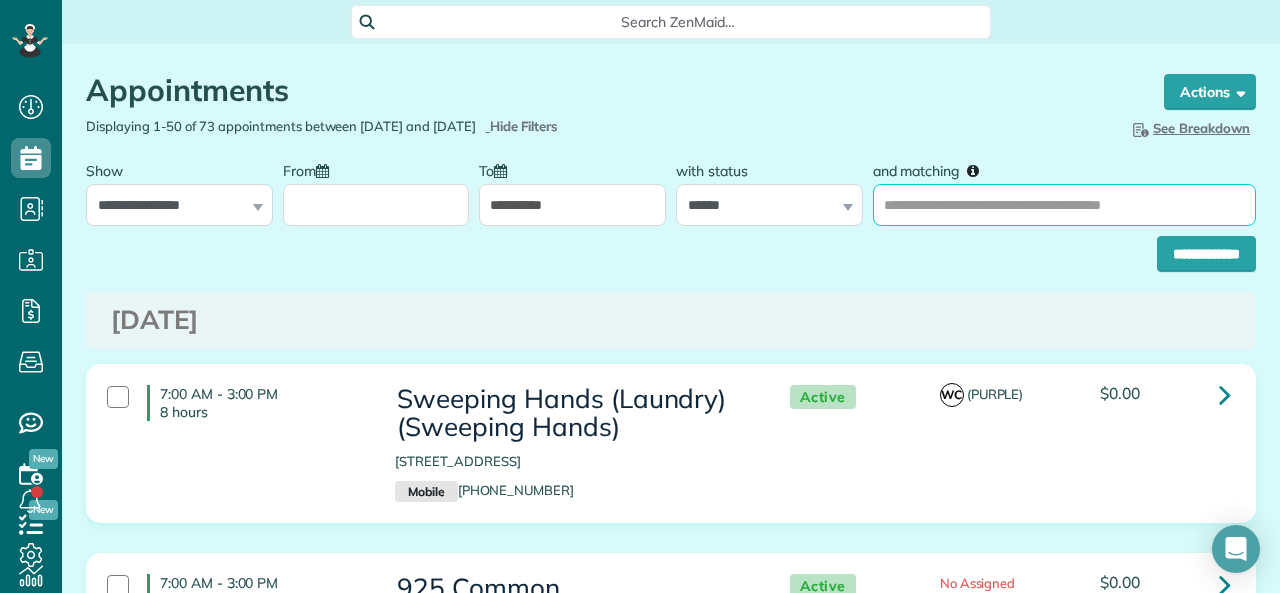 click on "and matching" at bounding box center (1064, 205) 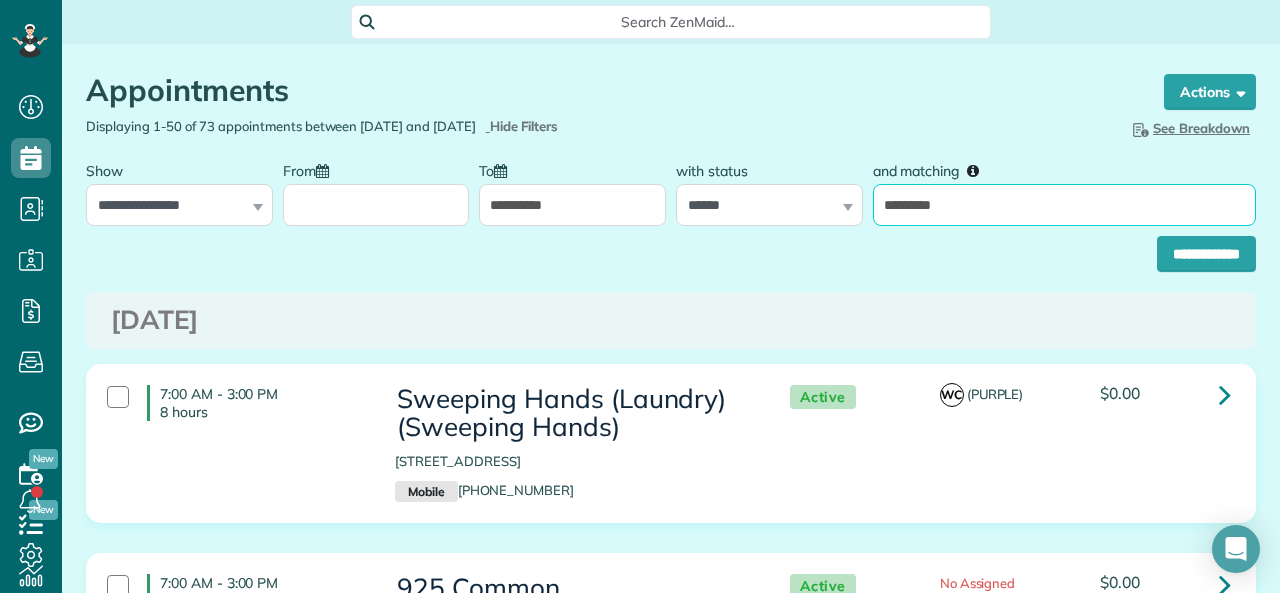 type on "*********" 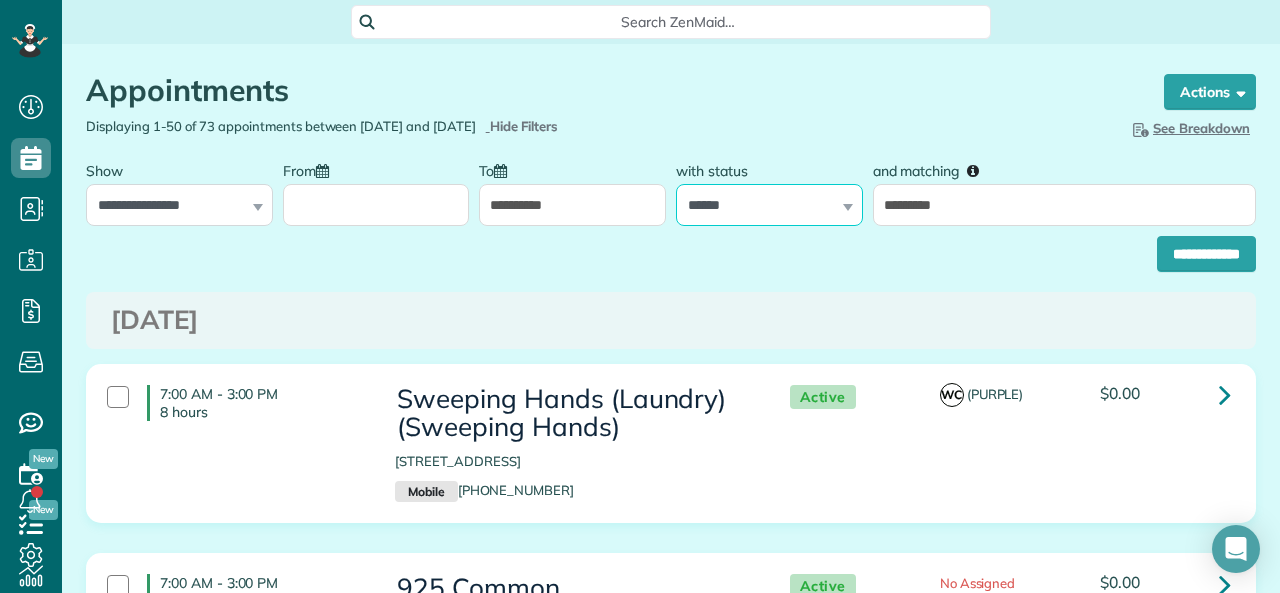 click on "**********" at bounding box center [769, 205] 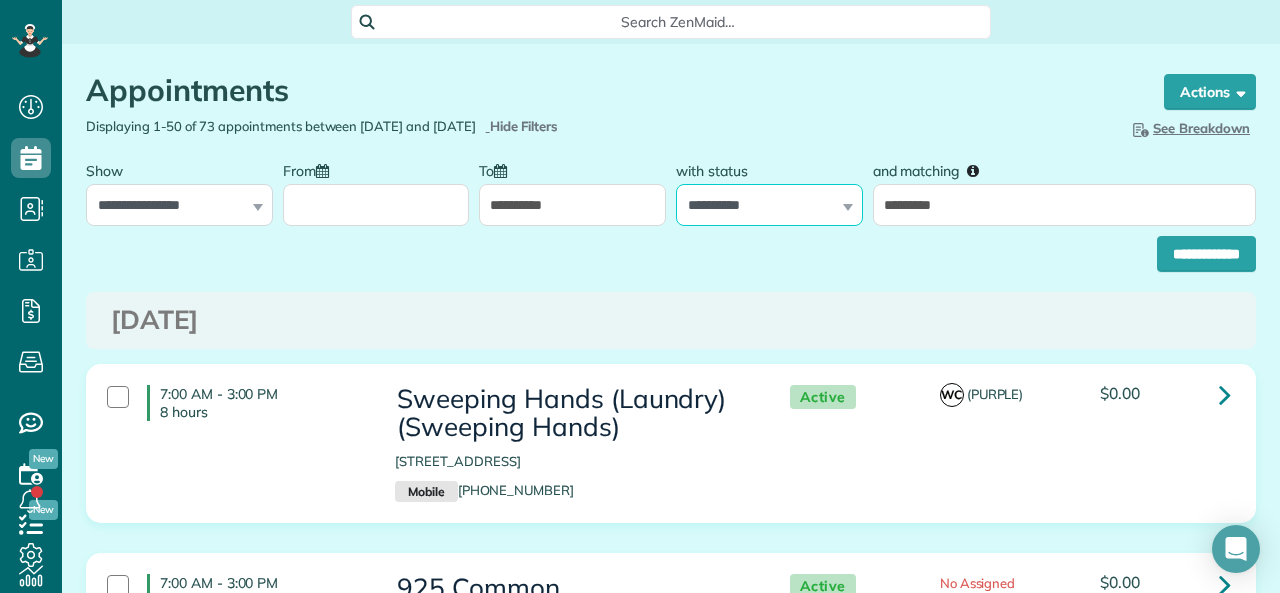 click on "**********" at bounding box center [769, 205] 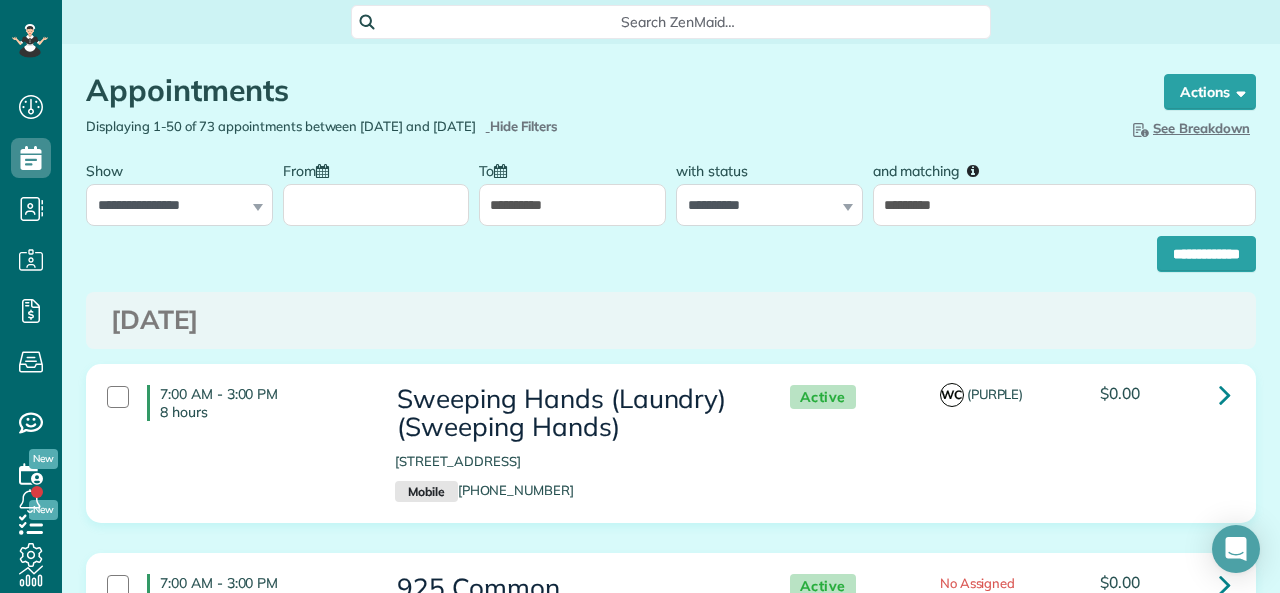 click on "**********" at bounding box center (572, 205) 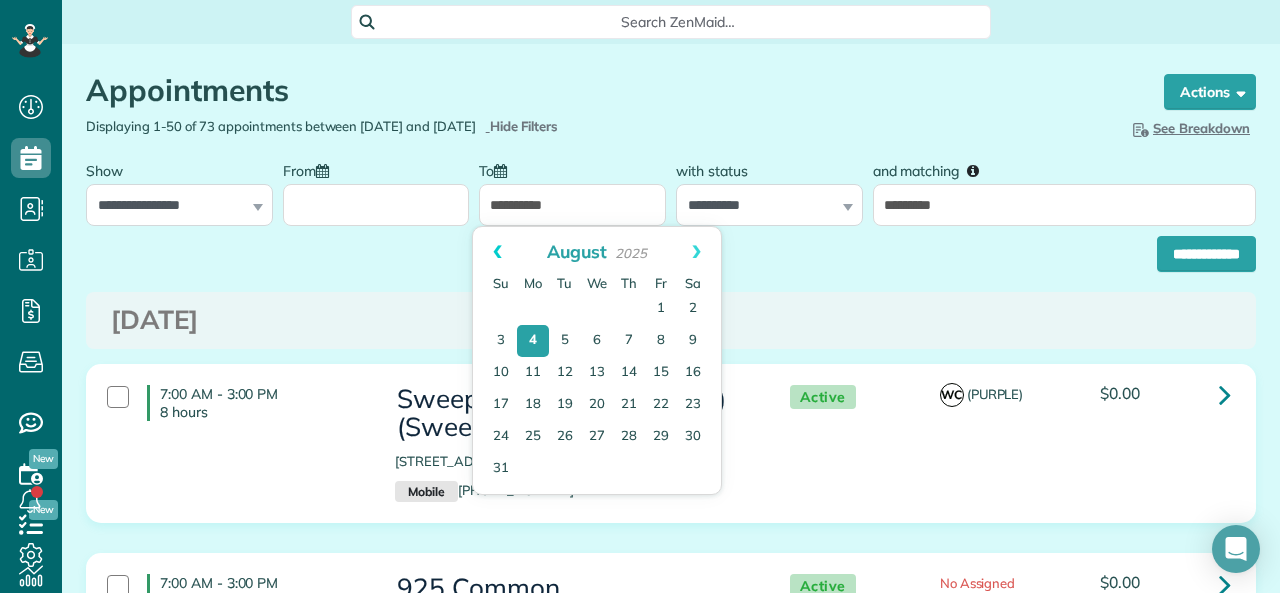click on "Prev" at bounding box center (497, 252) 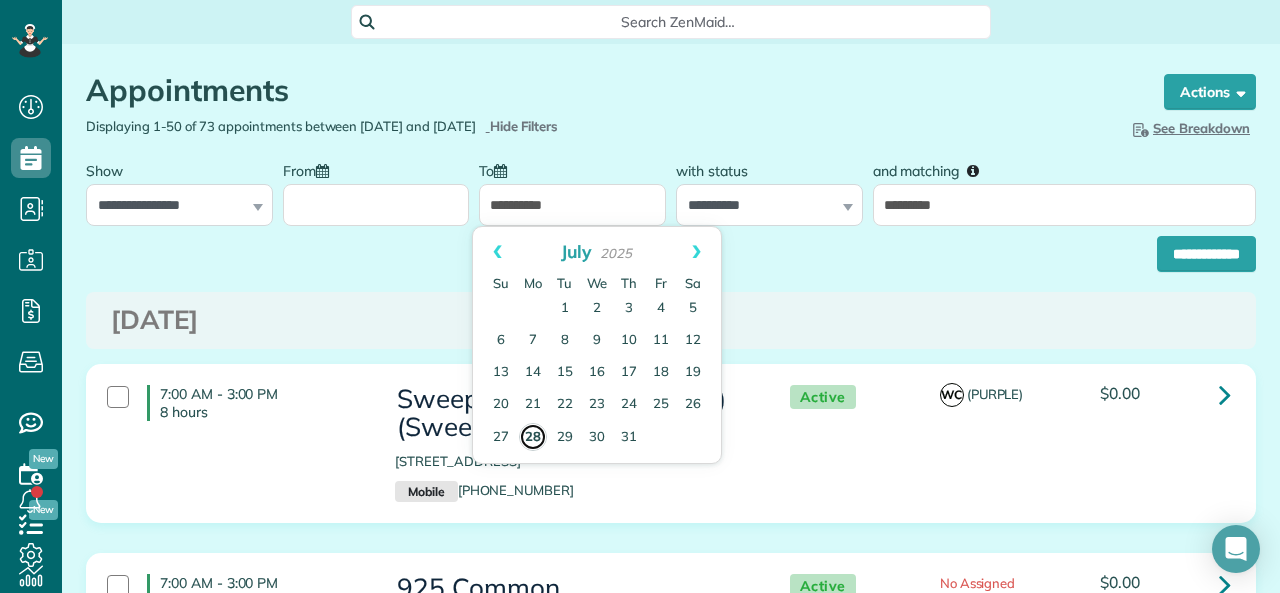 click on "28" at bounding box center (533, 437) 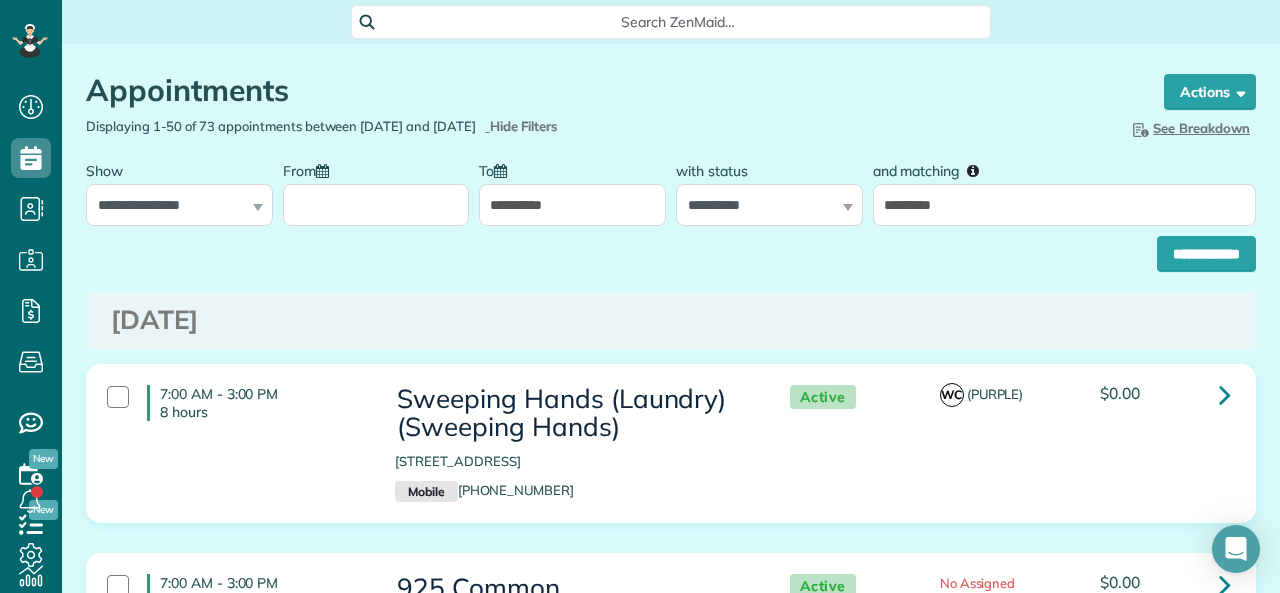 click on "From" at bounding box center [376, 205] 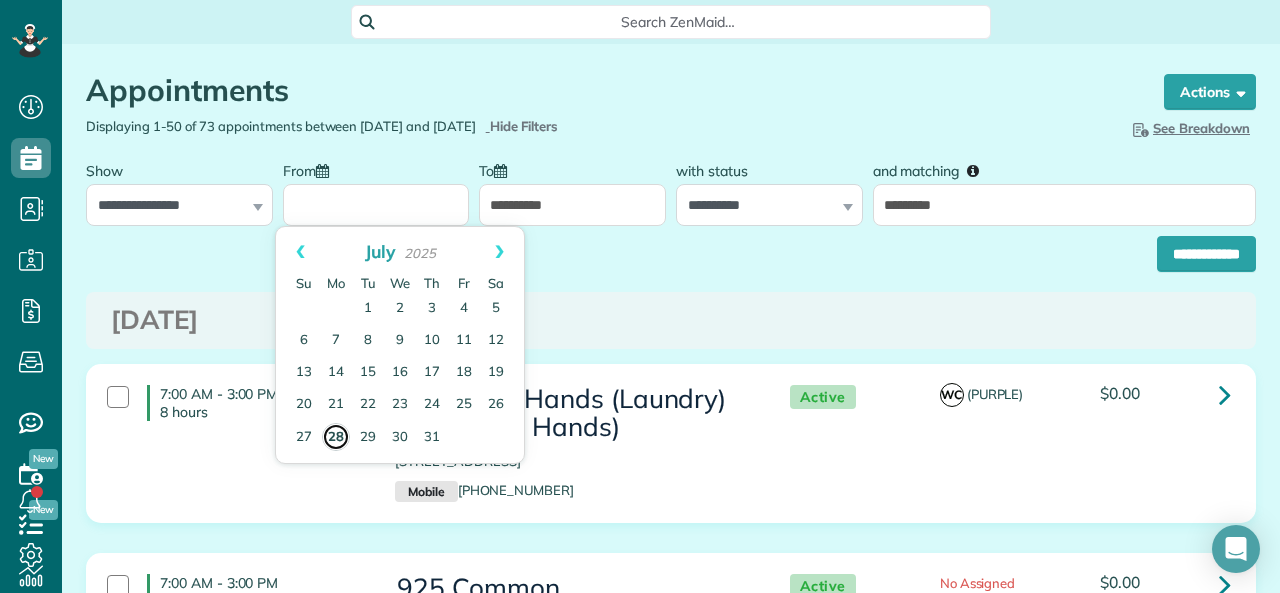 click on "28" at bounding box center (336, 437) 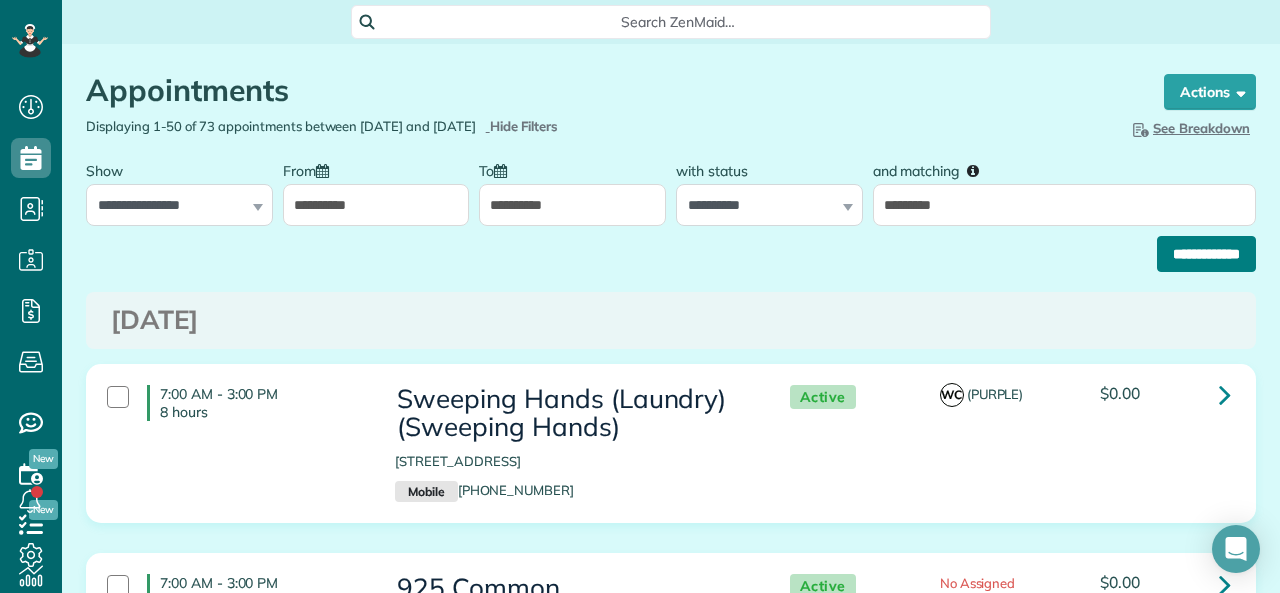 click on "**********" at bounding box center (1206, 254) 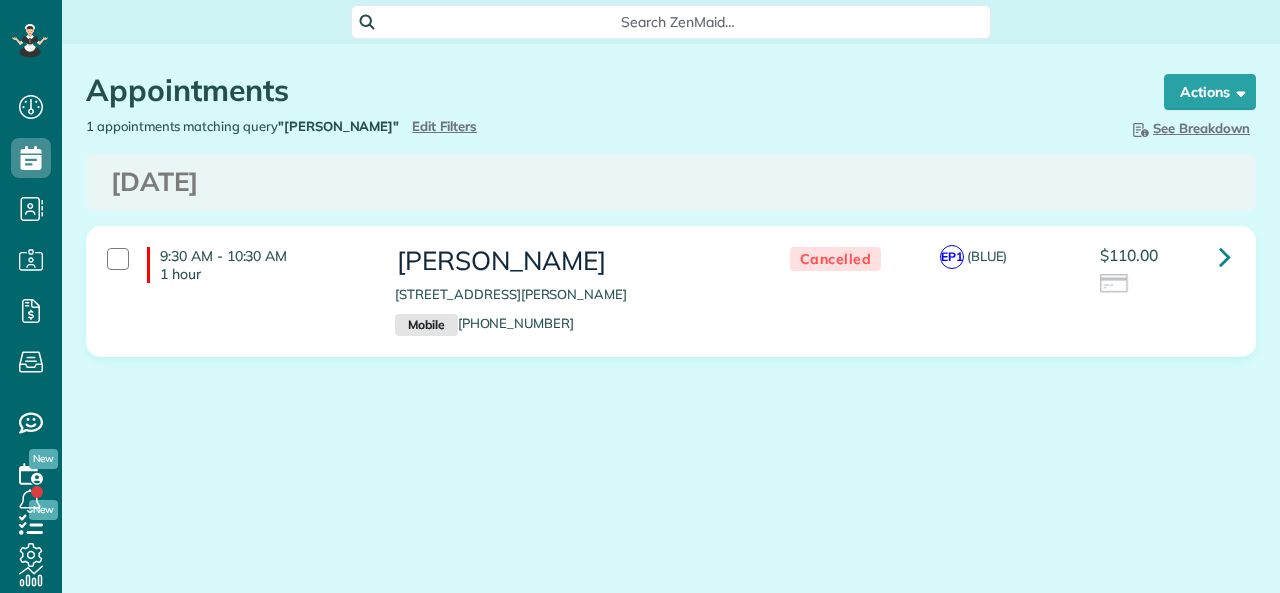 scroll, scrollTop: 0, scrollLeft: 0, axis: both 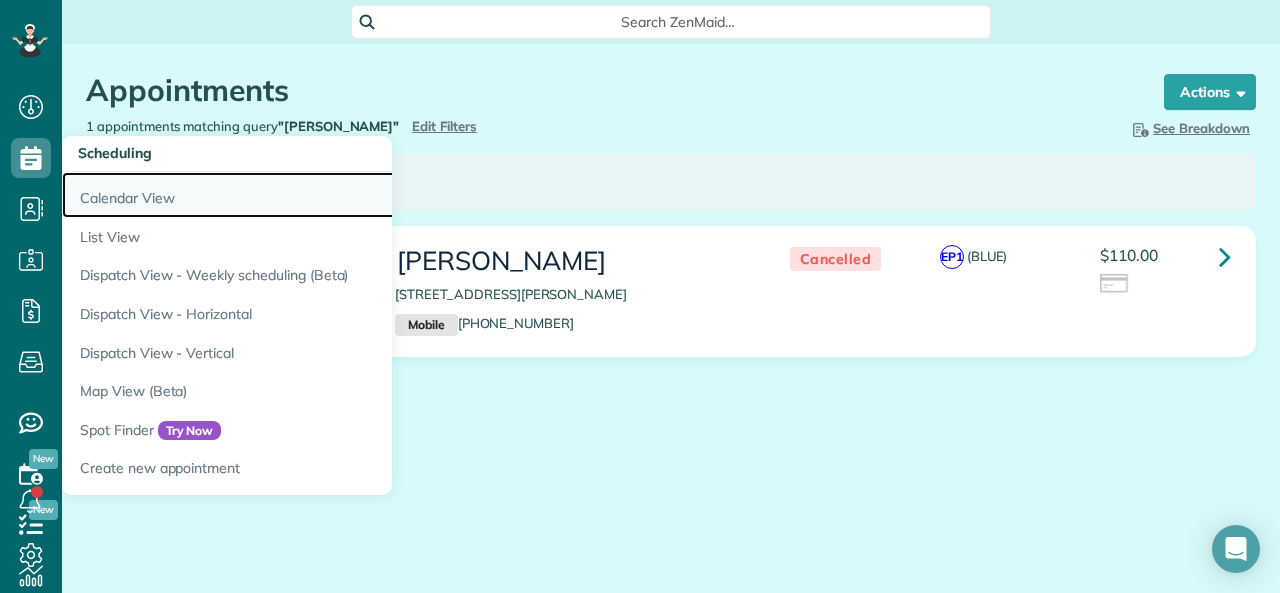 drag, startPoint x: 99, startPoint y: 193, endPoint x: 129, endPoint y: 181, distance: 32.31099 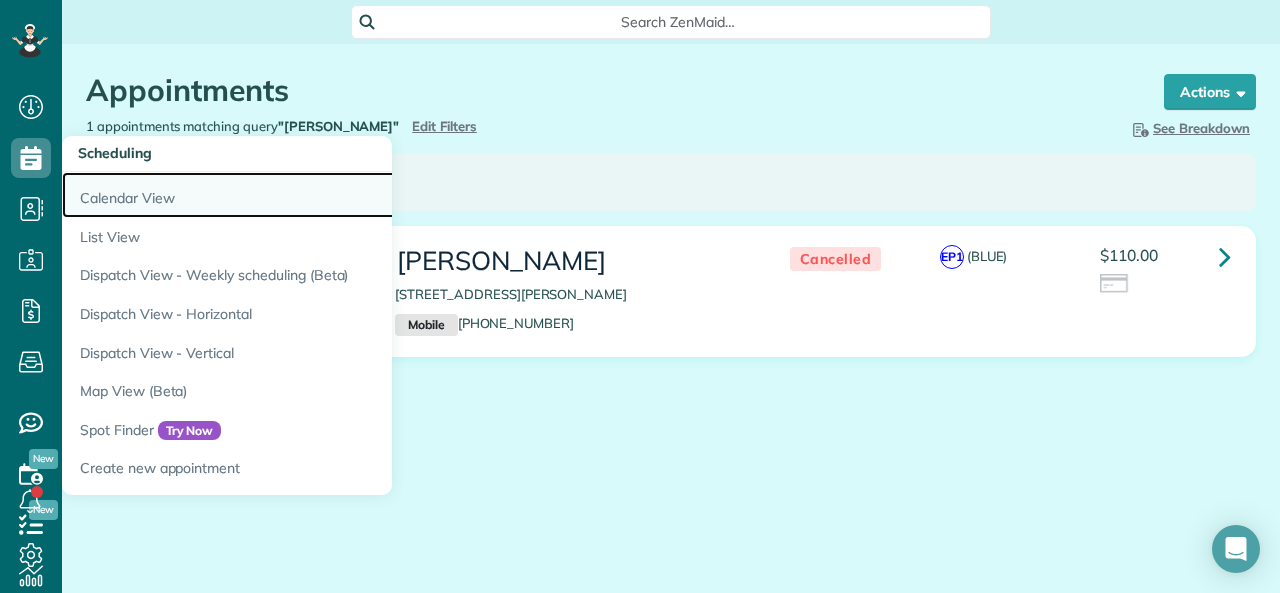 click on "Calendar View" at bounding box center [312, 195] 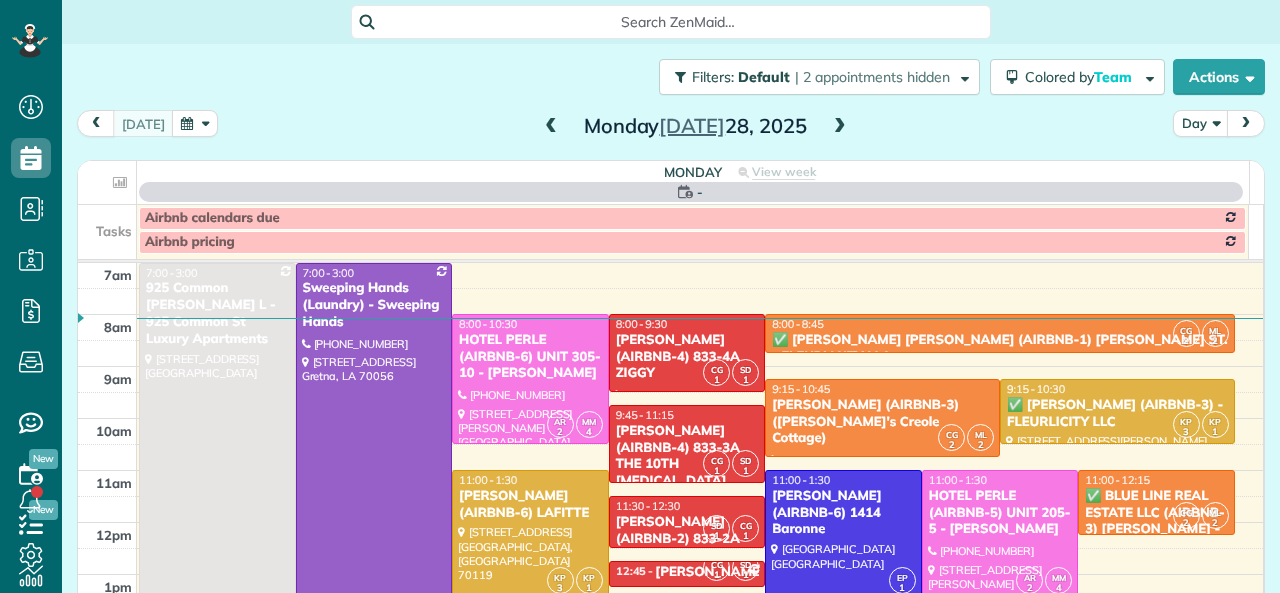 scroll, scrollTop: 0, scrollLeft: 0, axis: both 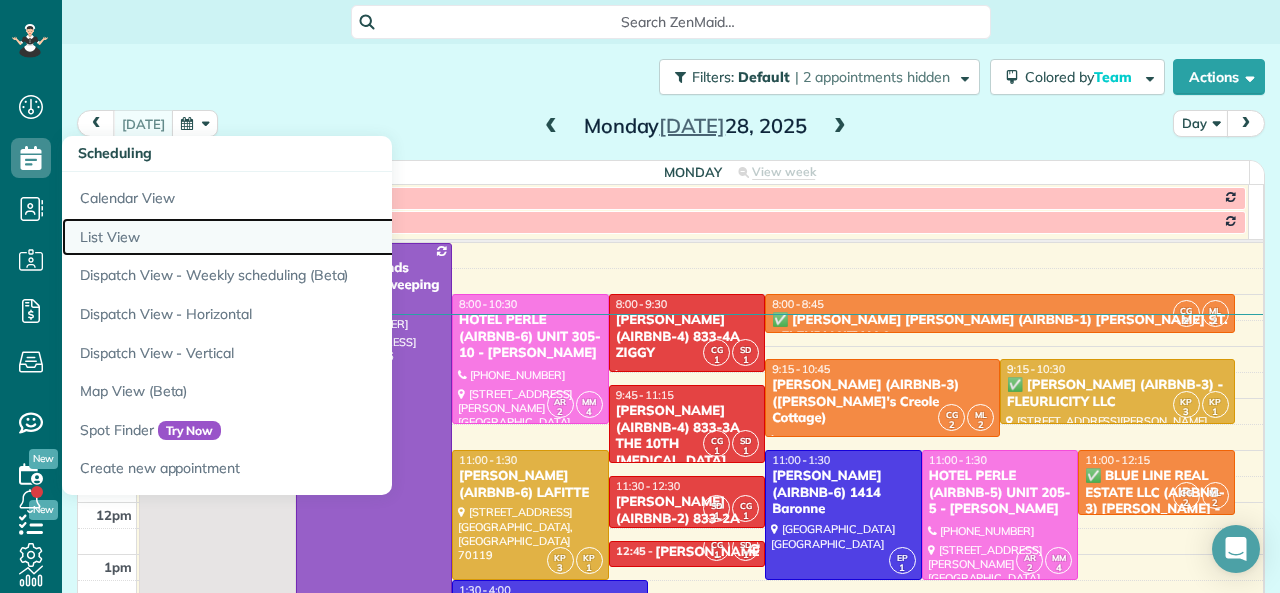 click on "List View" at bounding box center [312, 237] 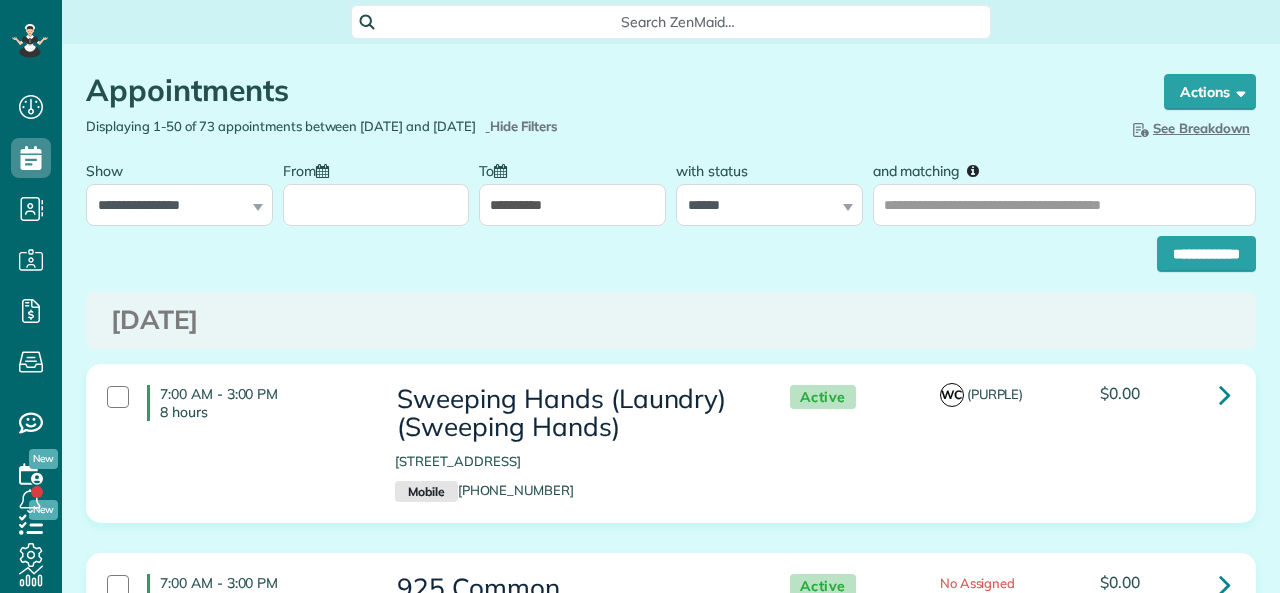 scroll, scrollTop: 0, scrollLeft: 0, axis: both 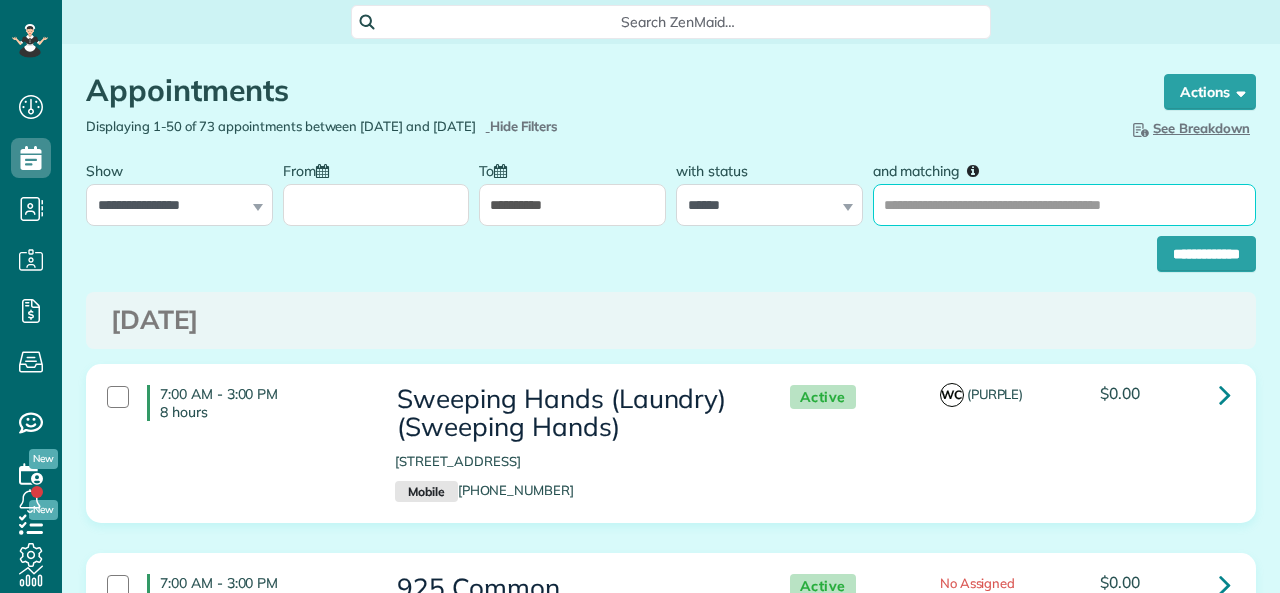 click on "and matching" at bounding box center (1064, 205) 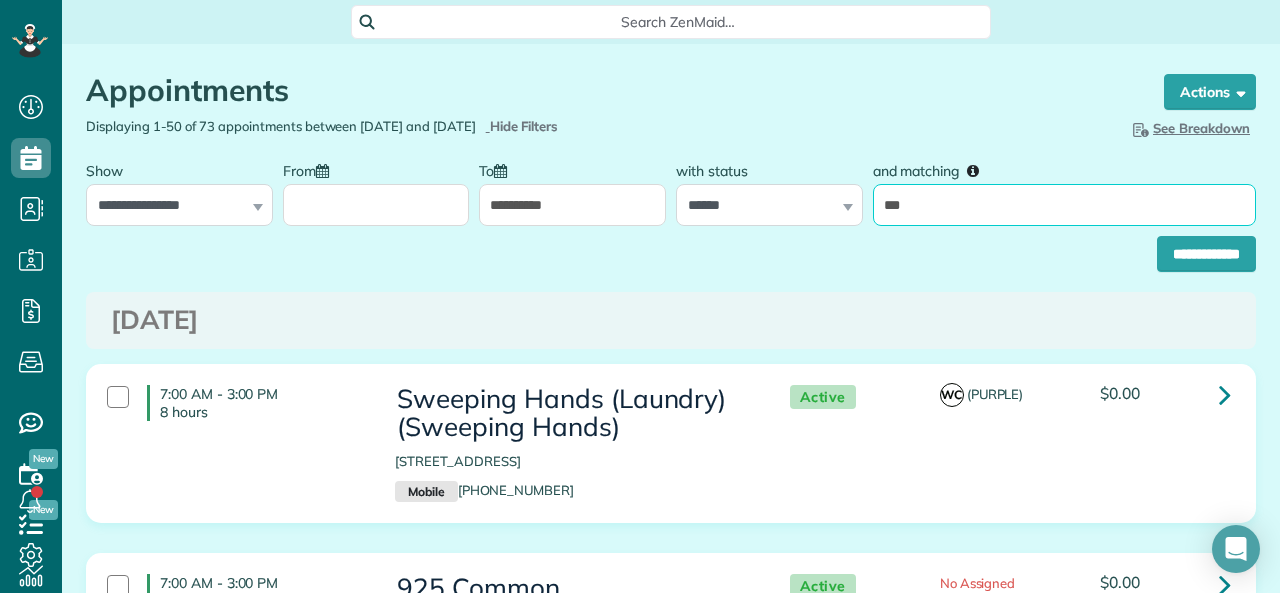 type on "*****" 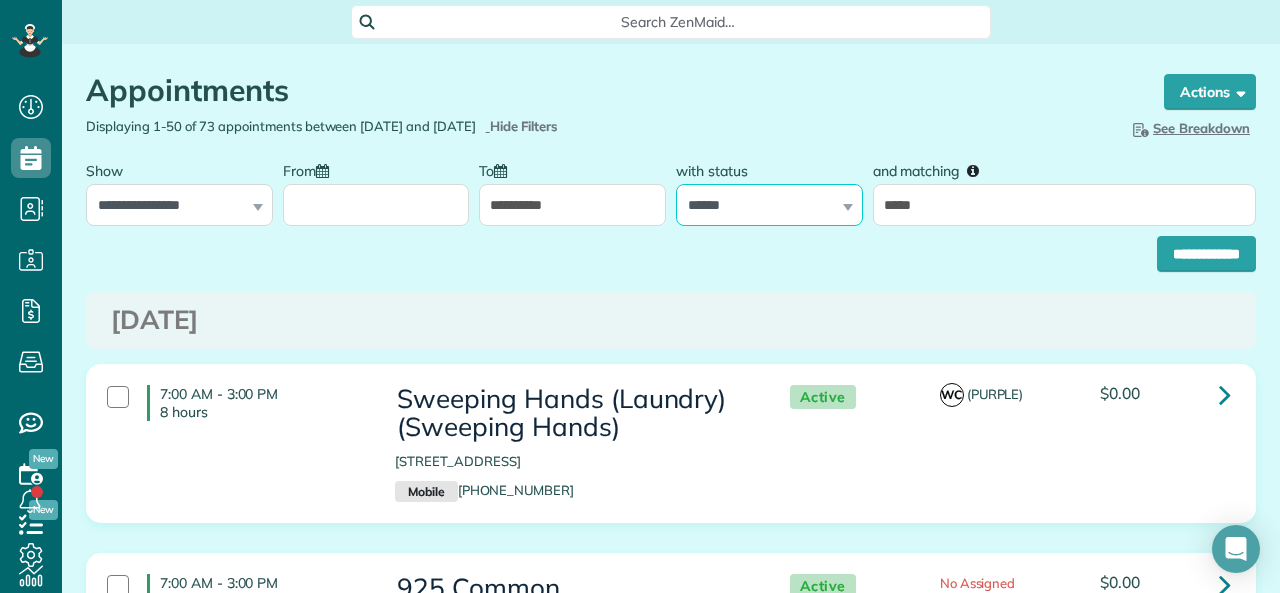 click on "**********" at bounding box center [769, 205] 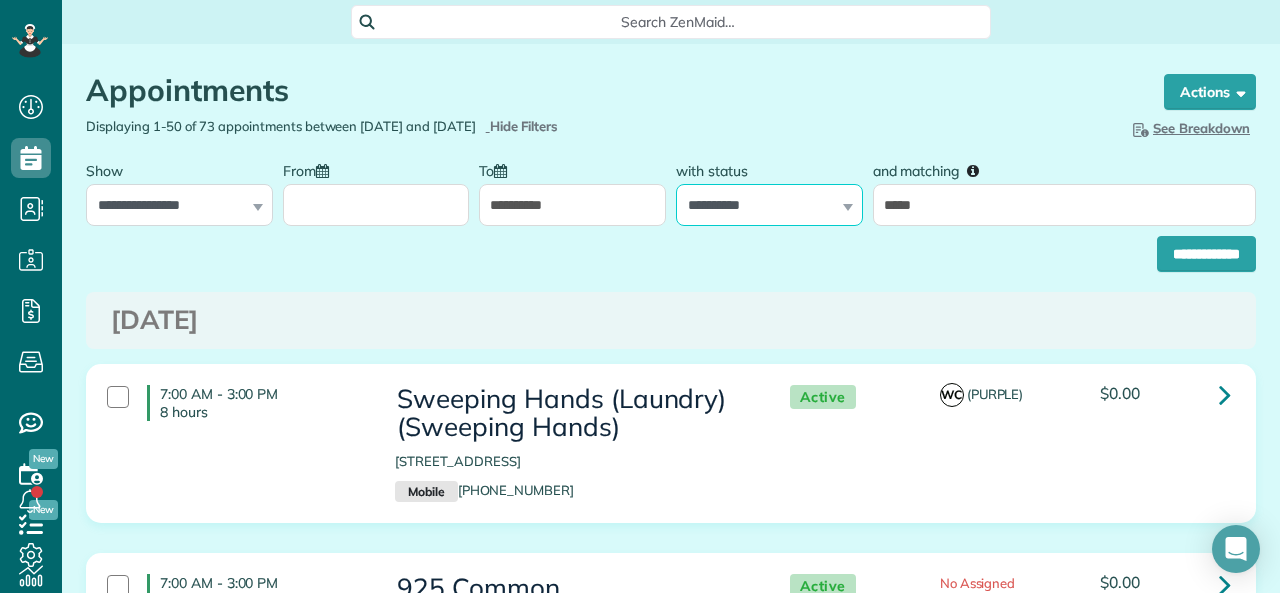 click on "**********" at bounding box center [769, 205] 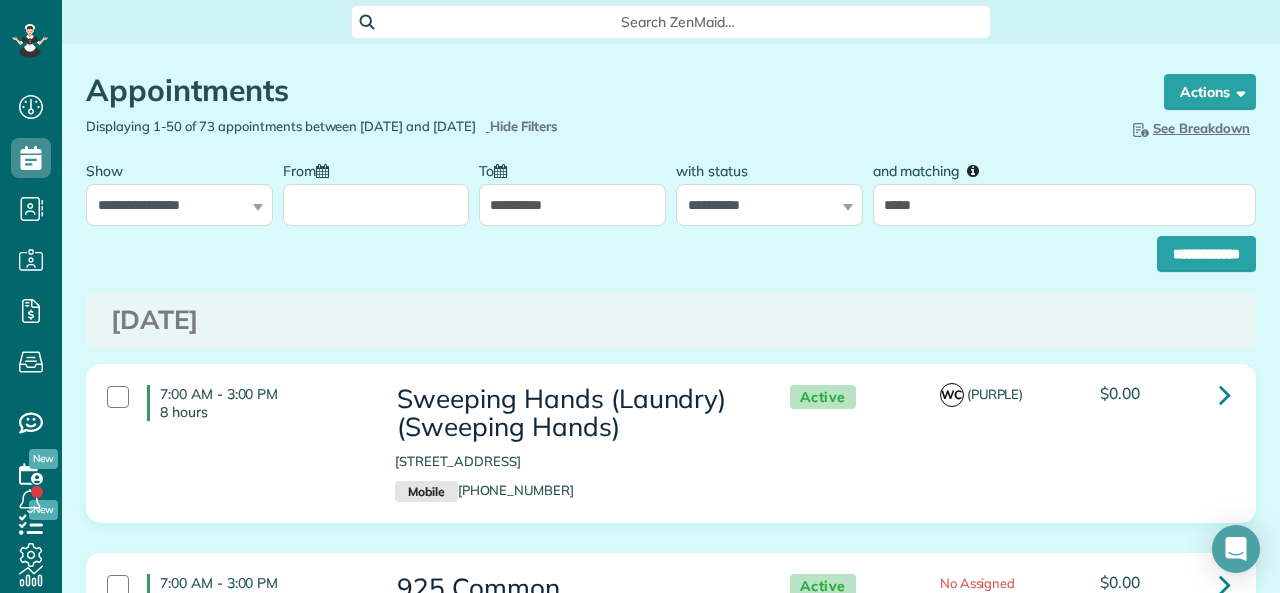 click on "**********" at bounding box center [572, 205] 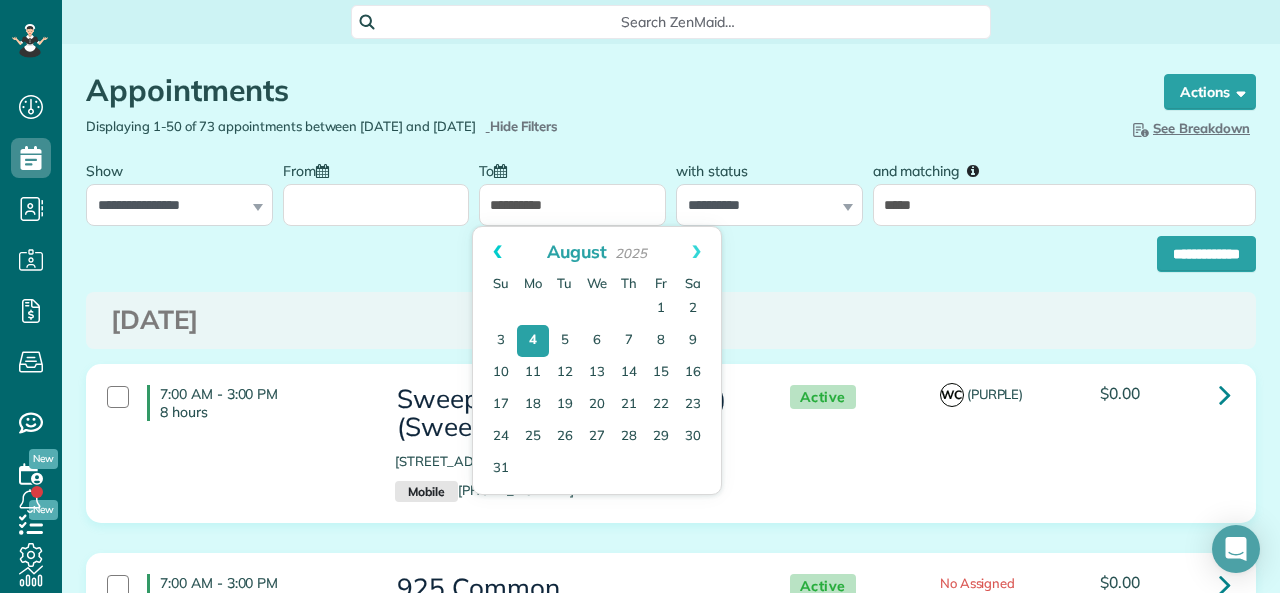 click on "Prev" at bounding box center [497, 252] 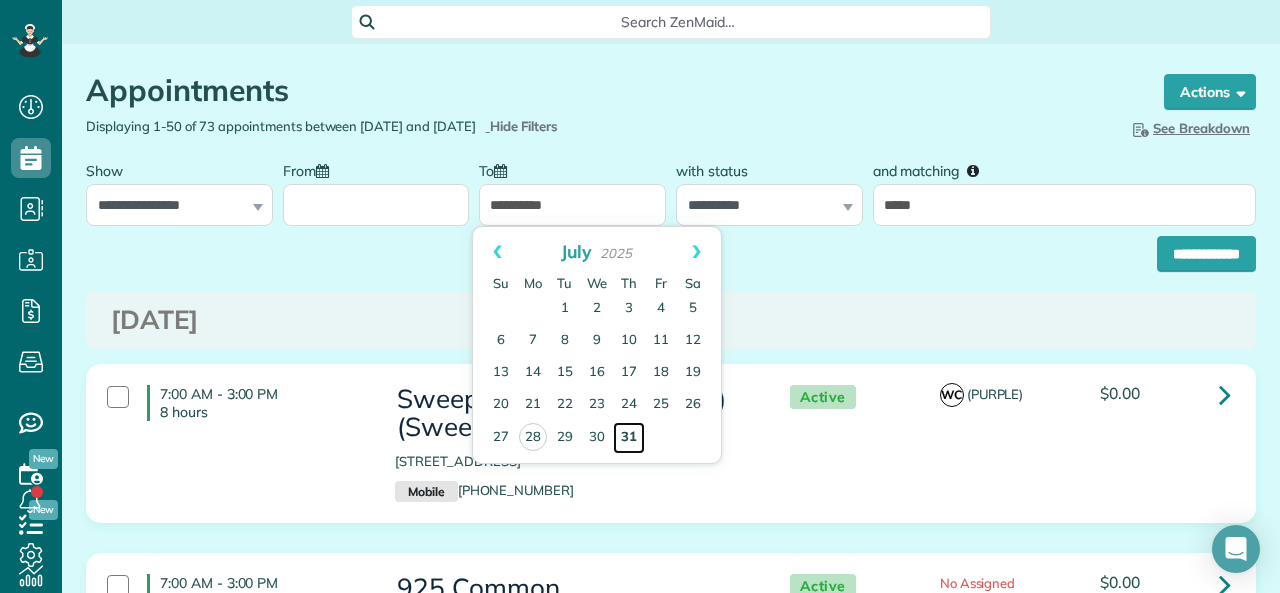 click on "31" at bounding box center (629, 438) 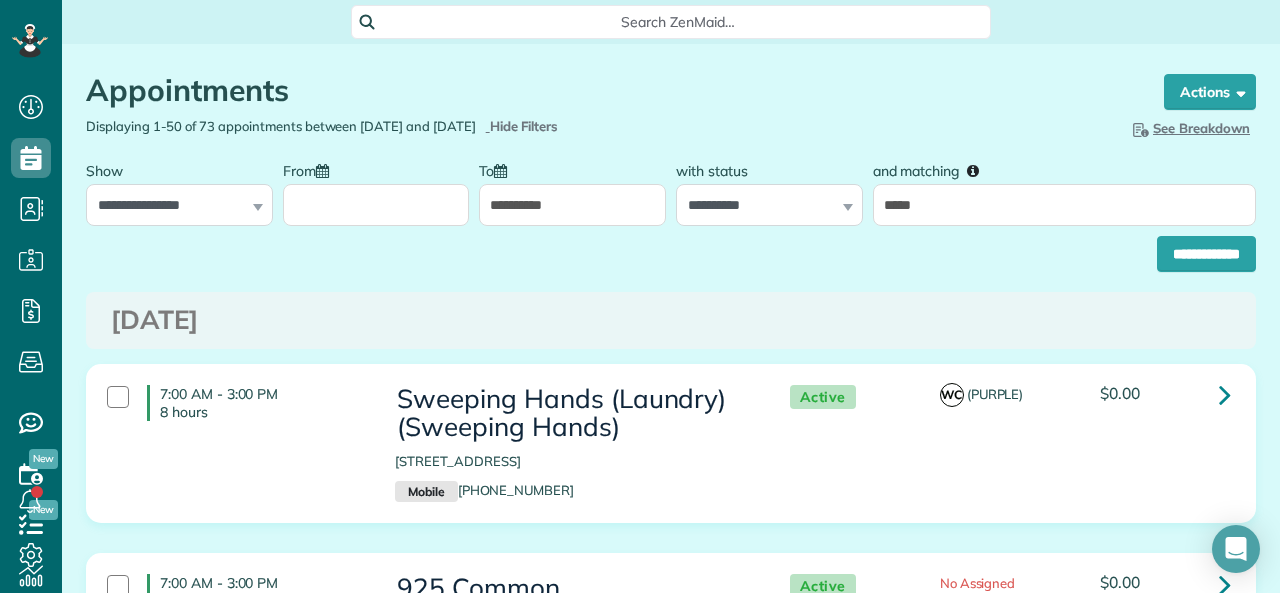 click on "From" at bounding box center (376, 205) 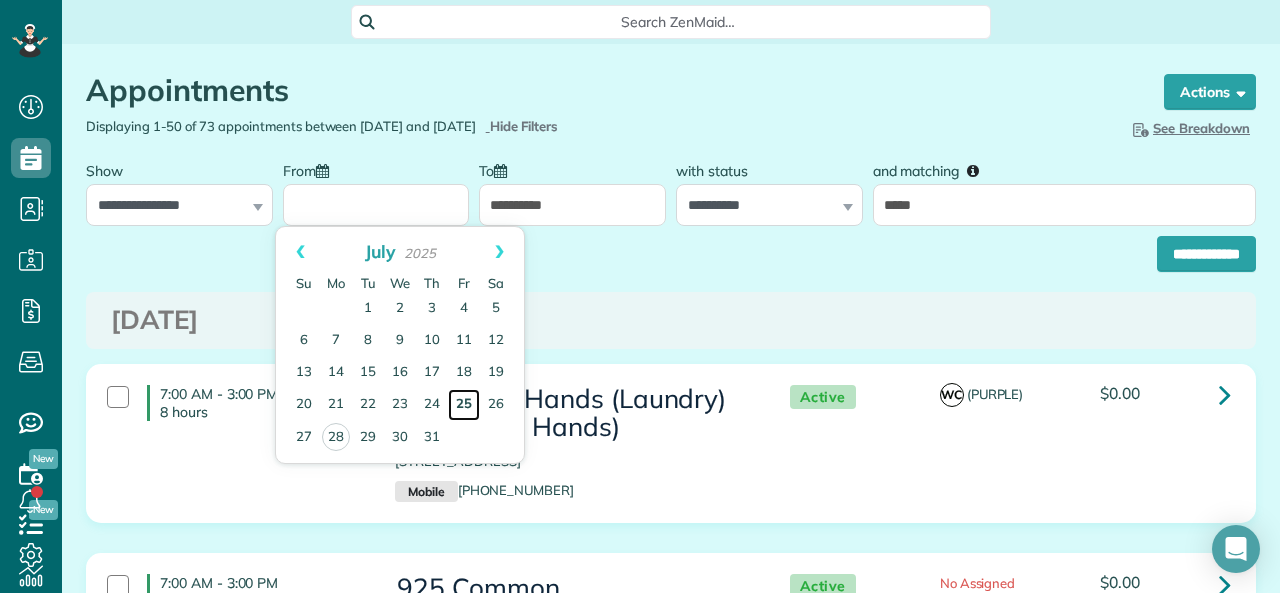 click on "25" at bounding box center (464, 405) 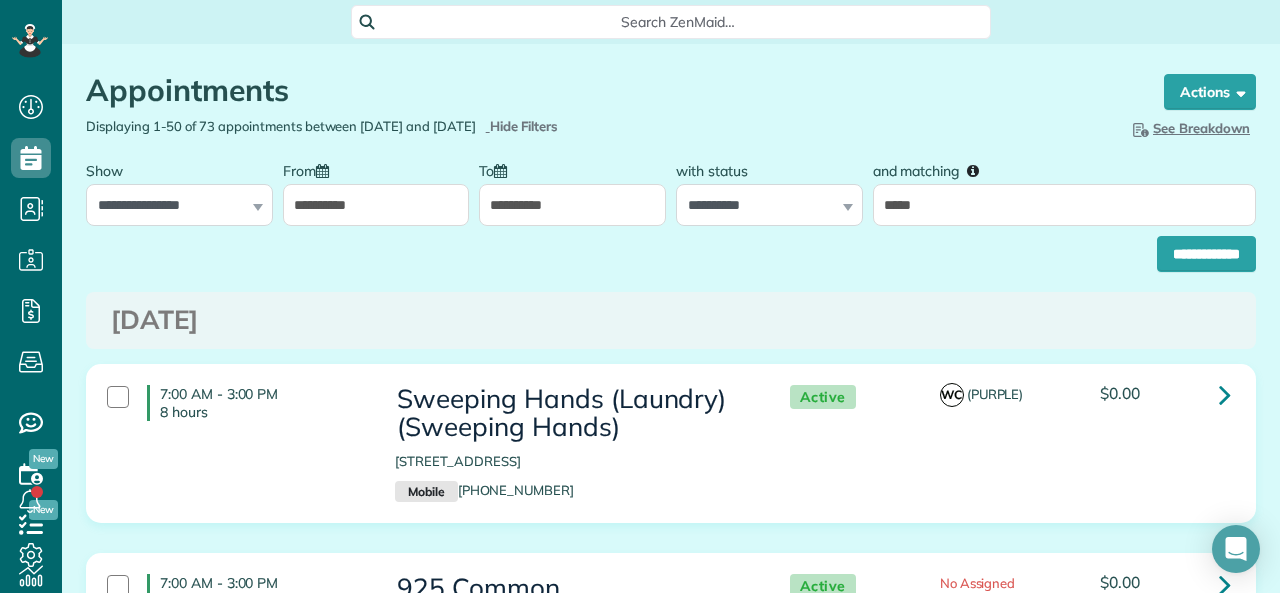 click on "**********" at bounding box center [376, 205] 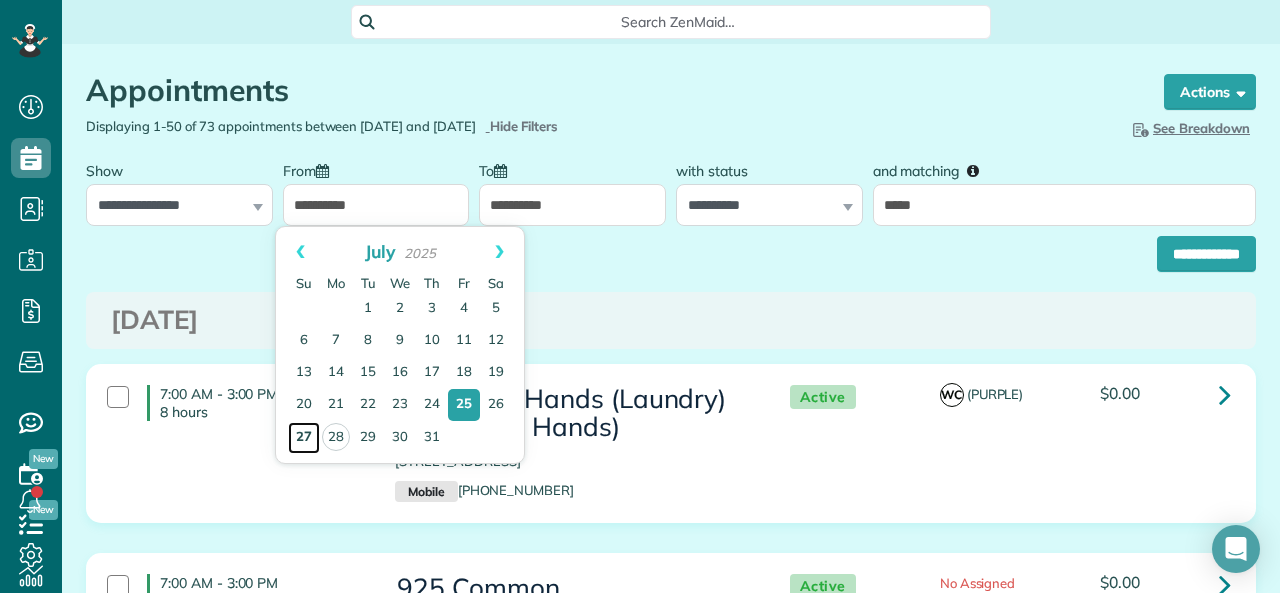 click on "27" at bounding box center [304, 438] 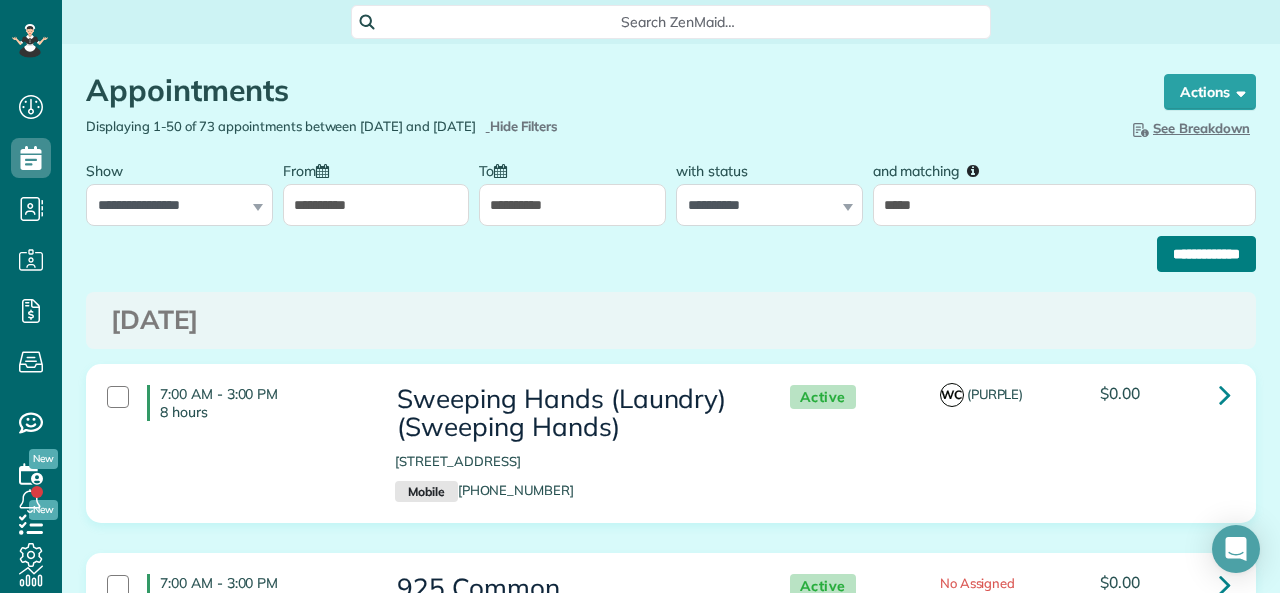 click on "**********" at bounding box center (1206, 254) 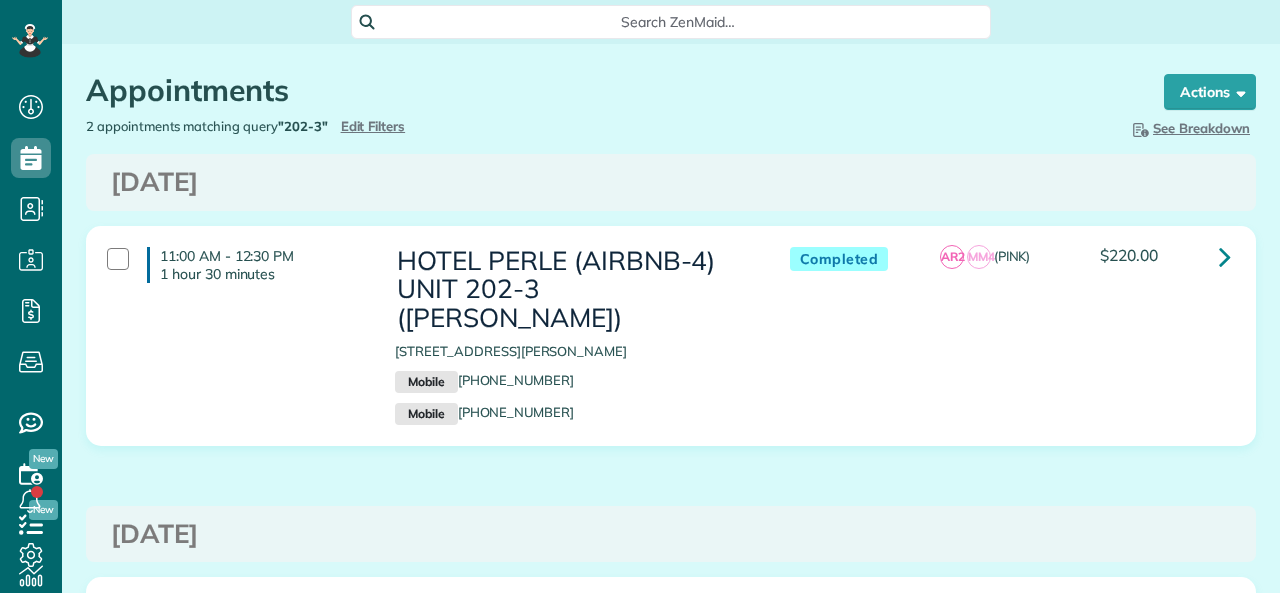 scroll, scrollTop: 0, scrollLeft: 0, axis: both 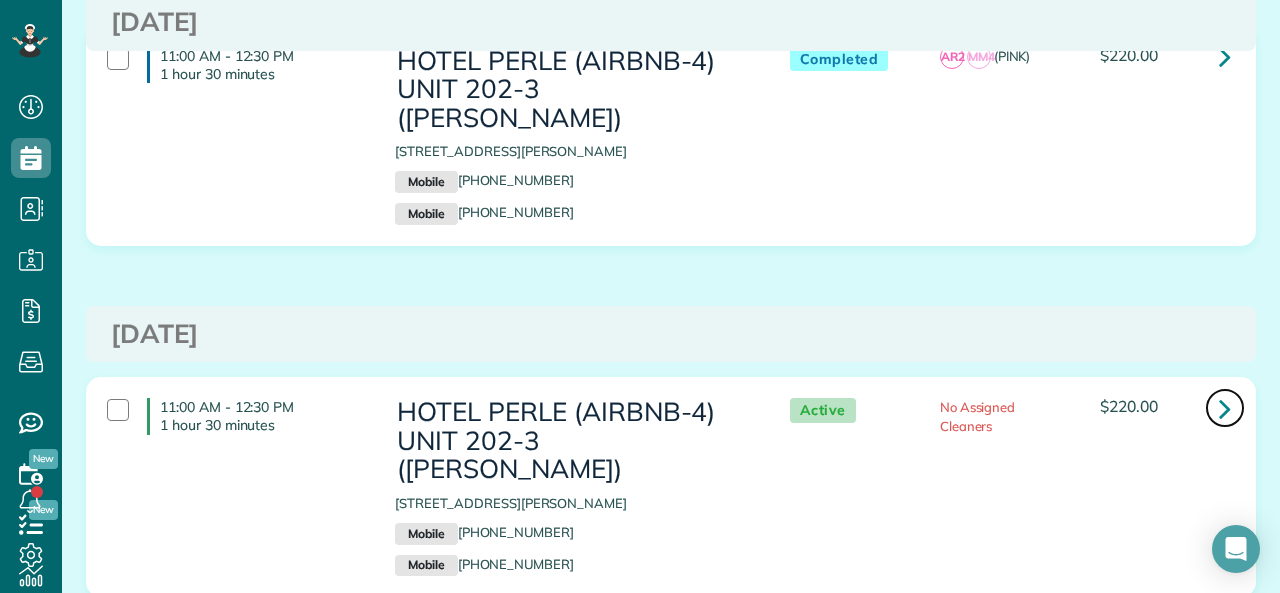 click at bounding box center [1225, 408] 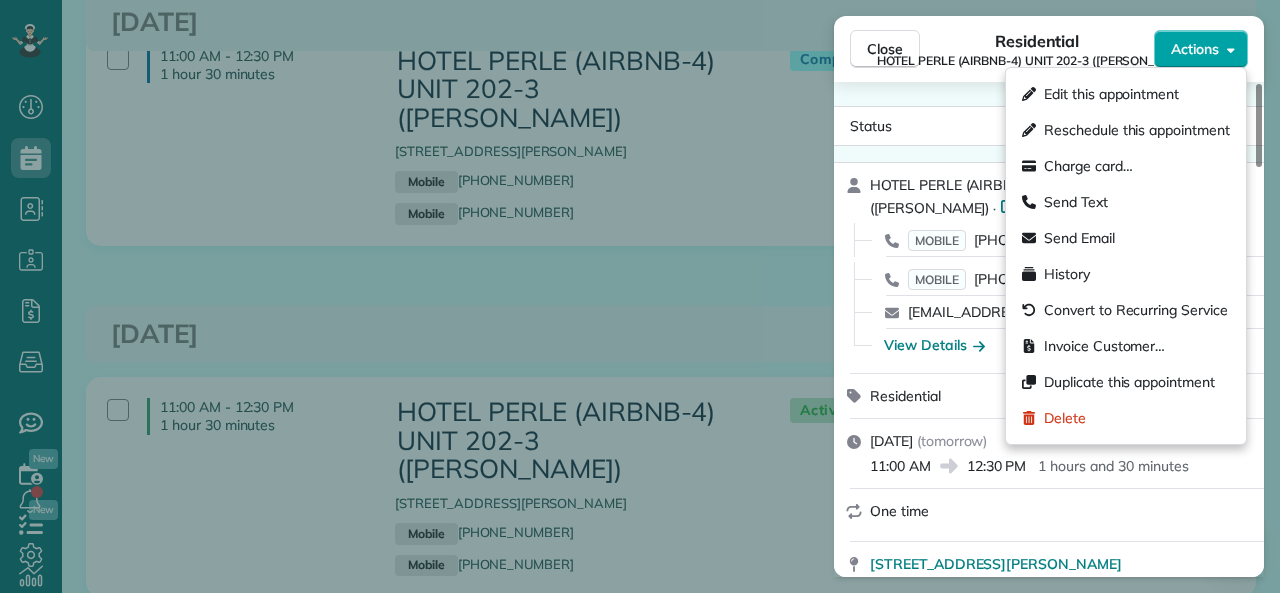 click on "Actions" at bounding box center [1195, 49] 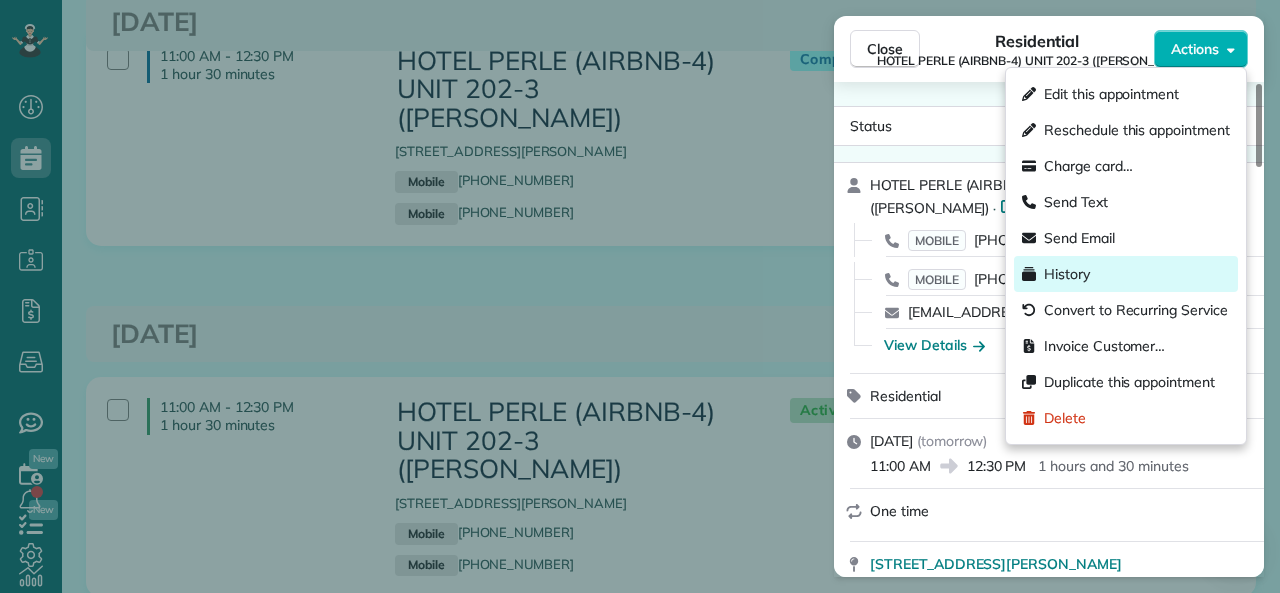 click on "History" at bounding box center (1067, 274) 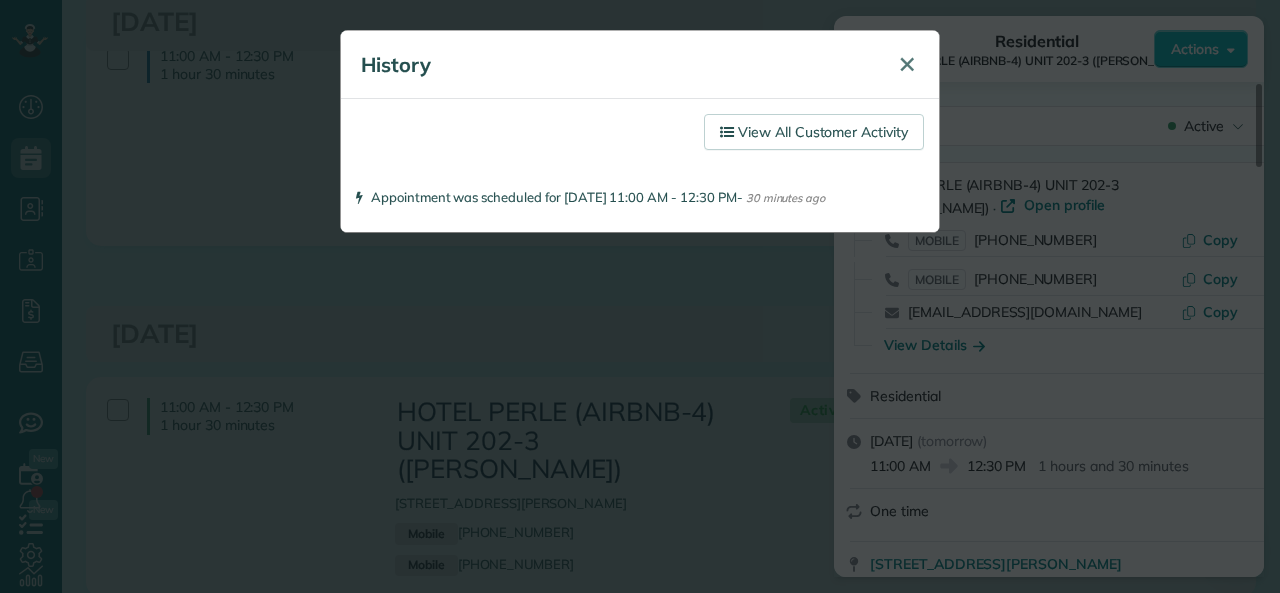 click on "✕" at bounding box center [907, 65] 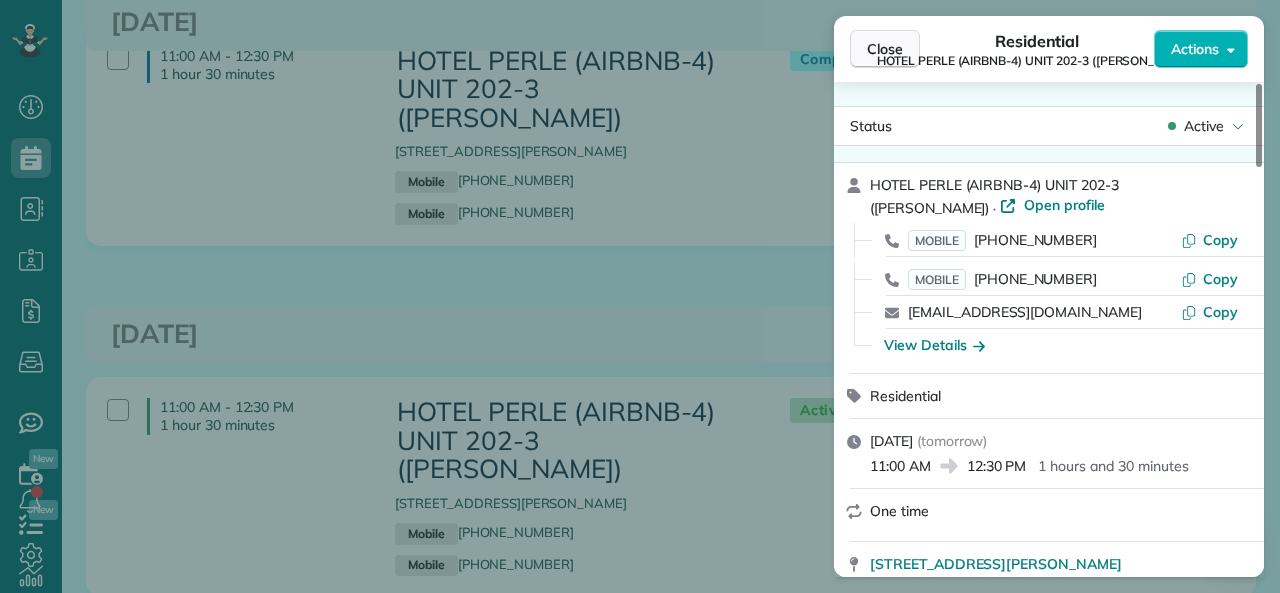 click on "Close" at bounding box center (885, 49) 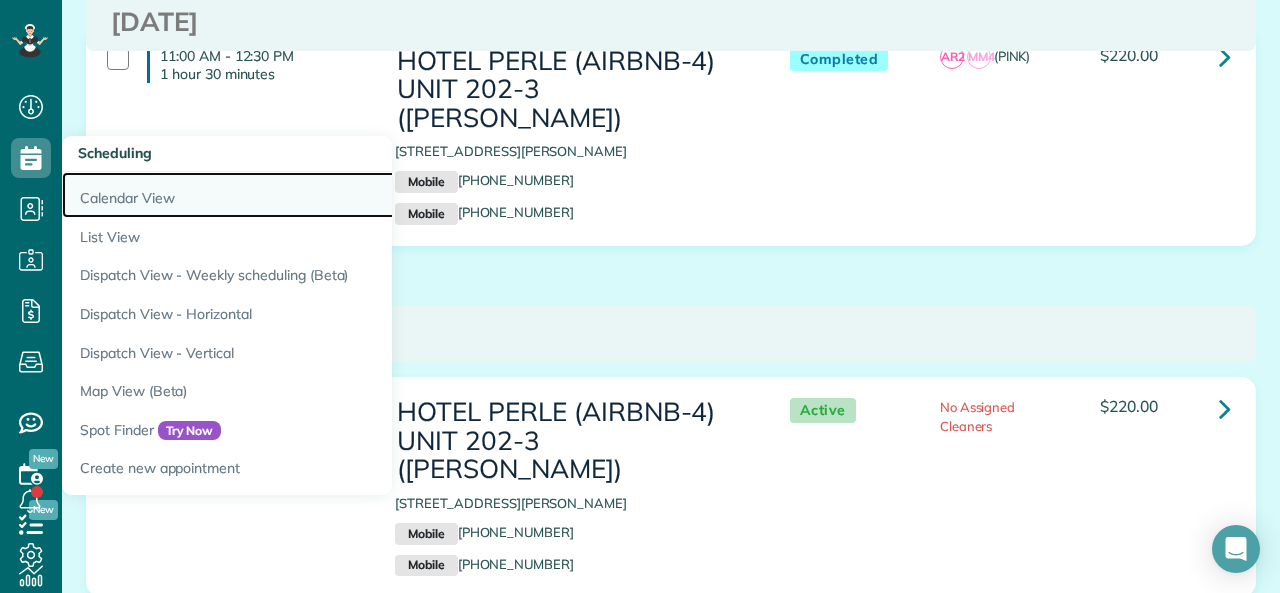 click on "Calendar View" at bounding box center [312, 195] 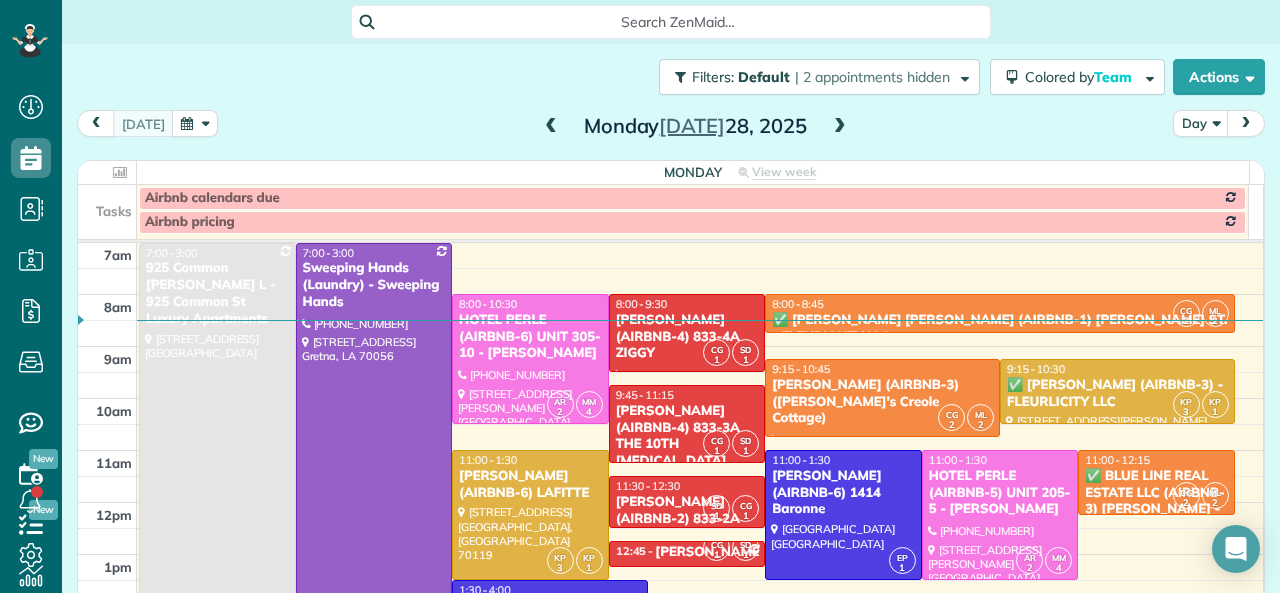 scroll, scrollTop: 0, scrollLeft: 0, axis: both 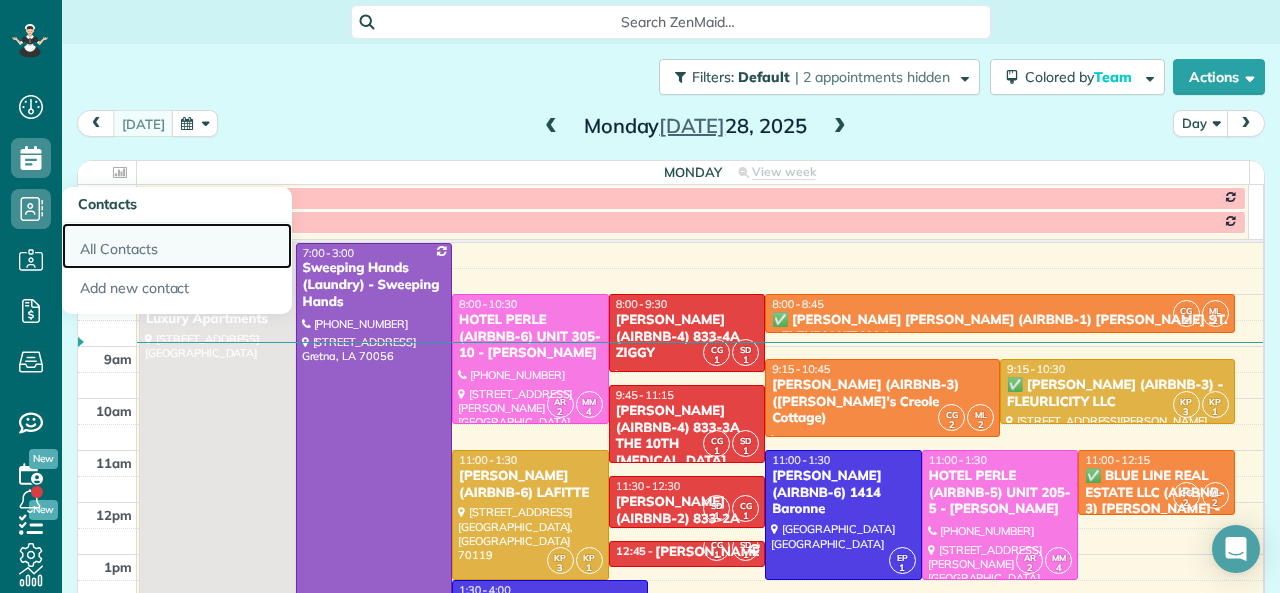click on "All Contacts" at bounding box center (177, 246) 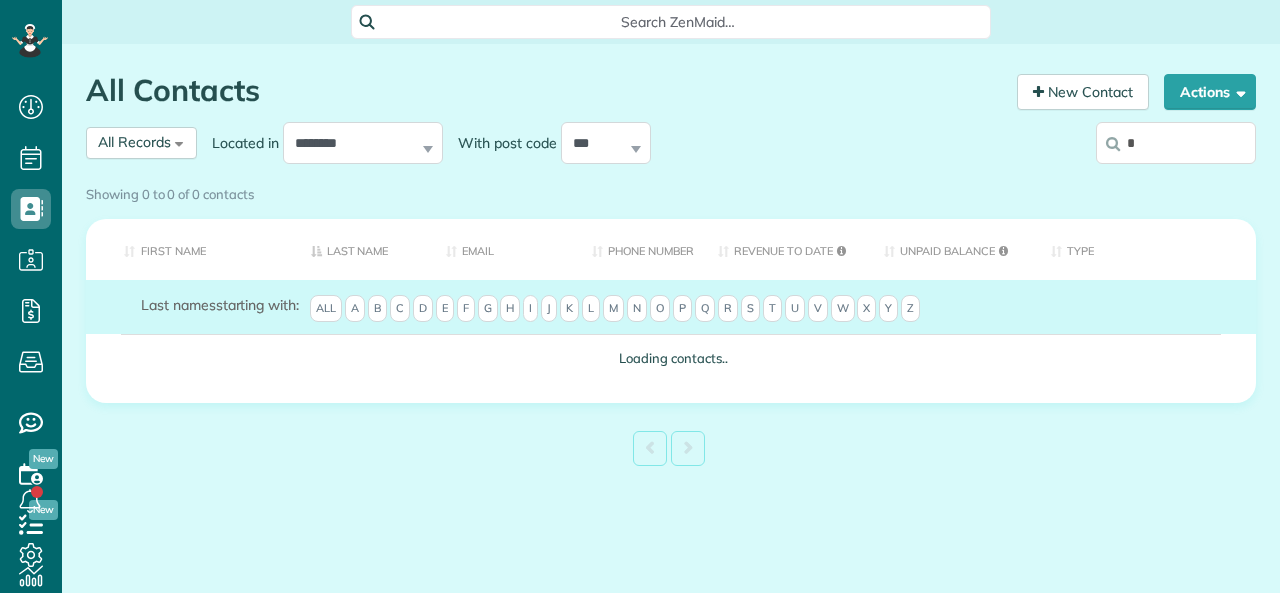 scroll, scrollTop: 0, scrollLeft: 0, axis: both 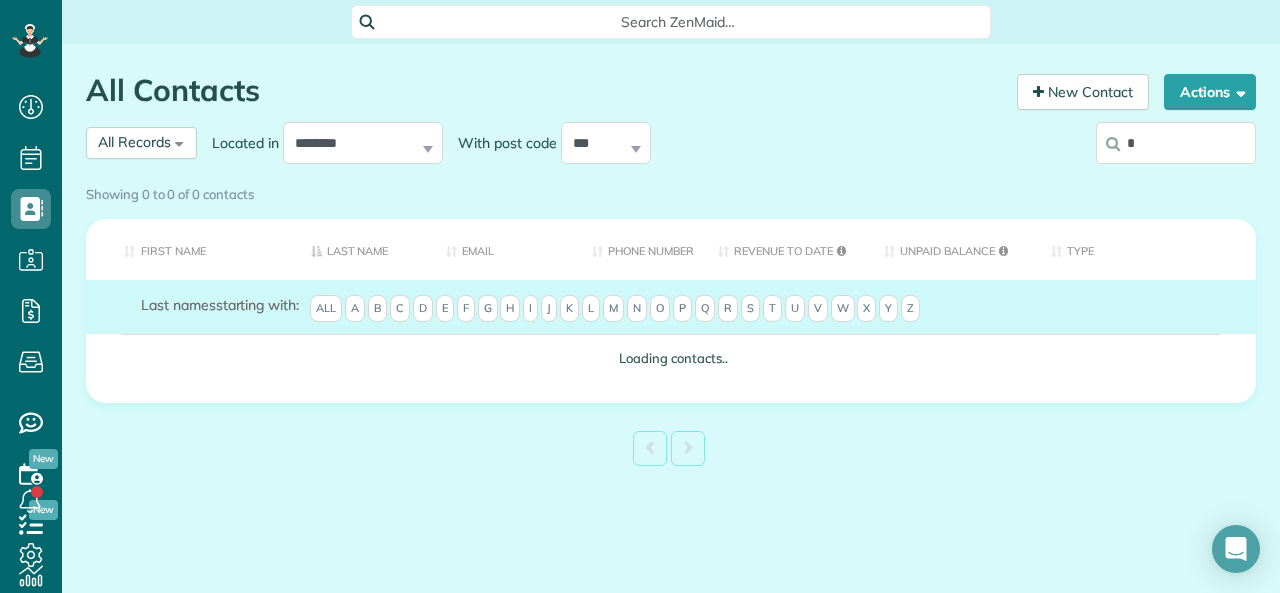 type on "*" 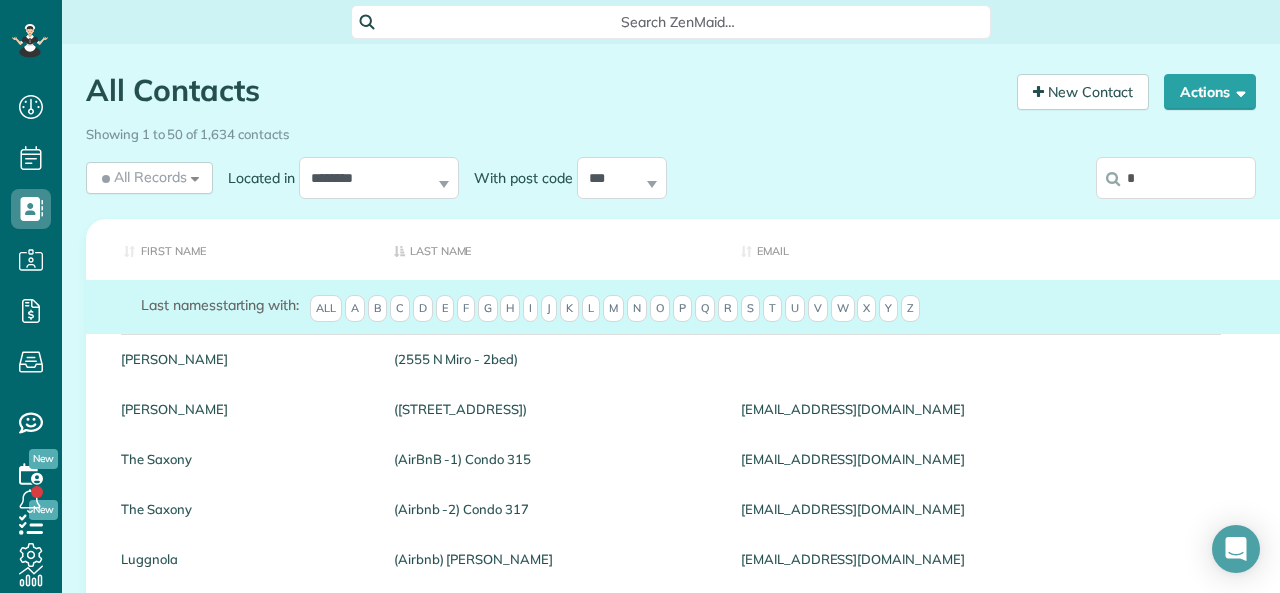 click on "*" at bounding box center [1176, 178] 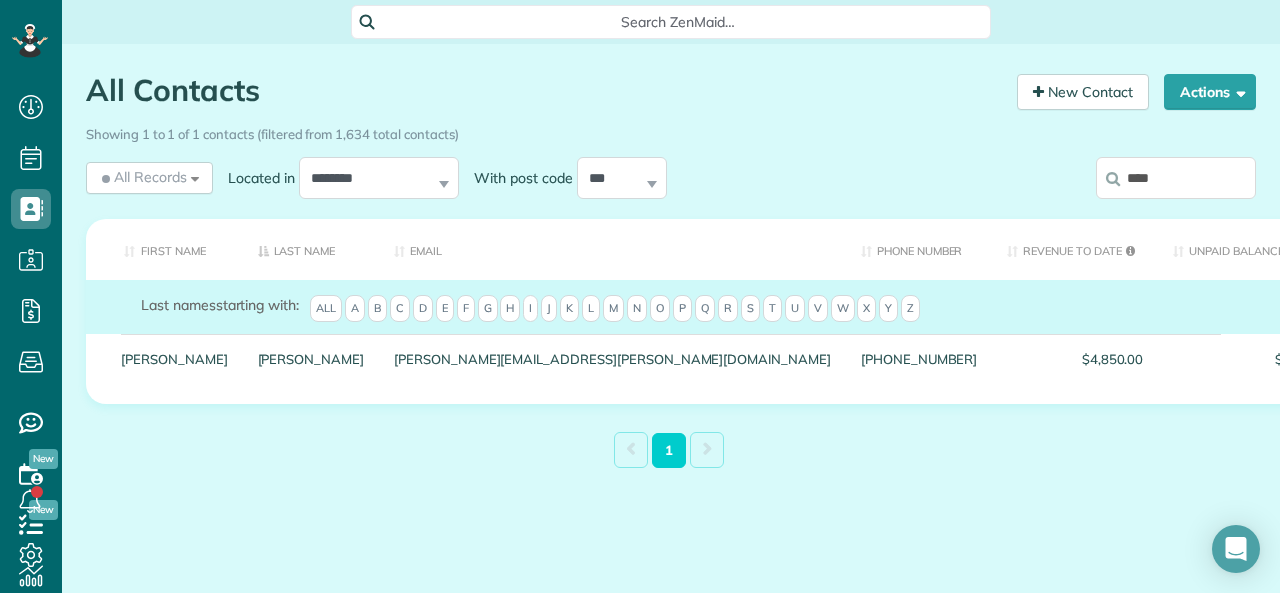 type on "****" 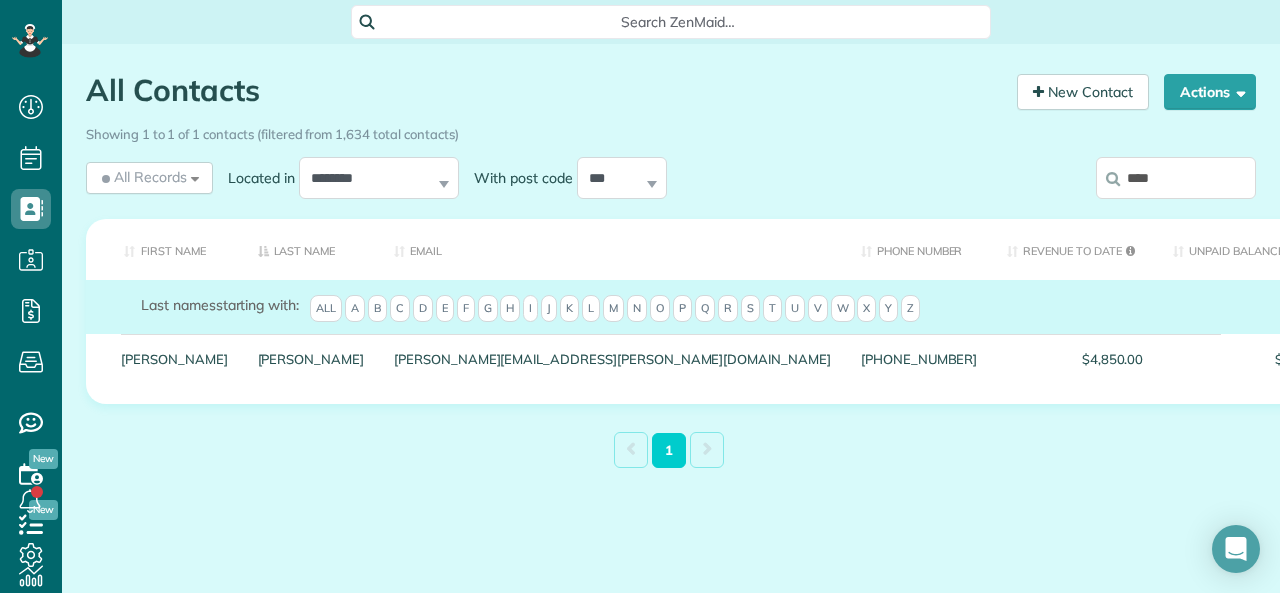 click on "Showing 1 to 1 of 1 contacts (filtered from 1,634 total contacts)" at bounding box center [671, 134] 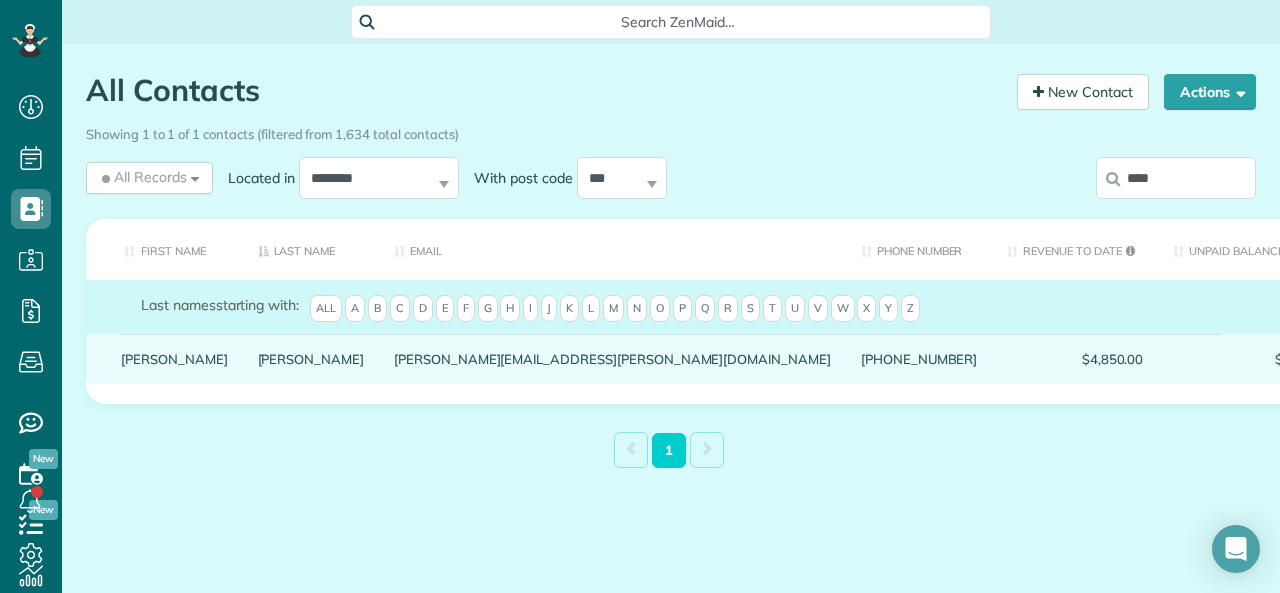 click on "[PERSON_NAME][EMAIL_ADDRESS][PERSON_NAME][DOMAIN_NAME]" at bounding box center [612, 359] 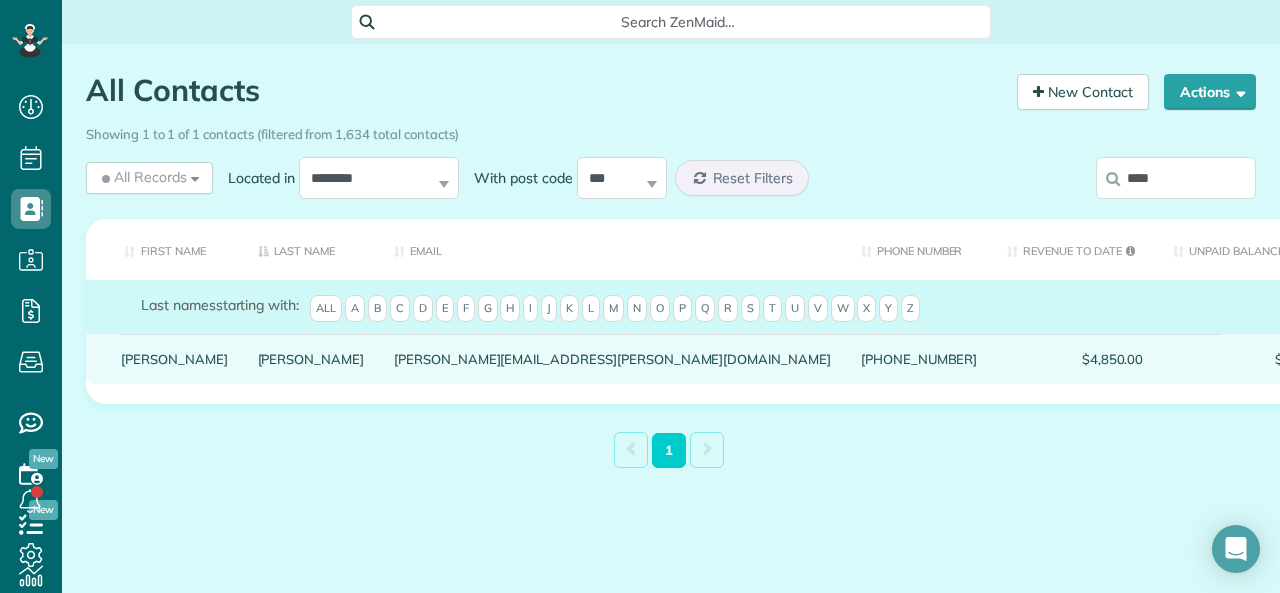 click on "albertha.hamilton@yahoo.com" at bounding box center (612, 359) 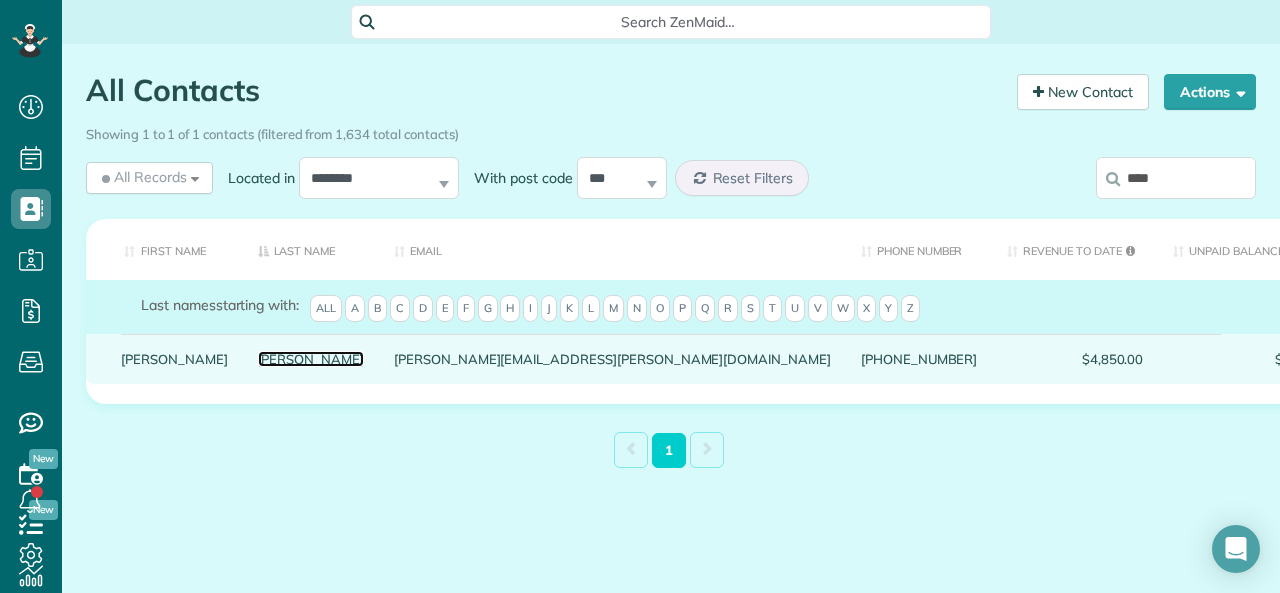 click on "HAMILTON" at bounding box center (311, 359) 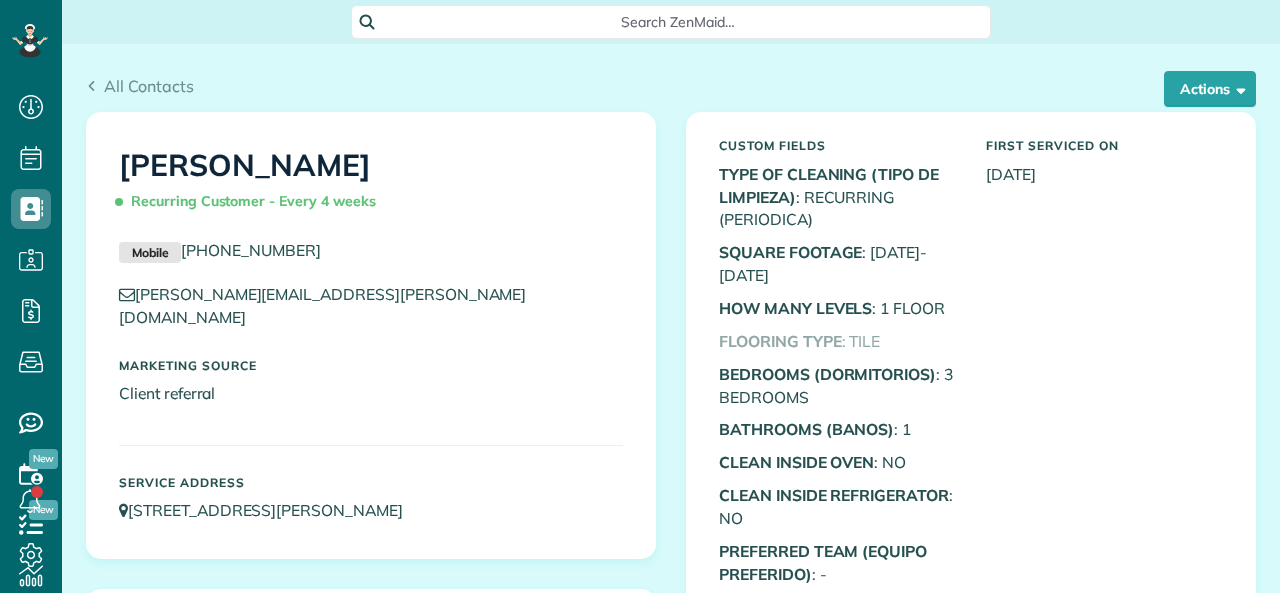 scroll, scrollTop: 0, scrollLeft: 0, axis: both 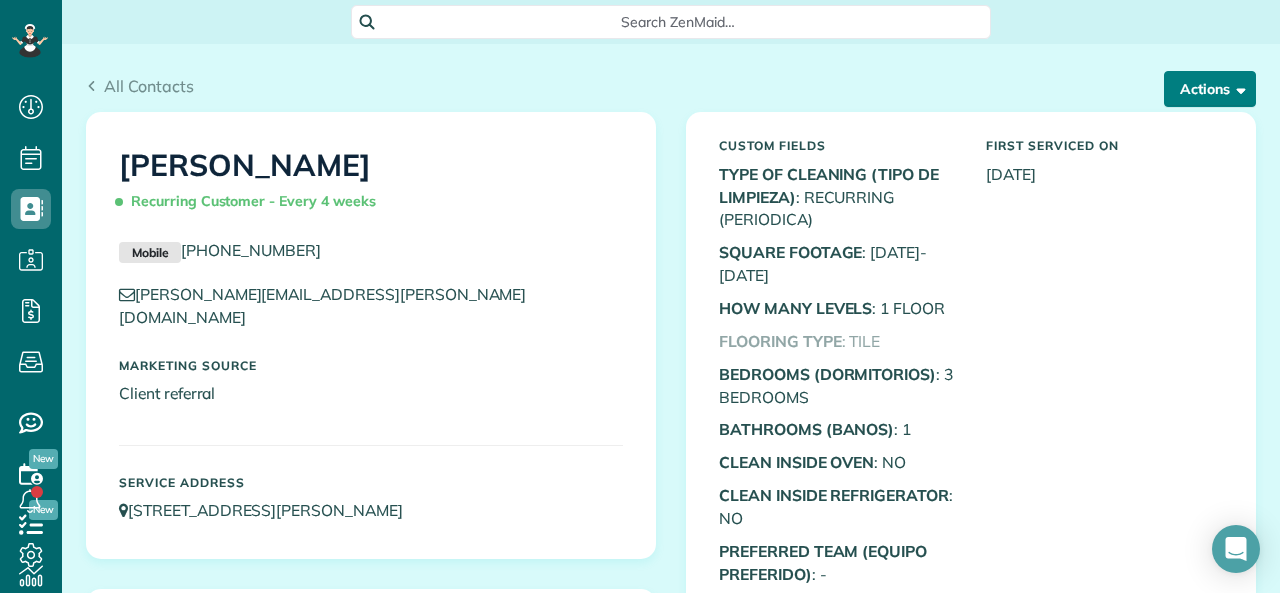 click on "Actions" at bounding box center (1210, 89) 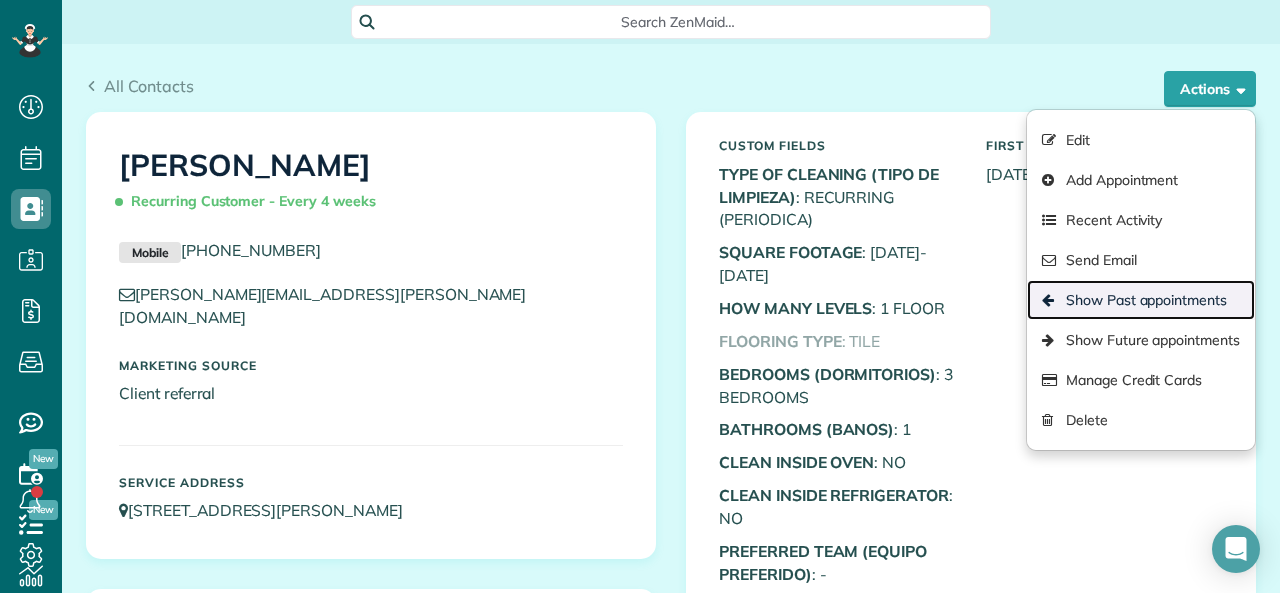 click on "Show Past appointments" at bounding box center [1141, 300] 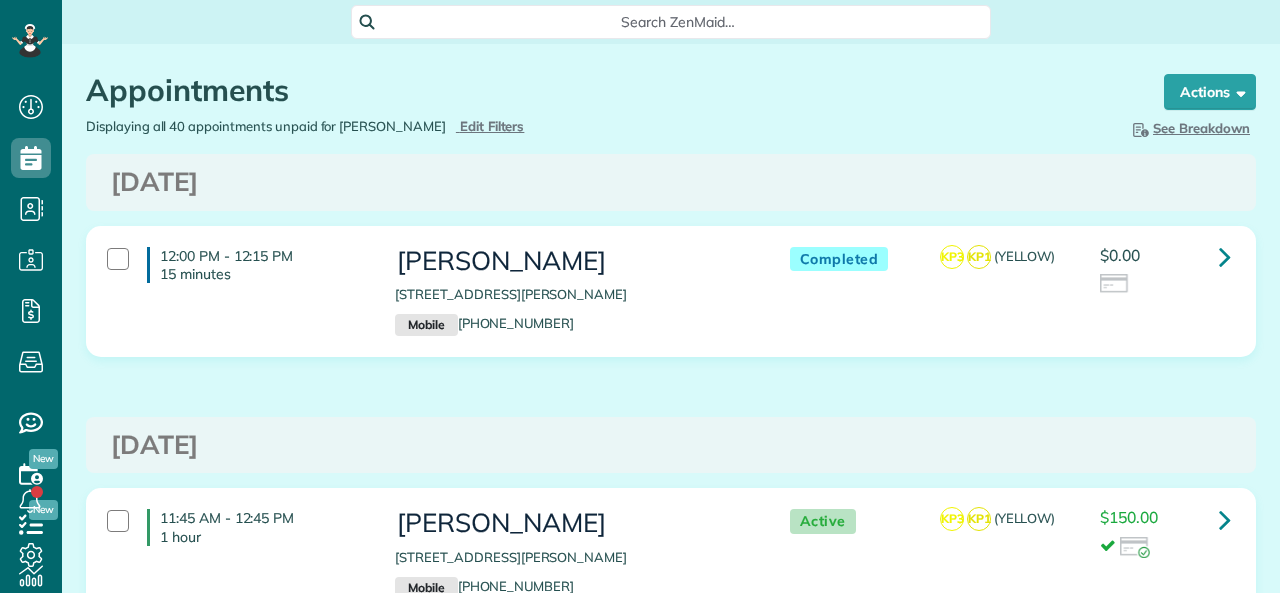 scroll, scrollTop: 0, scrollLeft: 0, axis: both 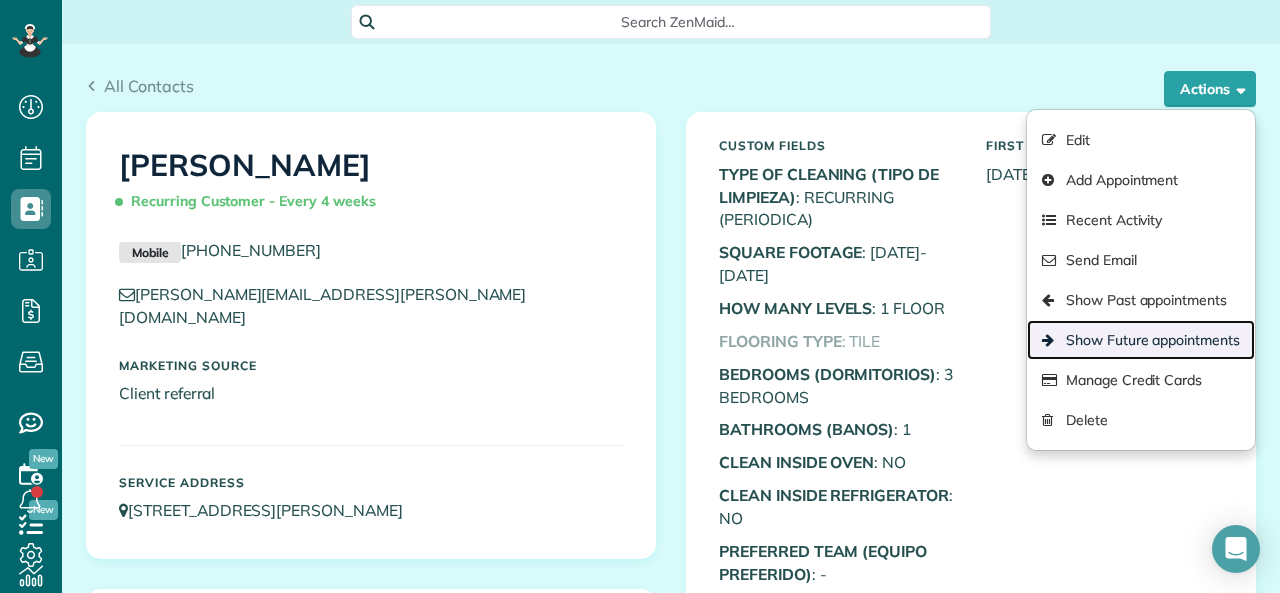 click on "Show Future appointments" at bounding box center [1141, 340] 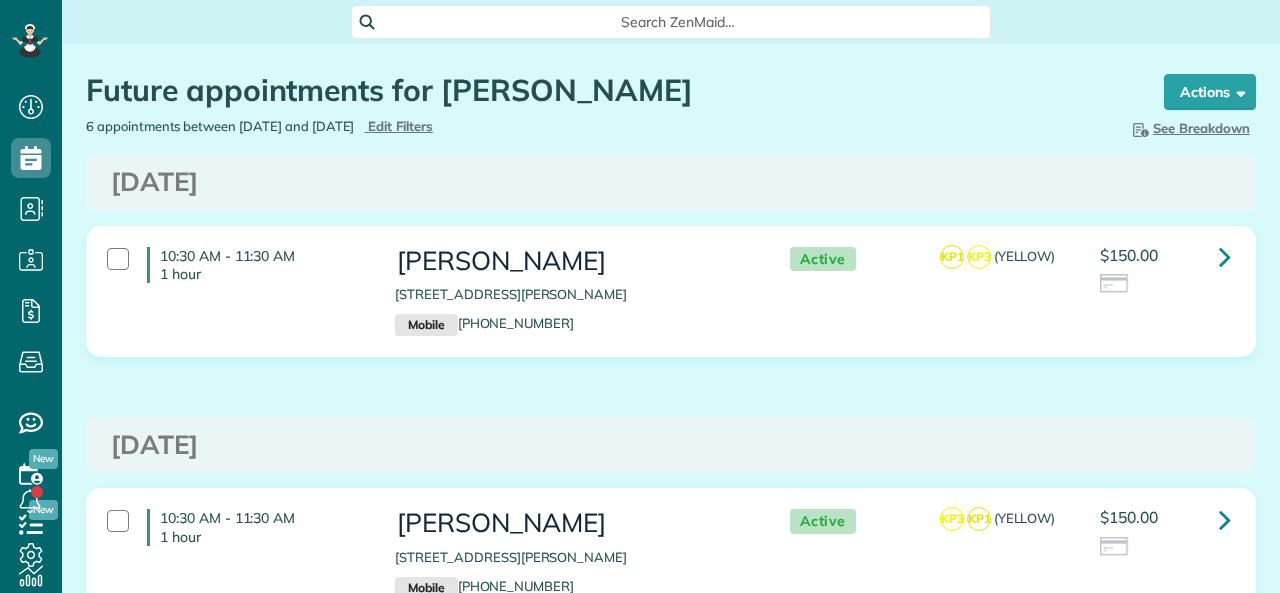 scroll, scrollTop: 0, scrollLeft: 0, axis: both 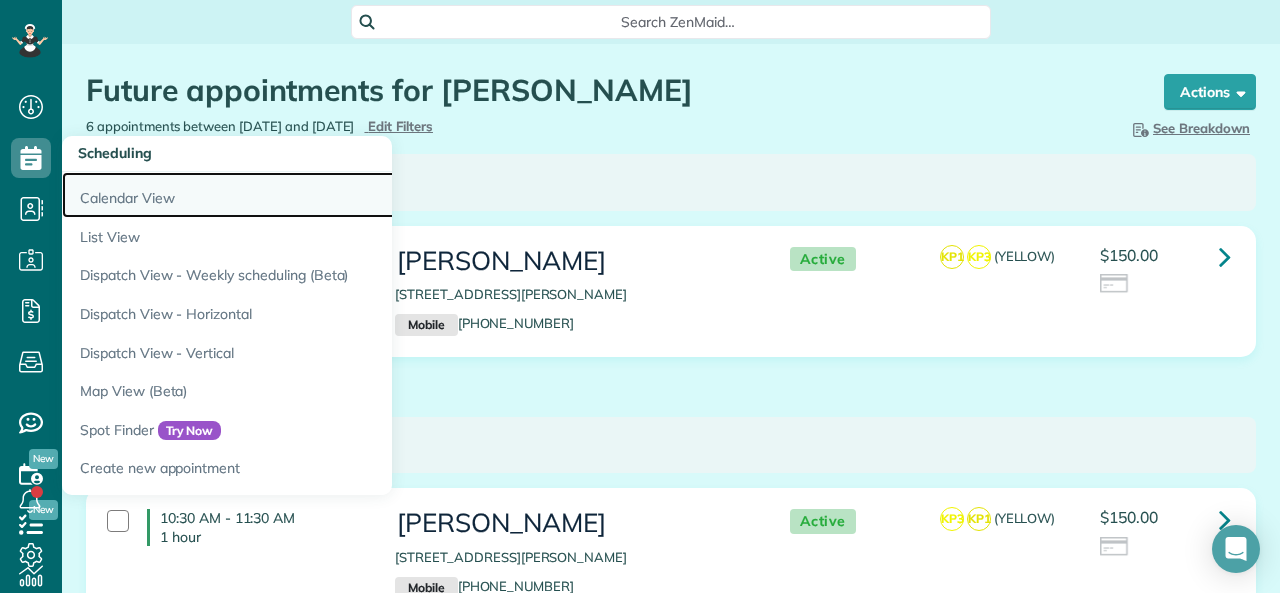 click on "Calendar View" at bounding box center (312, 195) 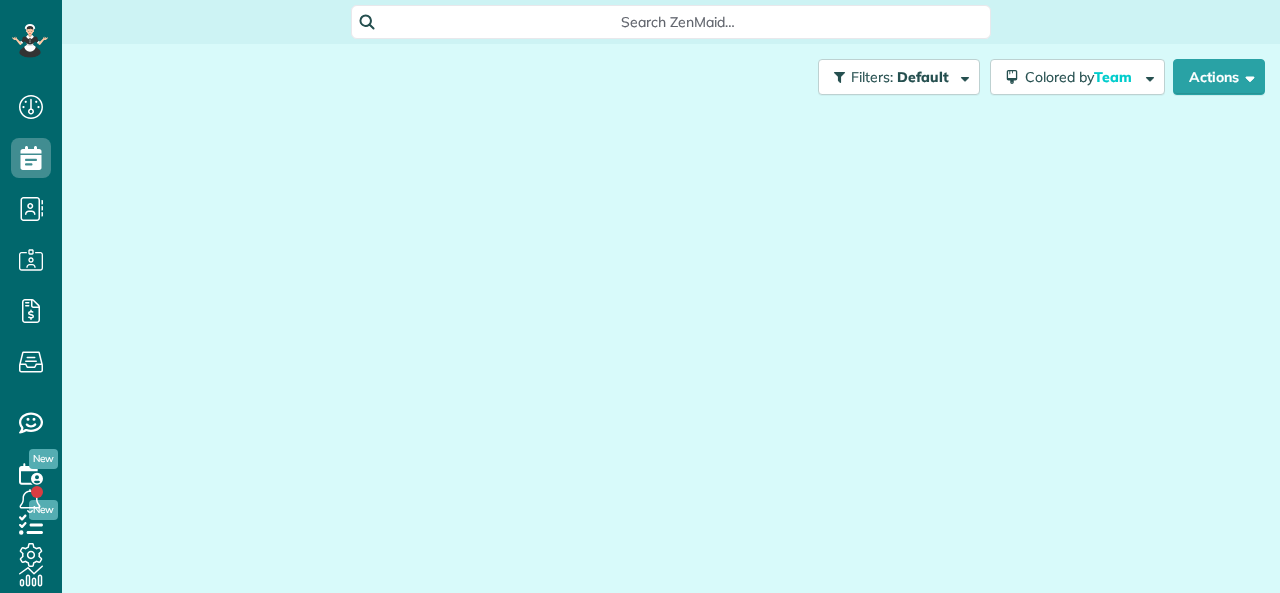 scroll, scrollTop: 0, scrollLeft: 0, axis: both 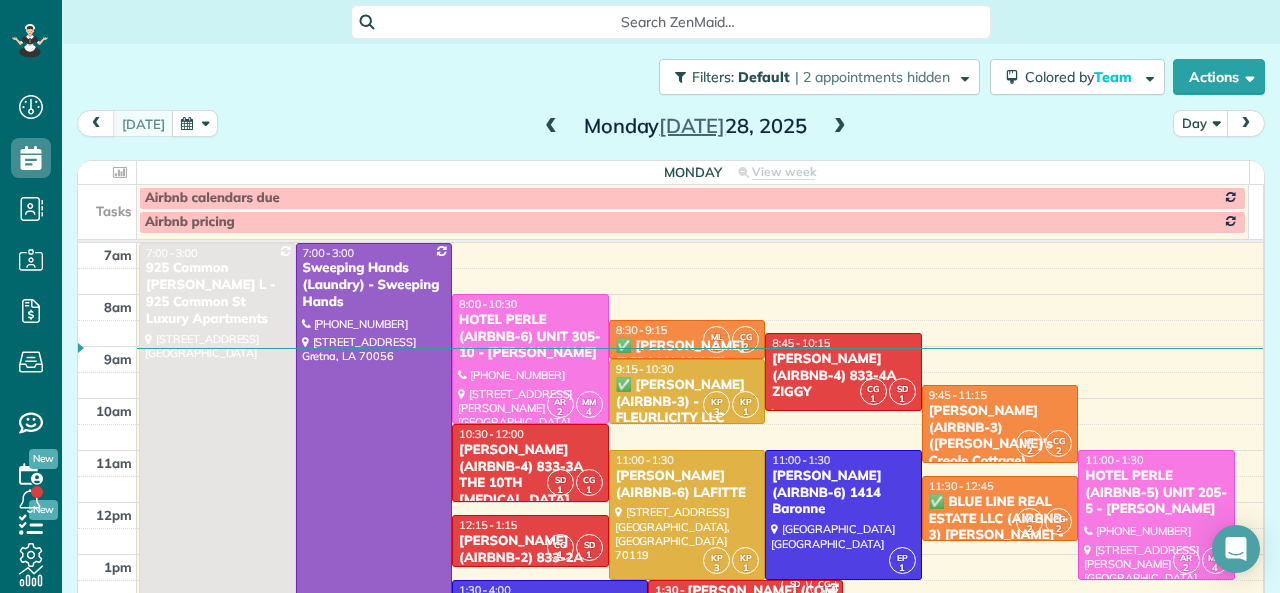 click at bounding box center [840, 127] 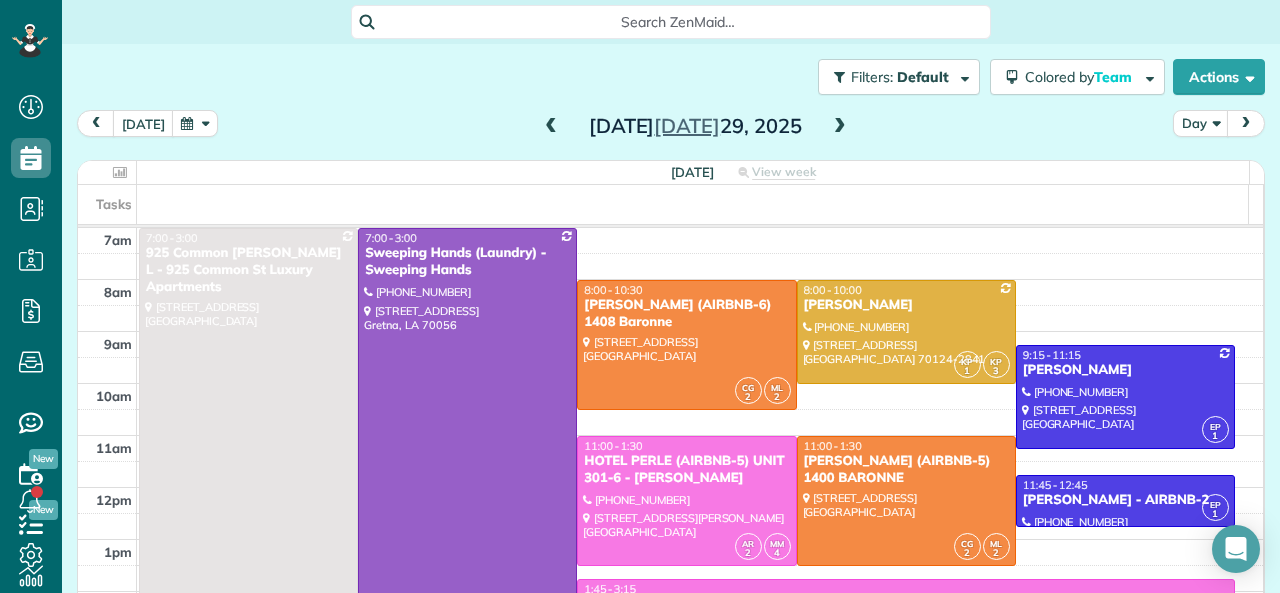 click at bounding box center (195, 123) 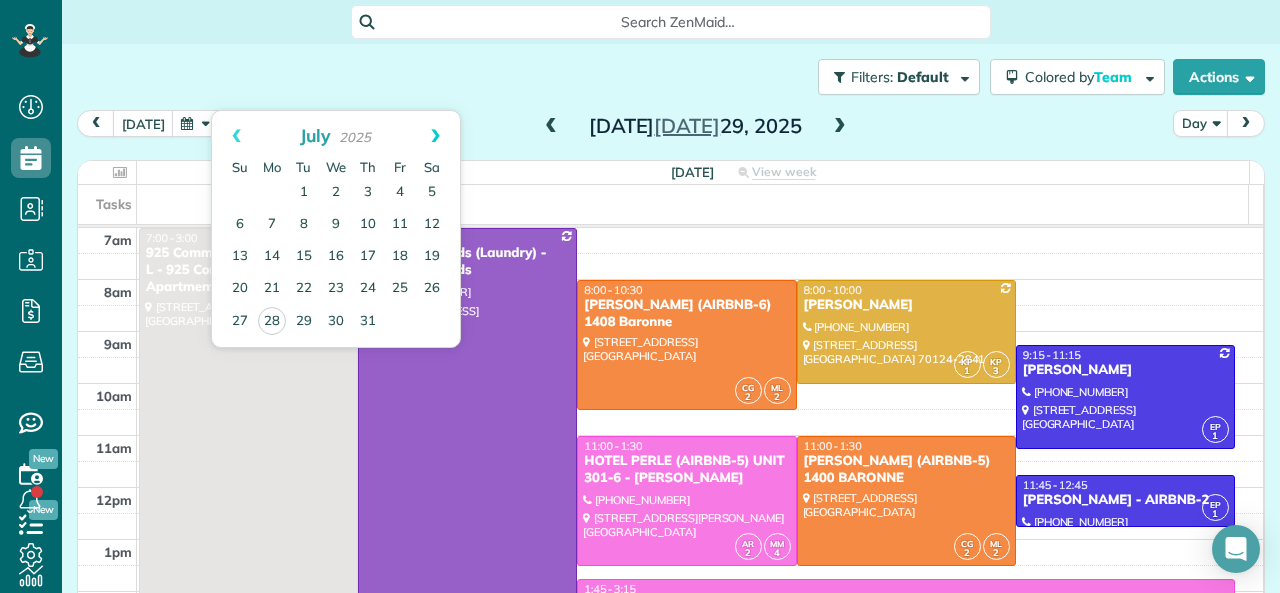 click on "Next" at bounding box center (435, 136) 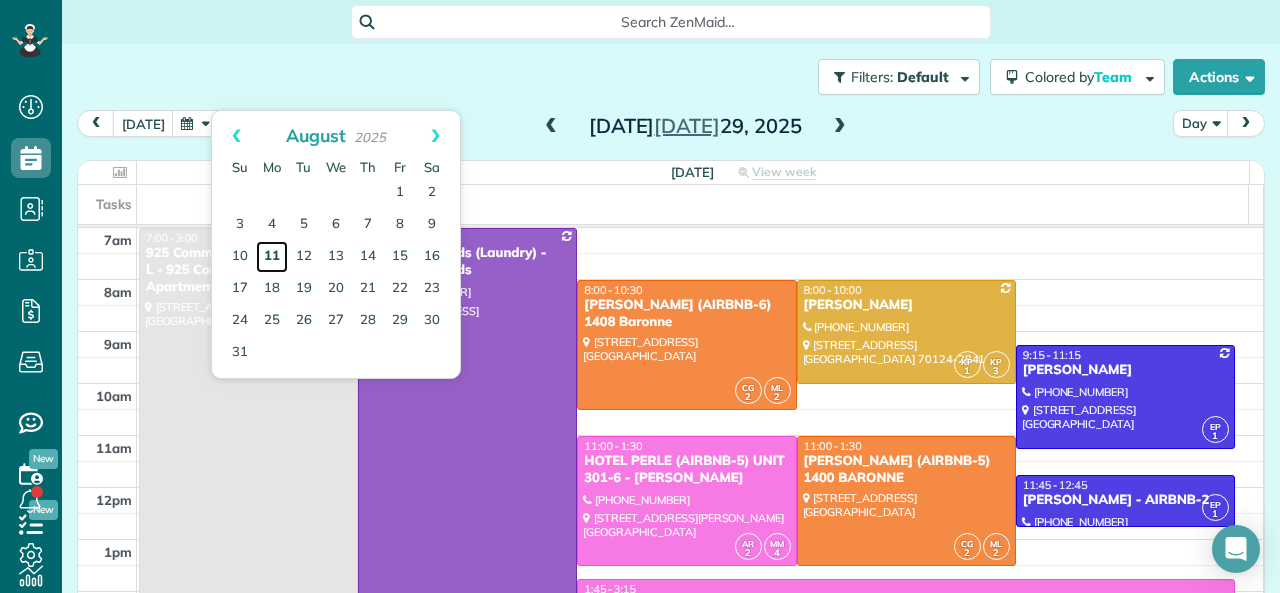 click on "11" at bounding box center [272, 257] 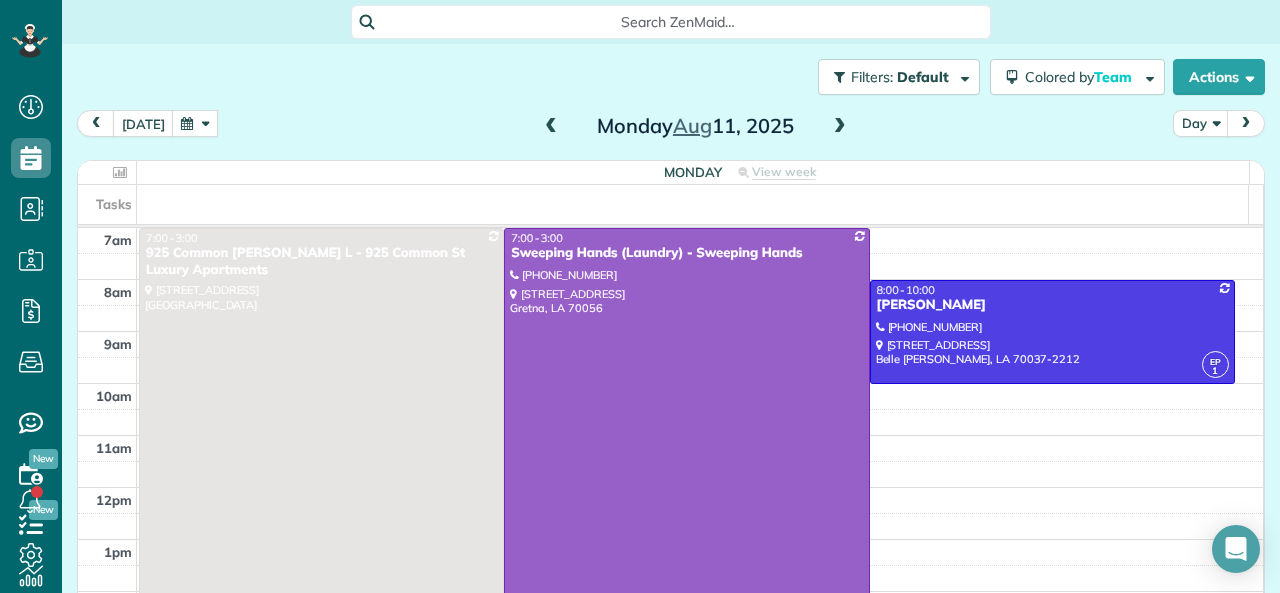 click at bounding box center (840, 127) 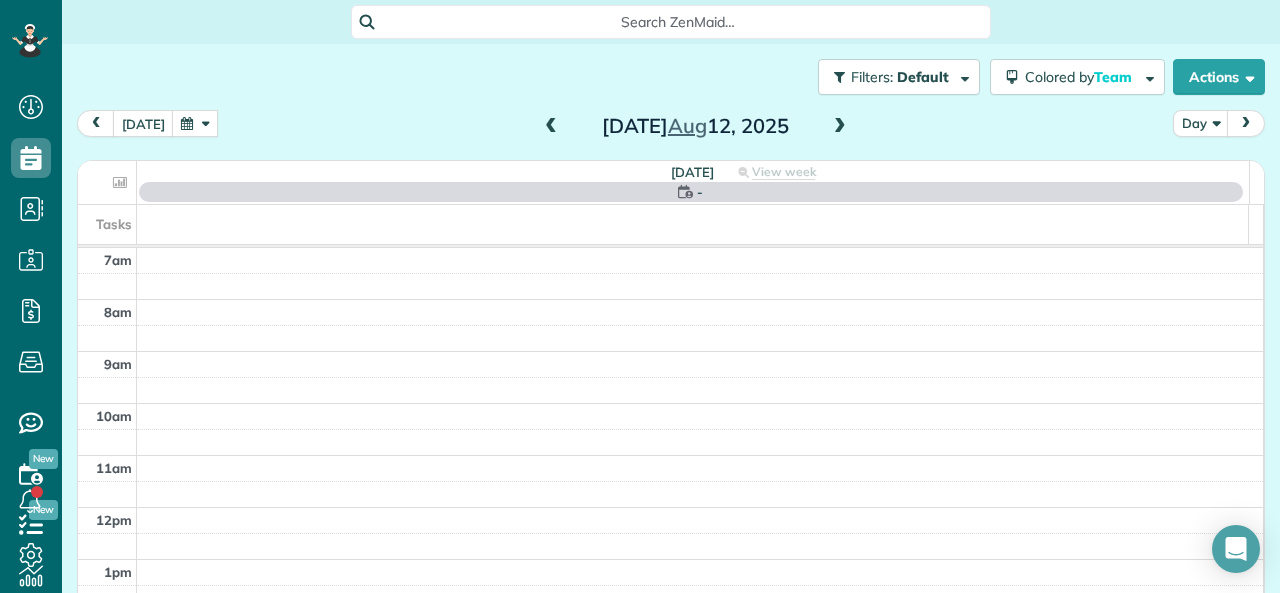 click at bounding box center (840, 127) 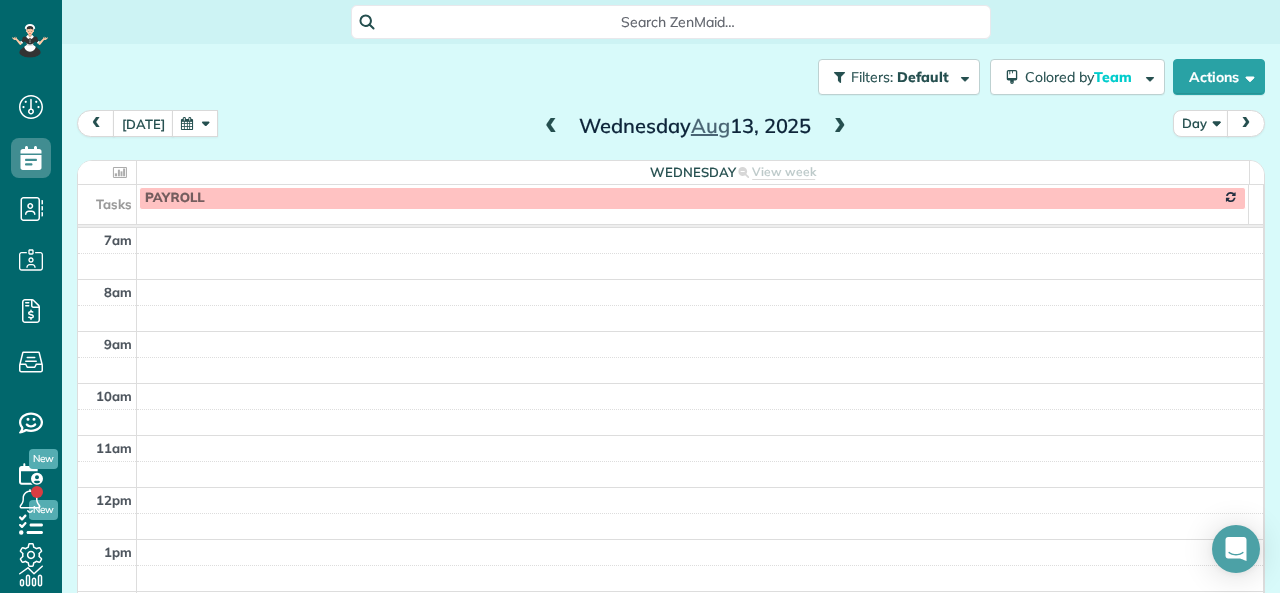 click at bounding box center (551, 127) 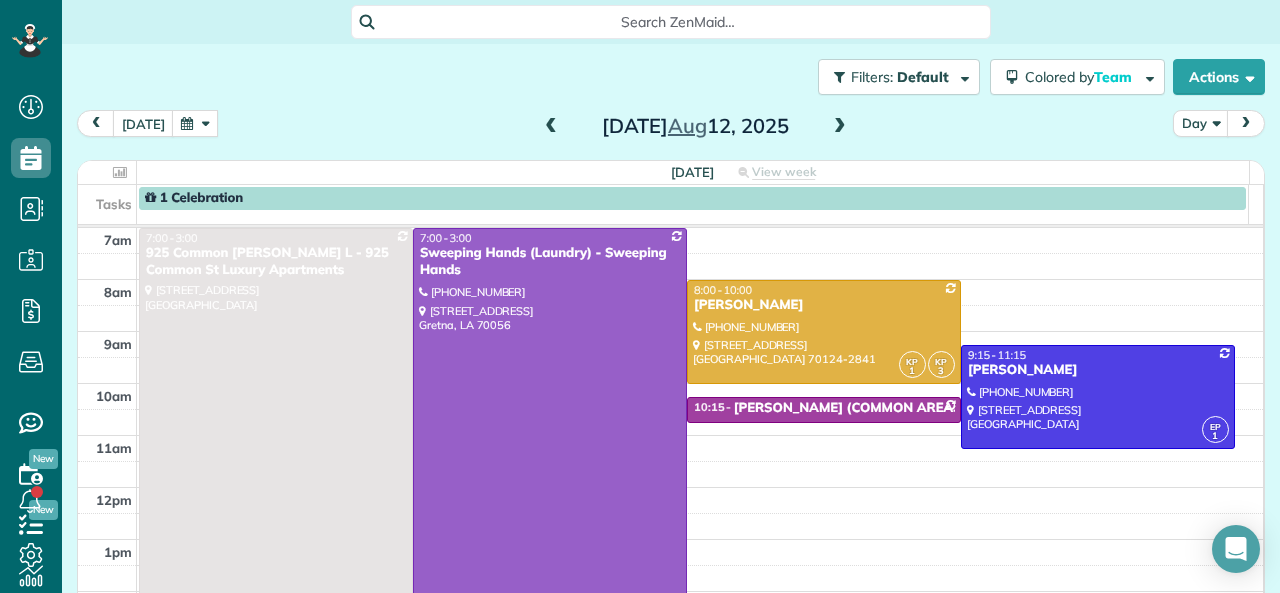 click at bounding box center [840, 127] 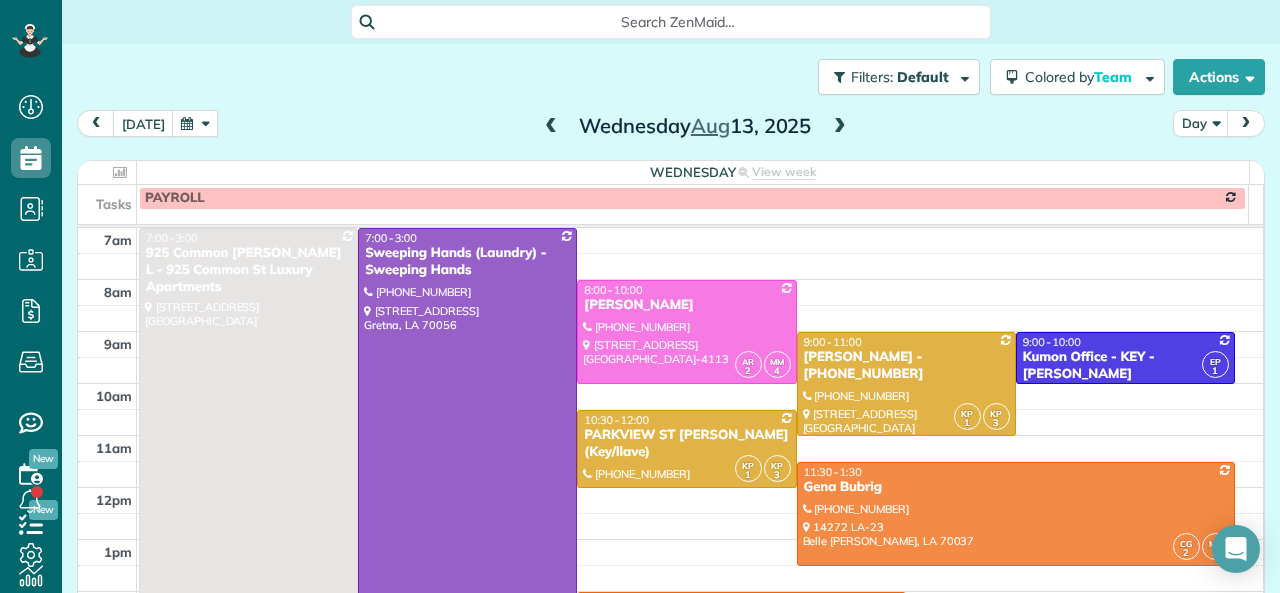 click at bounding box center (840, 127) 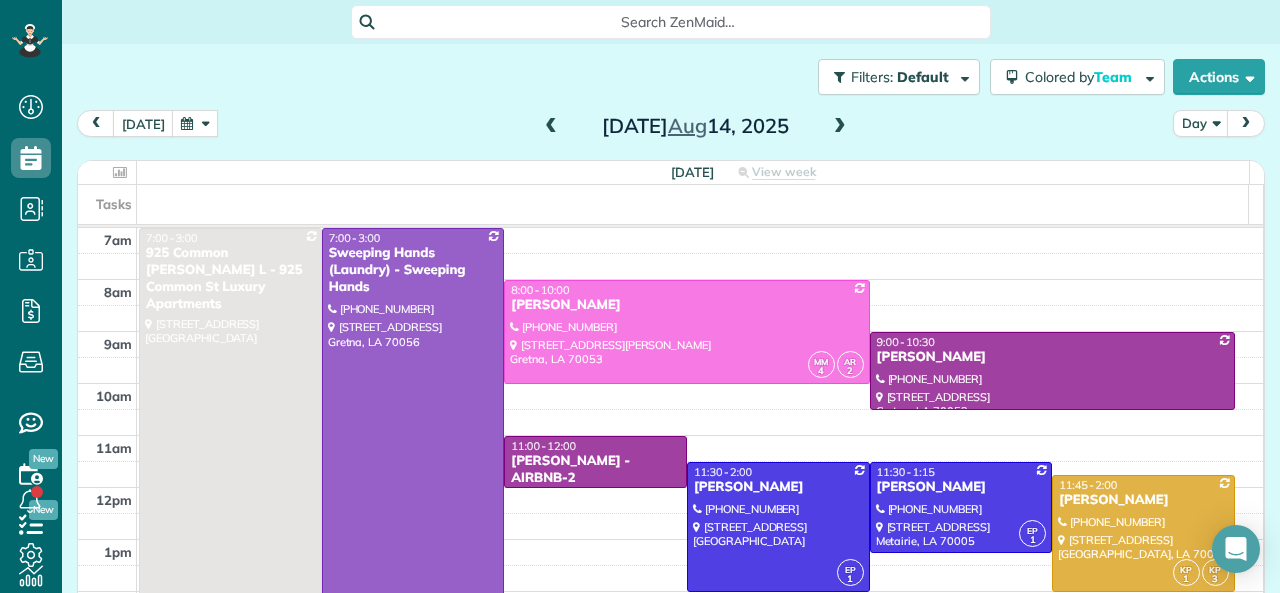 click at bounding box center [840, 127] 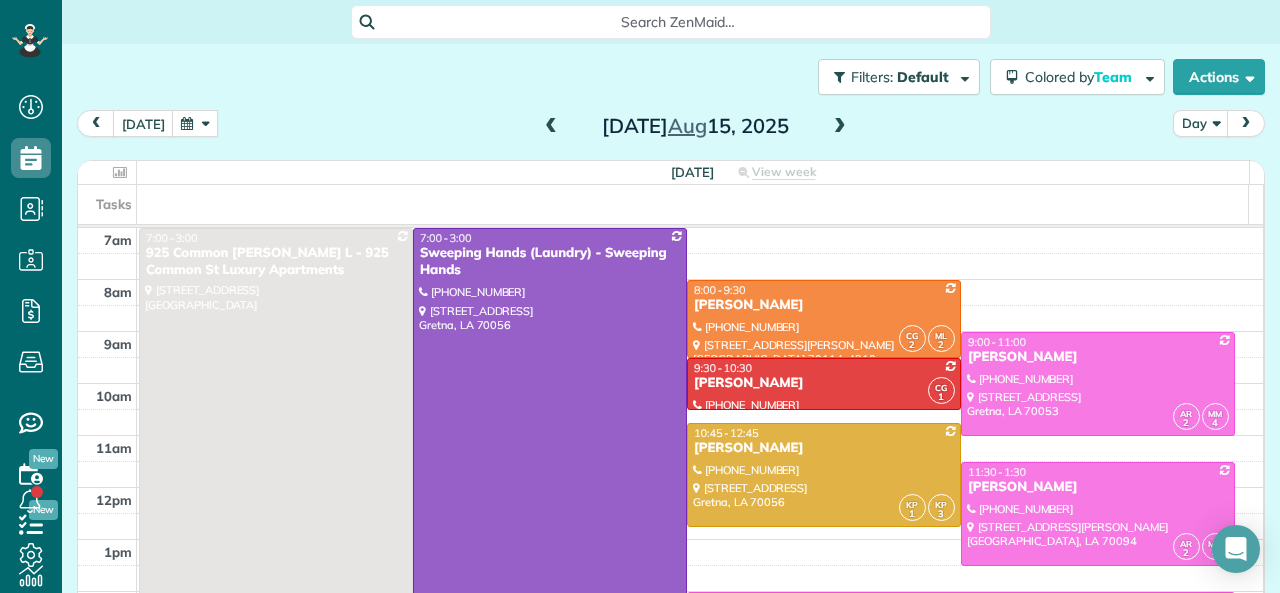 click at bounding box center [840, 127] 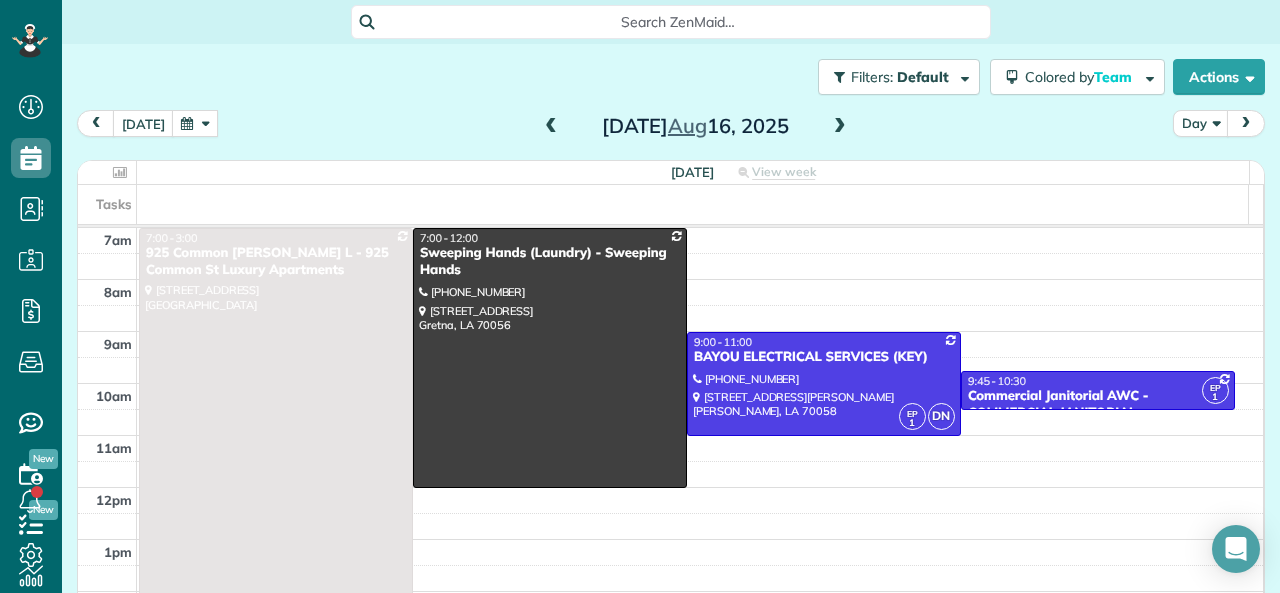 click at bounding box center (840, 127) 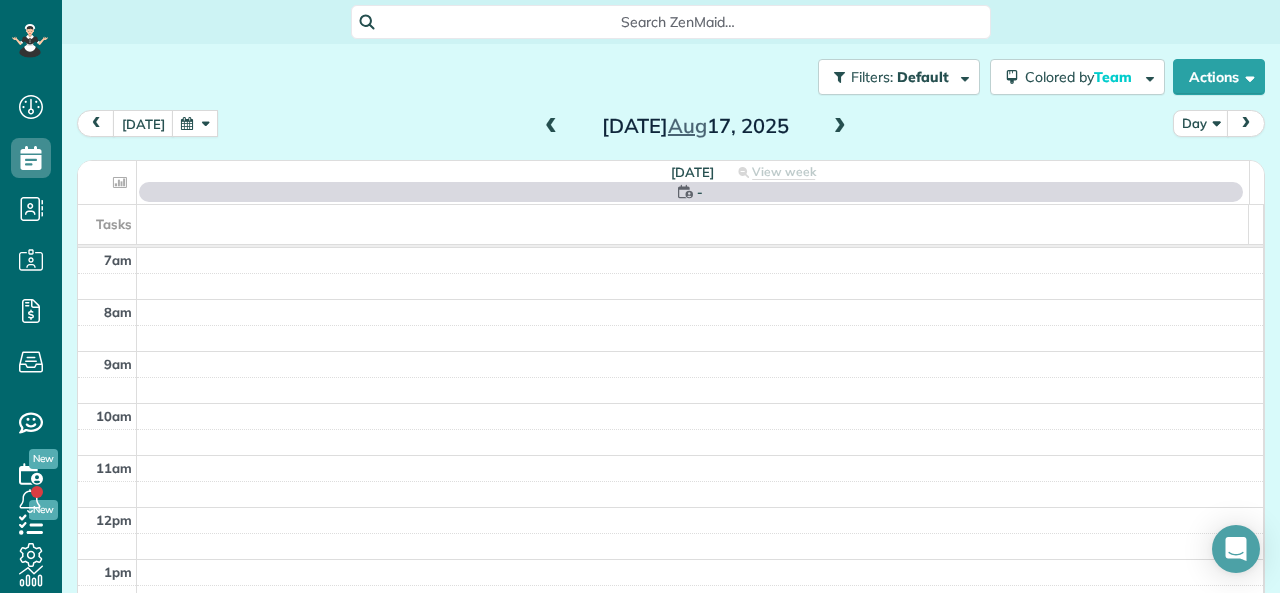 click at bounding box center [840, 127] 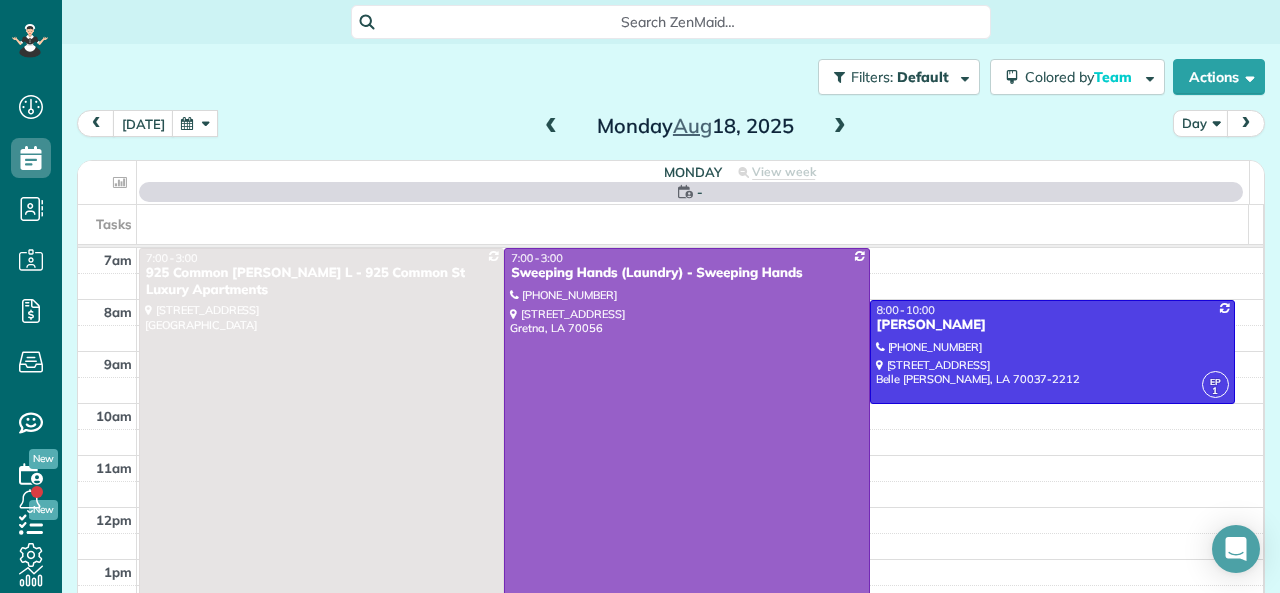 click at bounding box center [840, 127] 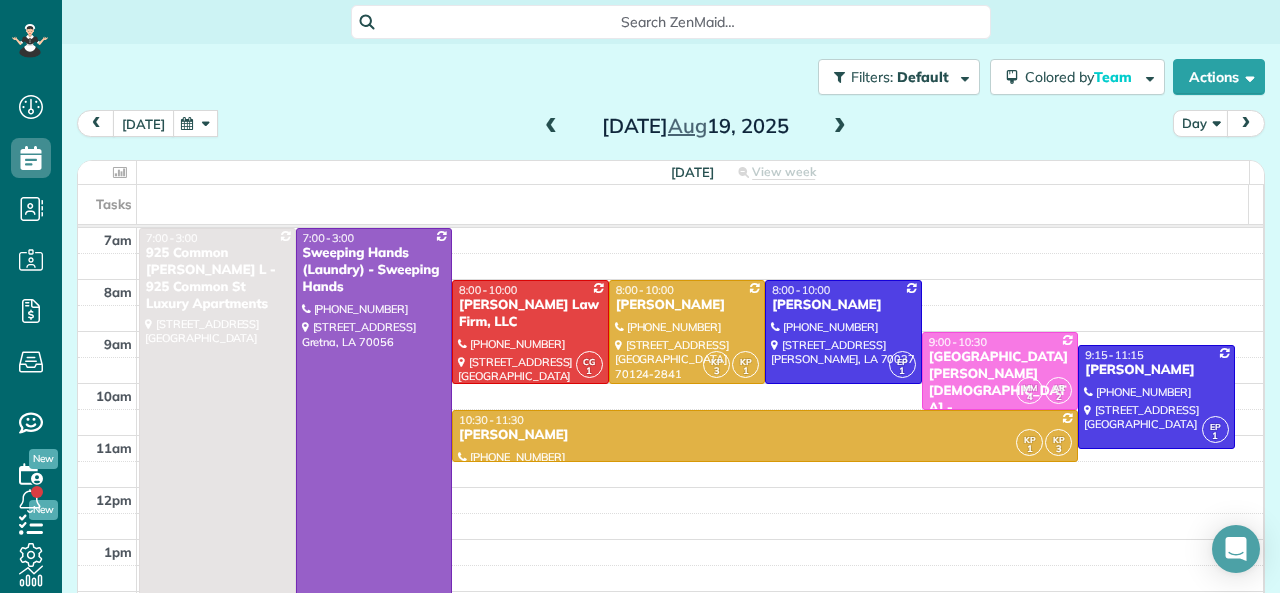 click on "today" at bounding box center (143, 123) 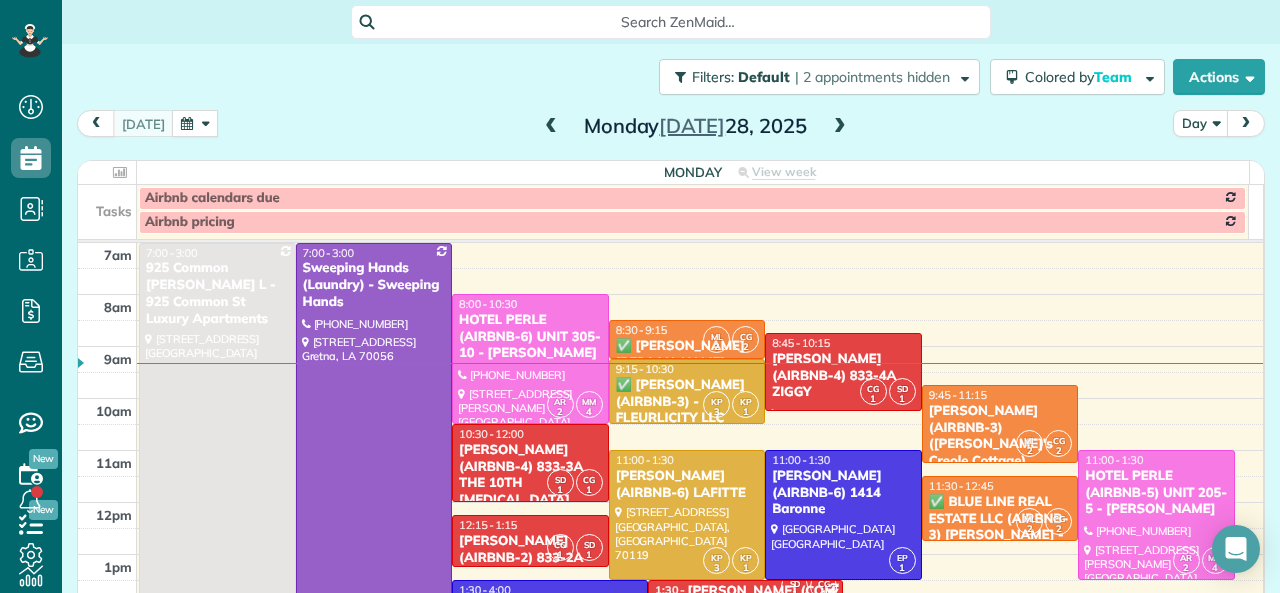click at bounding box center [551, 127] 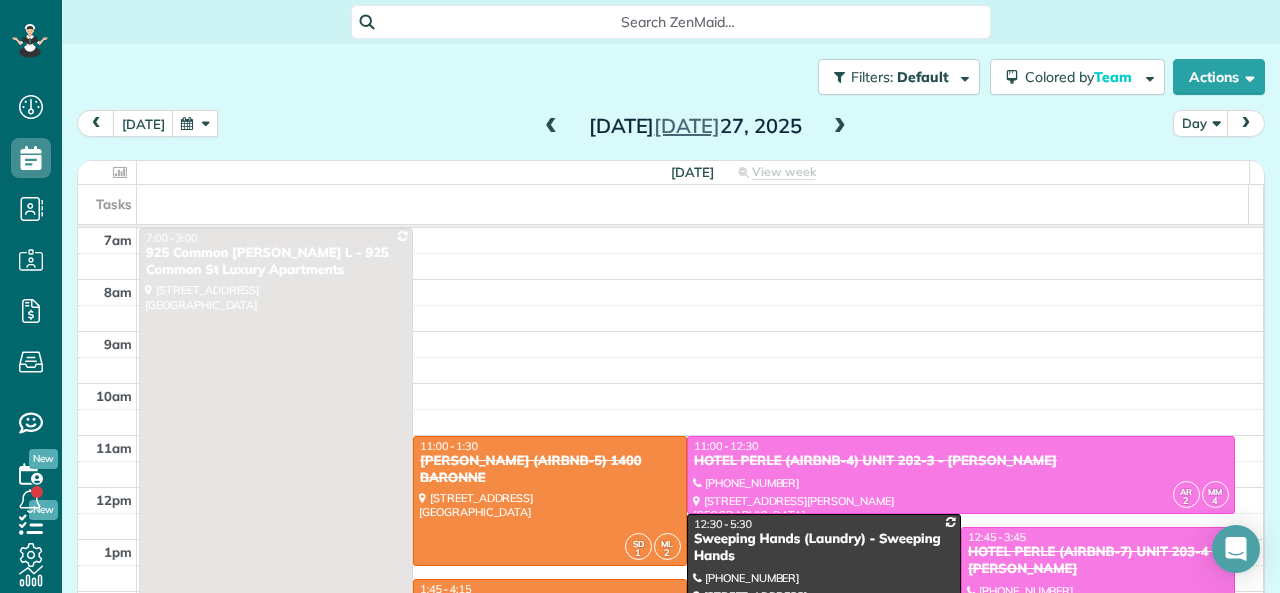 click at bounding box center (551, 127) 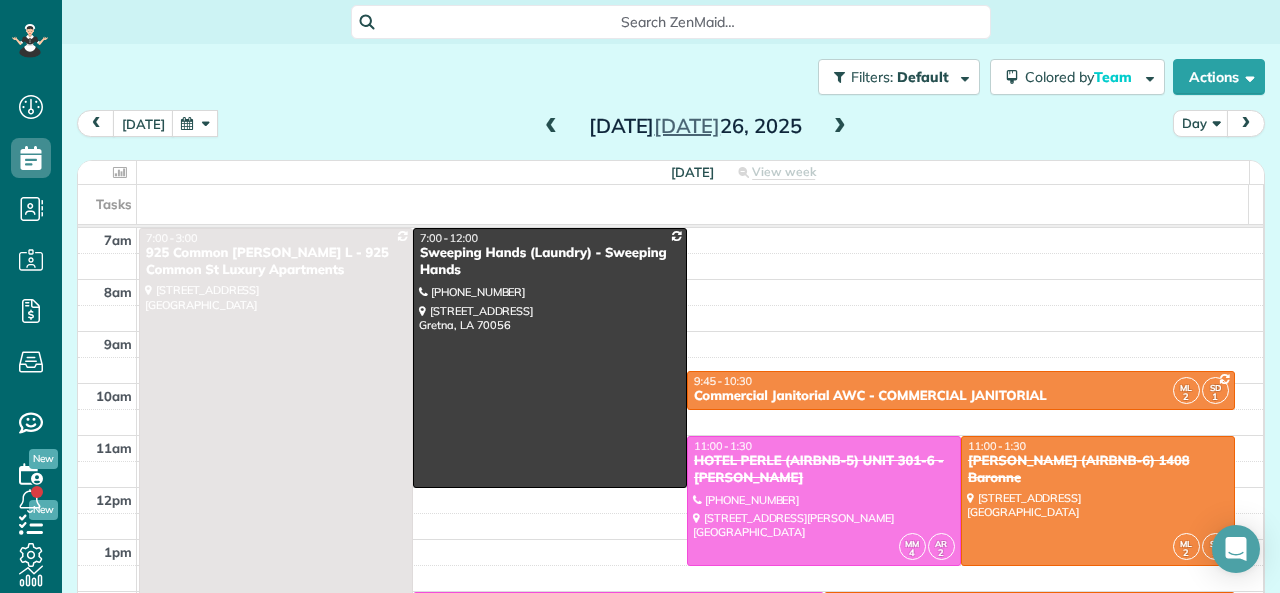 click at bounding box center (840, 127) 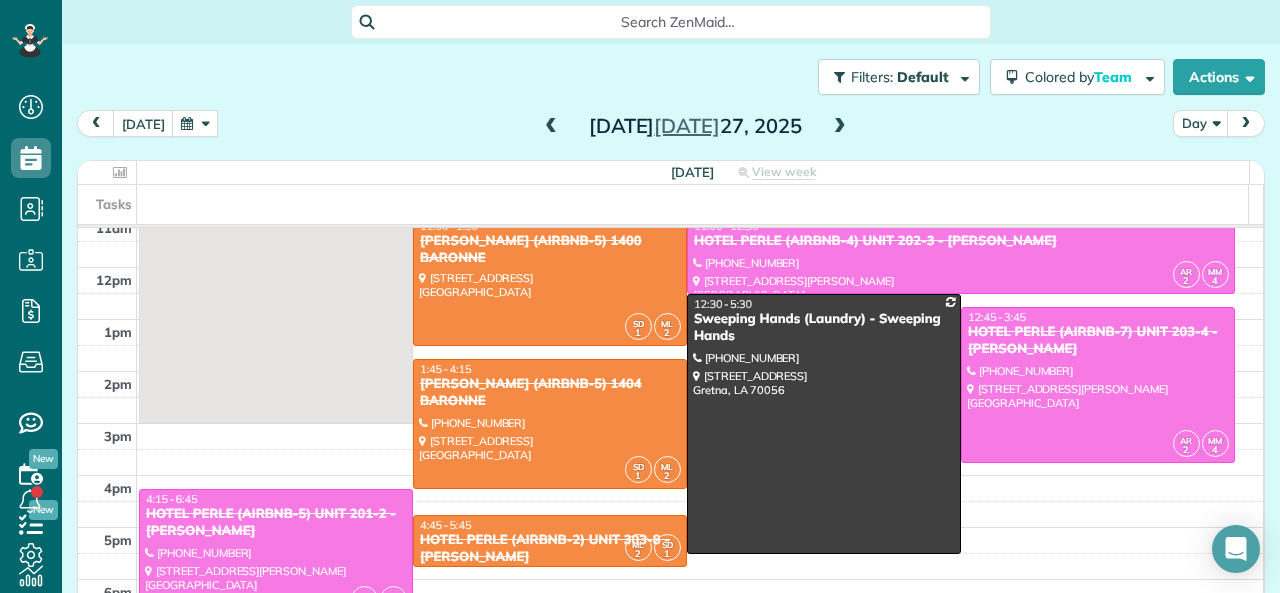 scroll, scrollTop: 200, scrollLeft: 0, axis: vertical 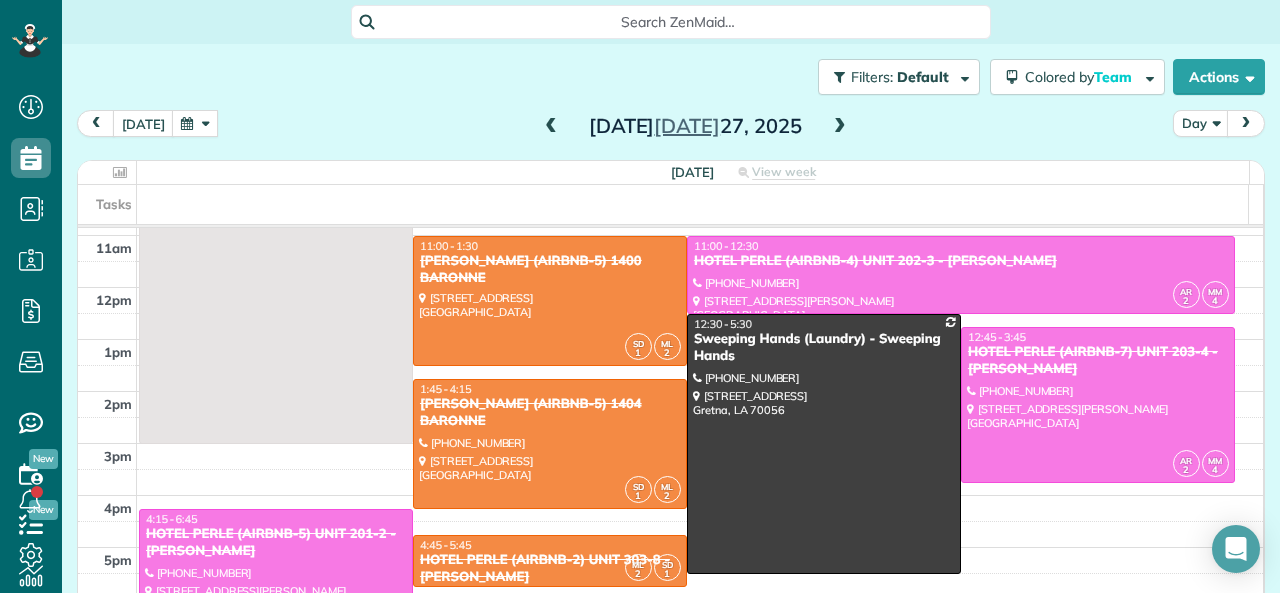 click at bounding box center (840, 127) 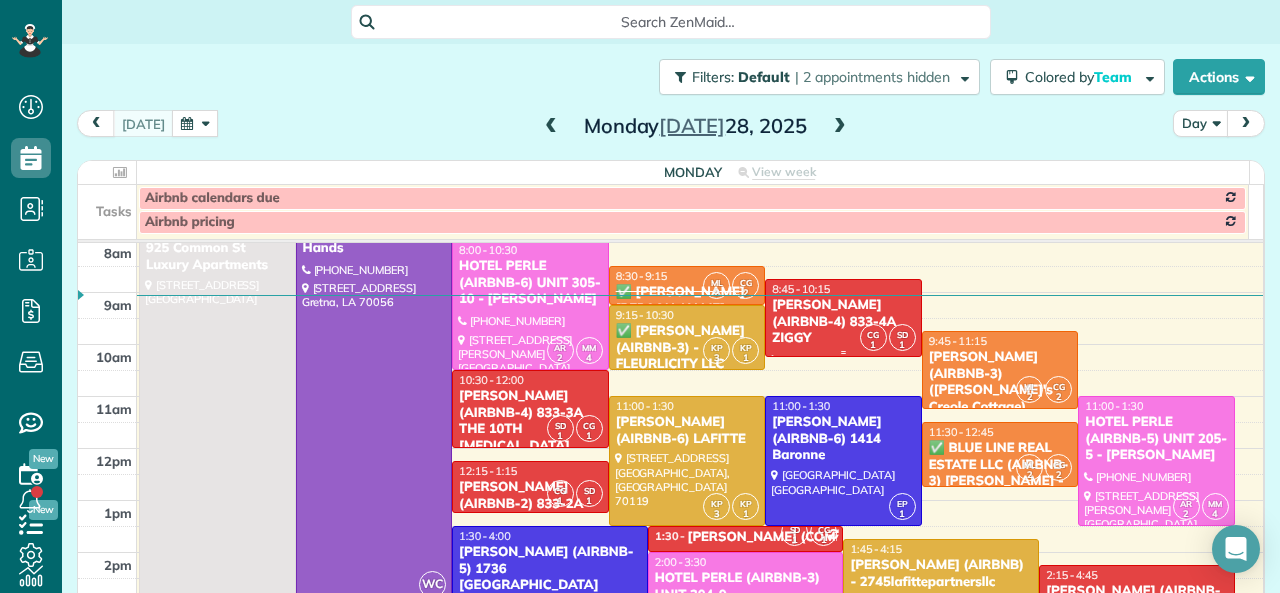 scroll, scrollTop: 27, scrollLeft: 0, axis: vertical 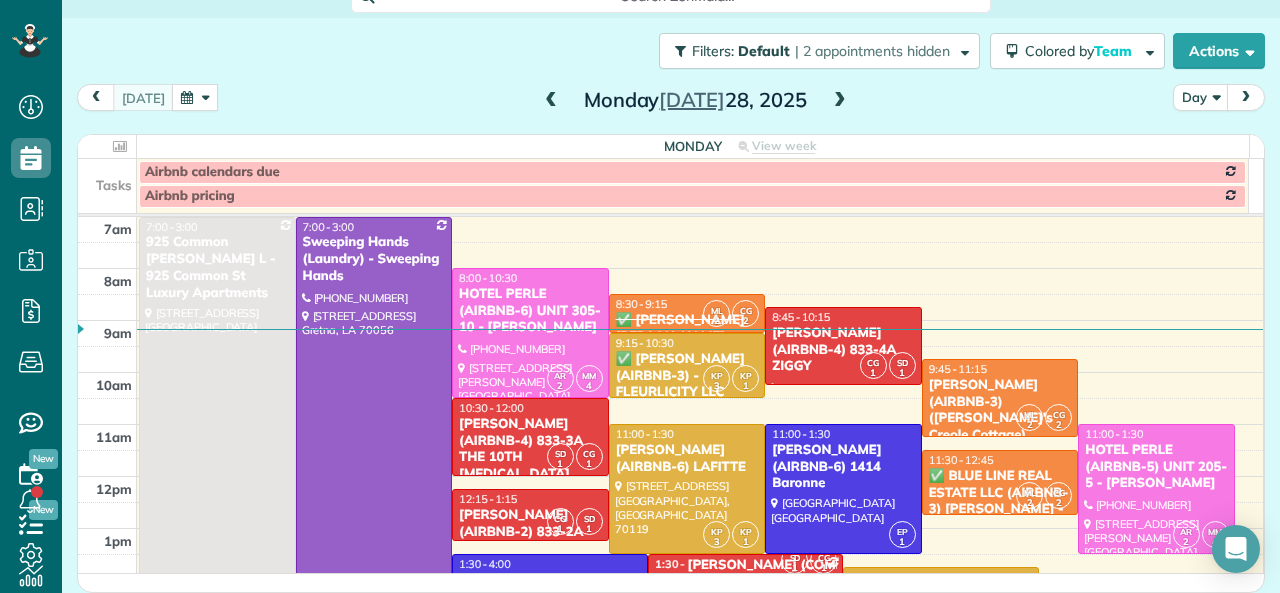 click at bounding box center [551, 101] 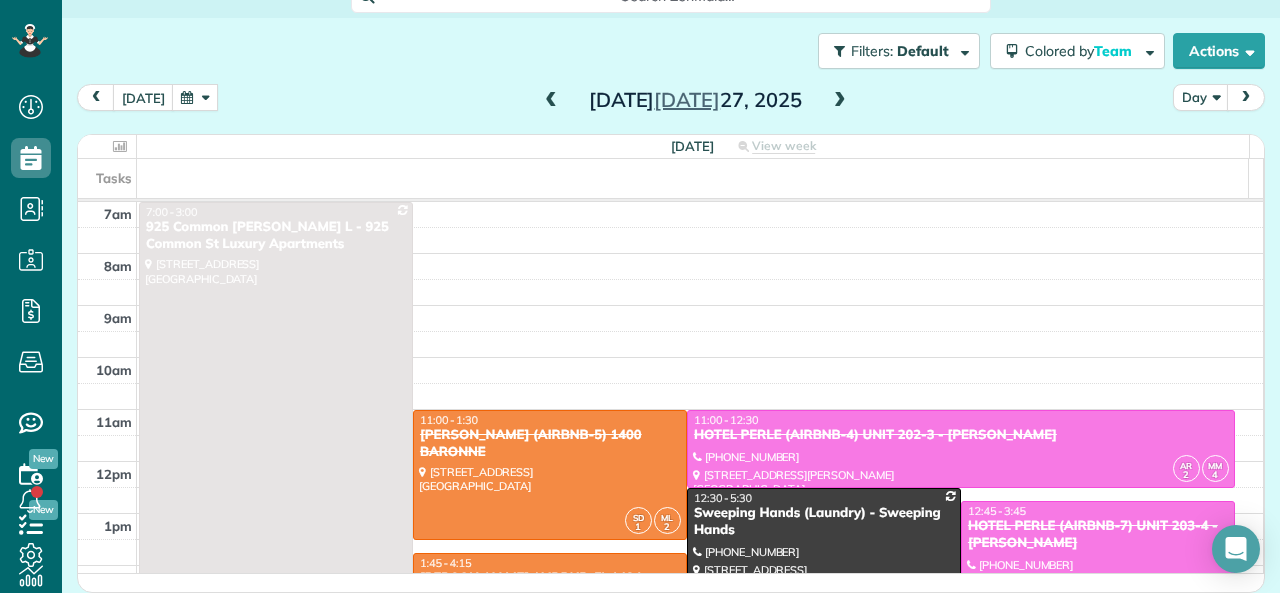 click at bounding box center (551, 101) 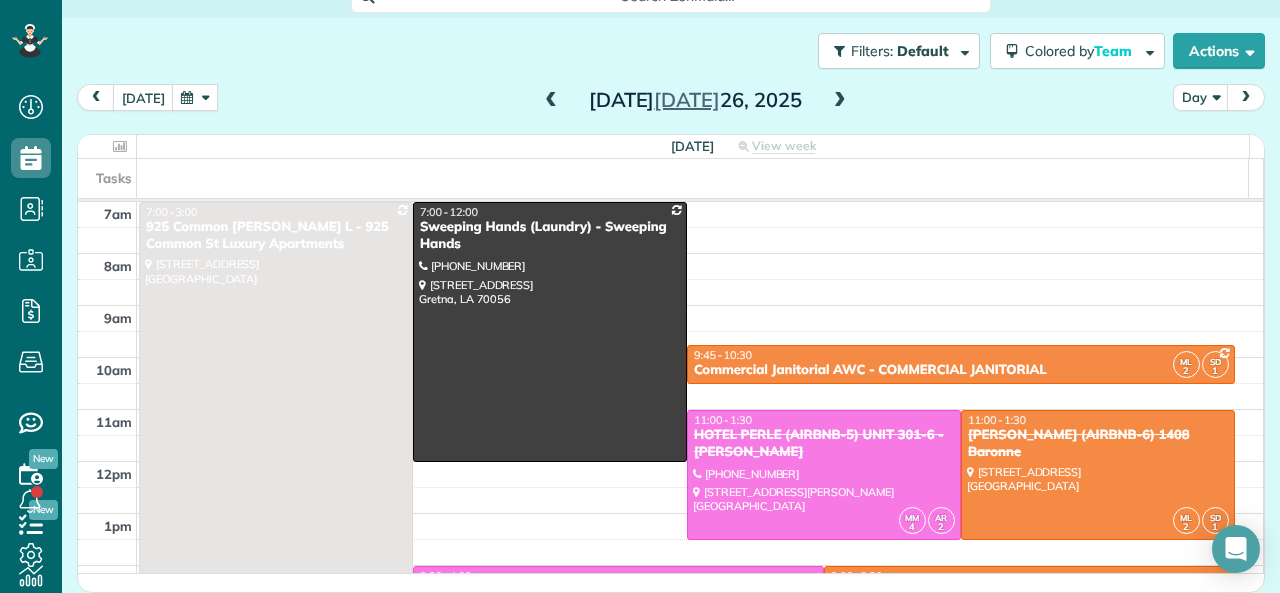 click at bounding box center (551, 101) 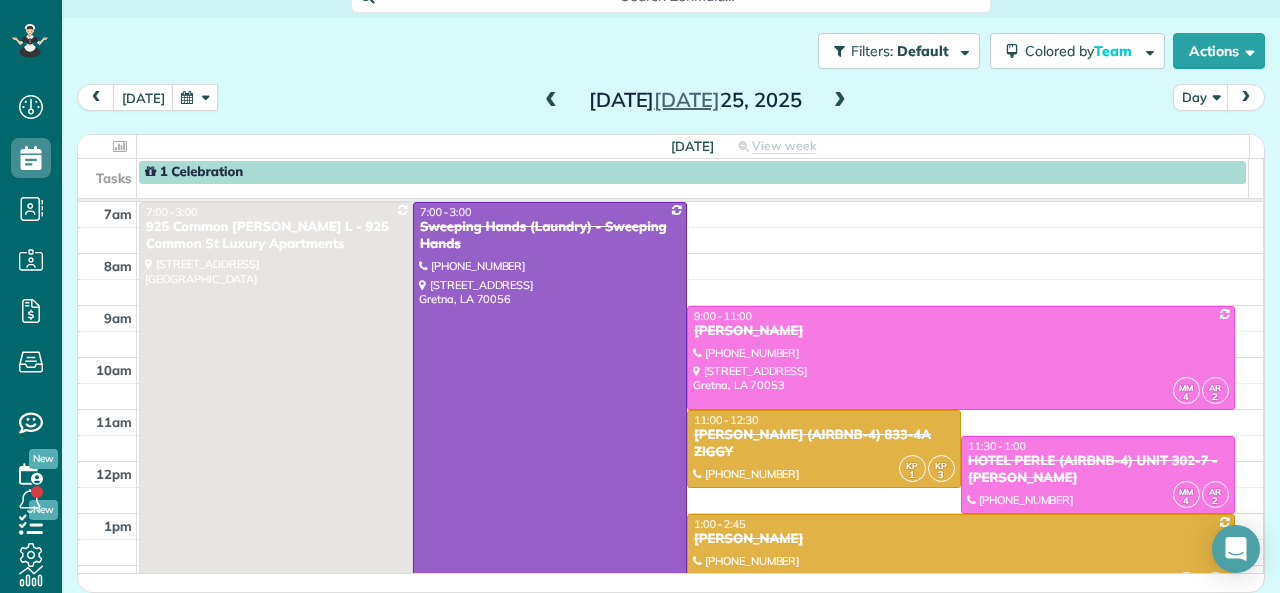 click at bounding box center [550, 410] 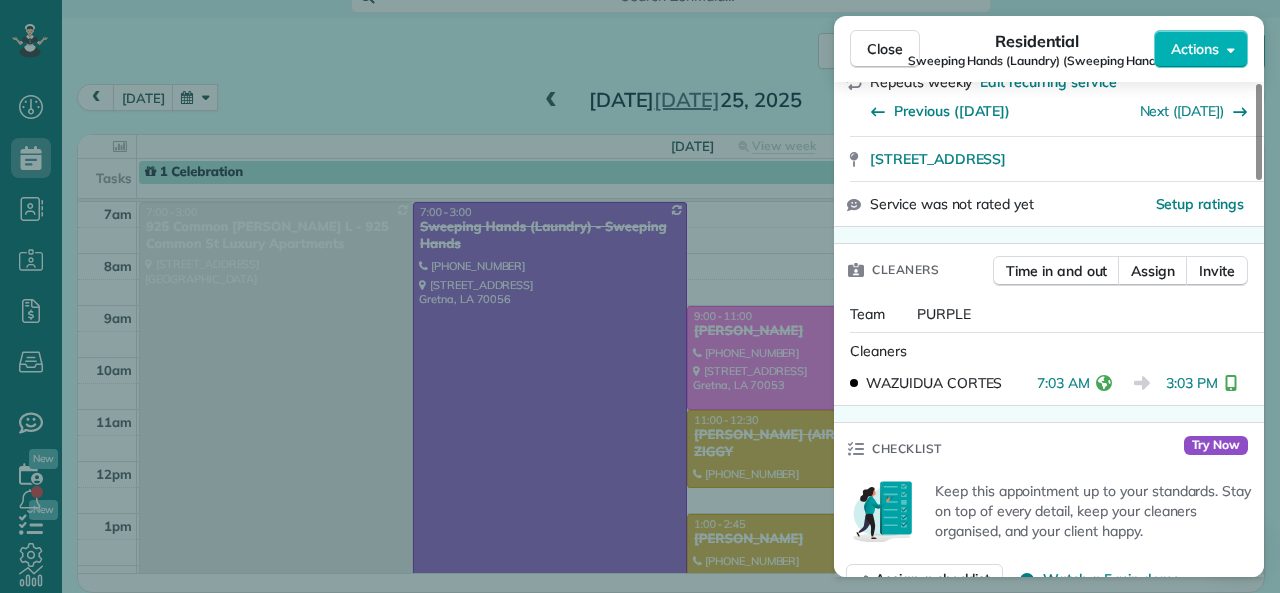 scroll, scrollTop: 400, scrollLeft: 0, axis: vertical 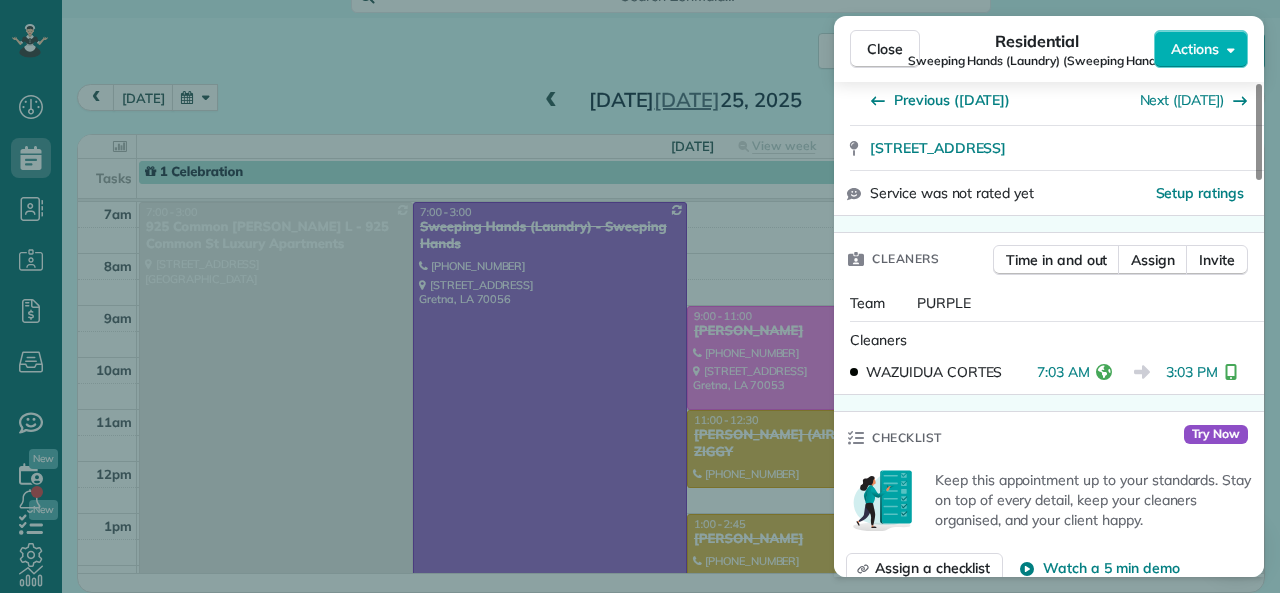 drag, startPoint x: 1038, startPoint y: 376, endPoint x: 1089, endPoint y: 378, distance: 51.0392 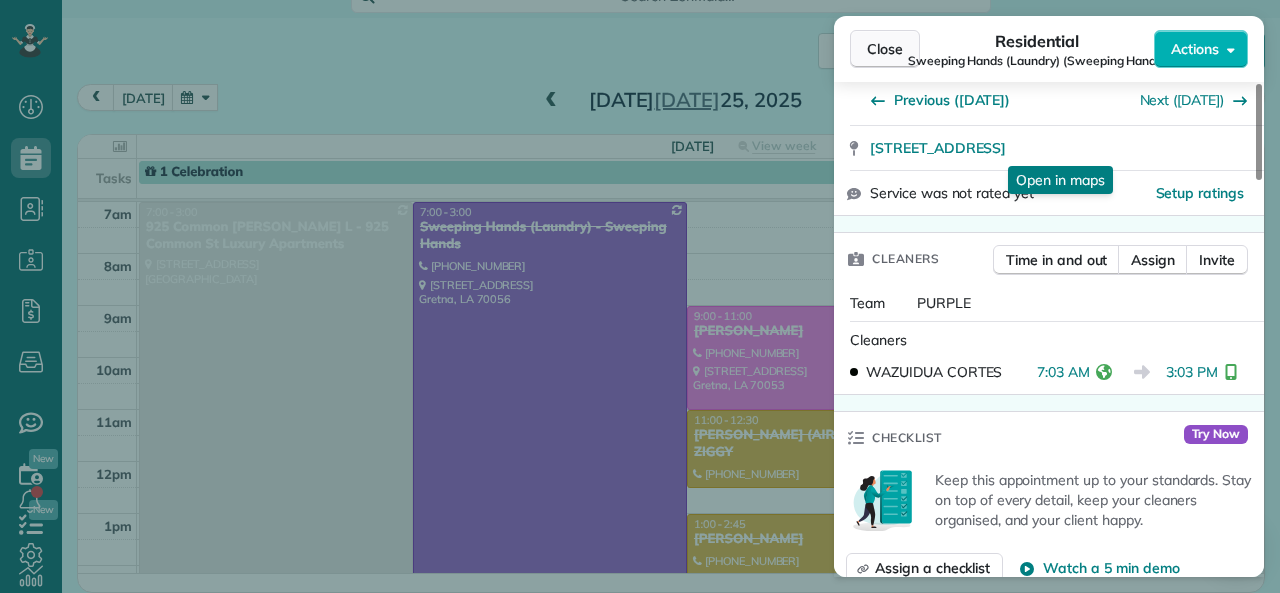click on "Close" at bounding box center (885, 49) 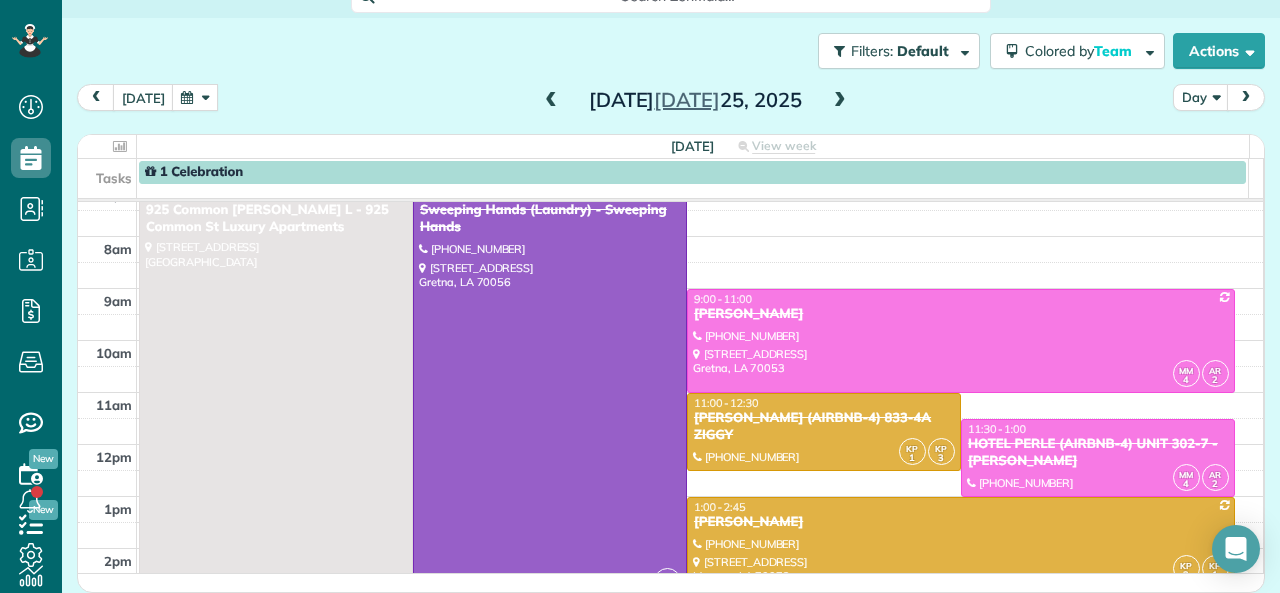 scroll, scrollTop: 12, scrollLeft: 0, axis: vertical 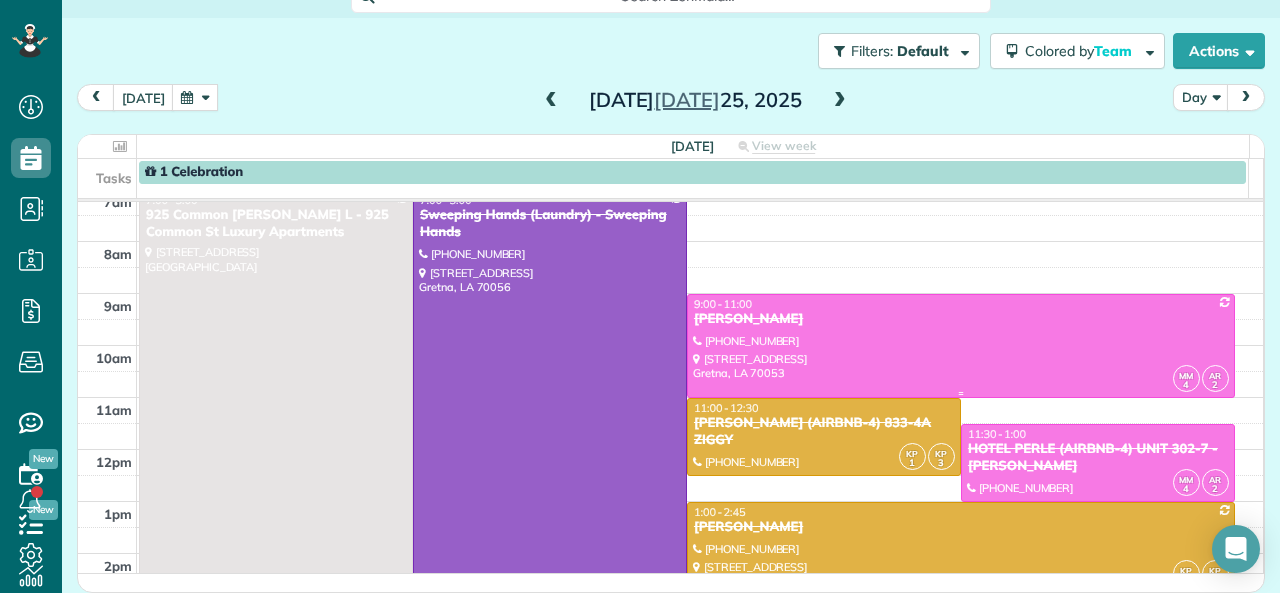 click at bounding box center [961, 346] 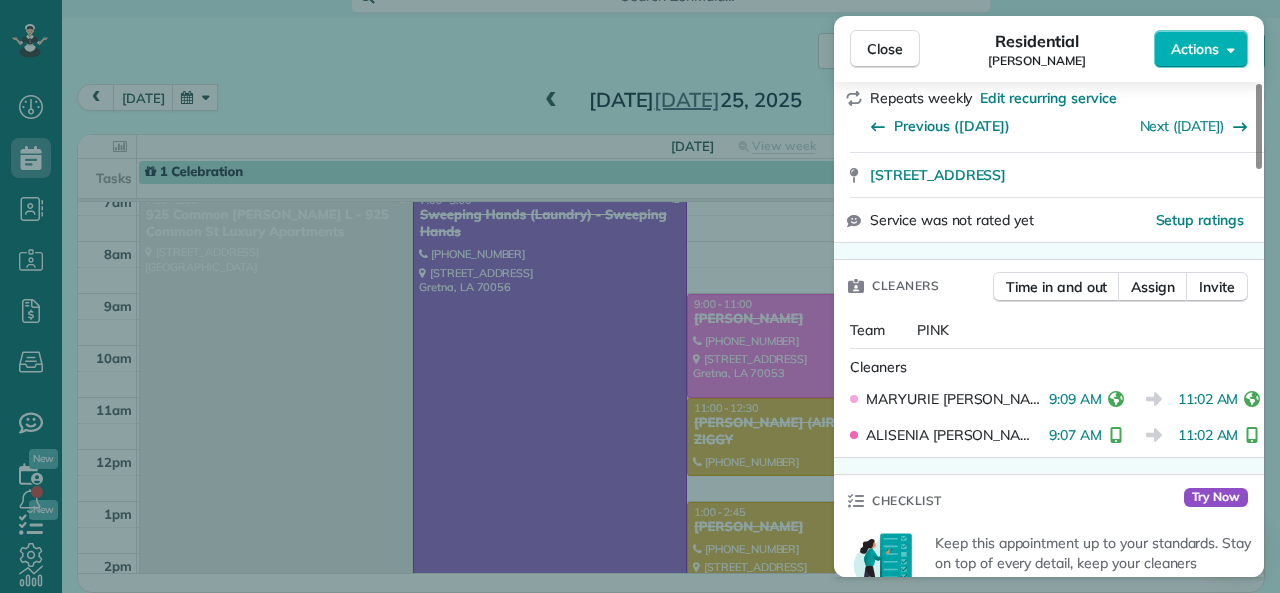 scroll, scrollTop: 400, scrollLeft: 0, axis: vertical 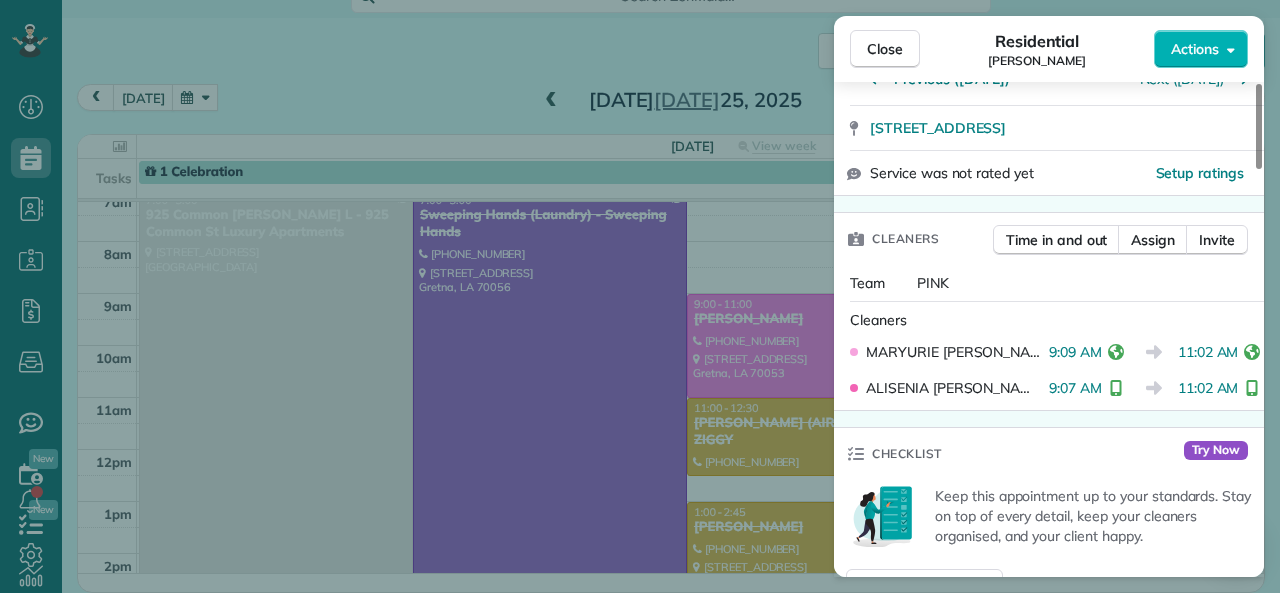 drag, startPoint x: 1039, startPoint y: 354, endPoint x: 1088, endPoint y: 355, distance: 49.010204 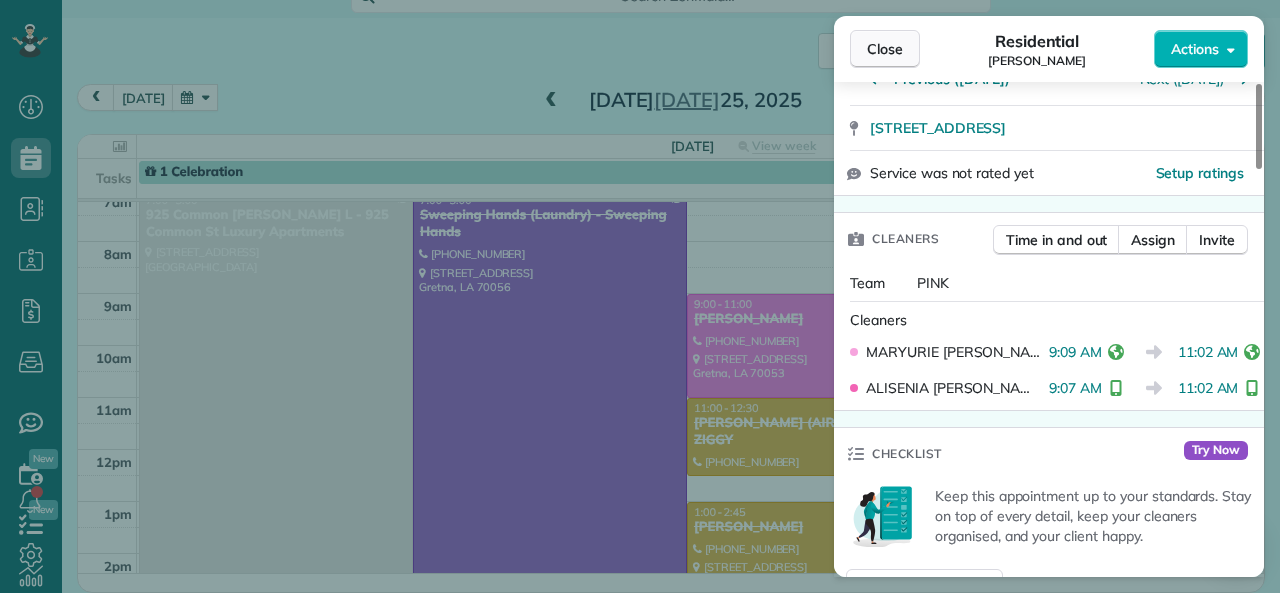 click on "Close" at bounding box center (885, 49) 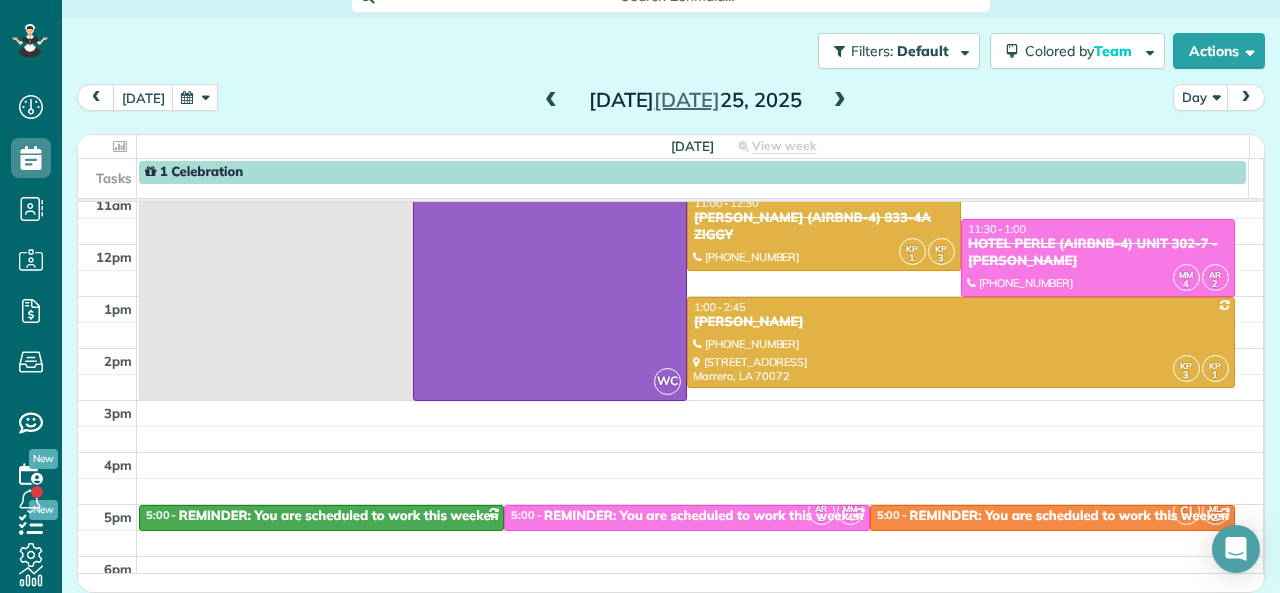 scroll, scrollTop: 112, scrollLeft: 0, axis: vertical 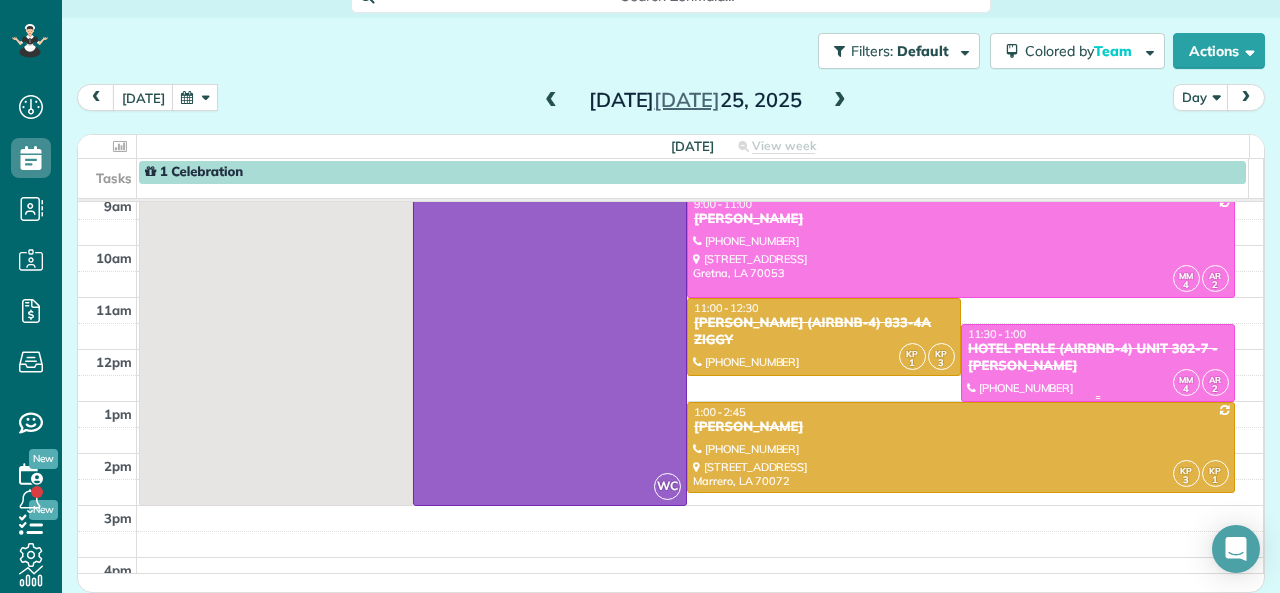 click on "HOTEL PERLE (AIRBNB-4) UNIT 302-7 - NICK BRUNO" at bounding box center [1098, 358] 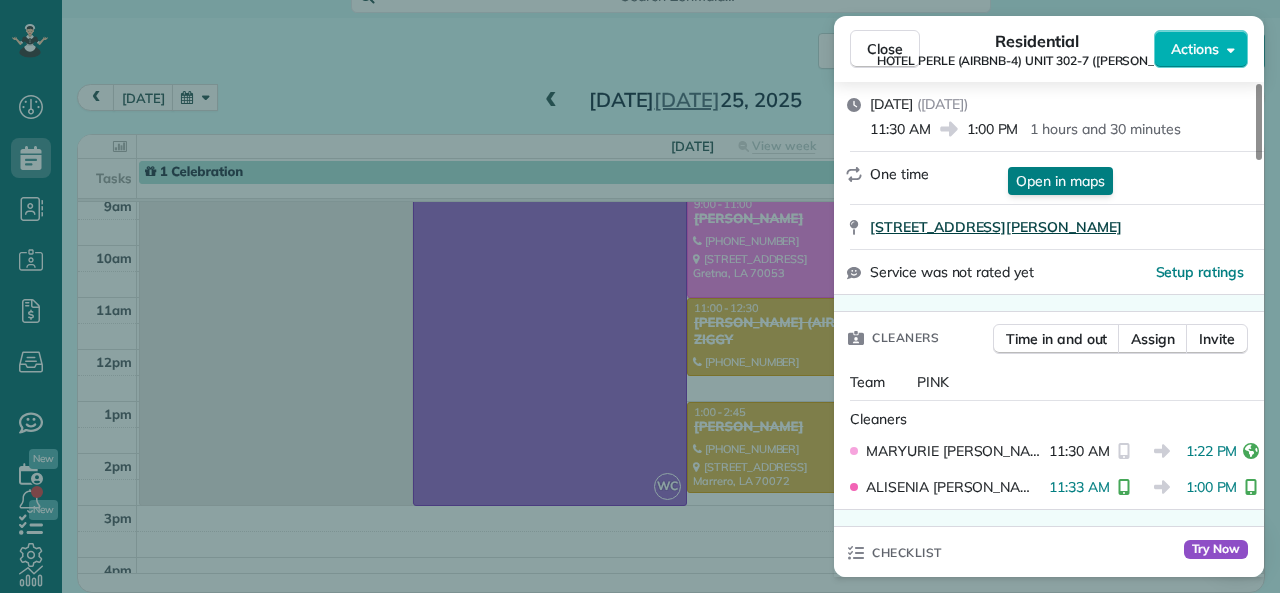 scroll, scrollTop: 500, scrollLeft: 0, axis: vertical 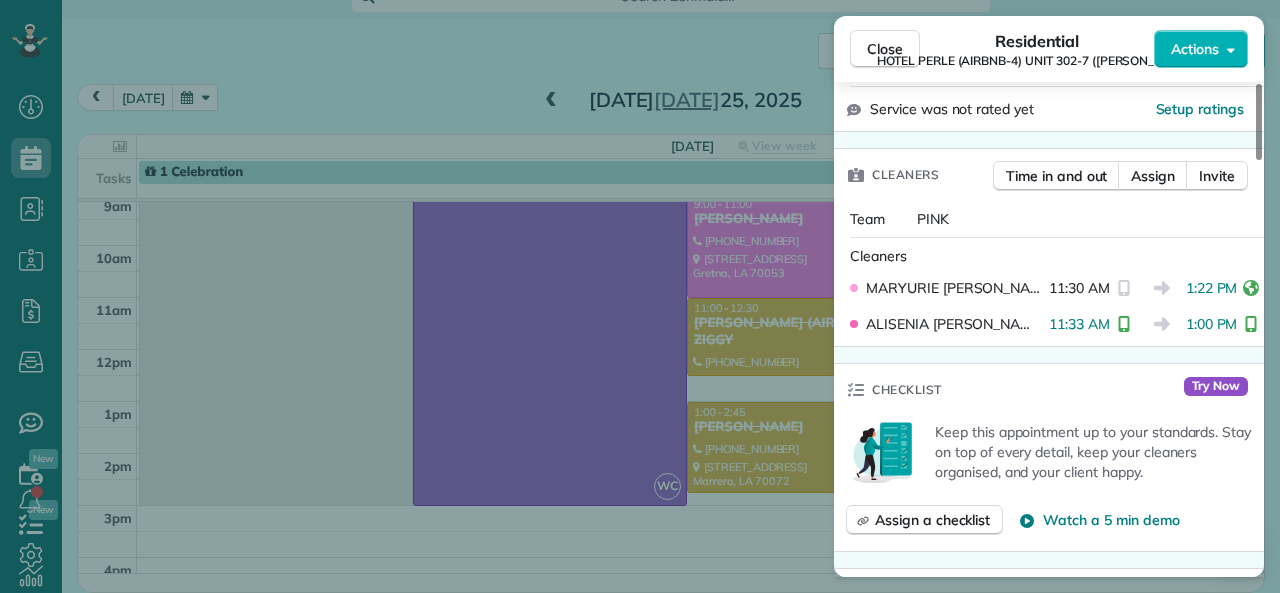 drag, startPoint x: 1177, startPoint y: 290, endPoint x: 1225, endPoint y: 287, distance: 48.09366 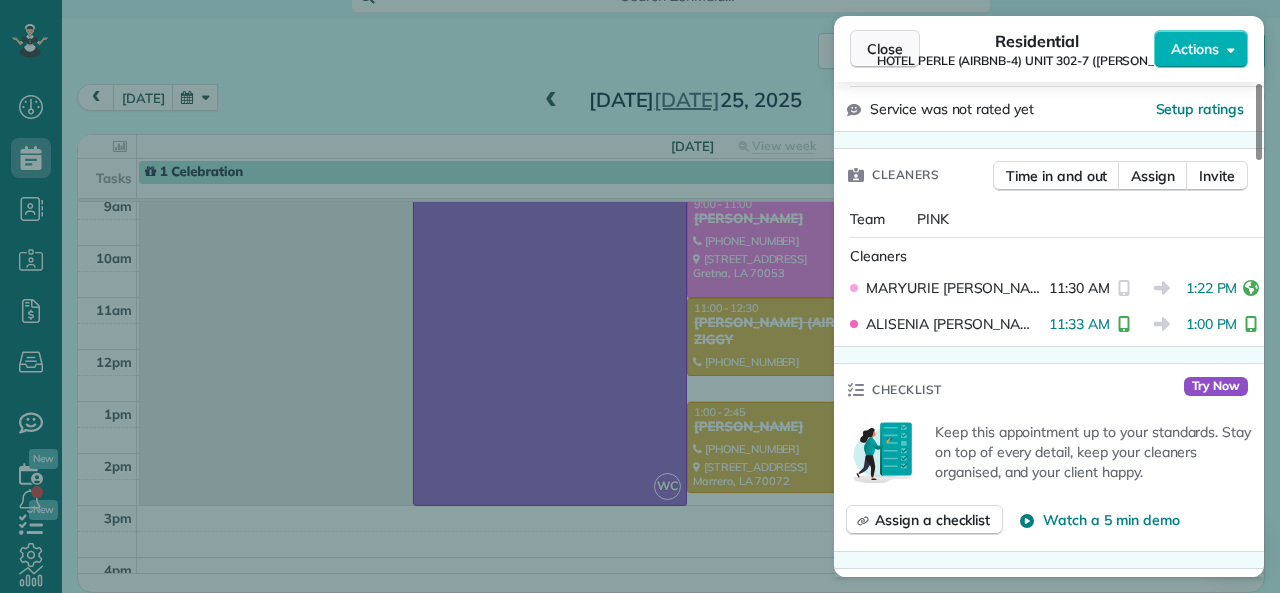 click on "Close" at bounding box center (885, 49) 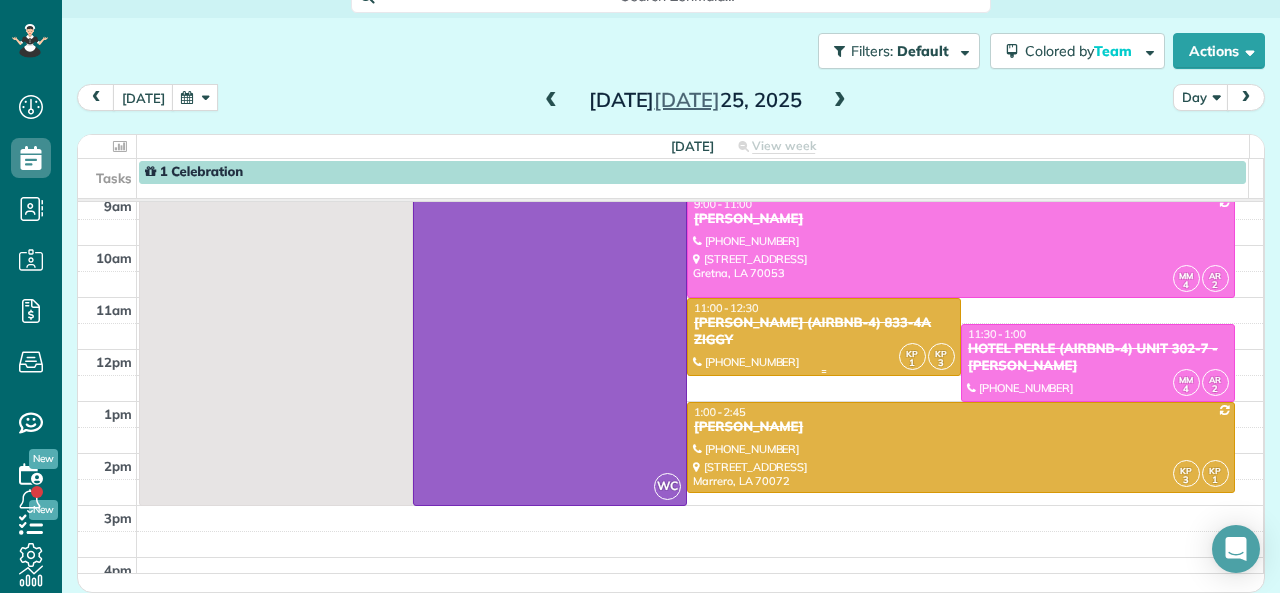click on "[PERSON_NAME] (AIRBNB-4) 833-4A ZIGGY" at bounding box center [824, 332] 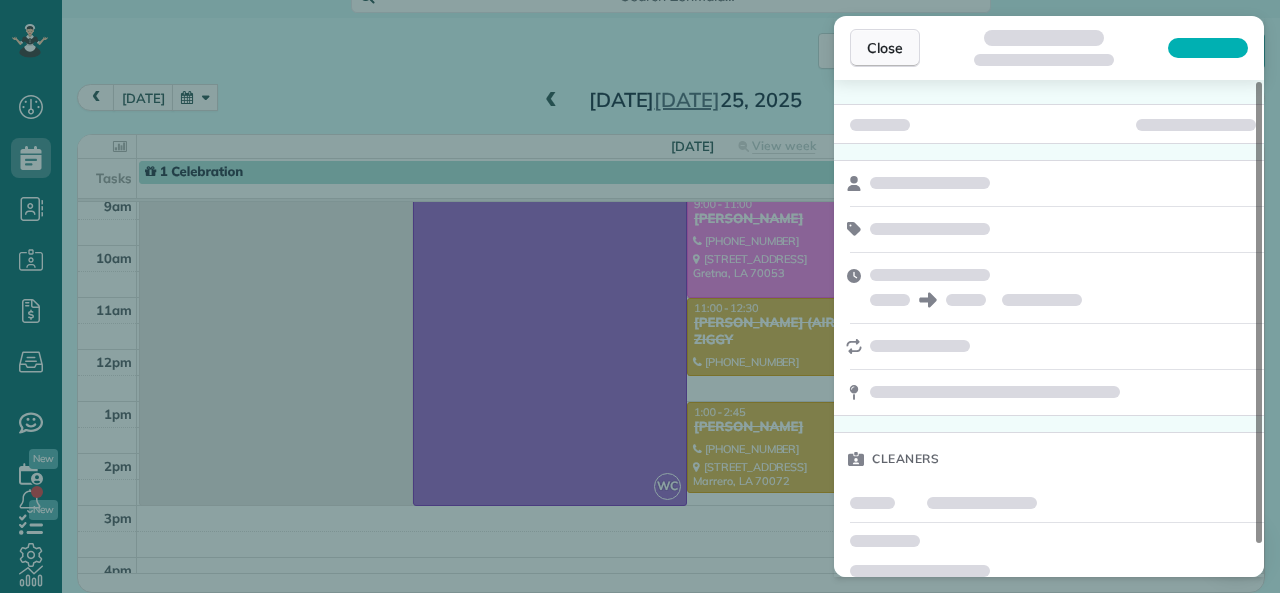 click on "Close" at bounding box center (885, 48) 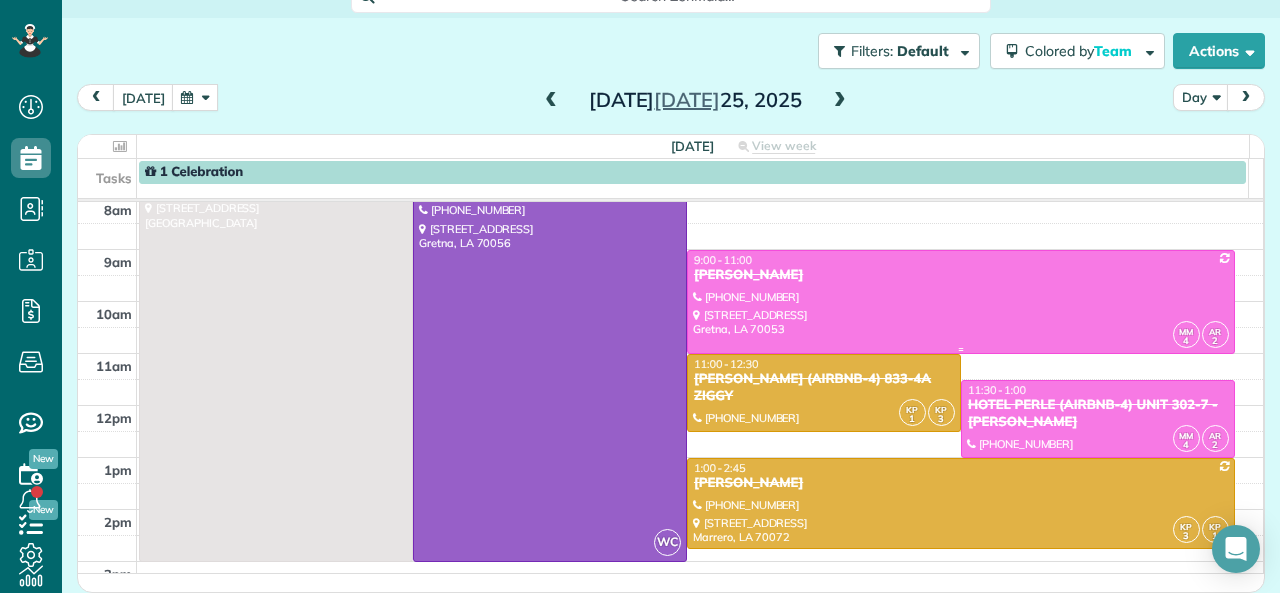 scroll, scrollTop: 0, scrollLeft: 0, axis: both 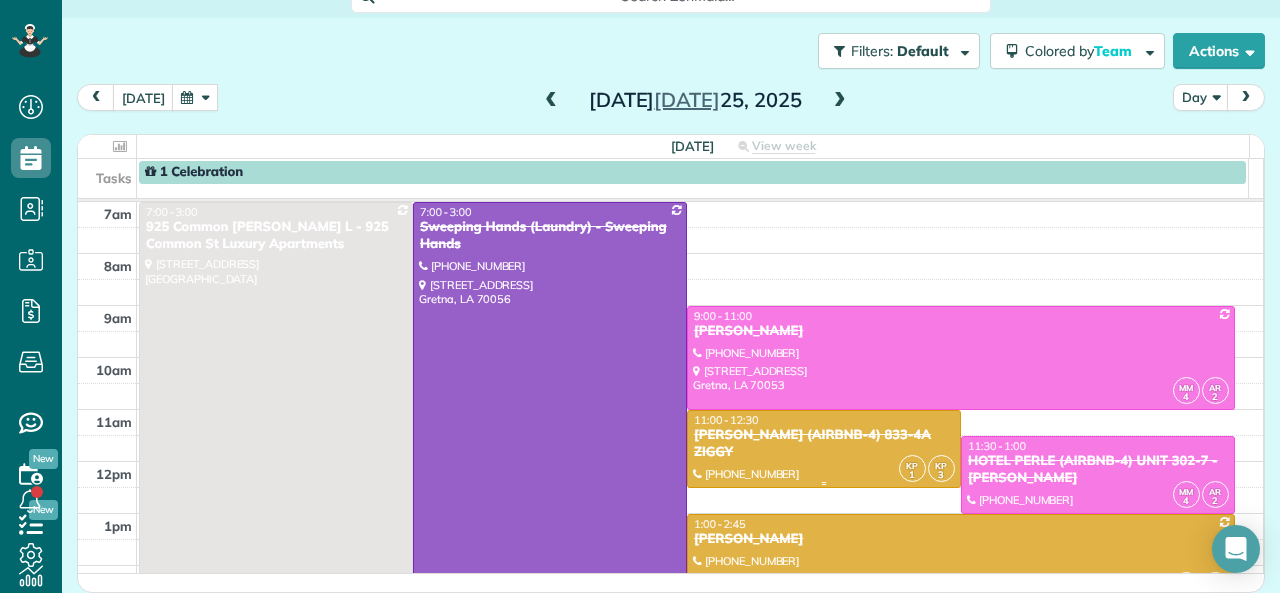 click on "[PERSON_NAME] (AIRBNB-4) 833-4A ZIGGY" at bounding box center [824, 444] 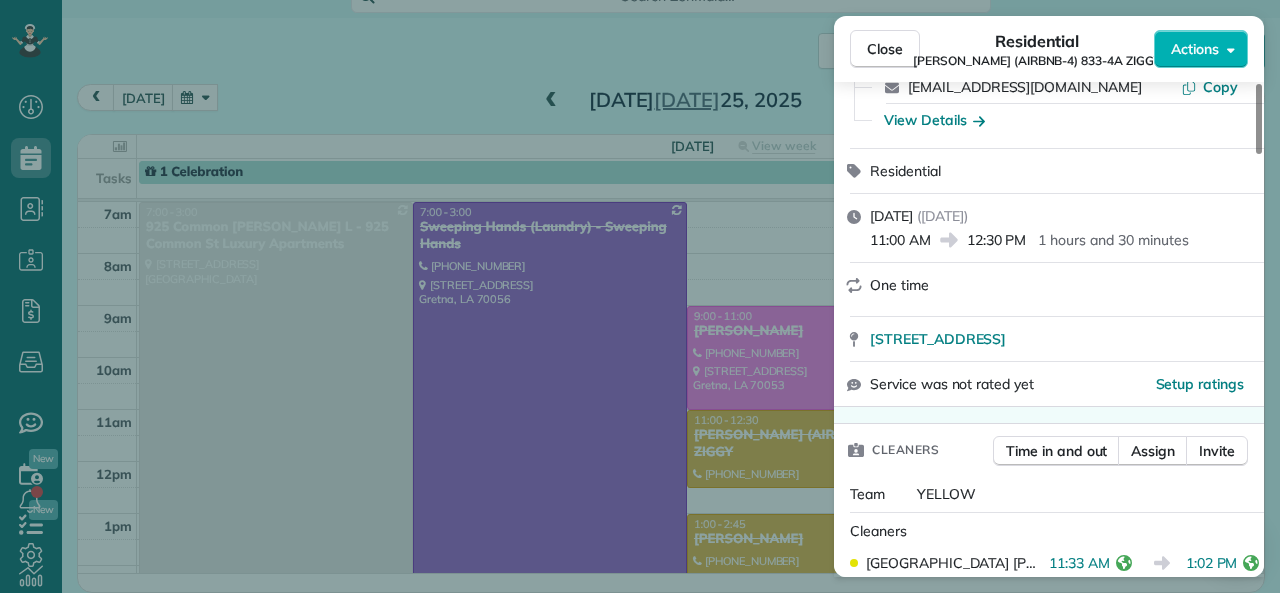 scroll, scrollTop: 400, scrollLeft: 0, axis: vertical 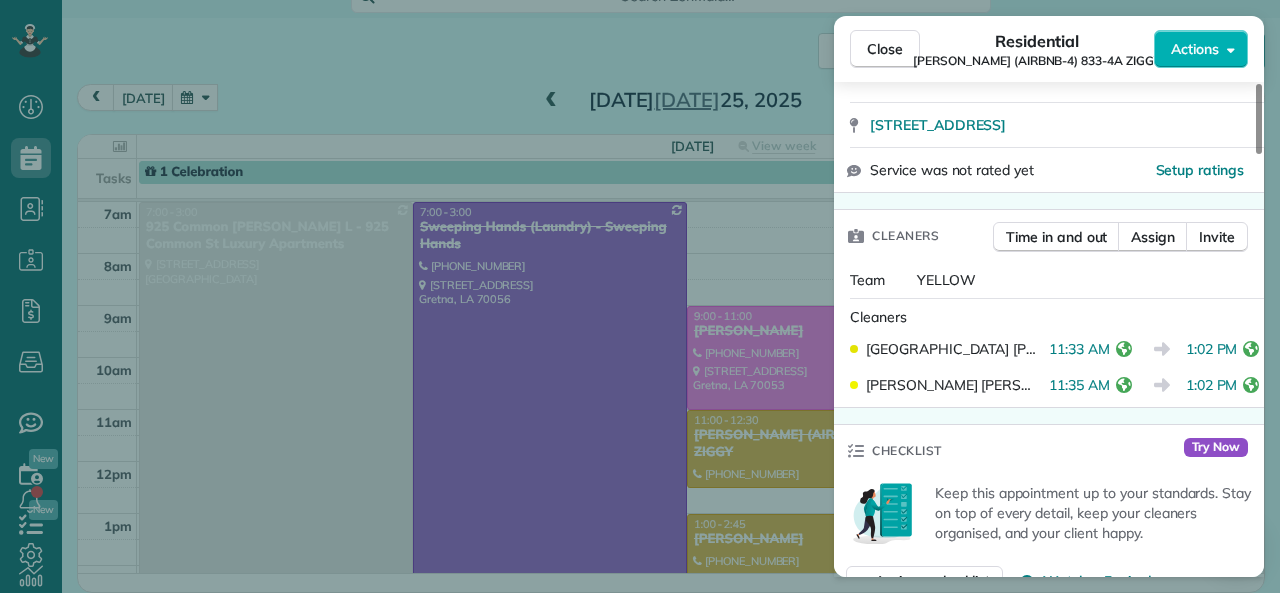 drag, startPoint x: 1041, startPoint y: 328, endPoint x: 1097, endPoint y: 322, distance: 56.32051 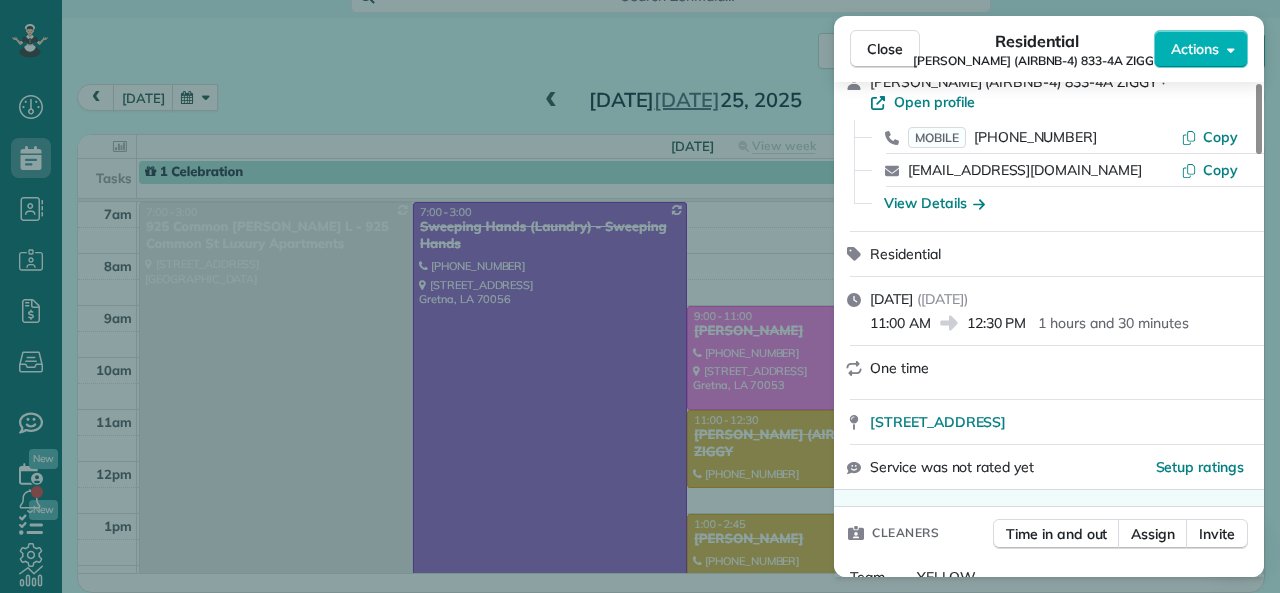 scroll, scrollTop: 100, scrollLeft: 0, axis: vertical 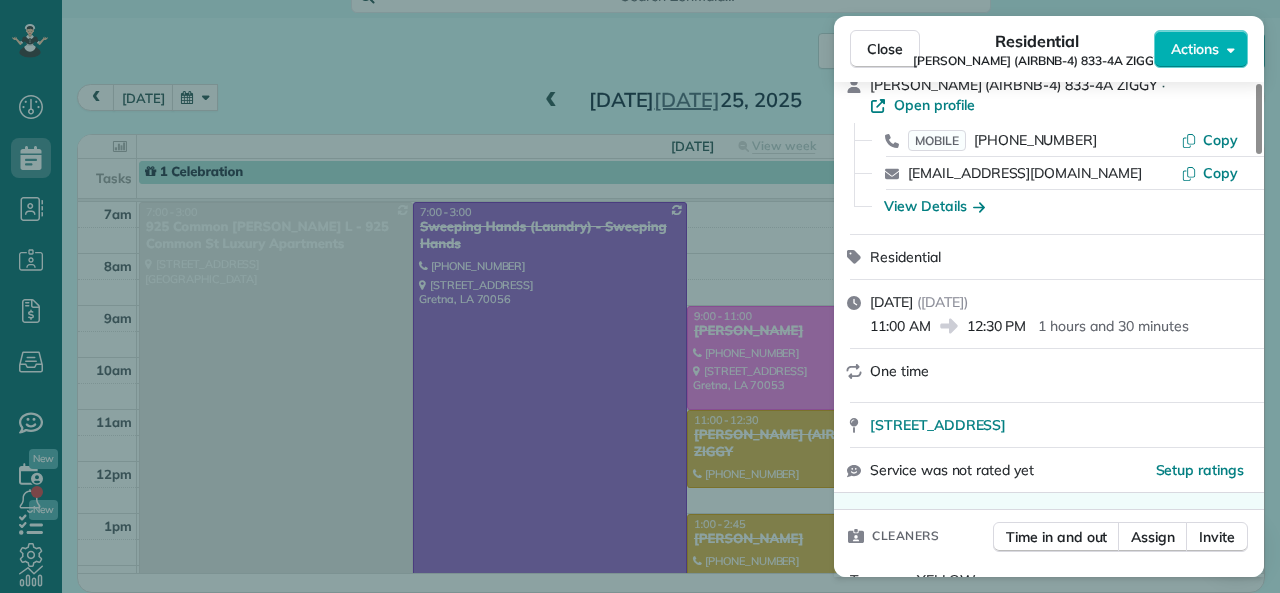 drag, startPoint x: 870, startPoint y: 308, endPoint x: 929, endPoint y: 305, distance: 59.07622 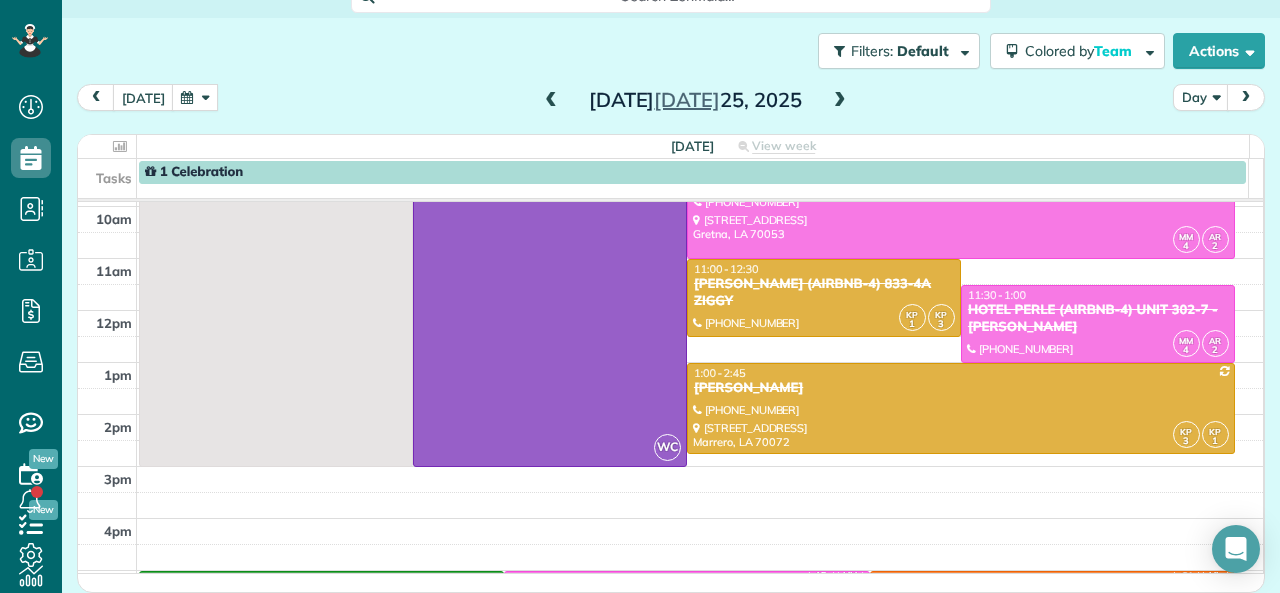 scroll, scrollTop: 300, scrollLeft: 0, axis: vertical 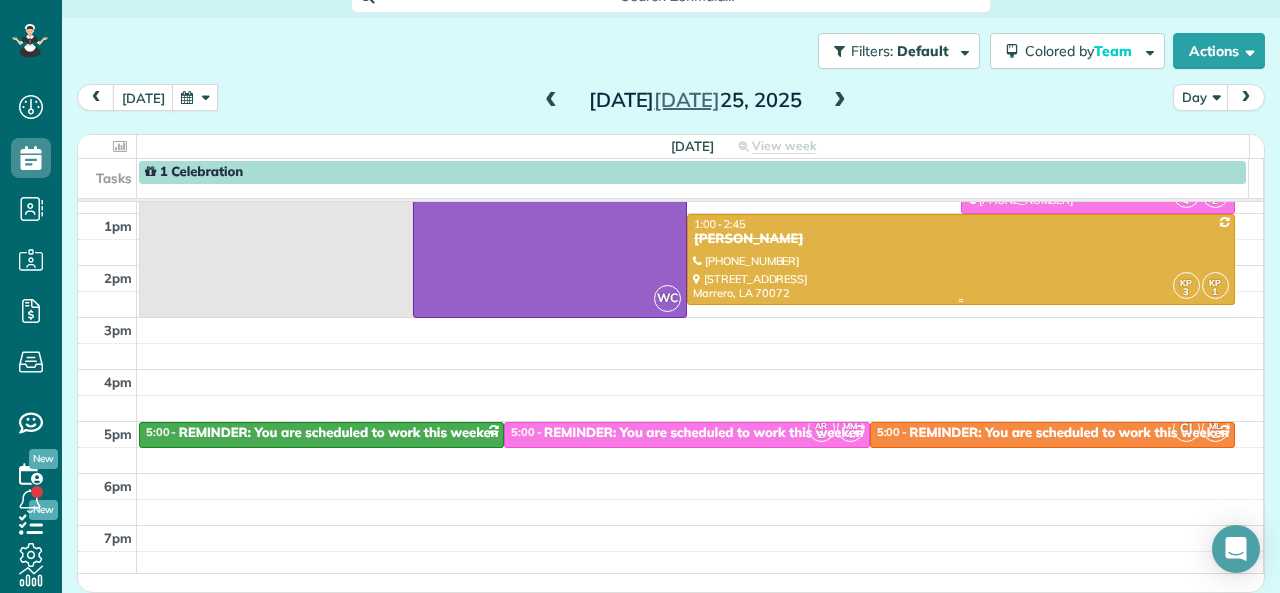 click at bounding box center [961, 259] 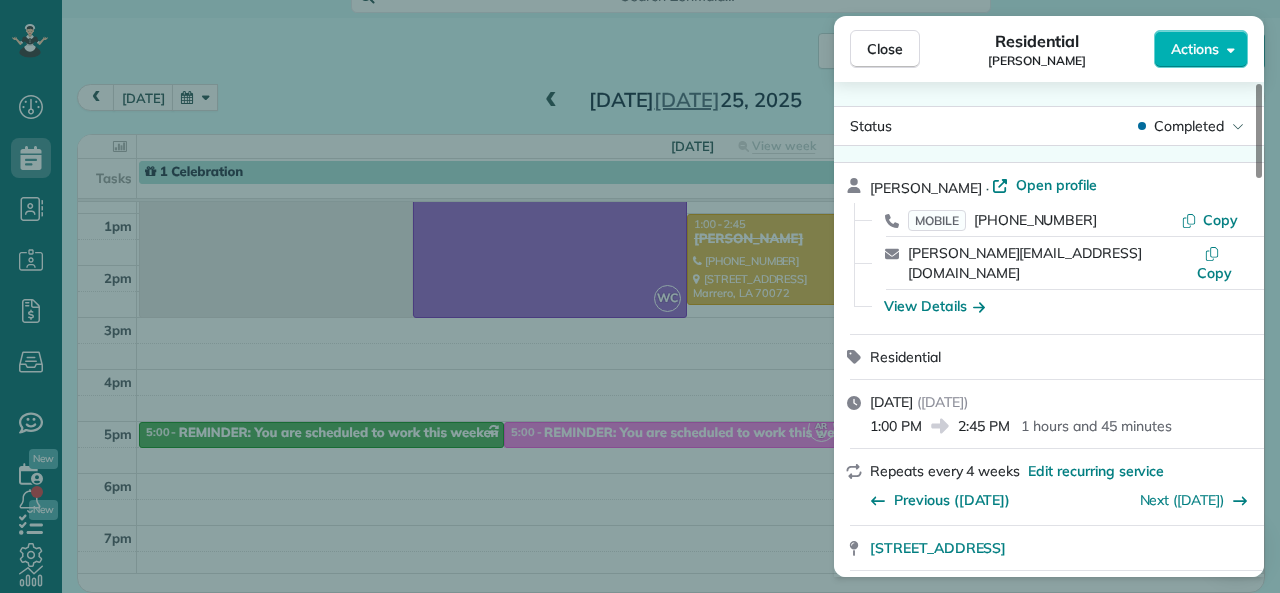 drag, startPoint x: 960, startPoint y: 409, endPoint x: 1007, endPoint y: 407, distance: 47.042534 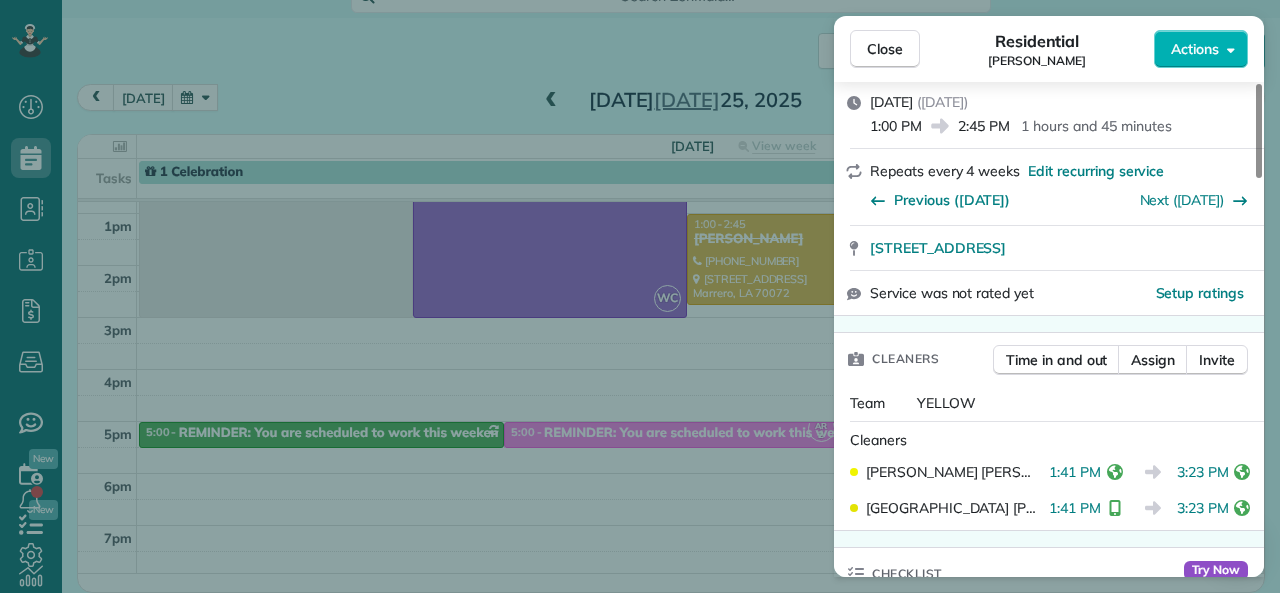 scroll, scrollTop: 400, scrollLeft: 0, axis: vertical 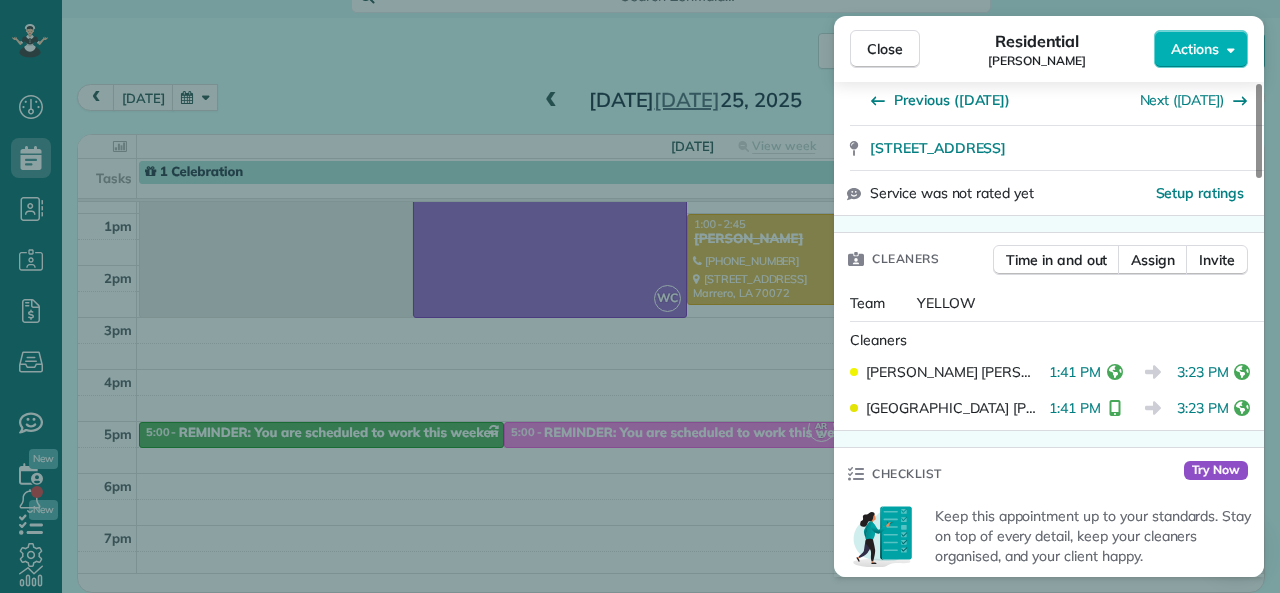 drag, startPoint x: 1166, startPoint y: 352, endPoint x: 1213, endPoint y: 352, distance: 47 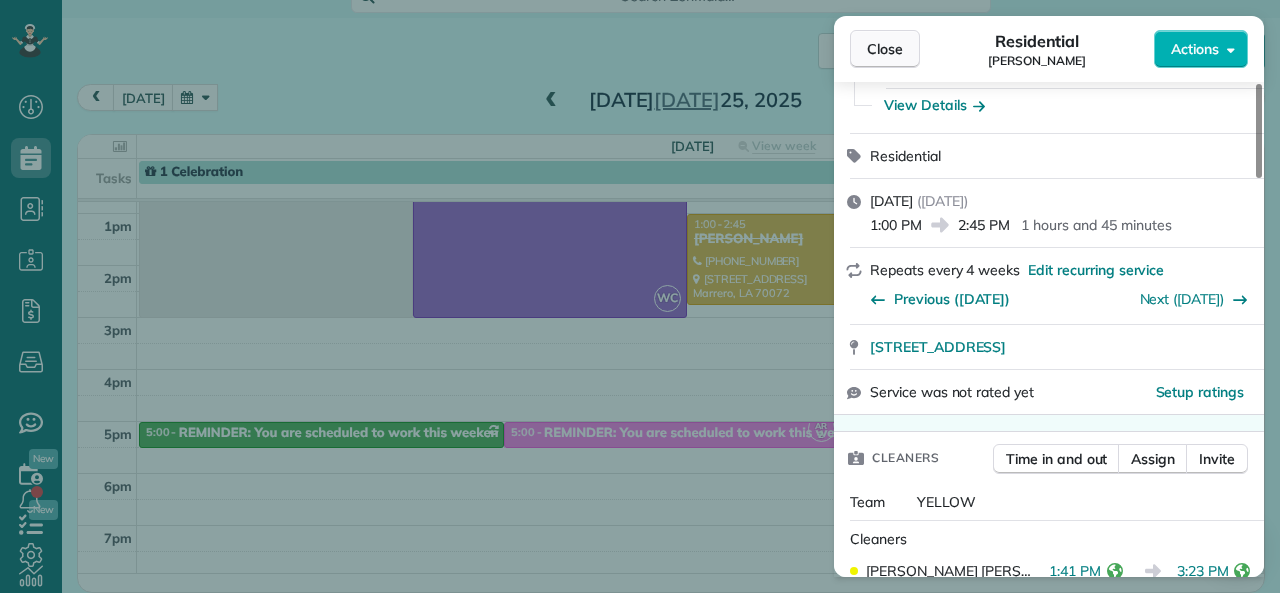 scroll, scrollTop: 200, scrollLeft: 0, axis: vertical 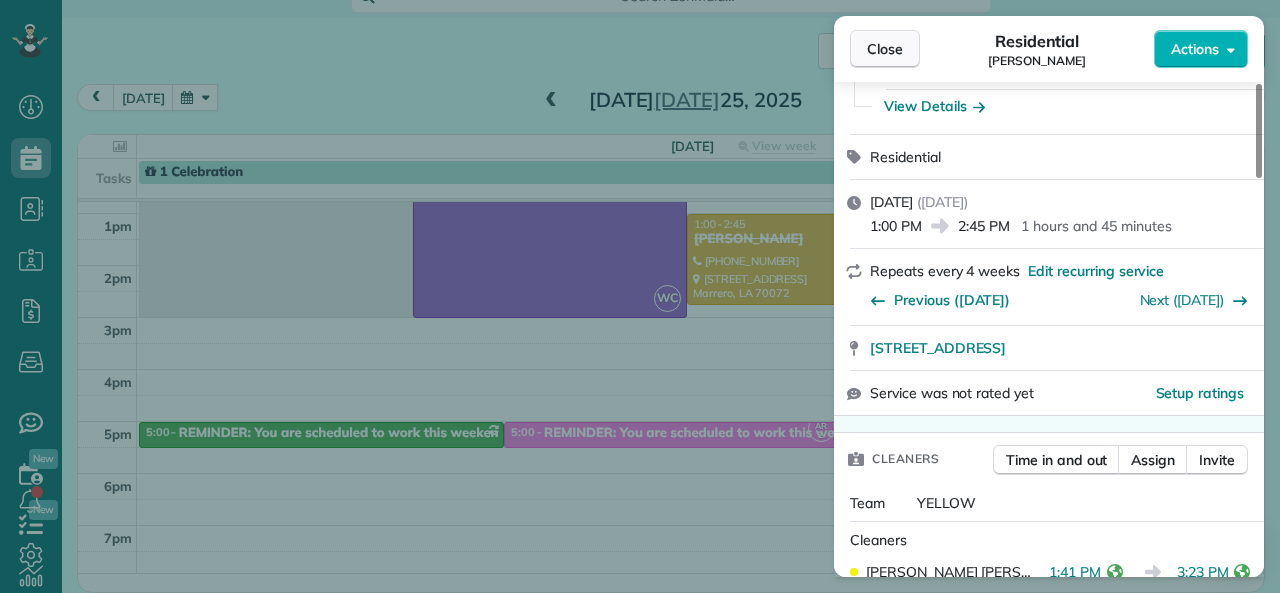 click on "Close" at bounding box center [885, 49] 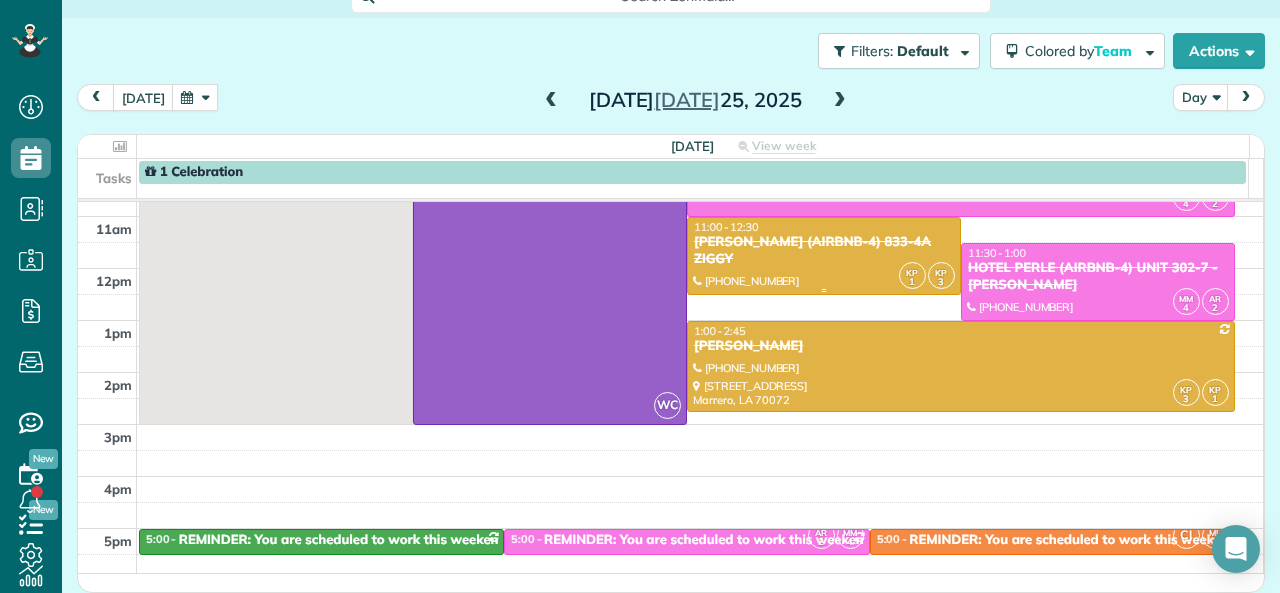 scroll, scrollTop: 0, scrollLeft: 0, axis: both 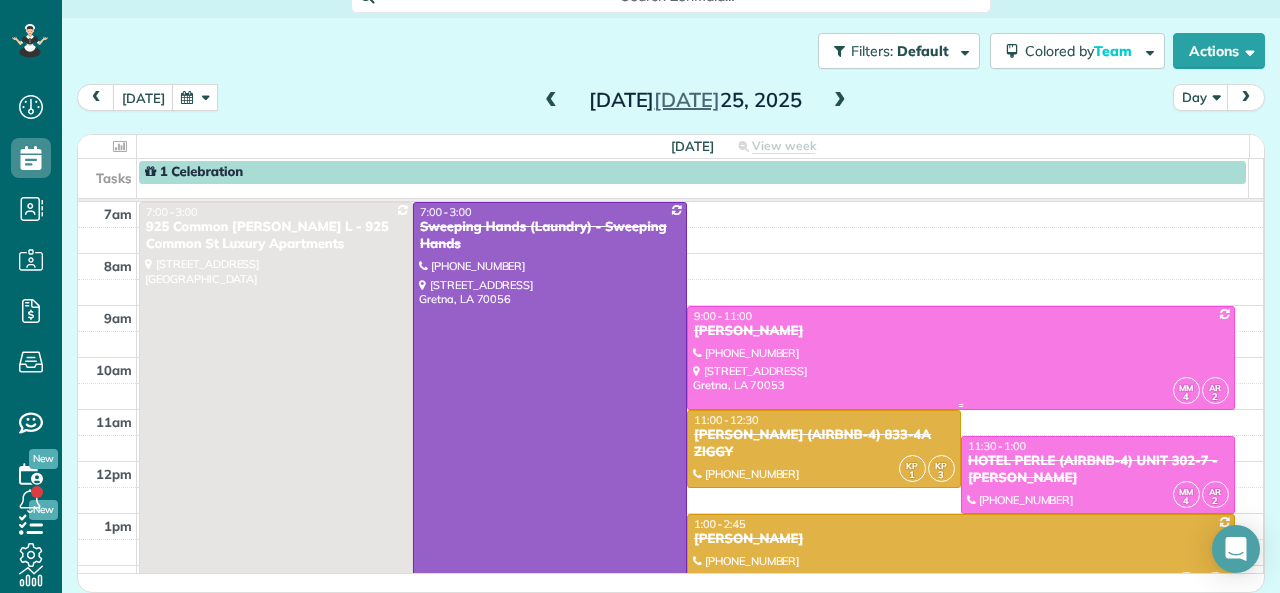 click on "[PERSON_NAME]" at bounding box center (961, 331) 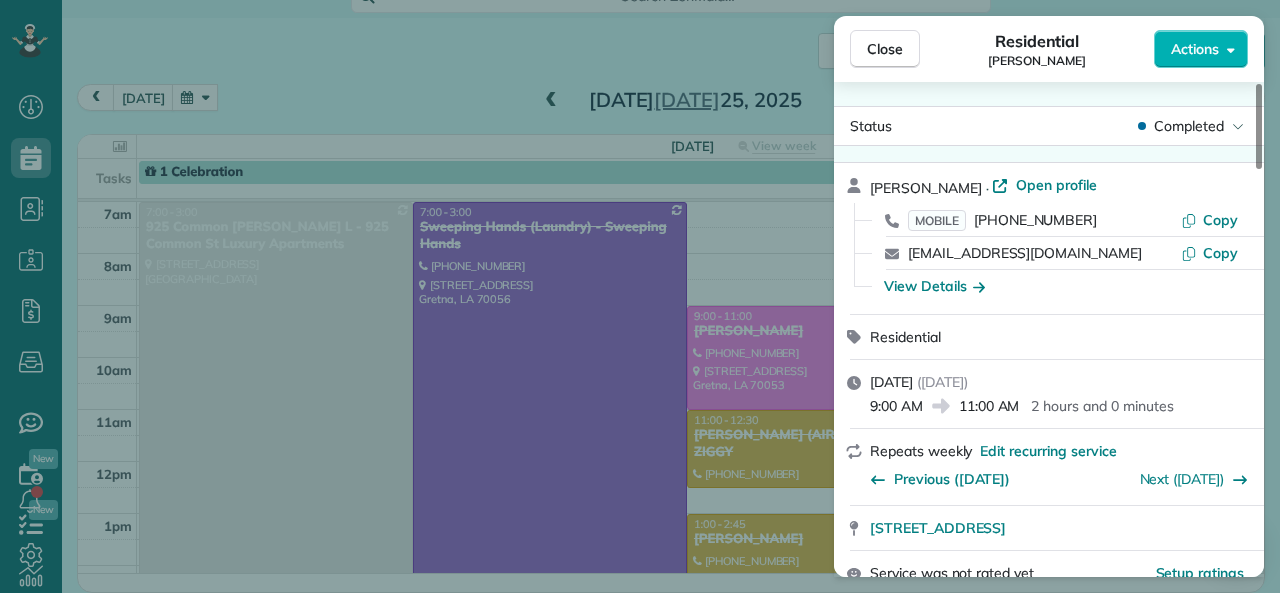 drag, startPoint x: 870, startPoint y: 403, endPoint x: 921, endPoint y: 403, distance: 51 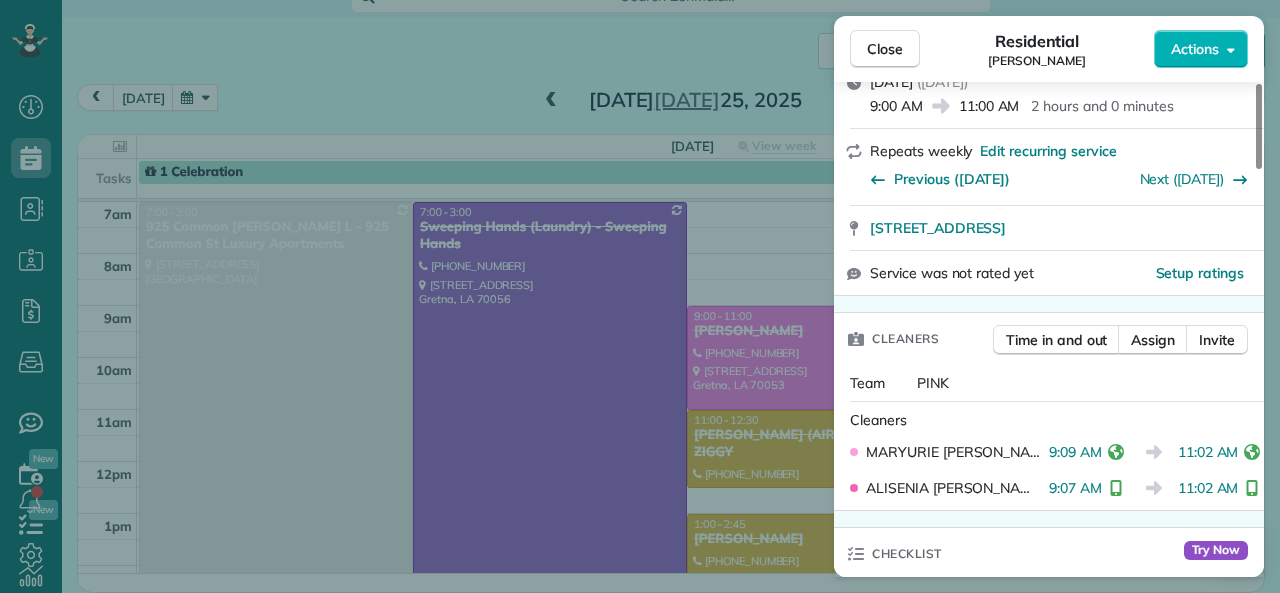 scroll, scrollTop: 600, scrollLeft: 0, axis: vertical 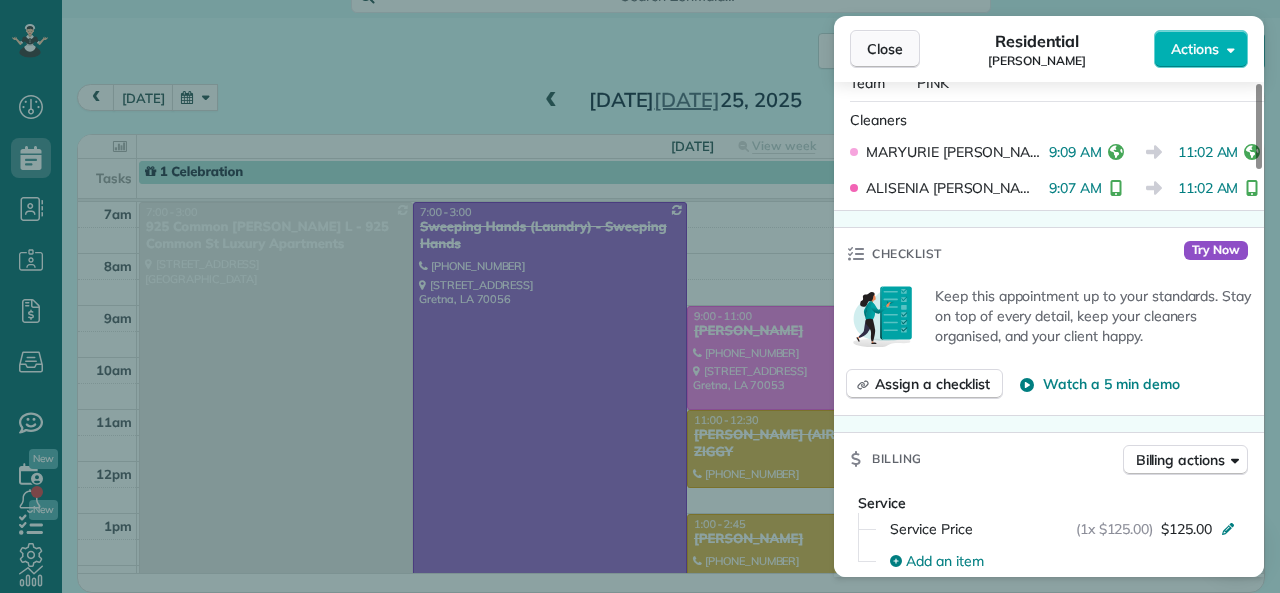click on "Close" at bounding box center [885, 49] 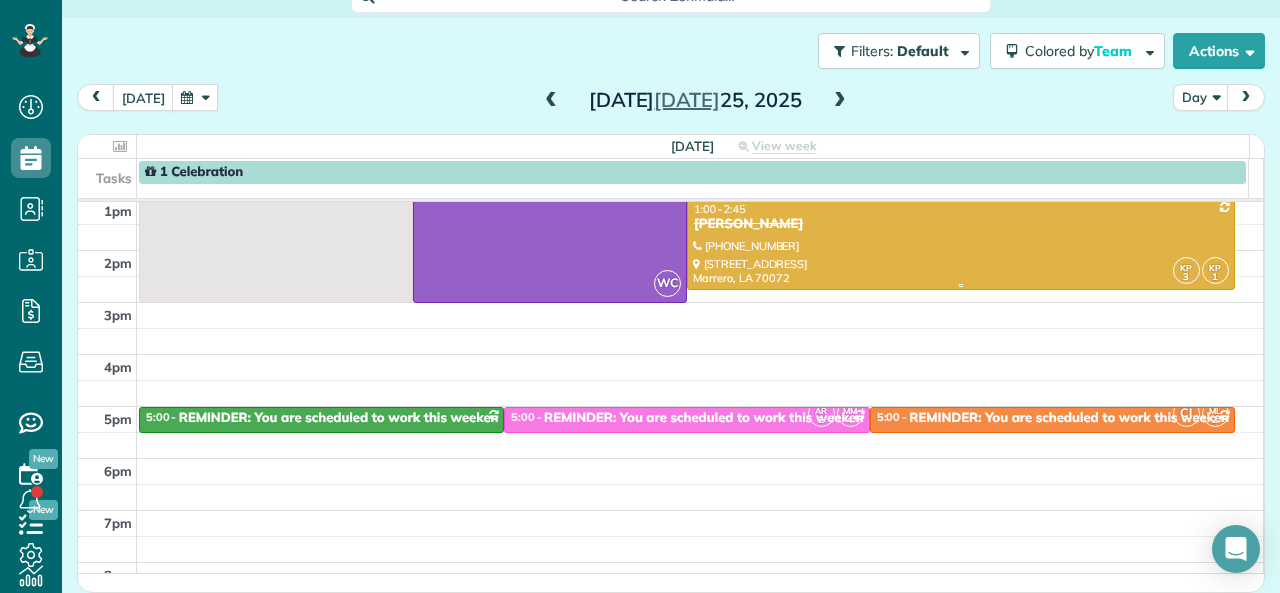 scroll, scrollTop: 200, scrollLeft: 0, axis: vertical 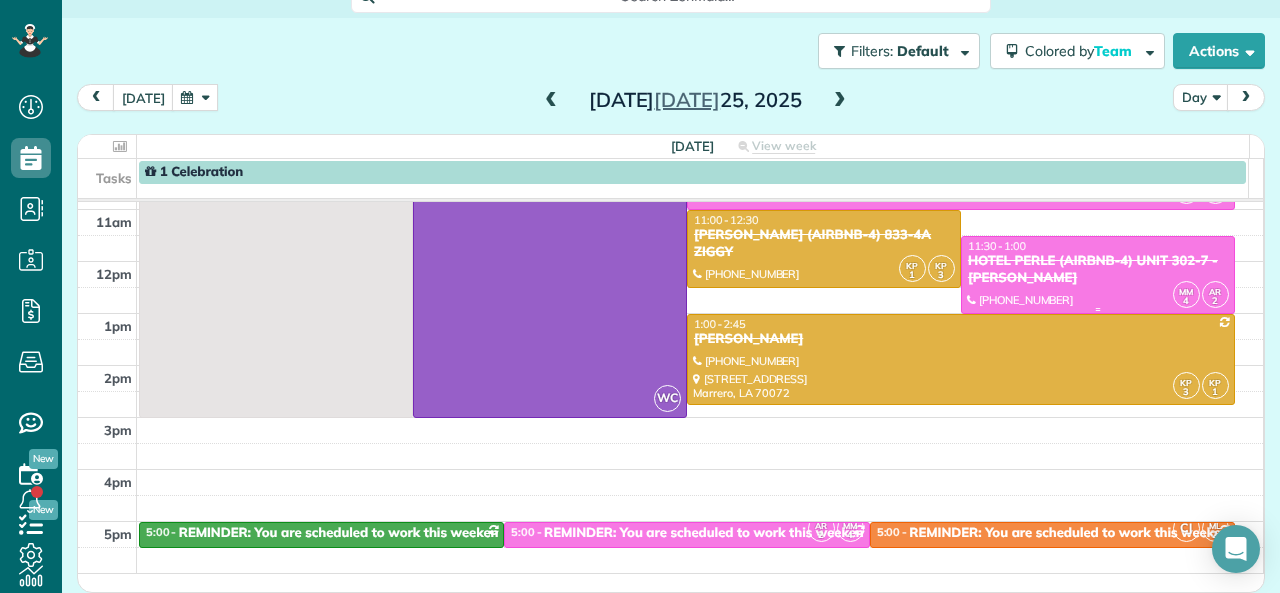 click on "HOTEL PERLE (AIRBNB-4) UNIT 302-7 - NICK BRUNO" at bounding box center [1098, 270] 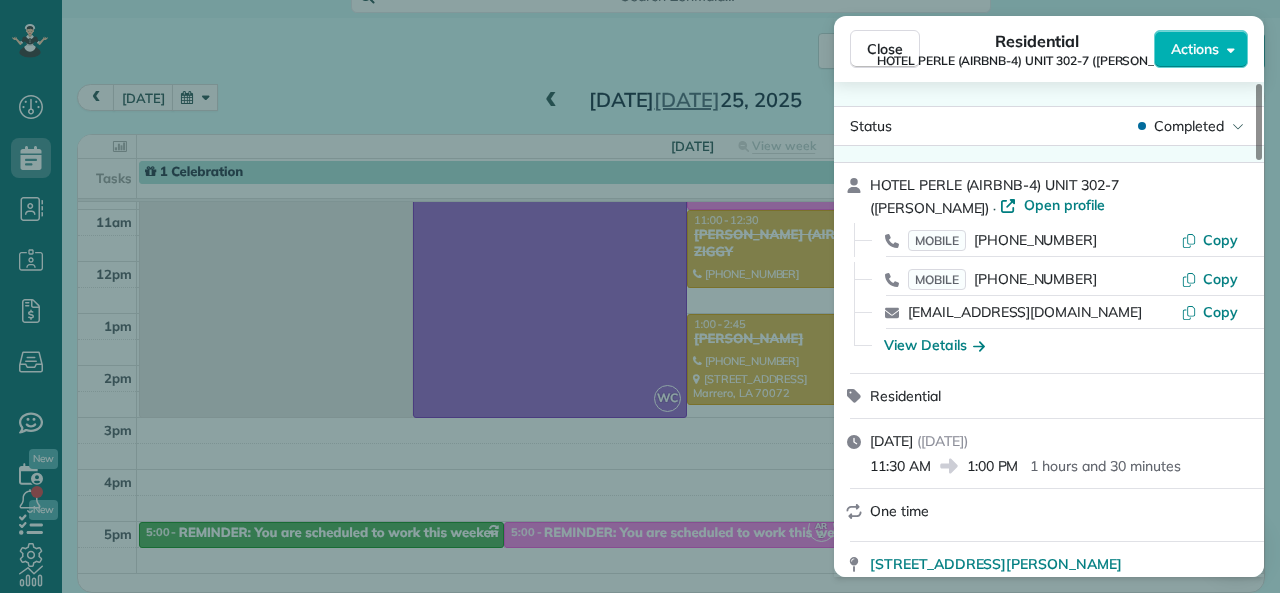 drag, startPoint x: 970, startPoint y: 465, endPoint x: 1021, endPoint y: 463, distance: 51.0392 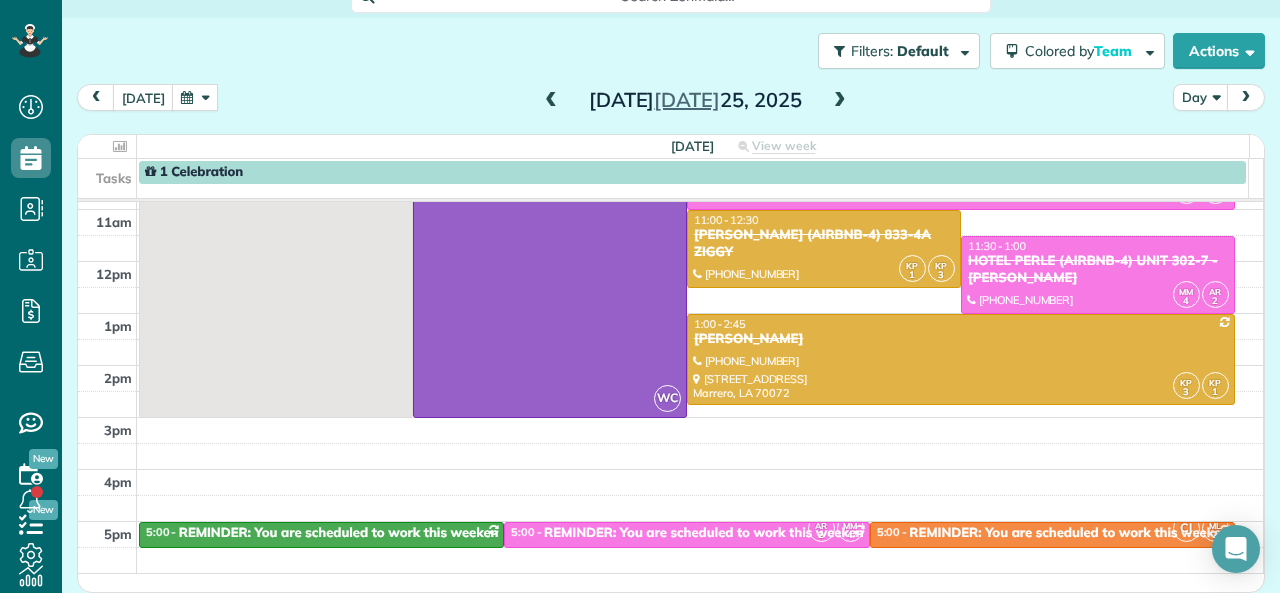 click at bounding box center (840, 101) 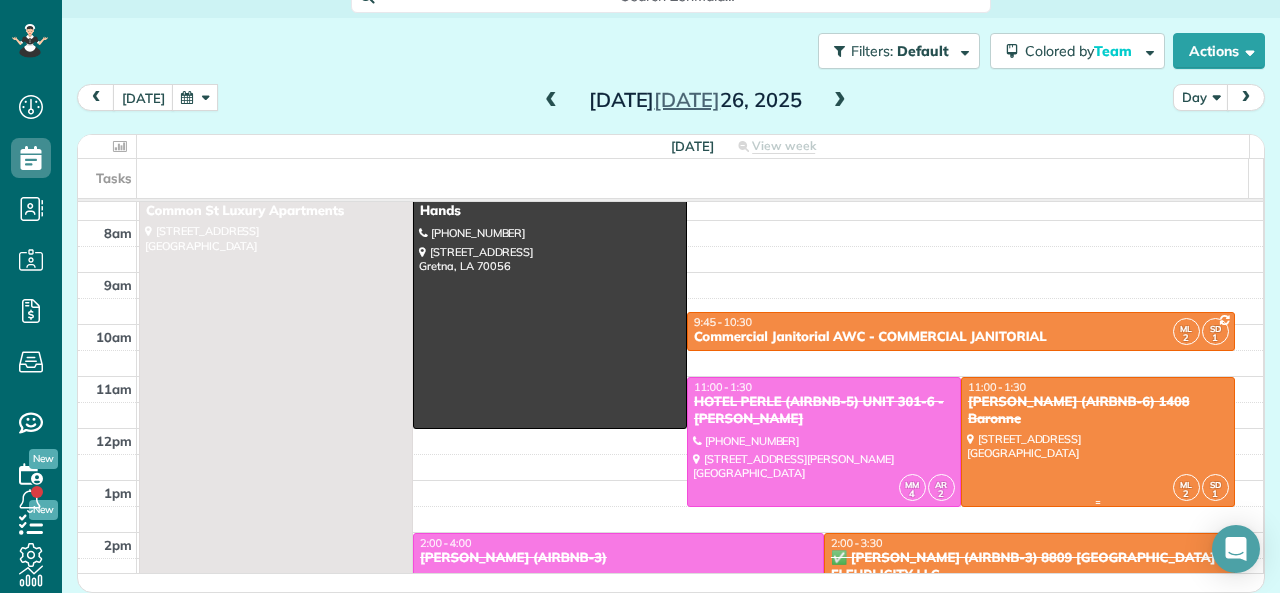 scroll, scrollTop: 0, scrollLeft: 0, axis: both 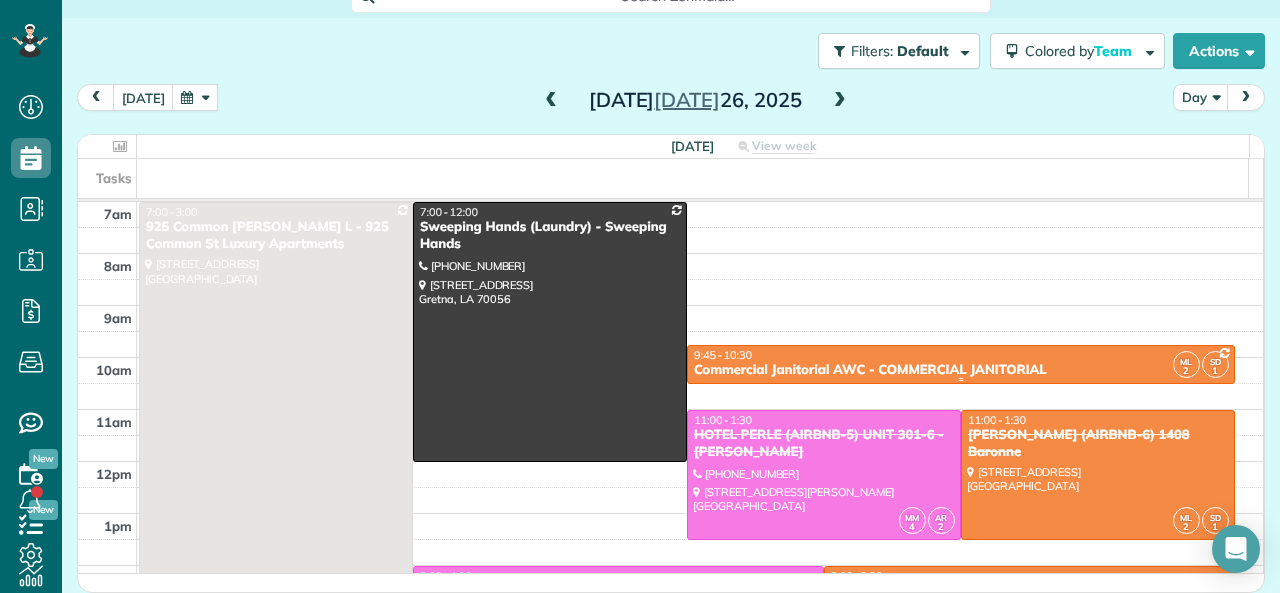 click on "9:45 - 10:30" at bounding box center (961, 355) 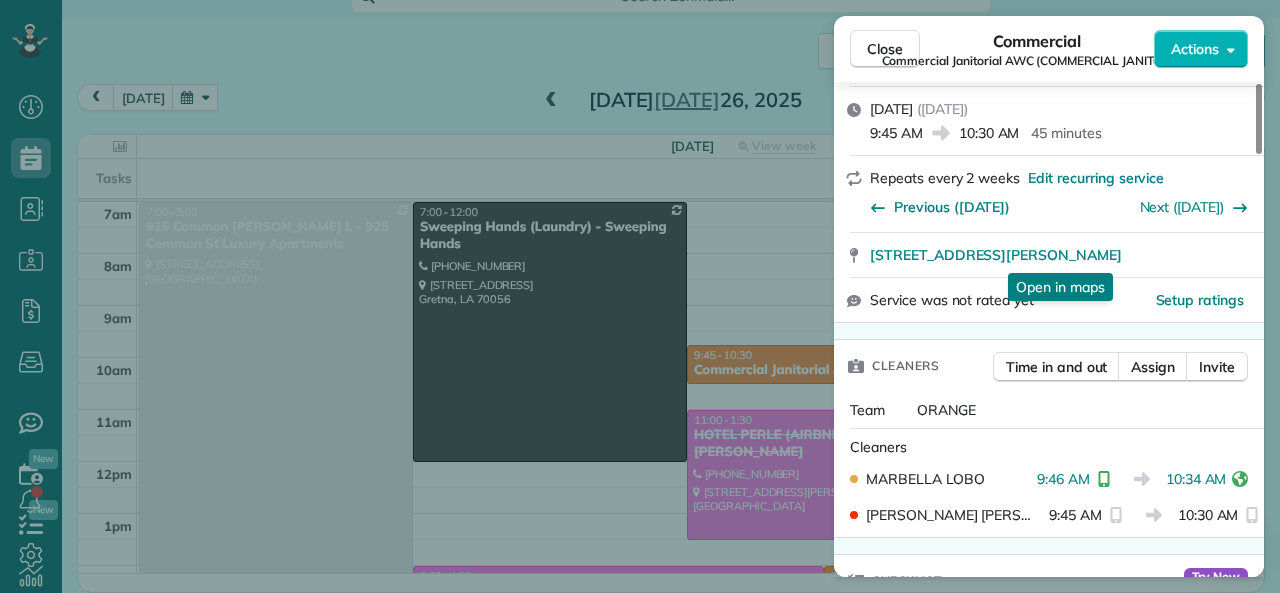 scroll, scrollTop: 200, scrollLeft: 0, axis: vertical 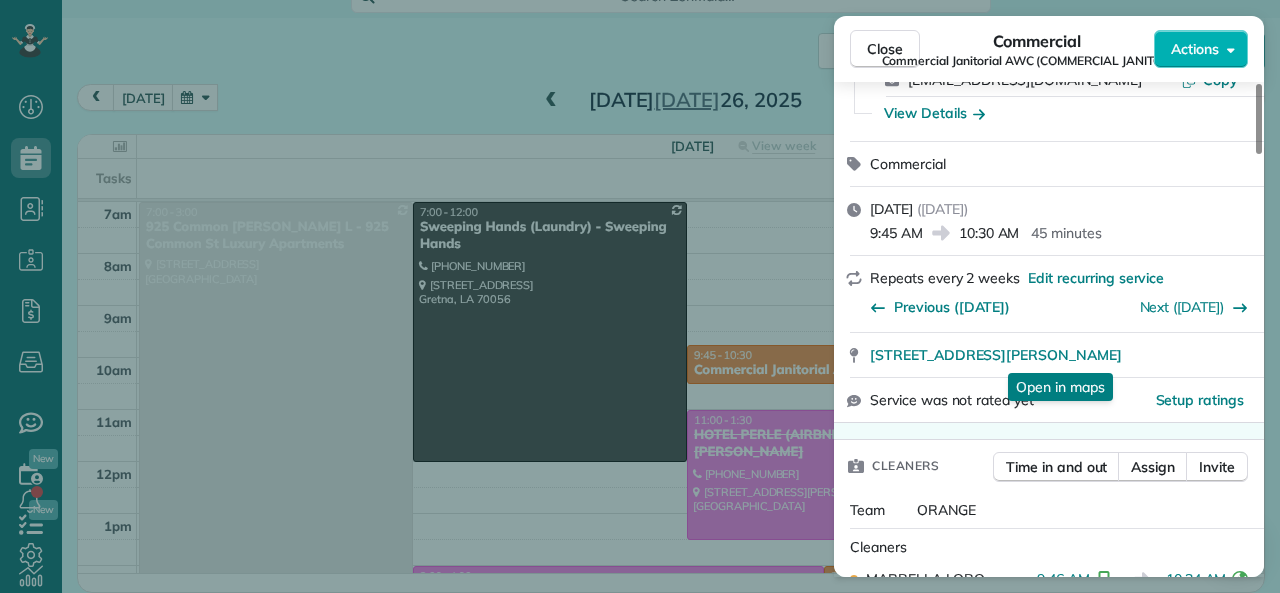 drag, startPoint x: 870, startPoint y: 237, endPoint x: 920, endPoint y: 237, distance: 50 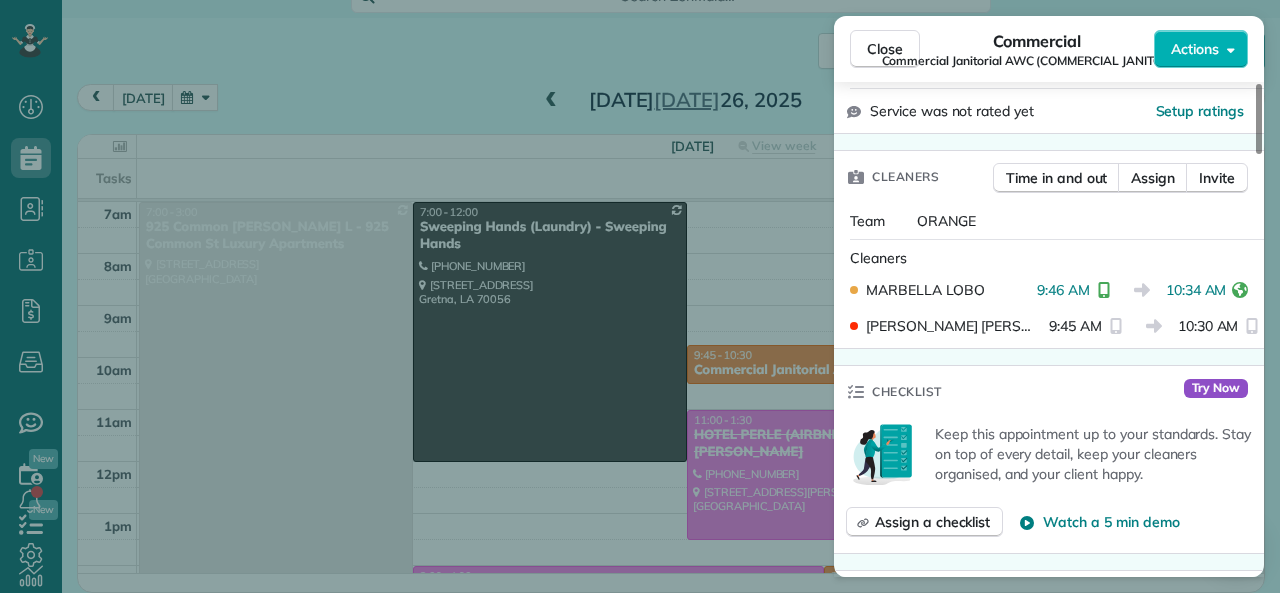 scroll, scrollTop: 500, scrollLeft: 0, axis: vertical 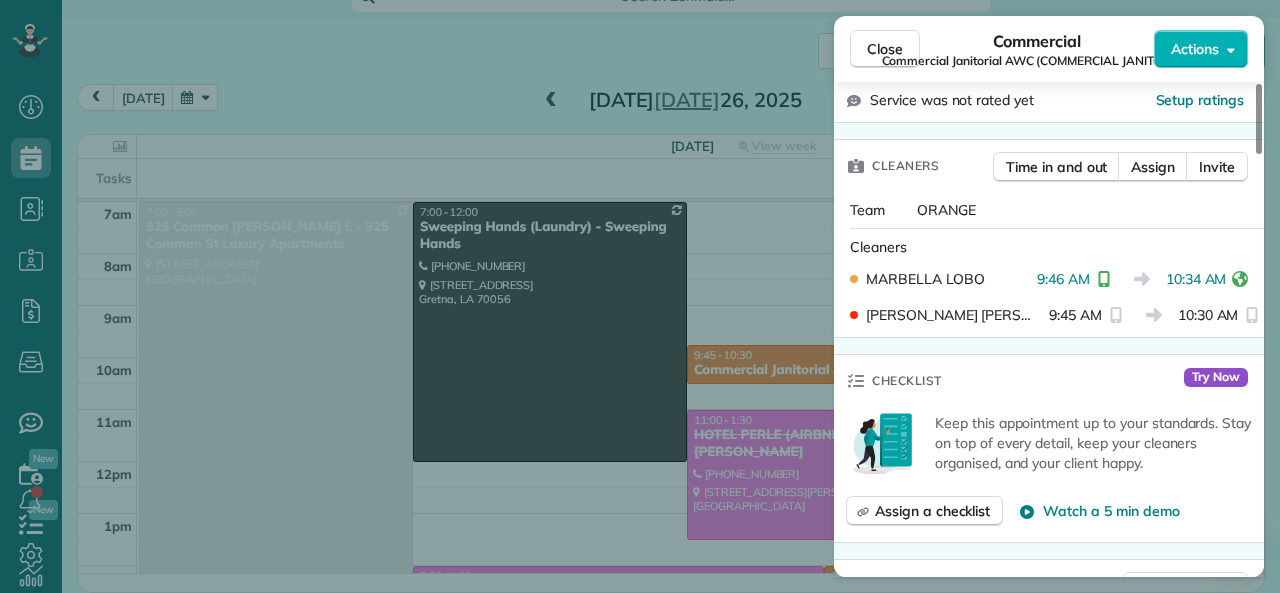 drag, startPoint x: 1038, startPoint y: 280, endPoint x: 1086, endPoint y: 281, distance: 48.010414 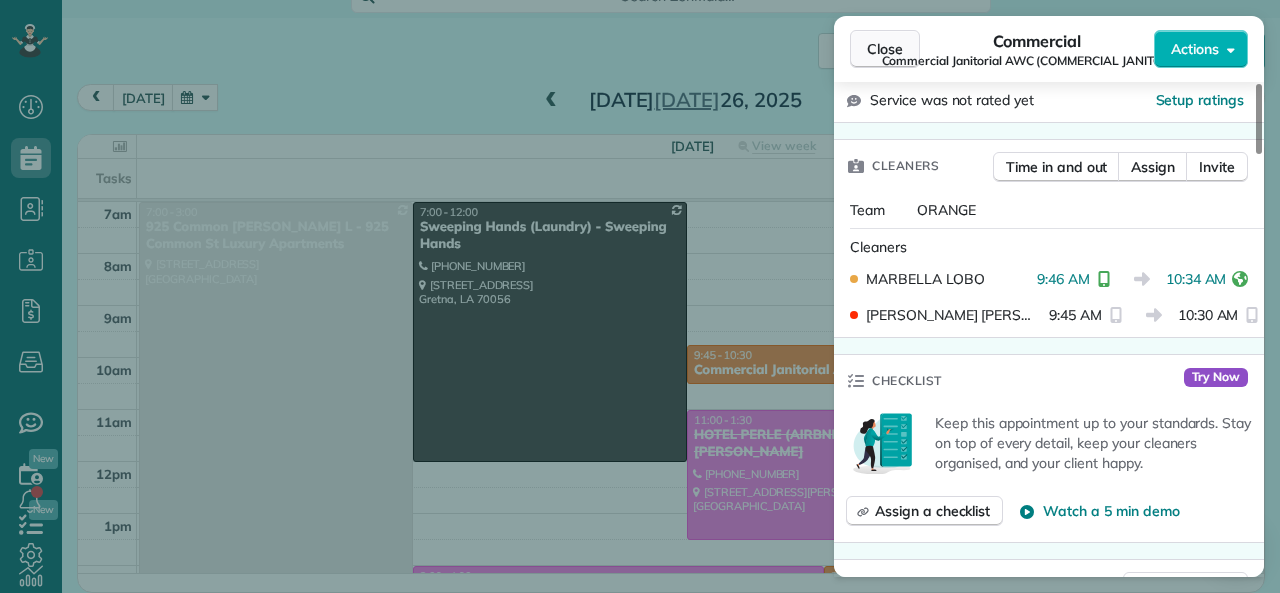 click on "Close" at bounding box center [885, 49] 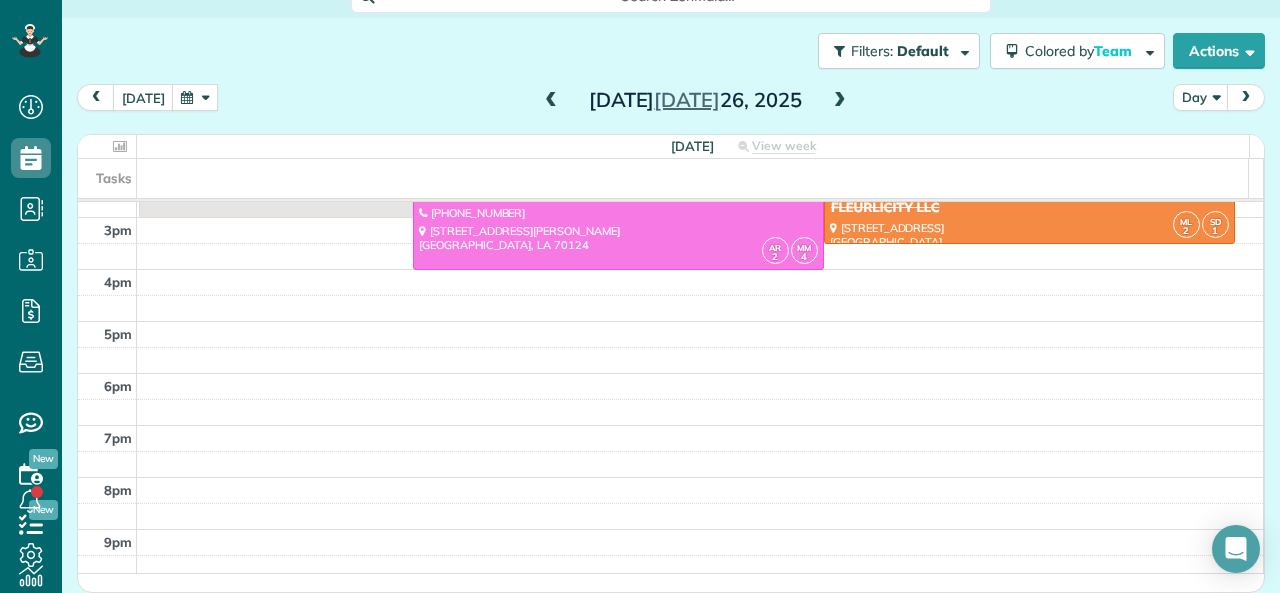 scroll, scrollTop: 200, scrollLeft: 0, axis: vertical 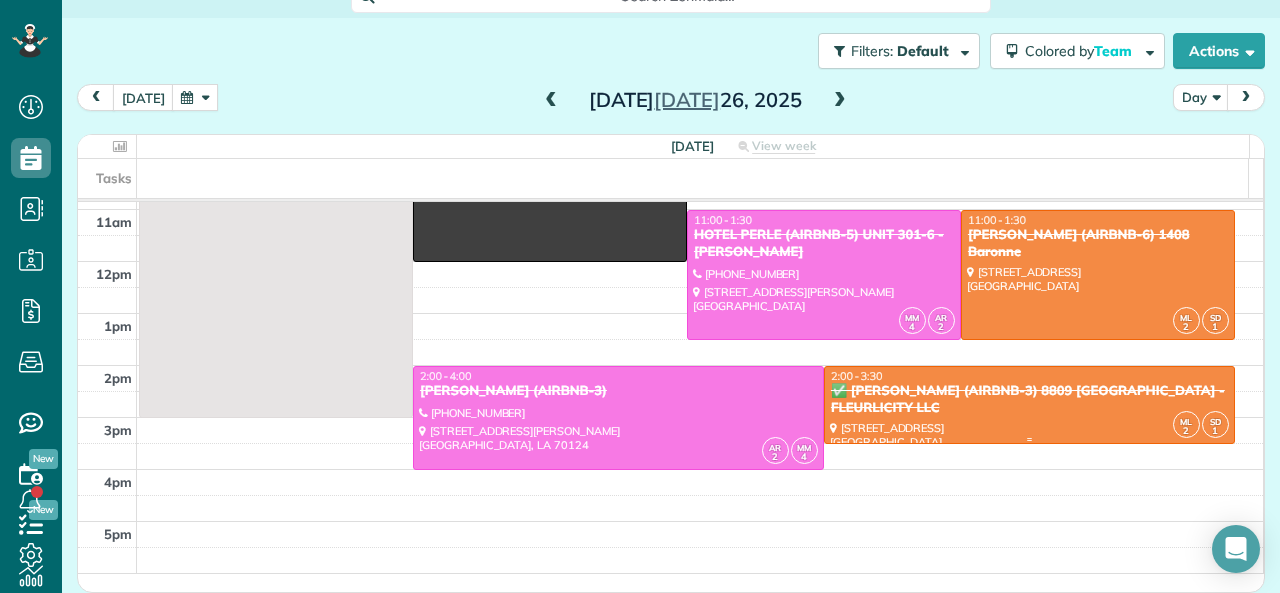 click at bounding box center (1029, 405) 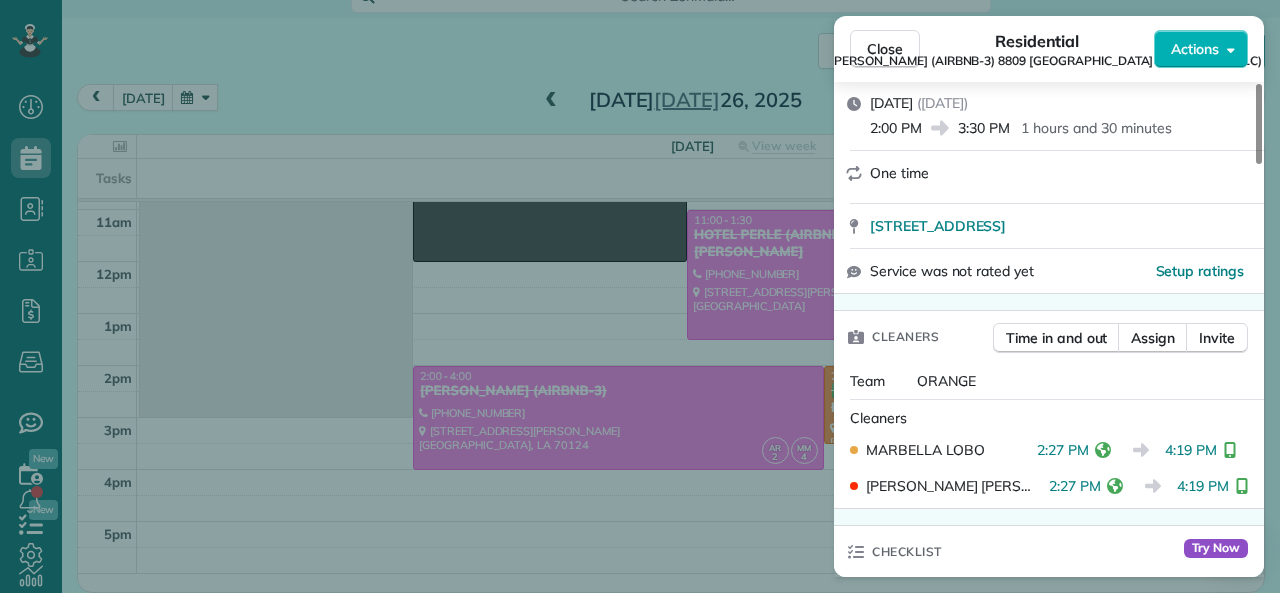 scroll, scrollTop: 300, scrollLeft: 0, axis: vertical 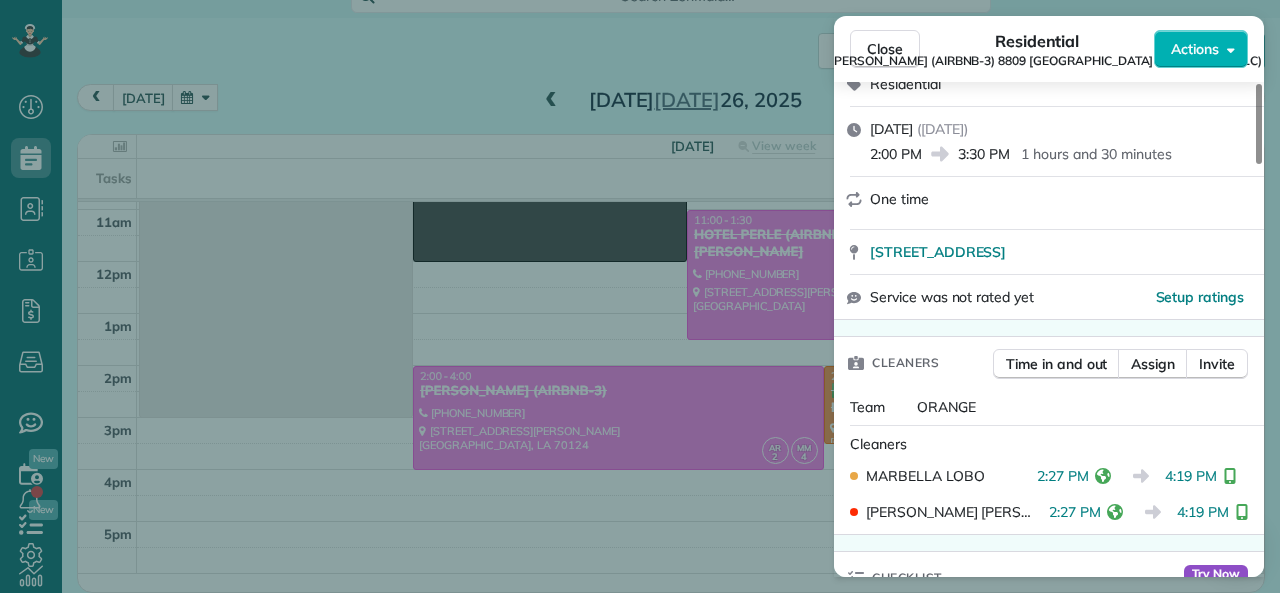 drag, startPoint x: 962, startPoint y: 134, endPoint x: 1009, endPoint y: 134, distance: 47 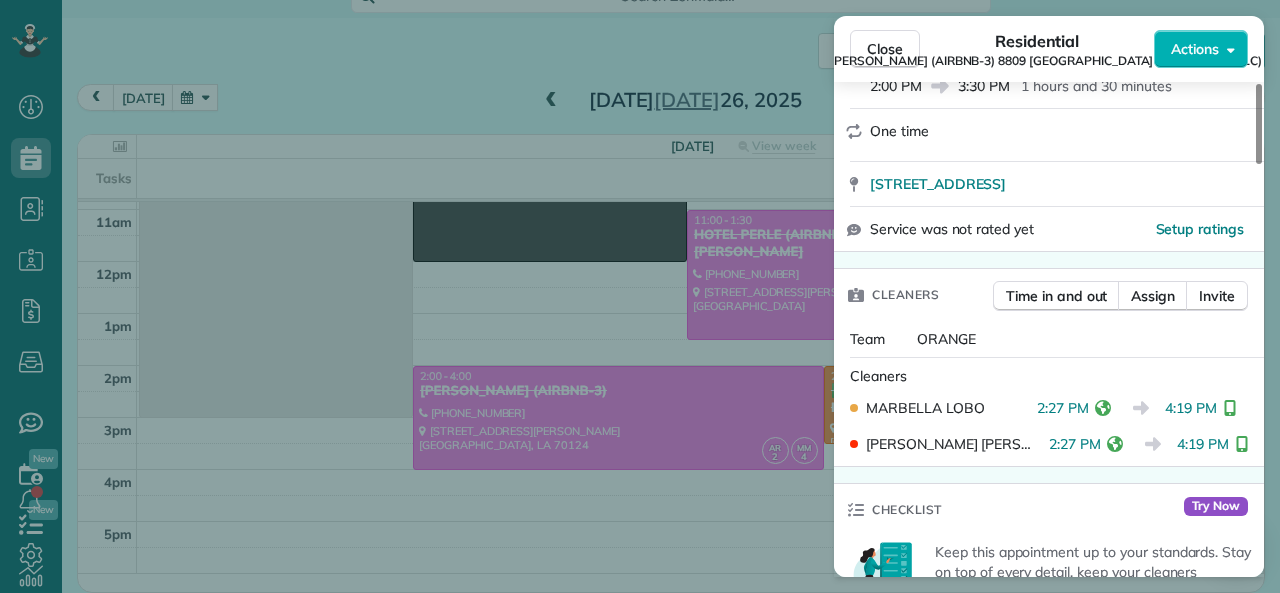 scroll, scrollTop: 400, scrollLeft: 0, axis: vertical 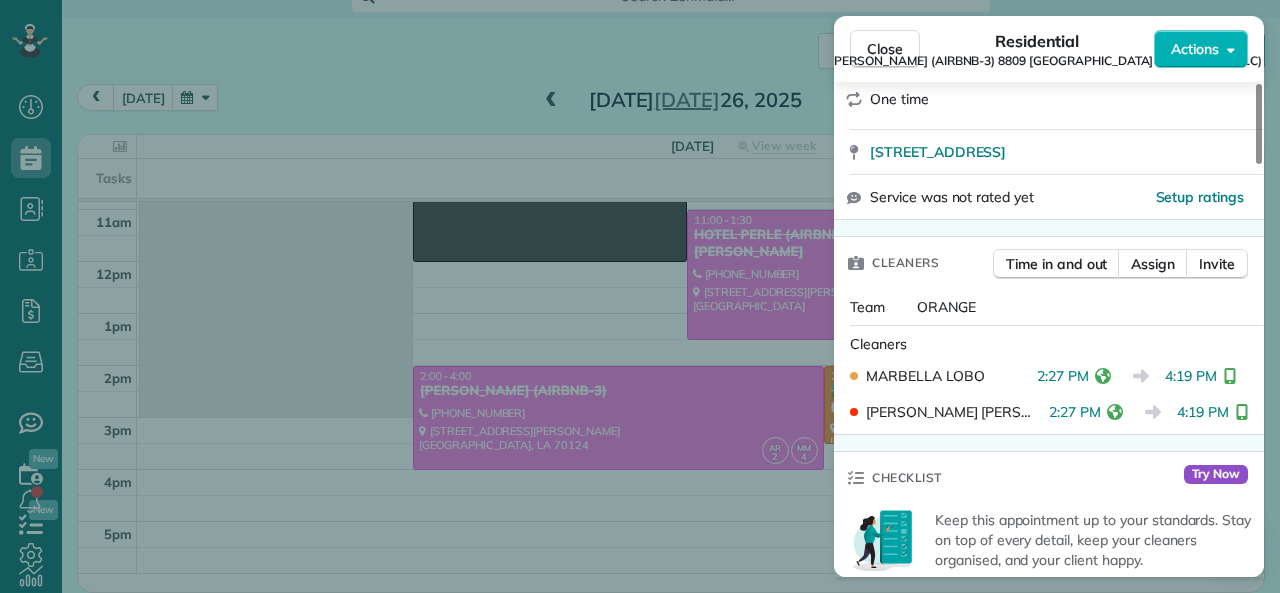 drag, startPoint x: 1179, startPoint y: 397, endPoint x: 1228, endPoint y: 391, distance: 49.365982 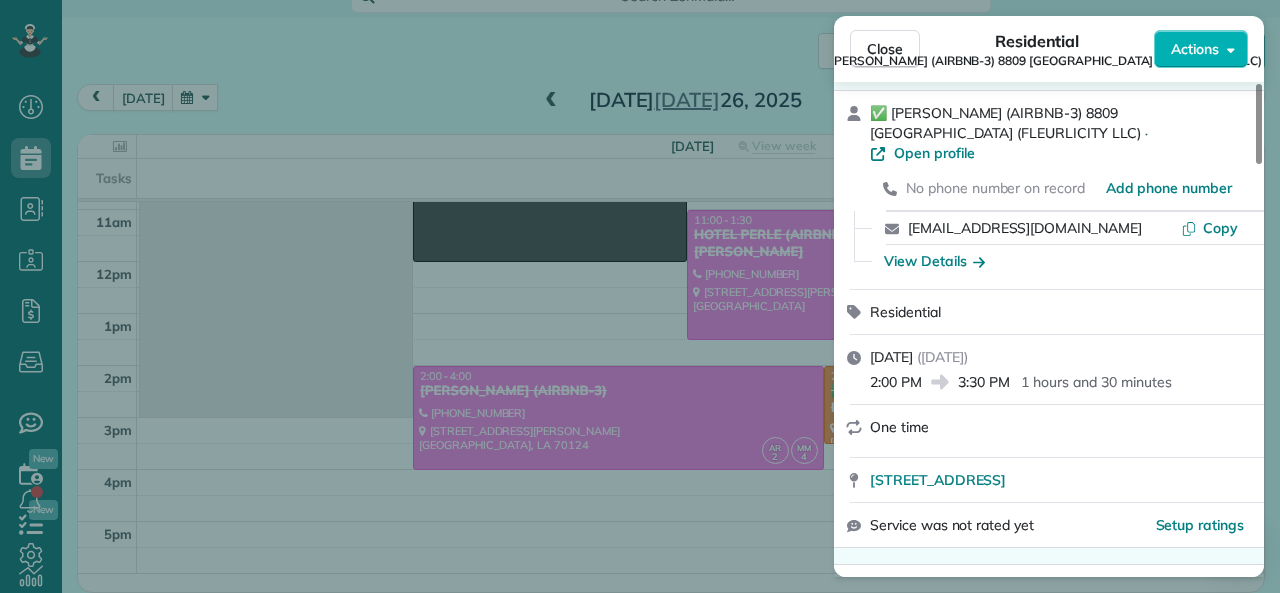 scroll, scrollTop: 0, scrollLeft: 0, axis: both 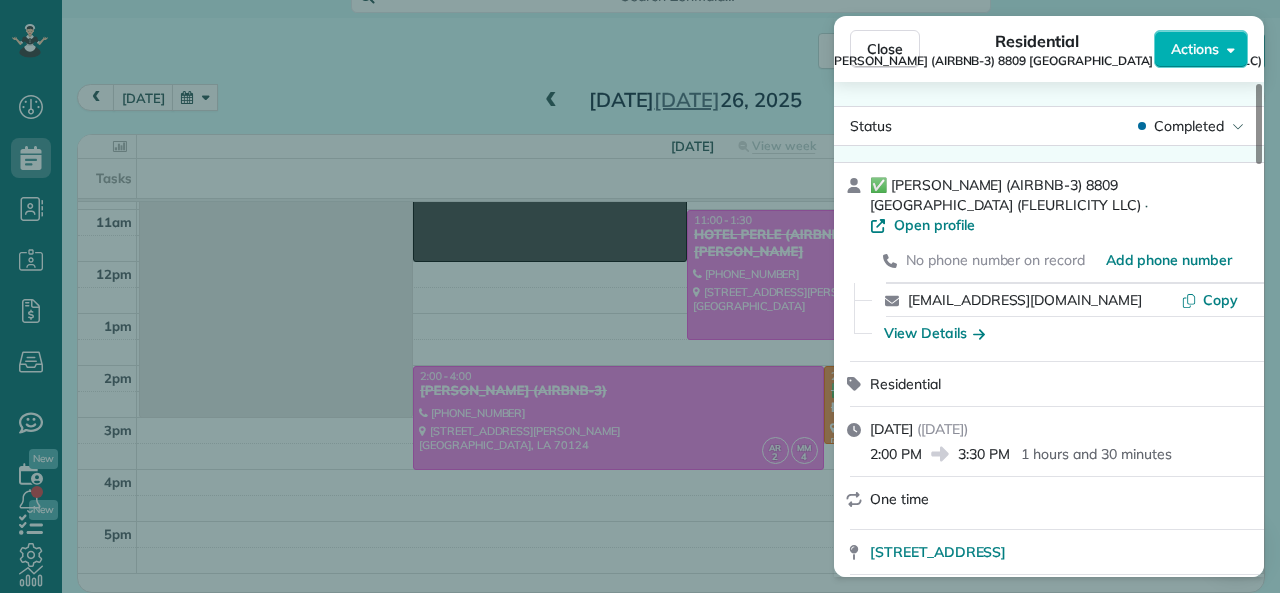 drag, startPoint x: 960, startPoint y: 433, endPoint x: 1009, endPoint y: 432, distance: 49.010204 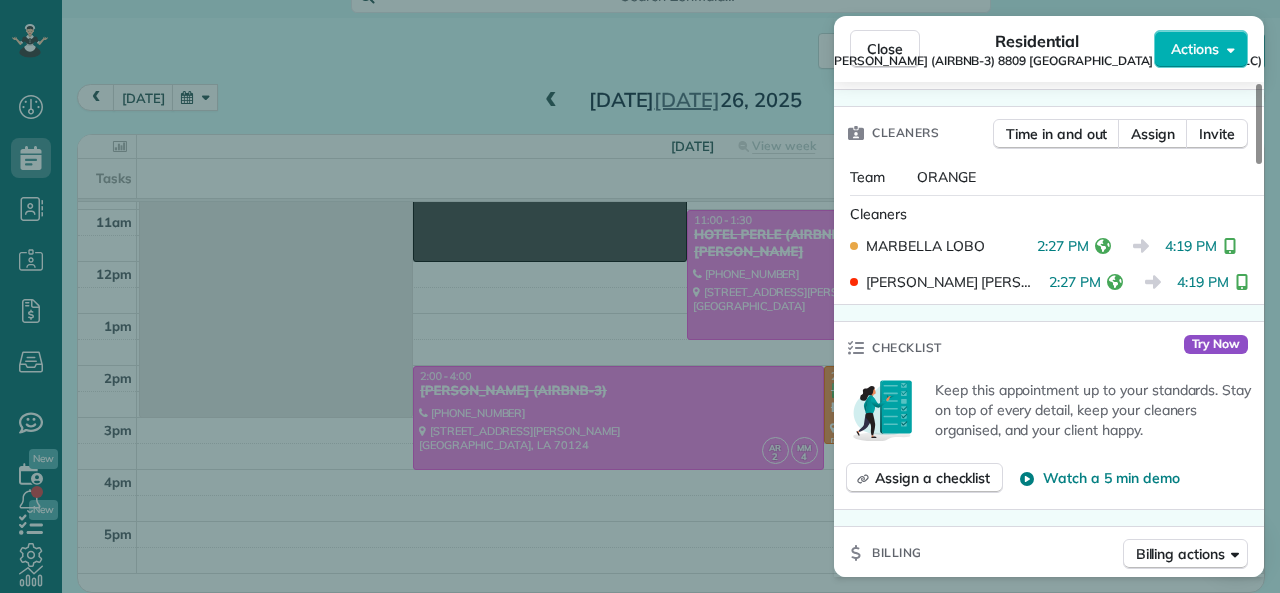 scroll, scrollTop: 0, scrollLeft: 0, axis: both 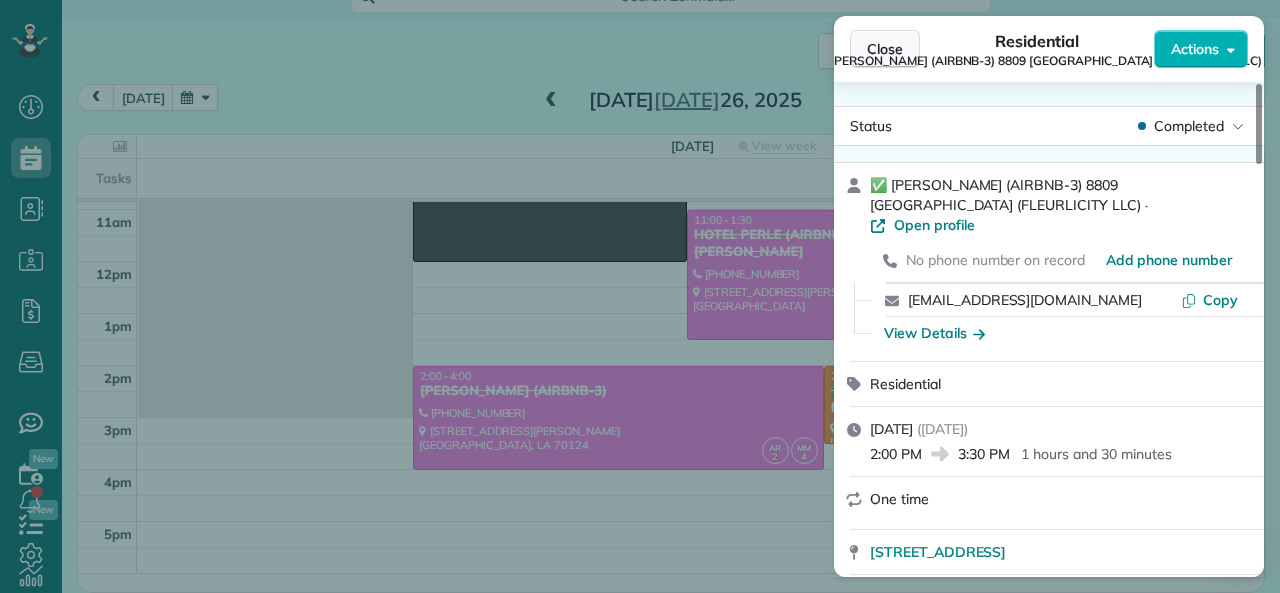 click on "Close" at bounding box center [885, 49] 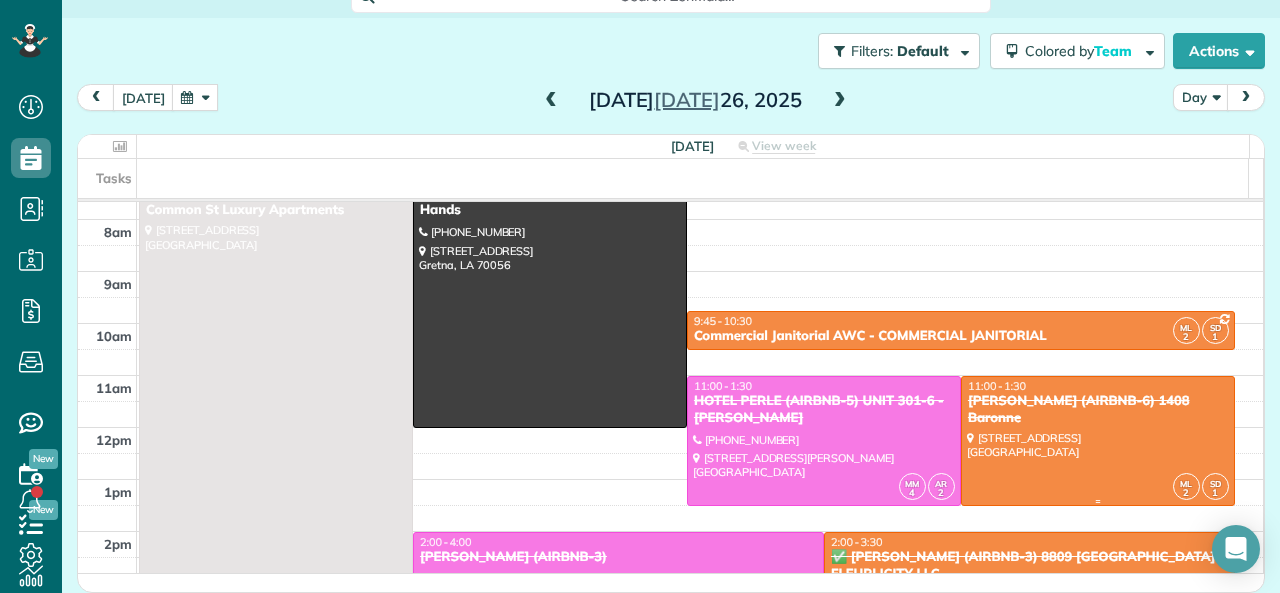 scroll, scrollTop: 0, scrollLeft: 0, axis: both 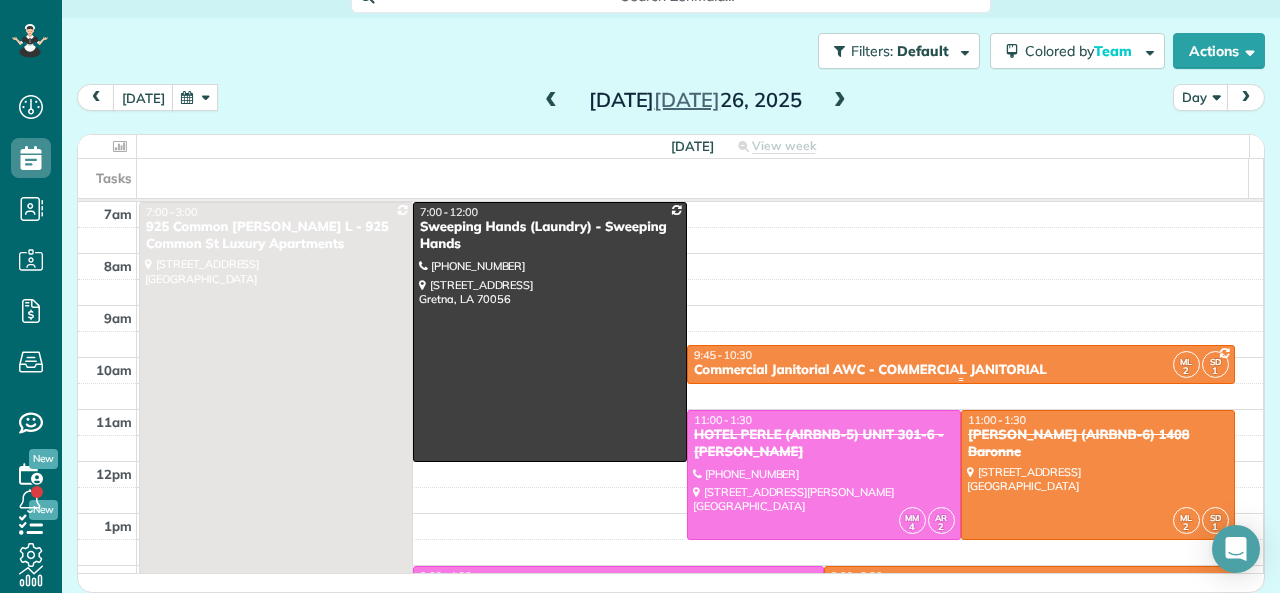 click on "Commercial Janitorial AWC - COMMERCIAL JANITORIAL" at bounding box center (961, 370) 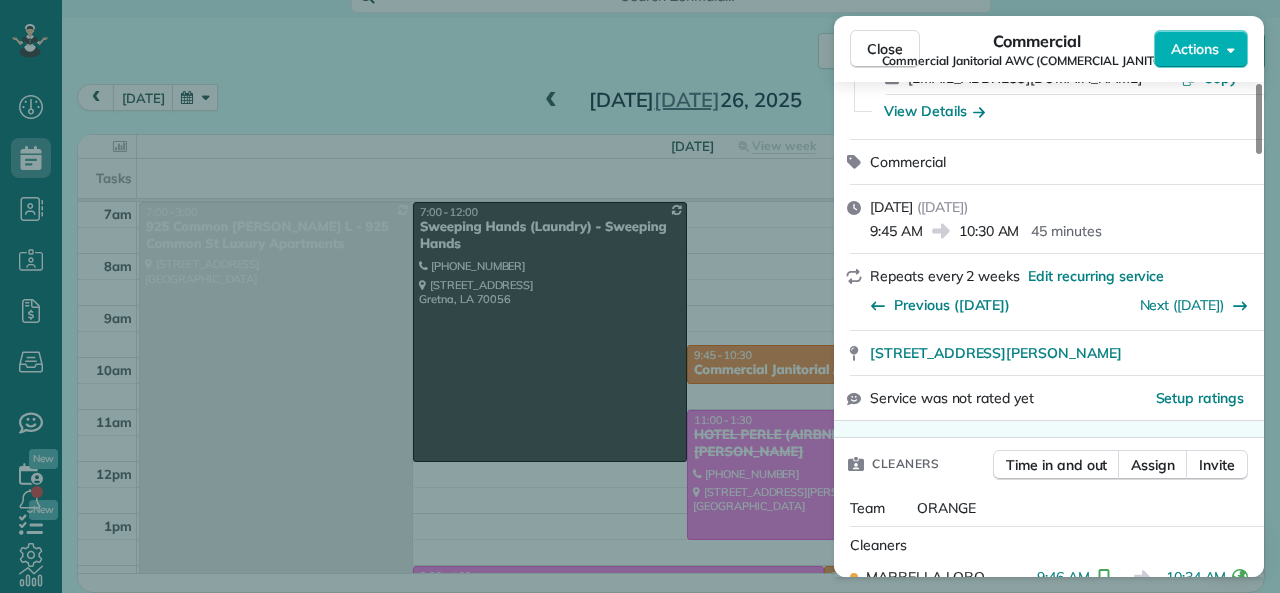 scroll, scrollTop: 200, scrollLeft: 0, axis: vertical 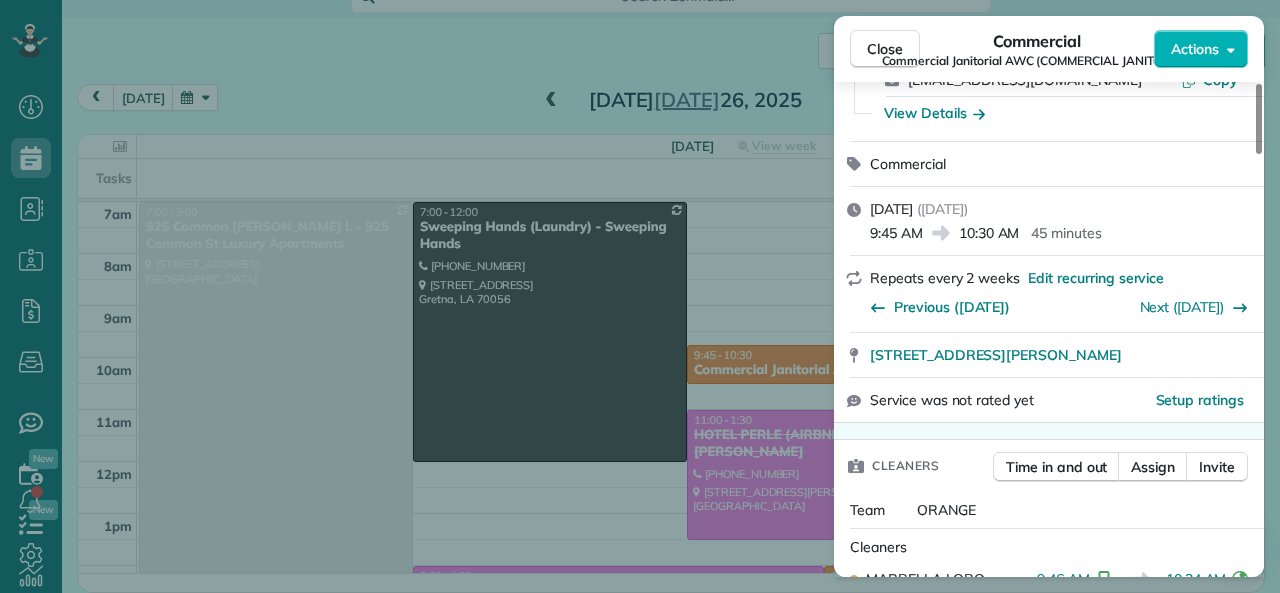 drag, startPoint x: 872, startPoint y: 235, endPoint x: 919, endPoint y: 231, distance: 47.169907 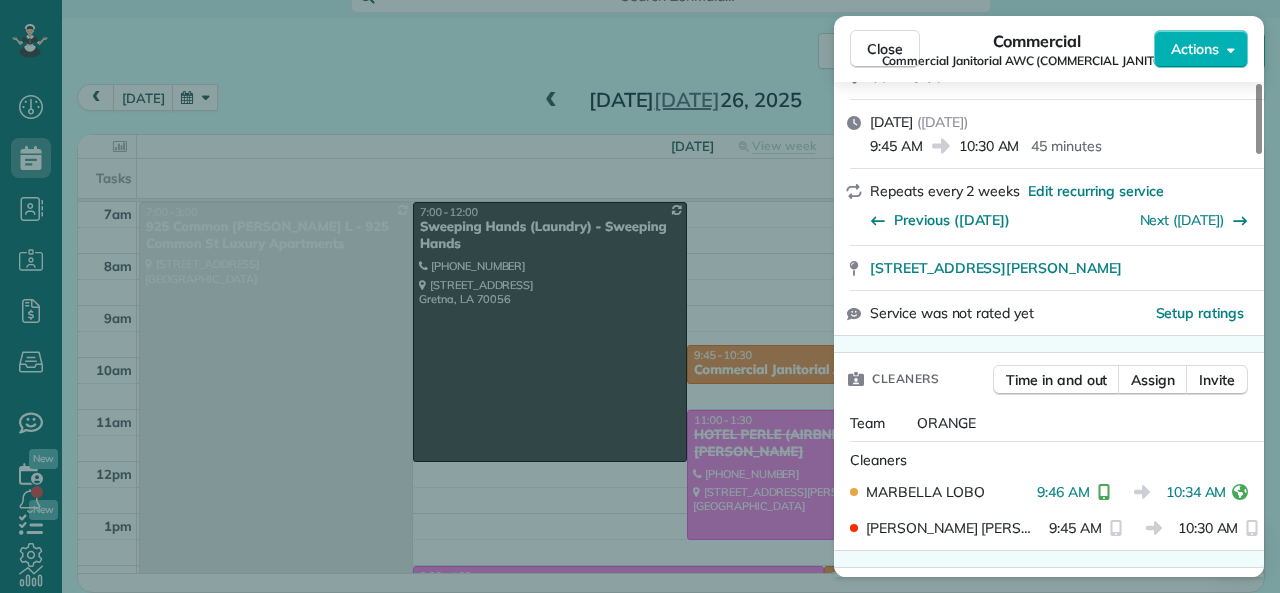 scroll, scrollTop: 400, scrollLeft: 0, axis: vertical 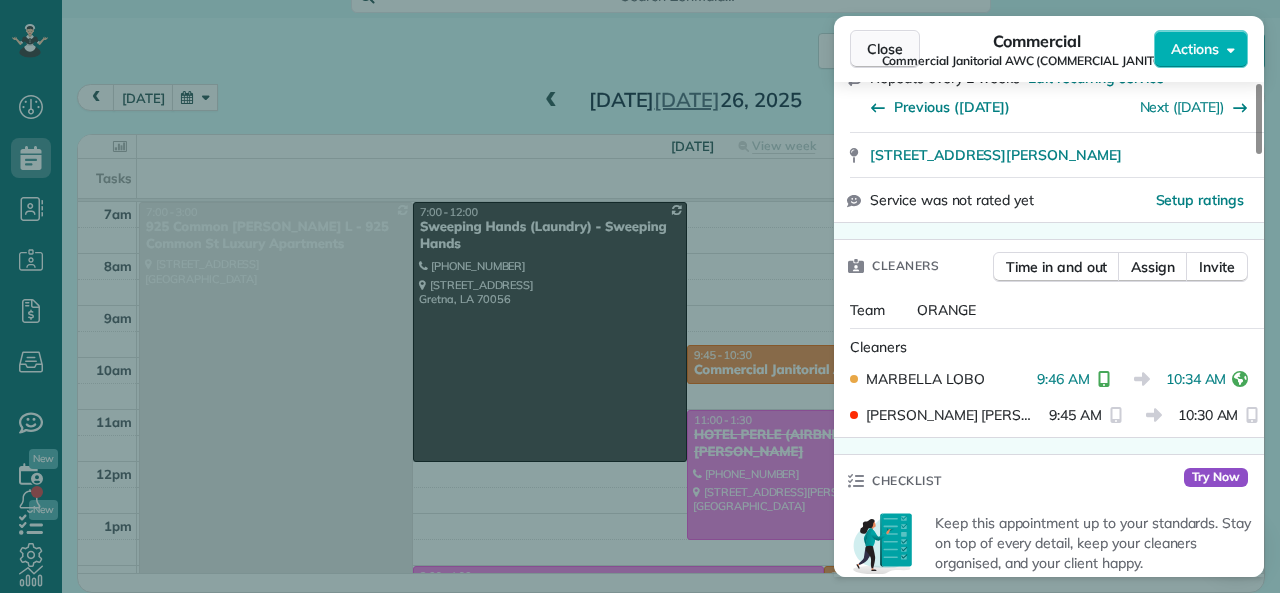 click on "Close" at bounding box center [885, 49] 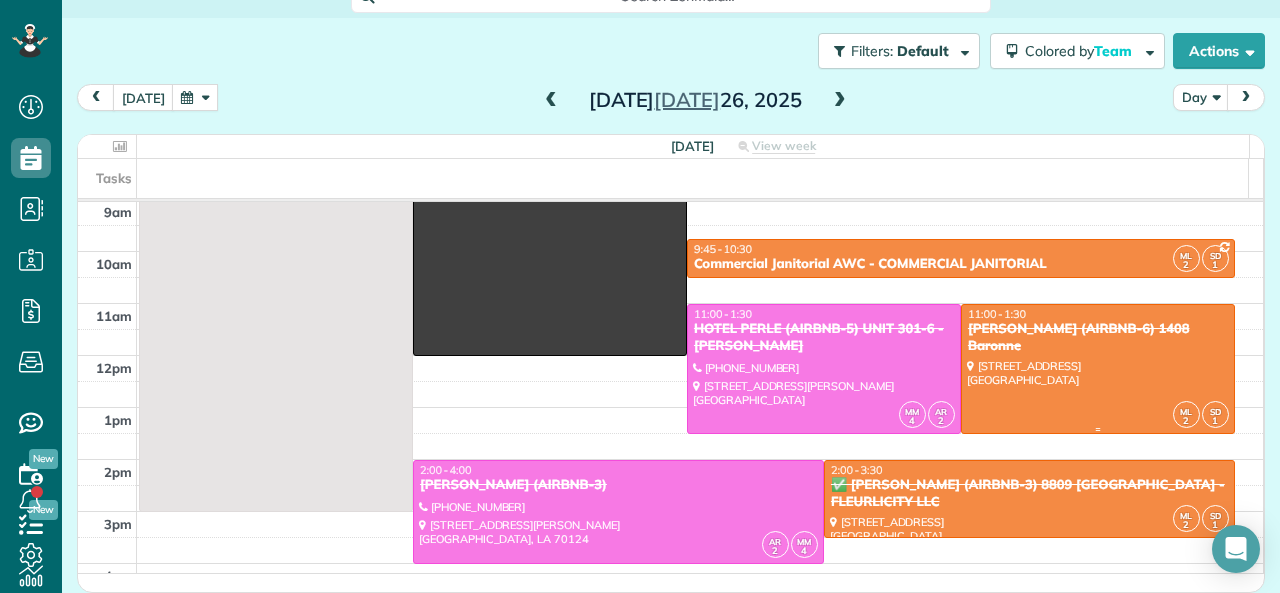 scroll, scrollTop: 200, scrollLeft: 0, axis: vertical 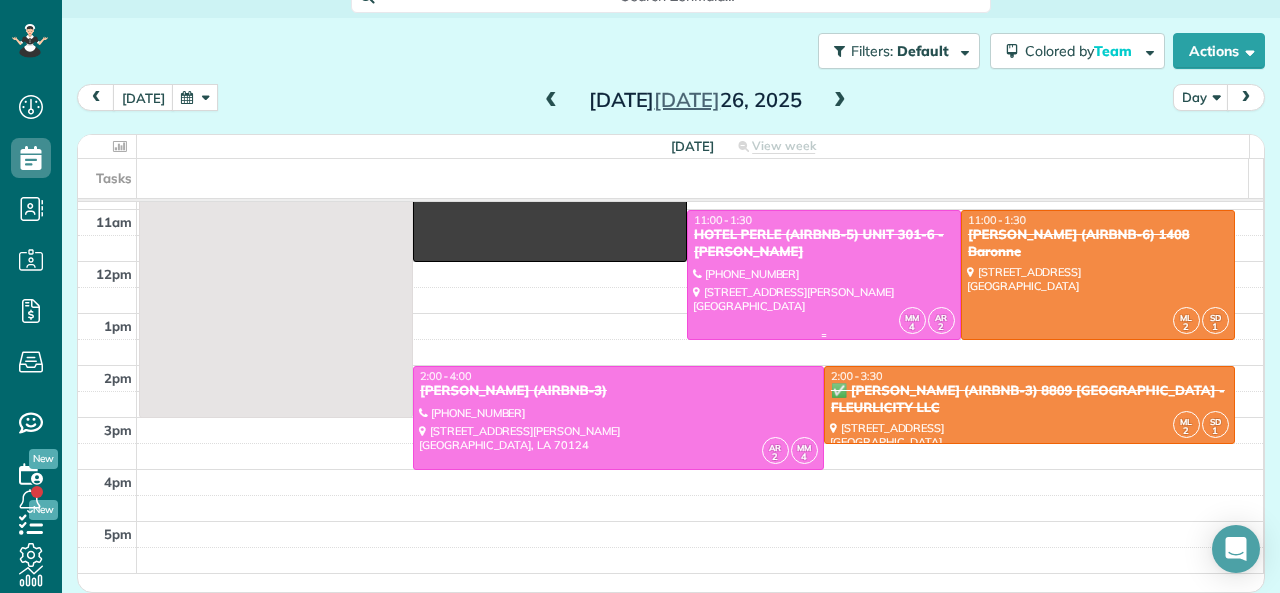 click at bounding box center (824, 275) 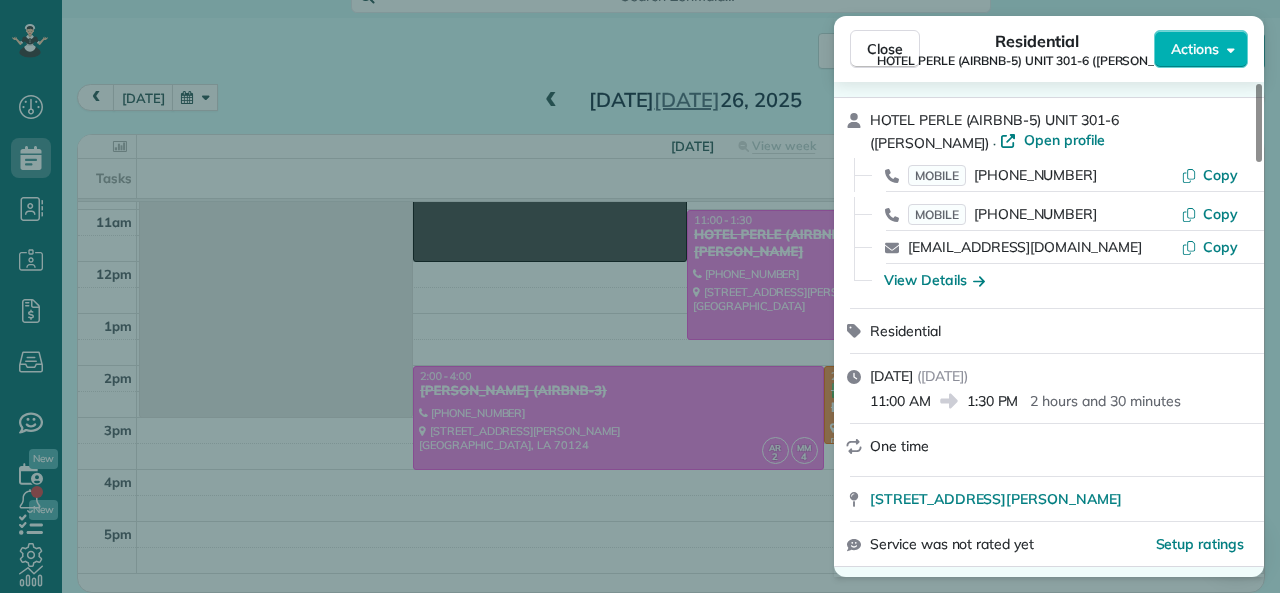 scroll, scrollTop: 100, scrollLeft: 0, axis: vertical 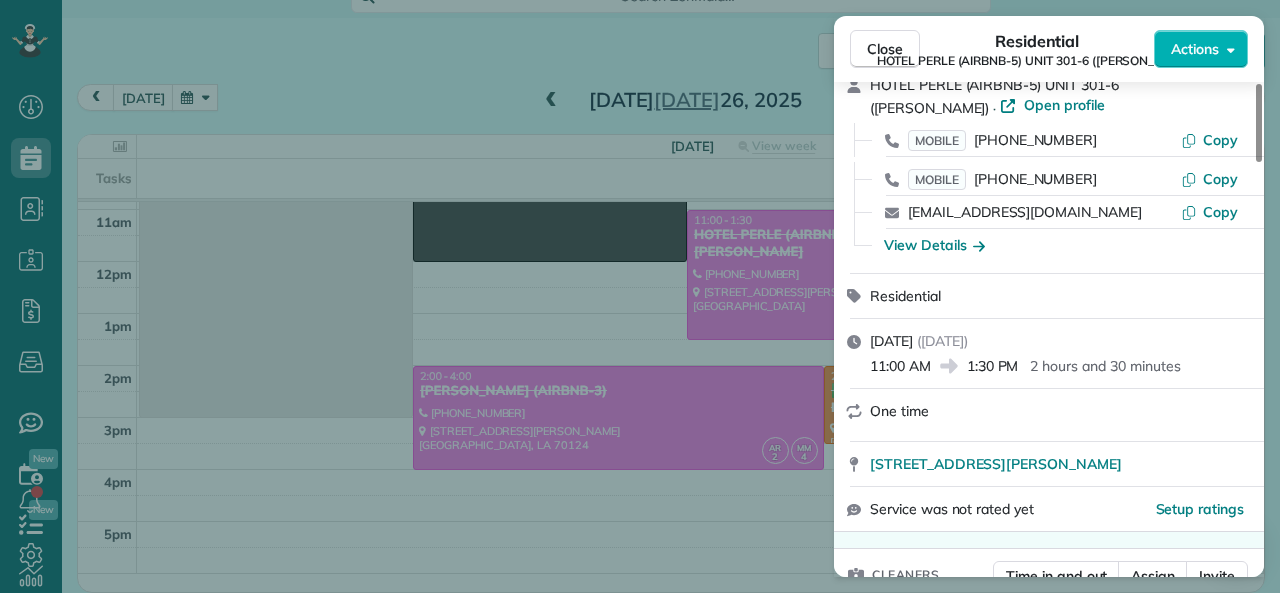 drag, startPoint x: 872, startPoint y: 365, endPoint x: 930, endPoint y: 368, distance: 58.077534 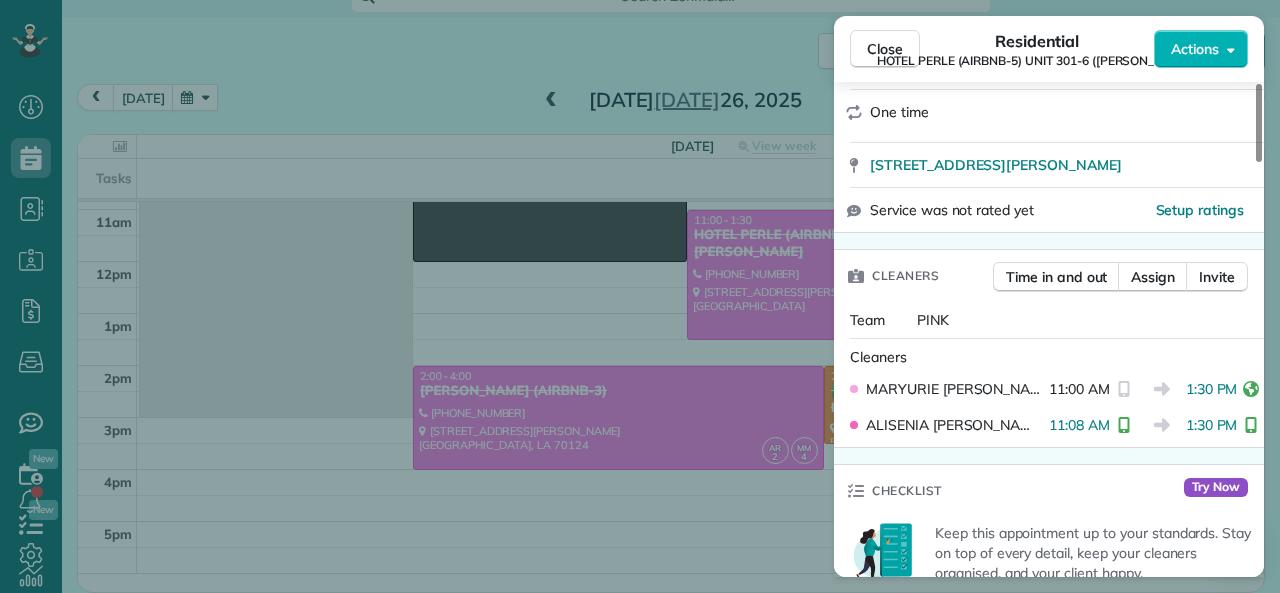 scroll, scrollTop: 400, scrollLeft: 0, axis: vertical 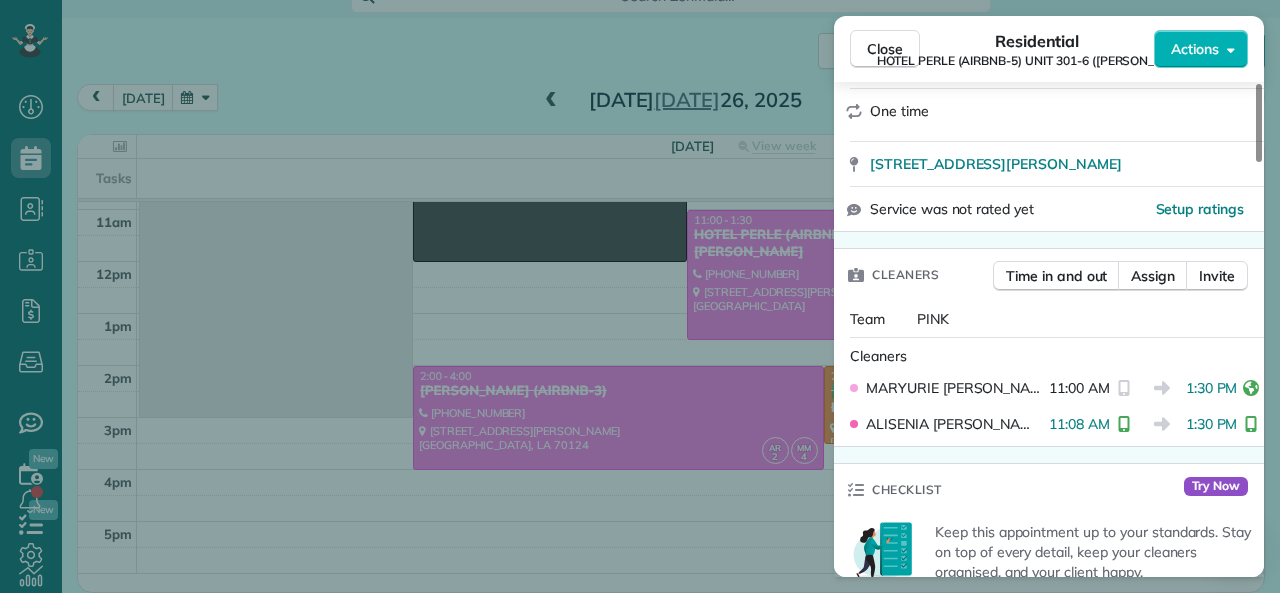drag, startPoint x: 1040, startPoint y: 428, endPoint x: 1096, endPoint y: 424, distance: 56.142673 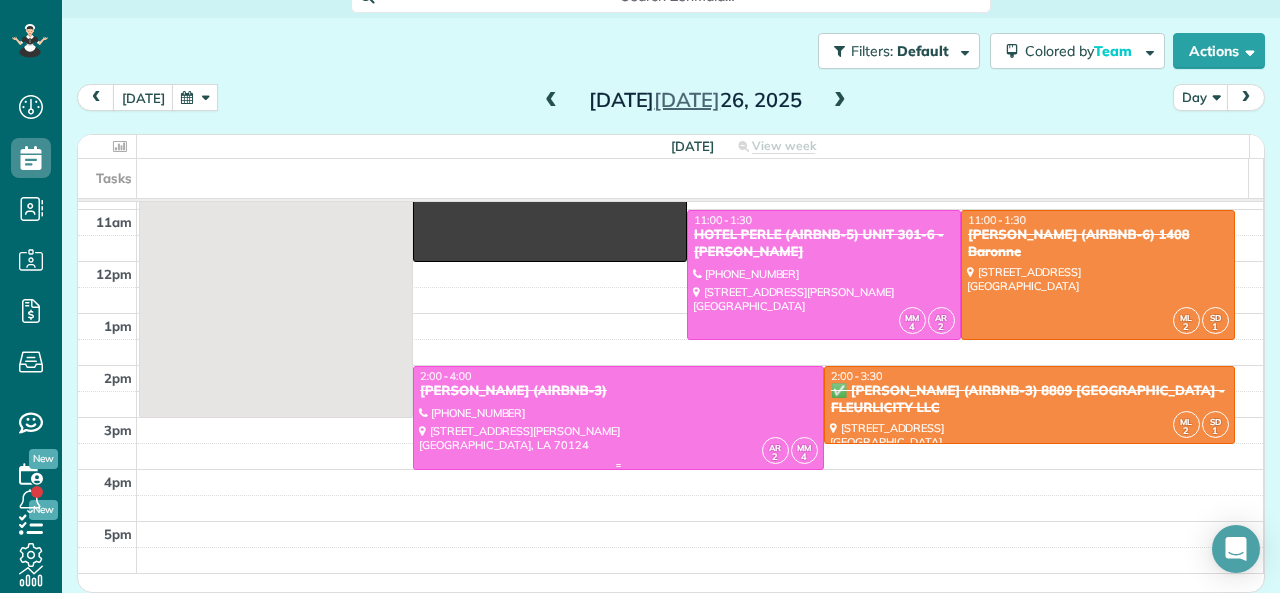 click on "EMILY ROUNTREE (AIRBNB-3)" at bounding box center (618, 391) 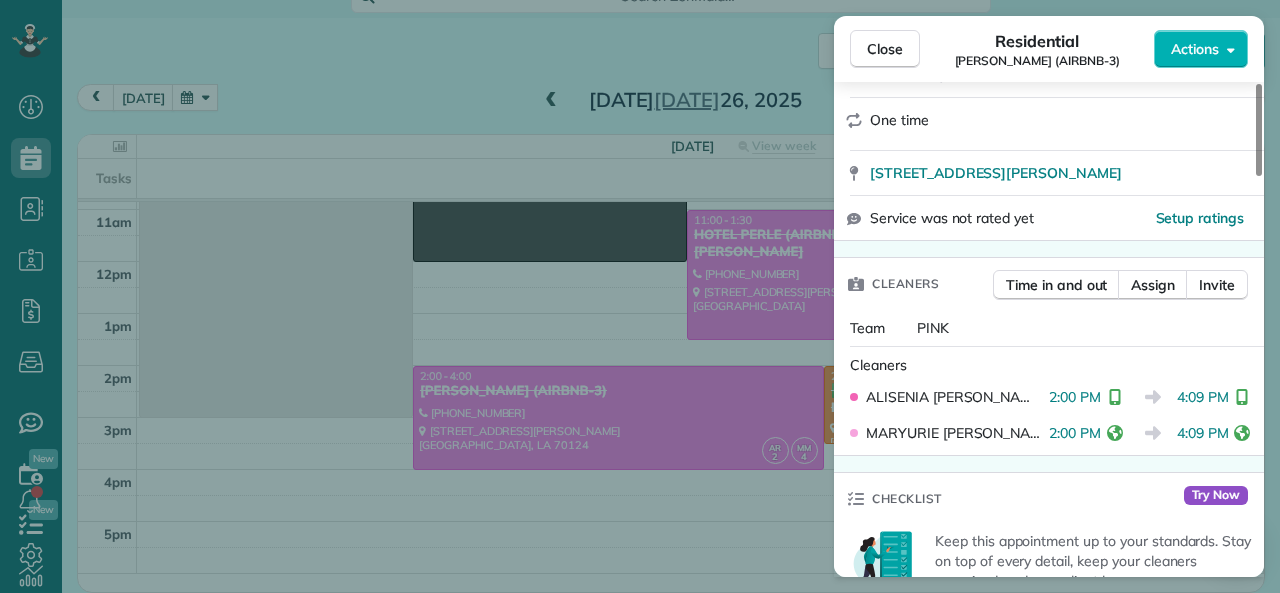 scroll, scrollTop: 500, scrollLeft: 0, axis: vertical 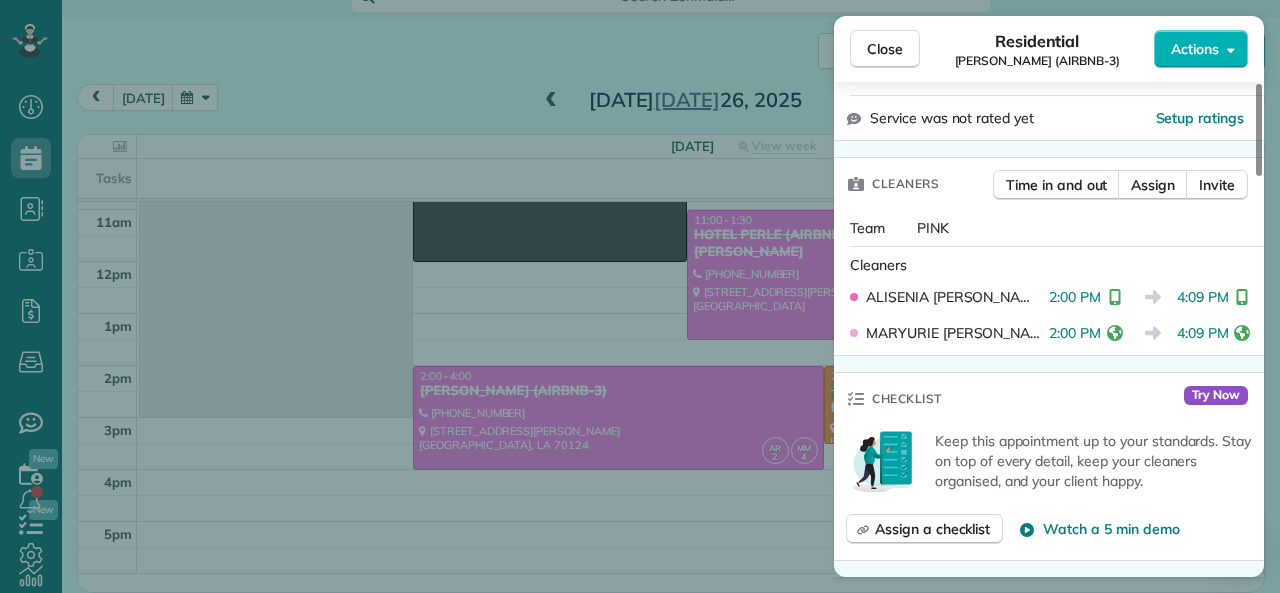 drag, startPoint x: 1168, startPoint y: 296, endPoint x: 1215, endPoint y: 295, distance: 47.010635 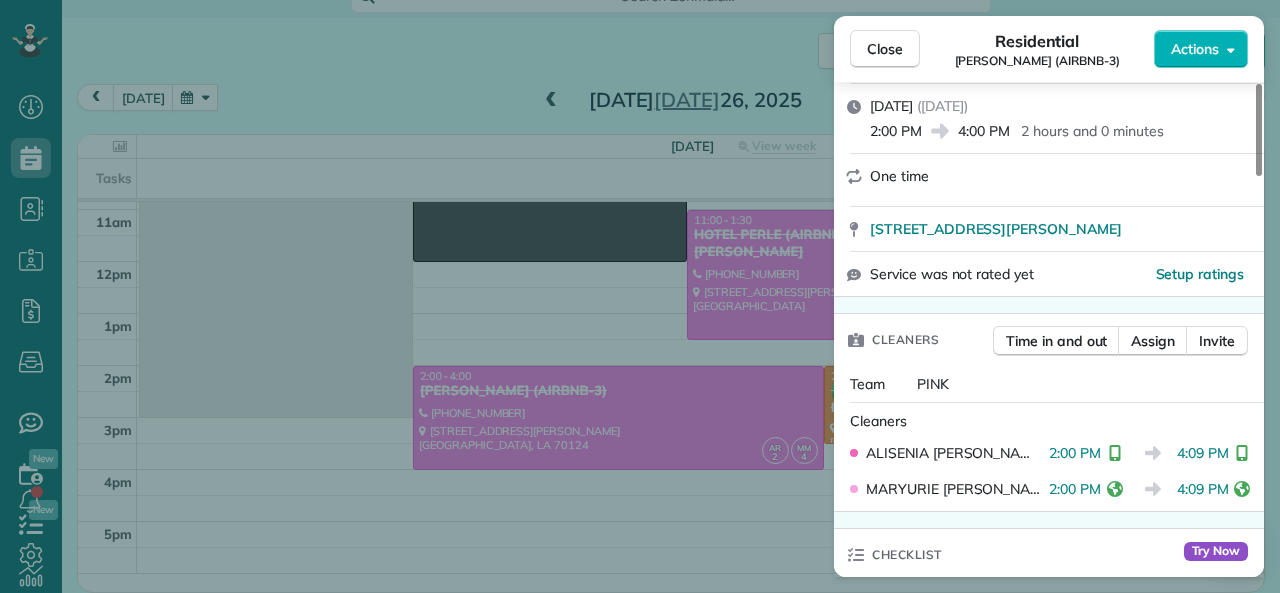 scroll, scrollTop: 300, scrollLeft: 0, axis: vertical 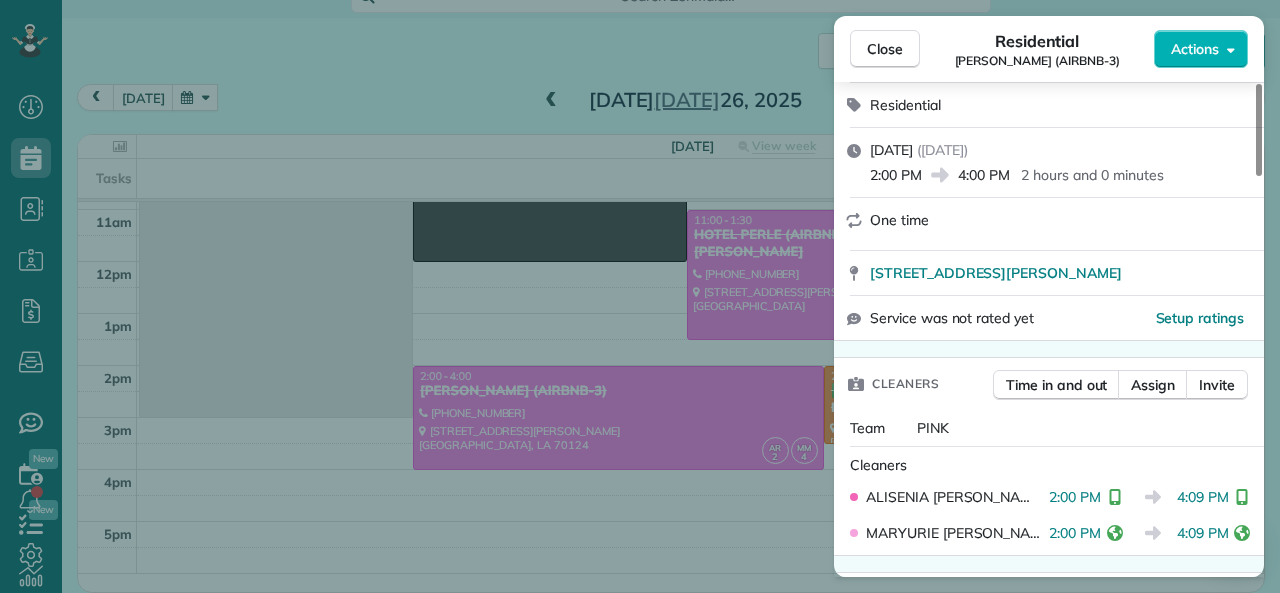 drag, startPoint x: 963, startPoint y: 174, endPoint x: 1009, endPoint y: 175, distance: 46.010868 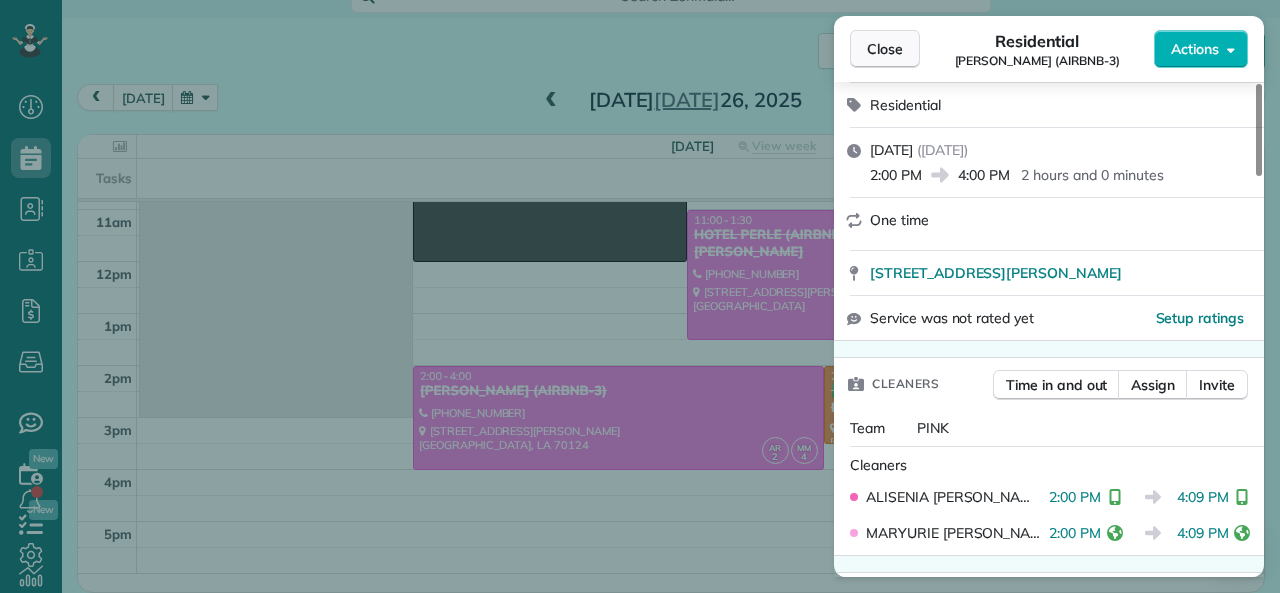 click on "Close" at bounding box center (885, 49) 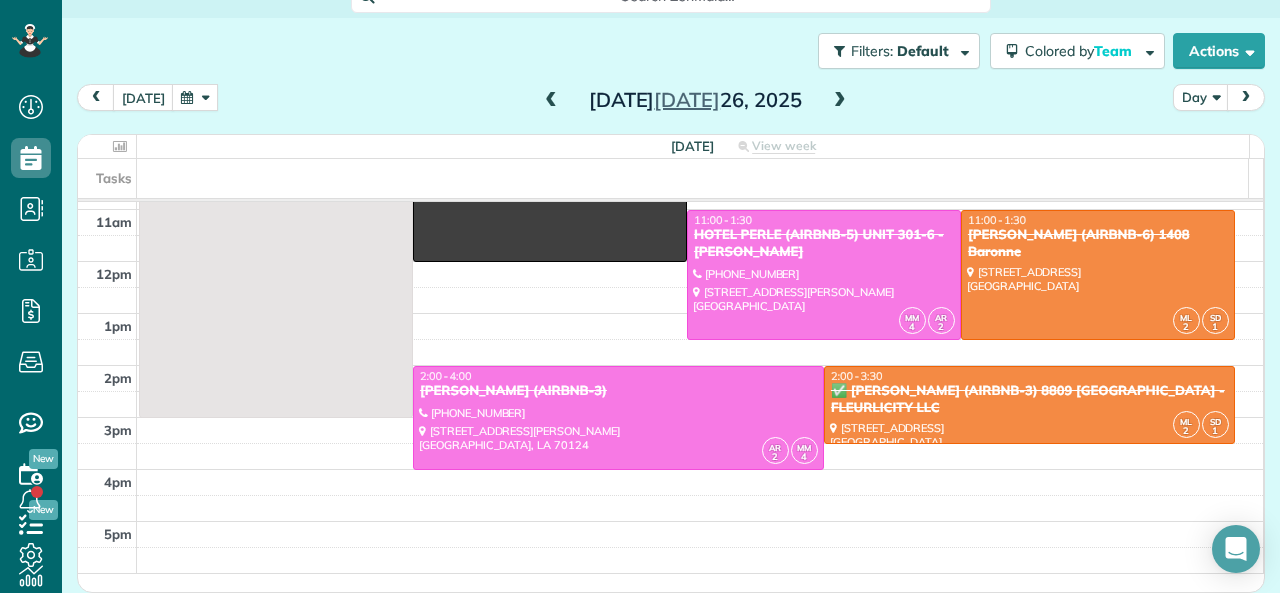 click at bounding box center (840, 101) 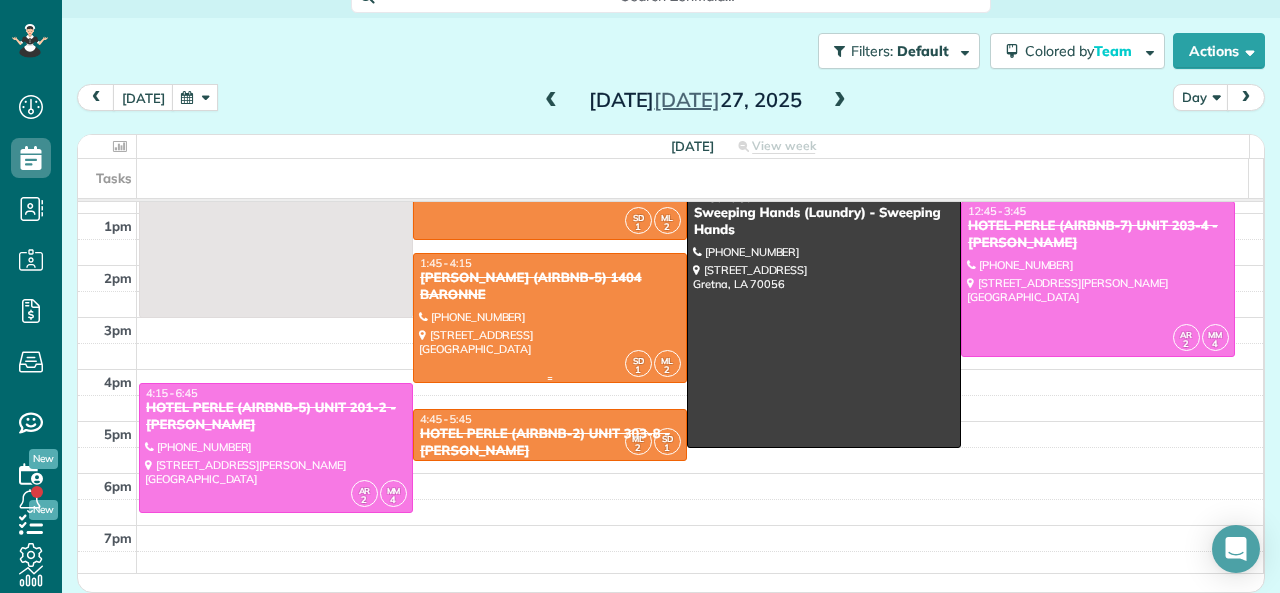 scroll, scrollTop: 200, scrollLeft: 0, axis: vertical 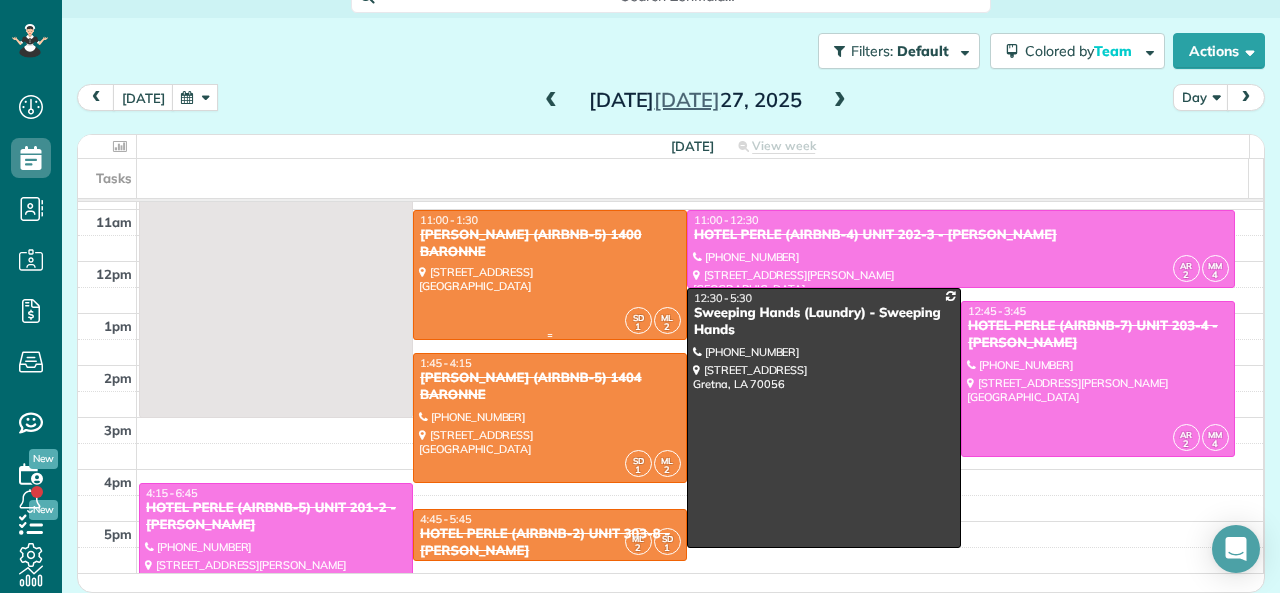 click at bounding box center [550, 275] 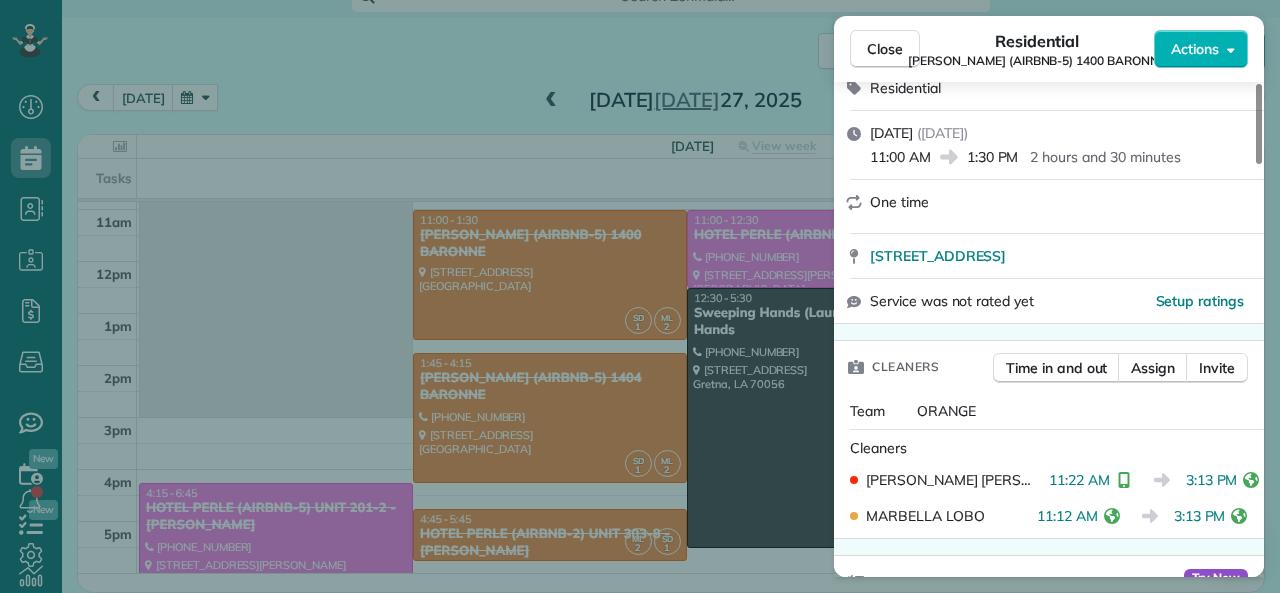 scroll, scrollTop: 300, scrollLeft: 0, axis: vertical 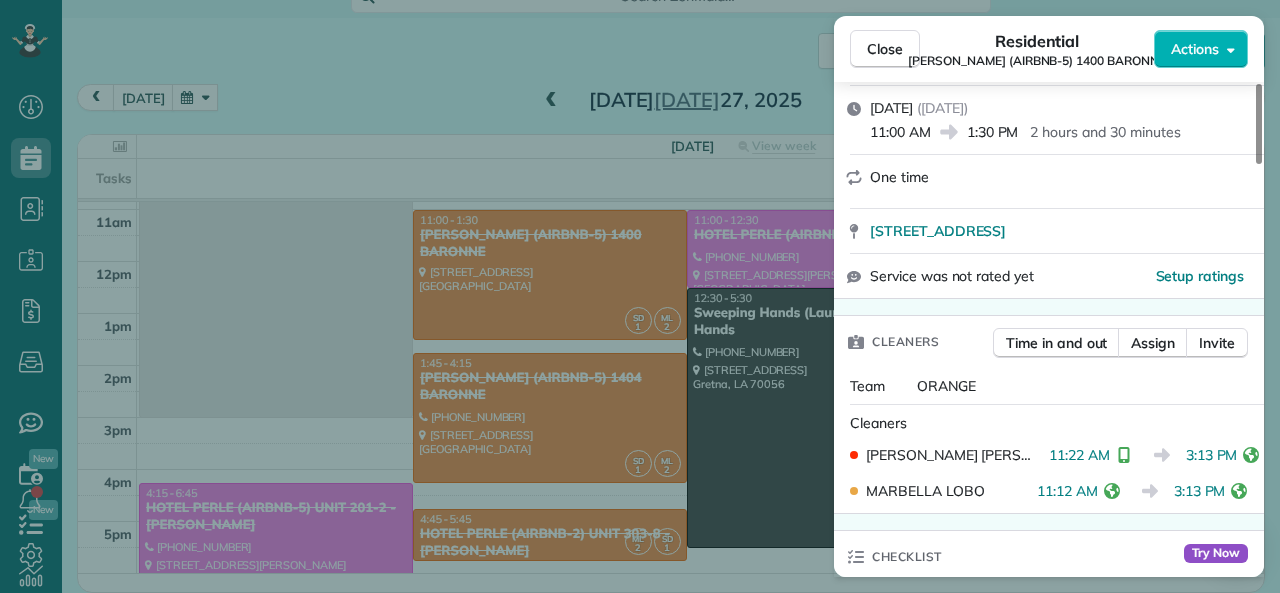 click on "Close" at bounding box center (885, 49) 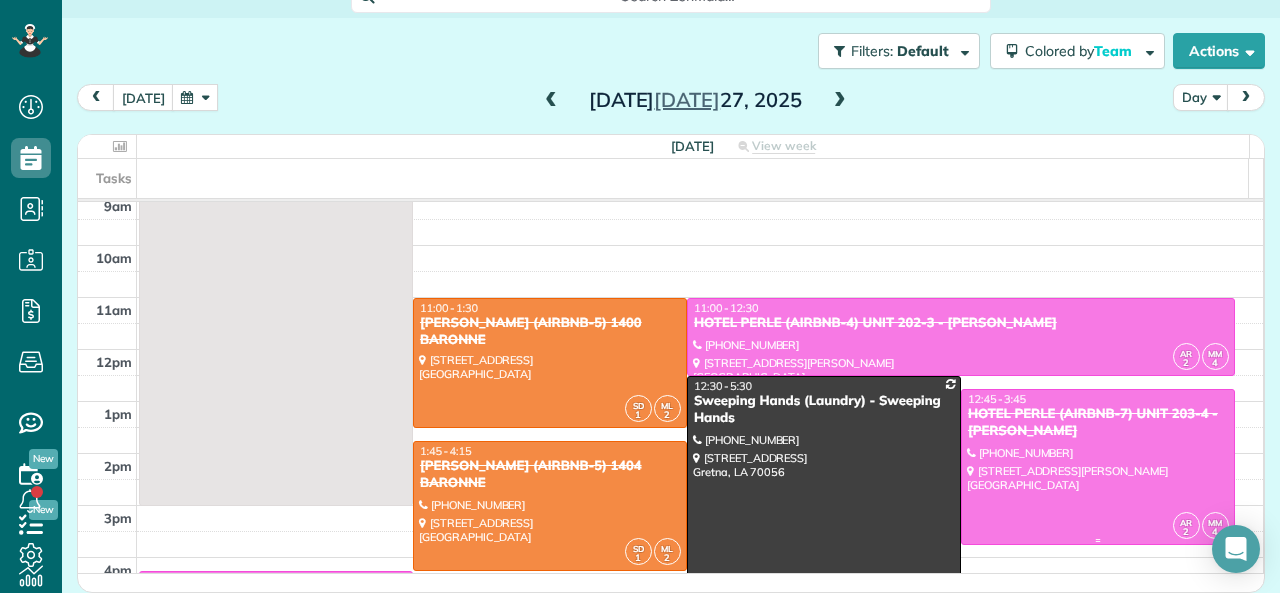 scroll, scrollTop: 0, scrollLeft: 0, axis: both 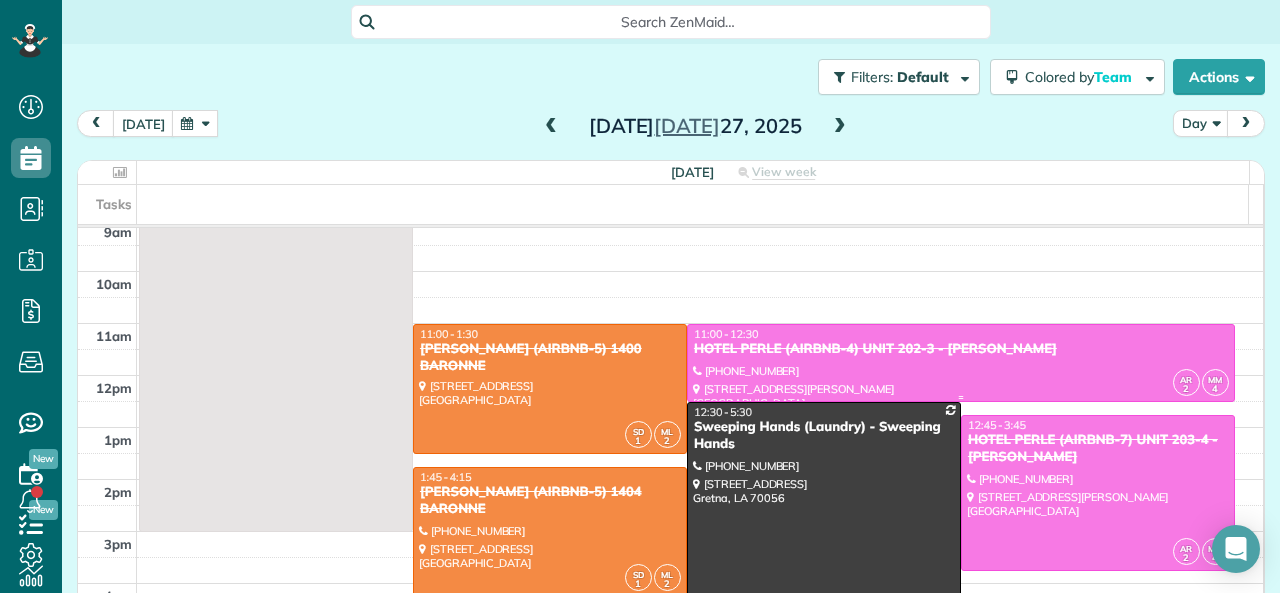 click on "HOTEL PERLE (AIRBNB-4) UNIT 202-3 - [PERSON_NAME]" at bounding box center (961, 349) 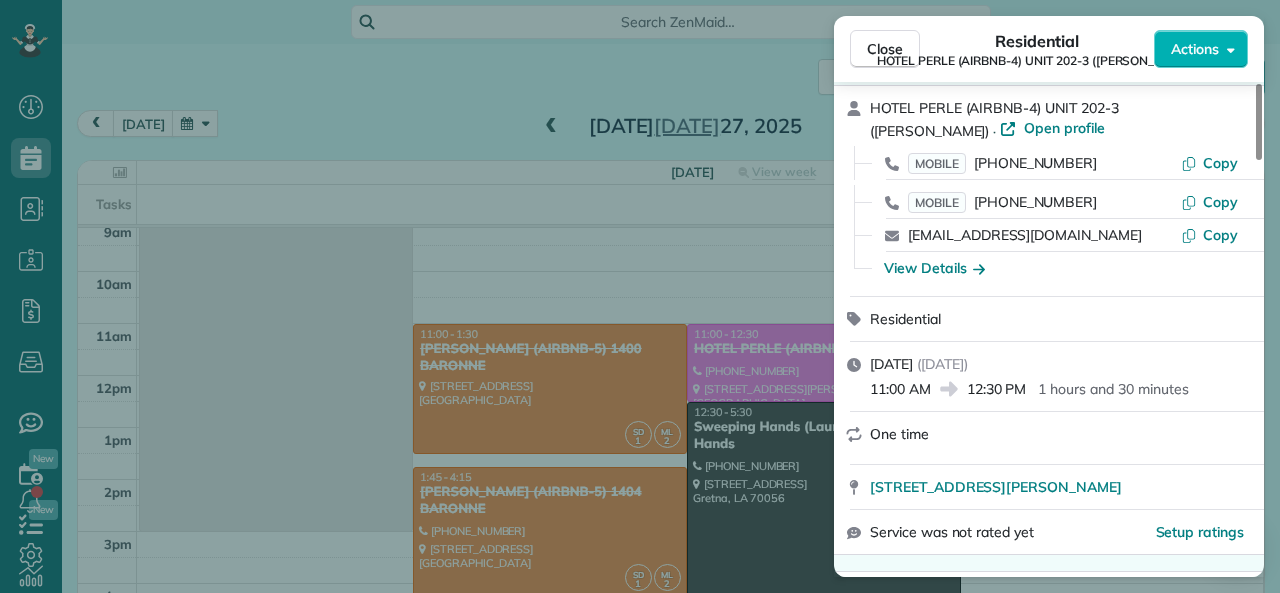 scroll, scrollTop: 100, scrollLeft: 0, axis: vertical 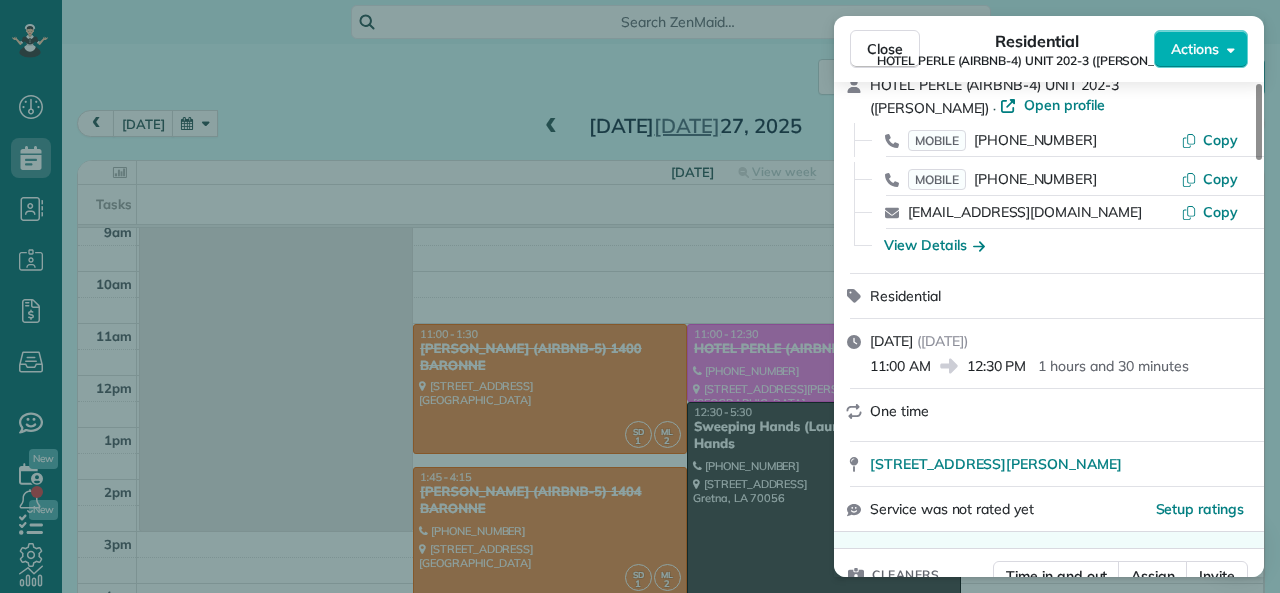 drag, startPoint x: 871, startPoint y: 368, endPoint x: 929, endPoint y: 373, distance: 58.21512 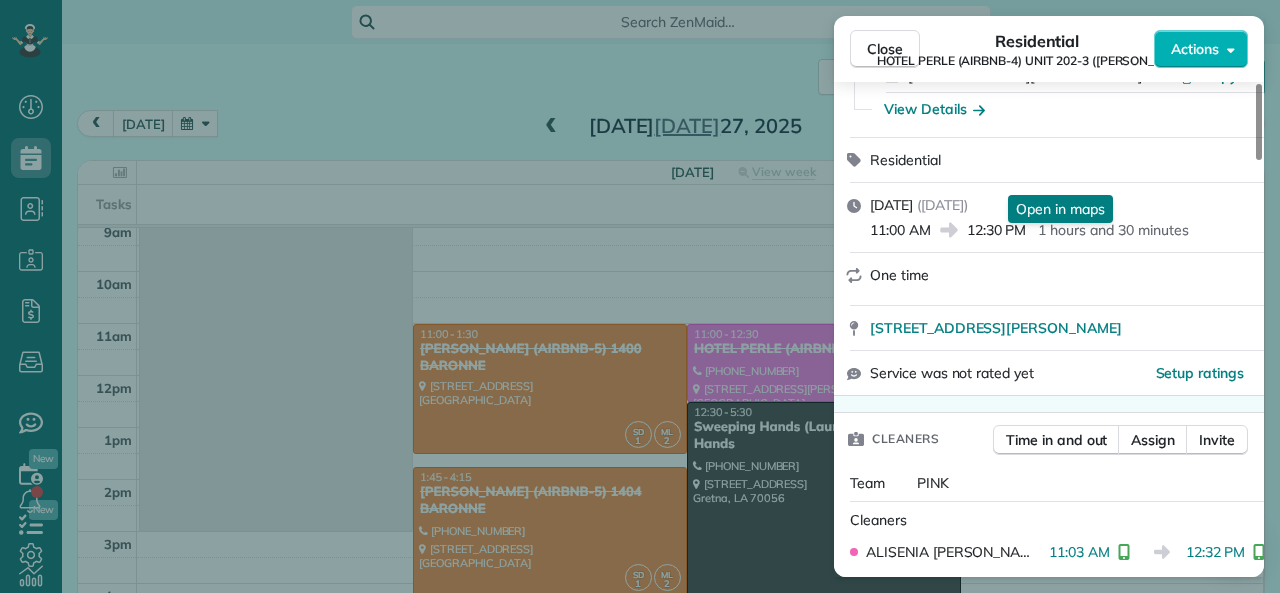 scroll, scrollTop: 400, scrollLeft: 0, axis: vertical 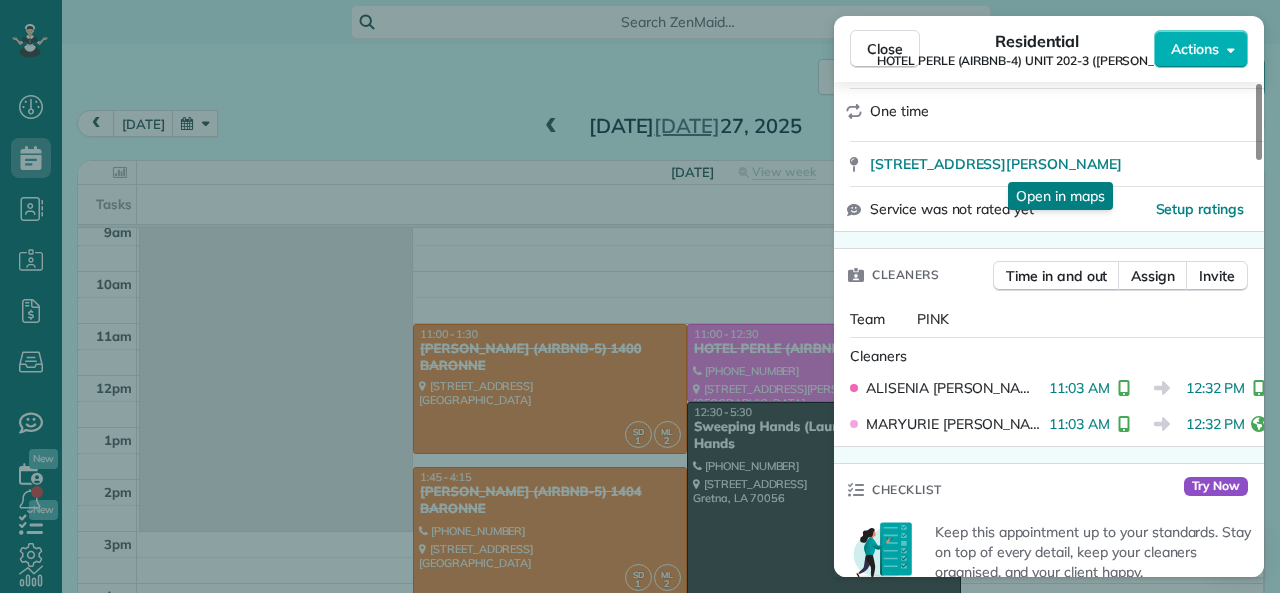 drag, startPoint x: 1037, startPoint y: 389, endPoint x: 1098, endPoint y: 390, distance: 61.008198 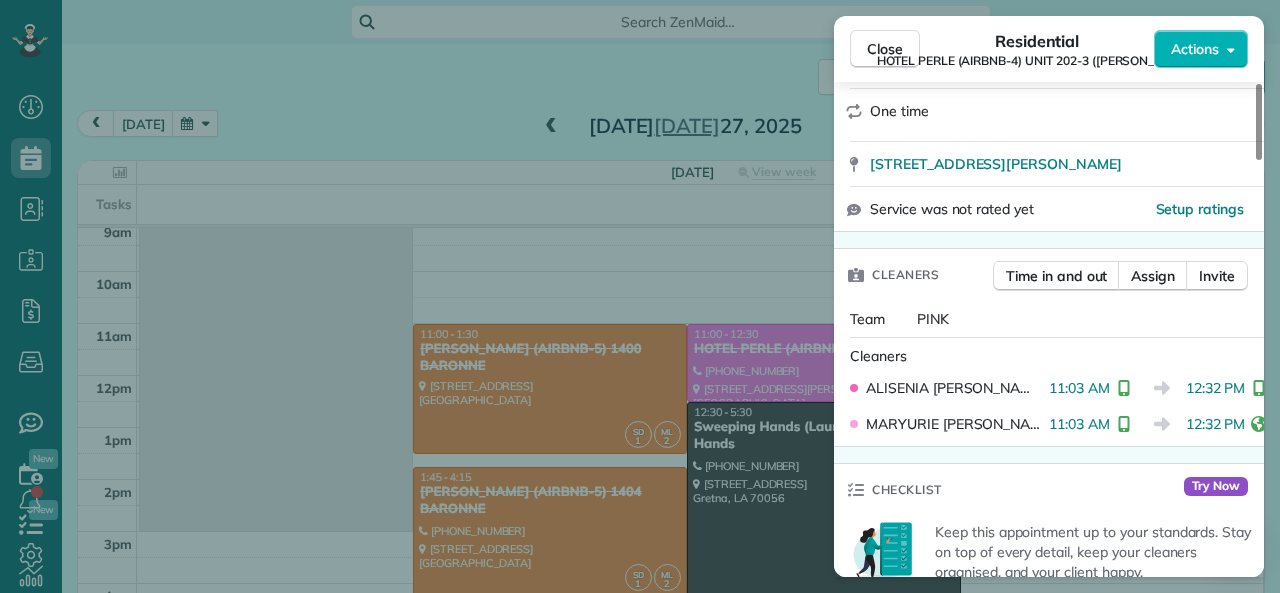 scroll, scrollTop: 800, scrollLeft: 0, axis: vertical 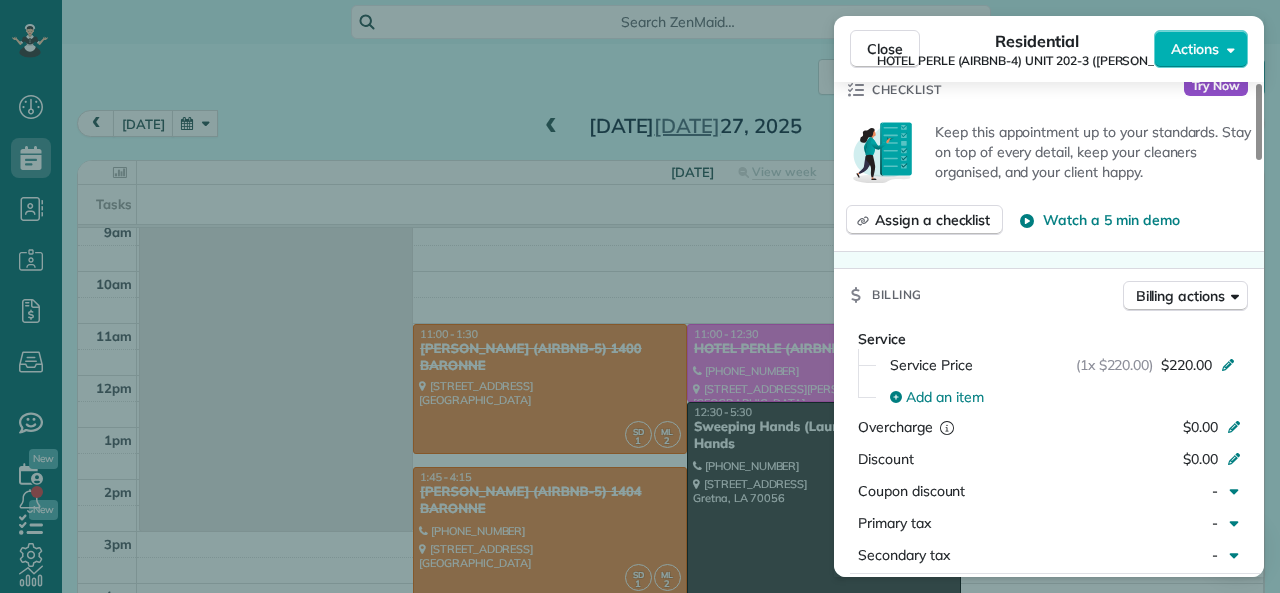 drag, startPoint x: 886, startPoint y: 36, endPoint x: 876, endPoint y: 271, distance: 235.21268 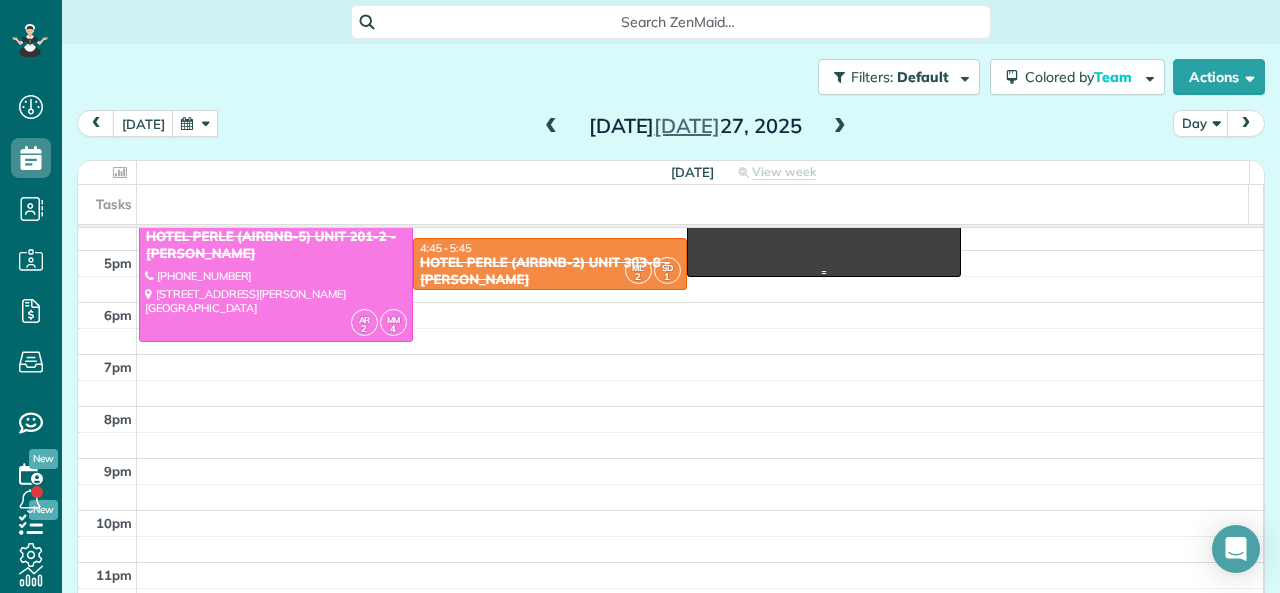 scroll, scrollTop: 512, scrollLeft: 0, axis: vertical 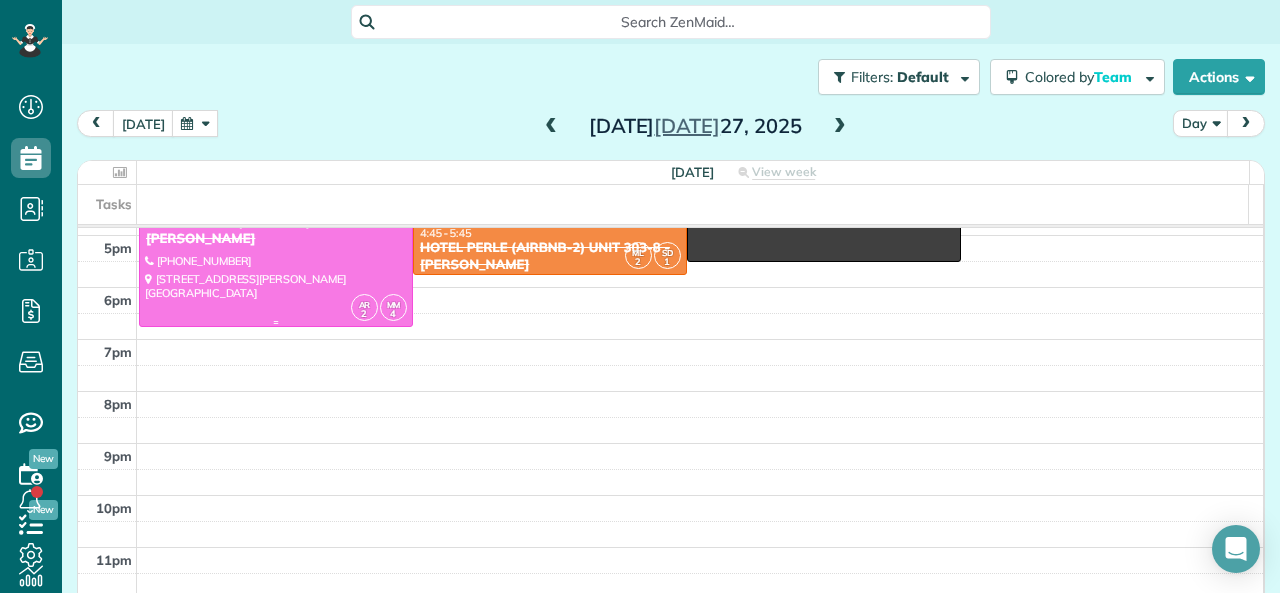 click at bounding box center (276, 262) 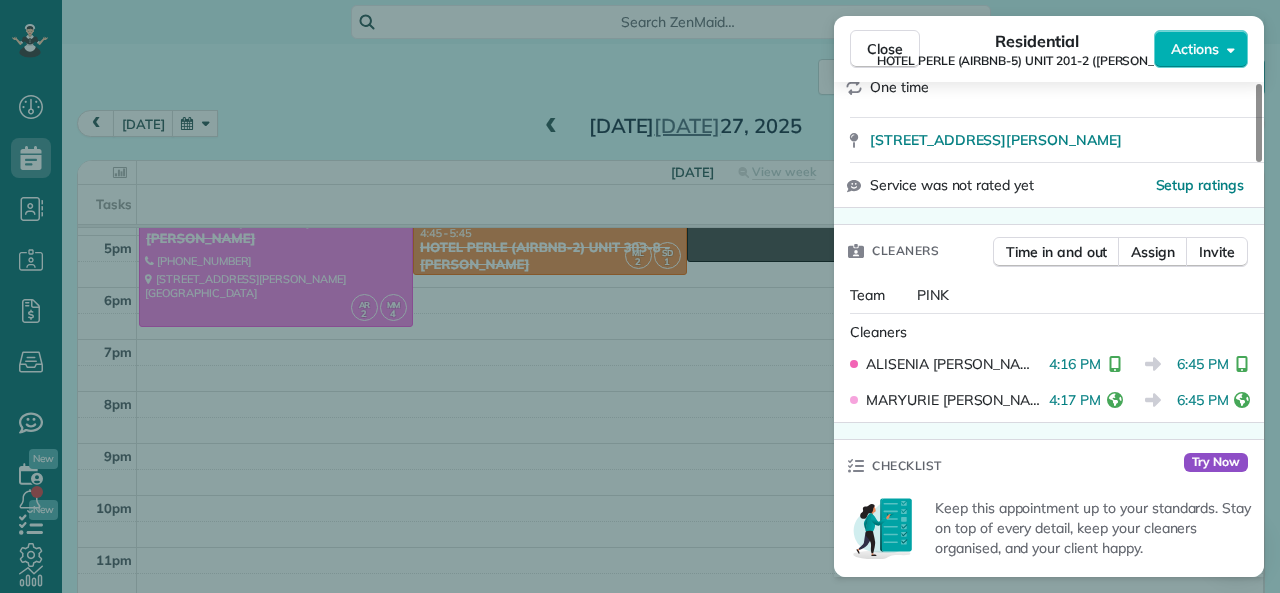scroll, scrollTop: 500, scrollLeft: 0, axis: vertical 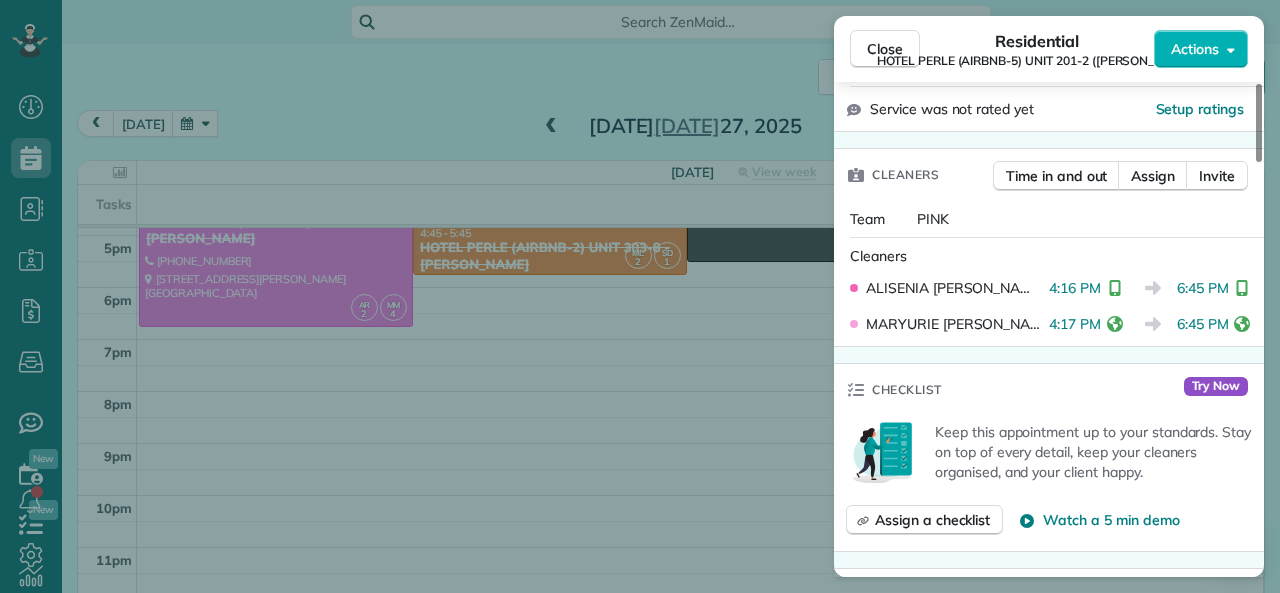 drag, startPoint x: 1167, startPoint y: 287, endPoint x: 1219, endPoint y: 298, distance: 53.15073 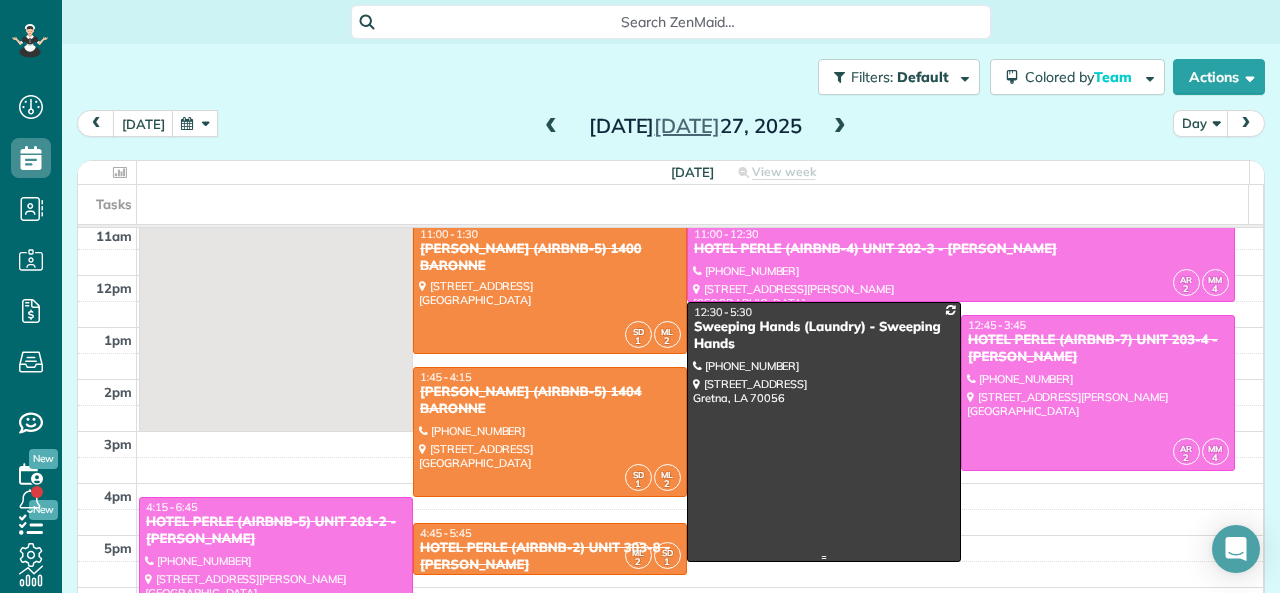 scroll, scrollTop: 12, scrollLeft: 0, axis: vertical 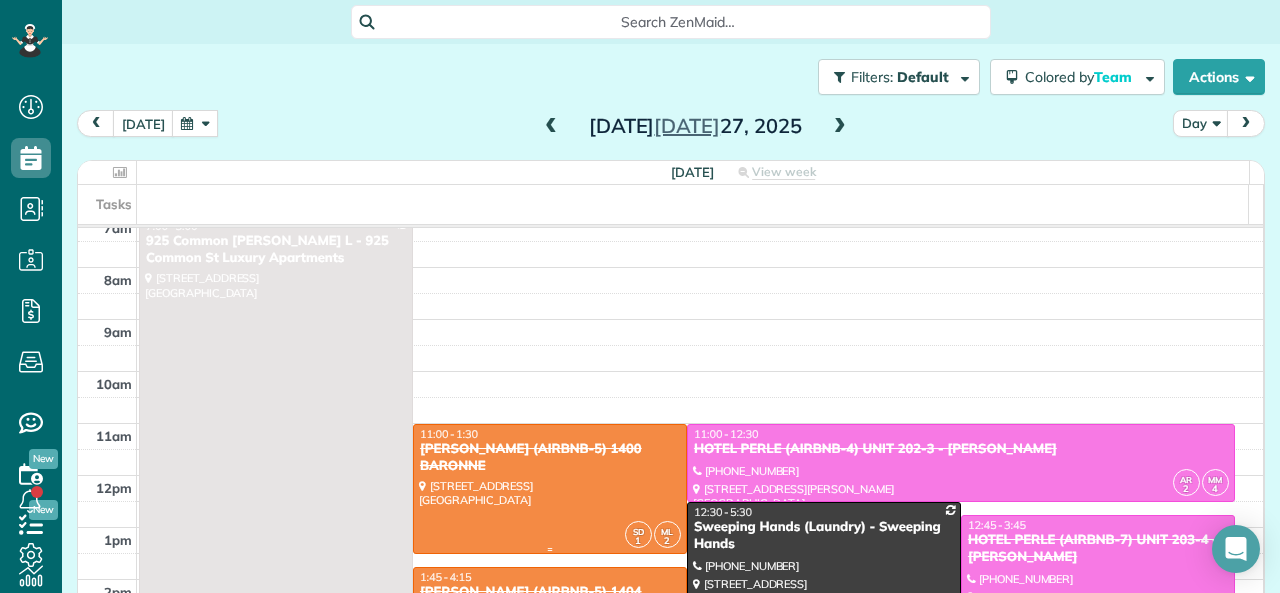 click on "11:00 - 1:30" at bounding box center (550, 434) 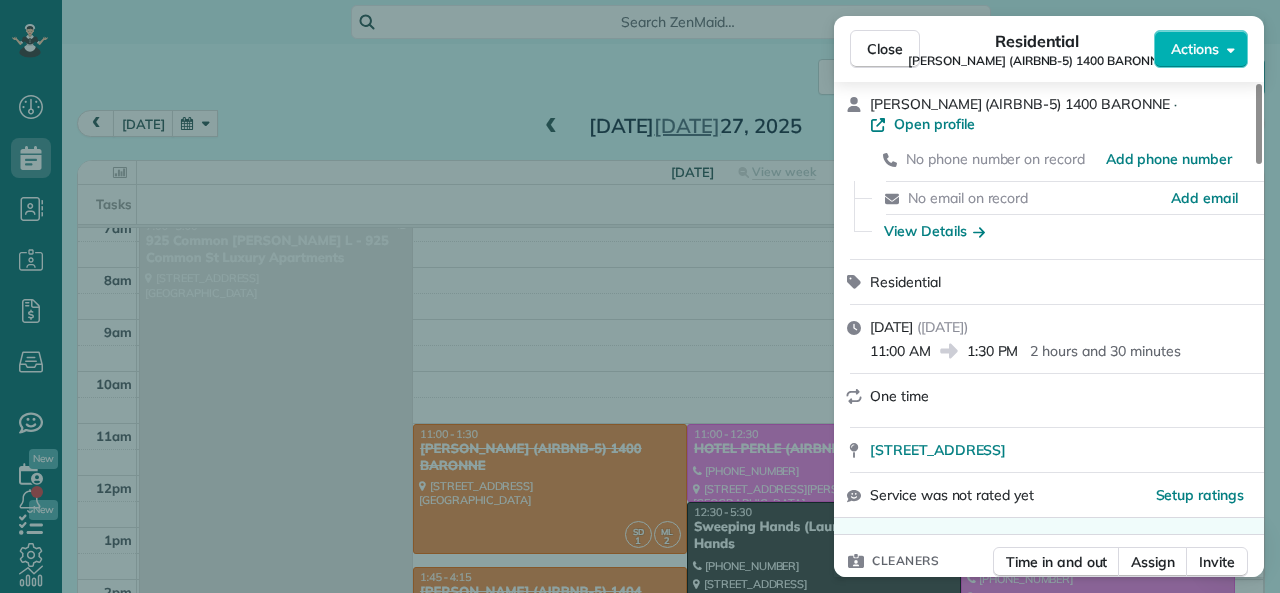 scroll, scrollTop: 100, scrollLeft: 0, axis: vertical 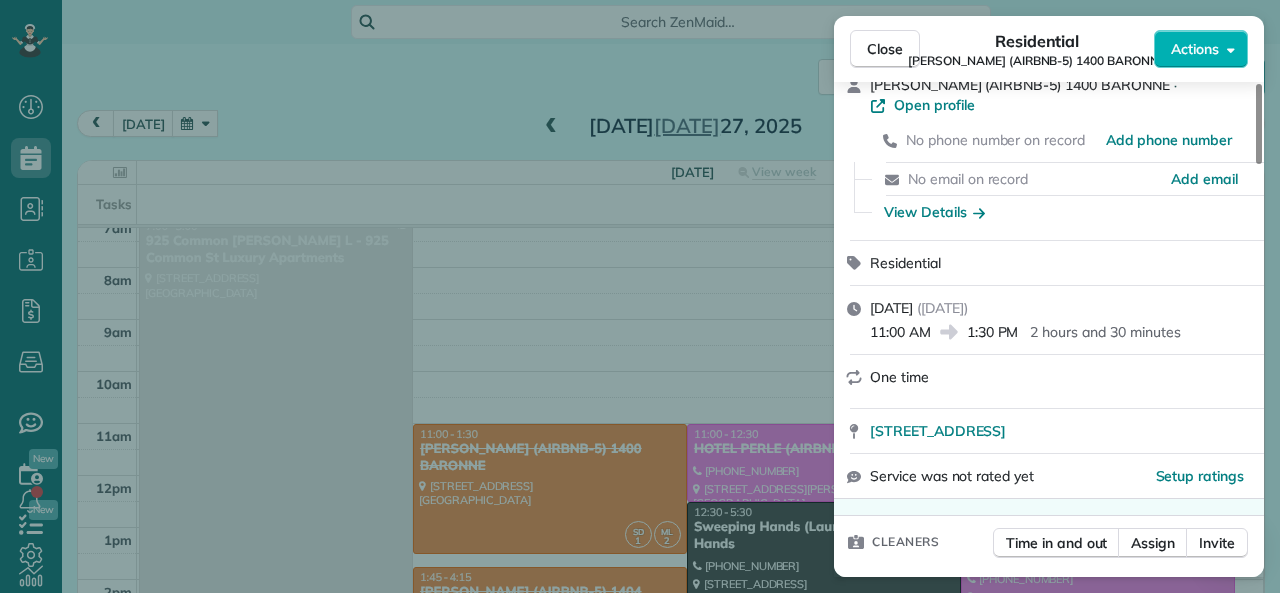 drag, startPoint x: 872, startPoint y: 335, endPoint x: 931, endPoint y: 335, distance: 59 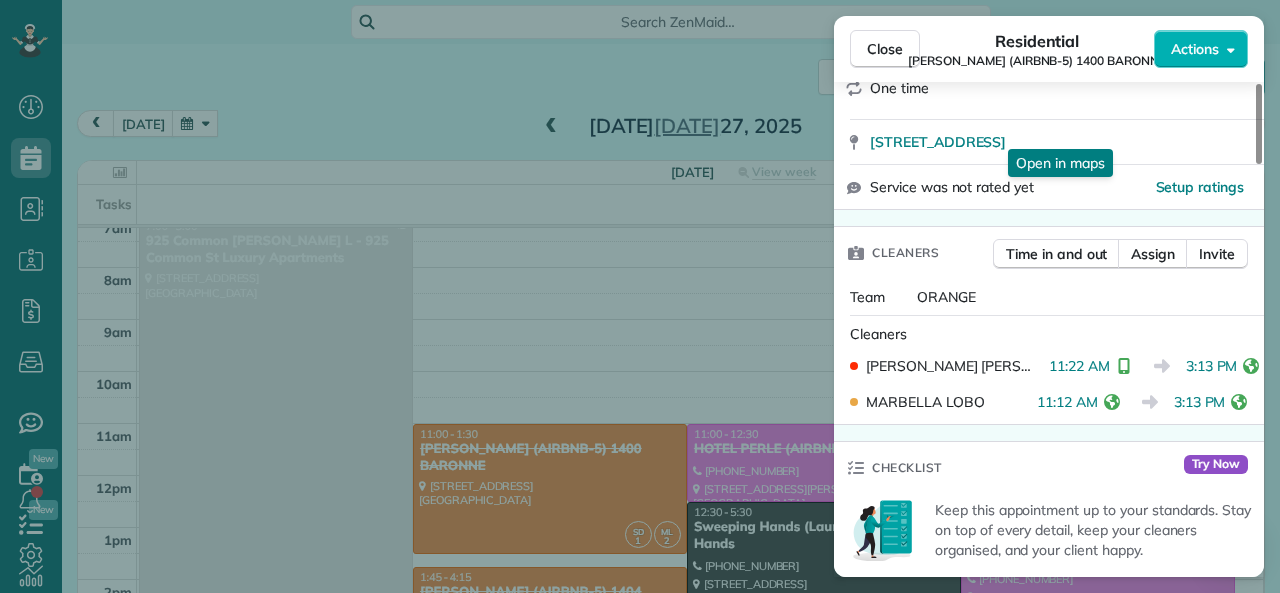 scroll, scrollTop: 400, scrollLeft: 0, axis: vertical 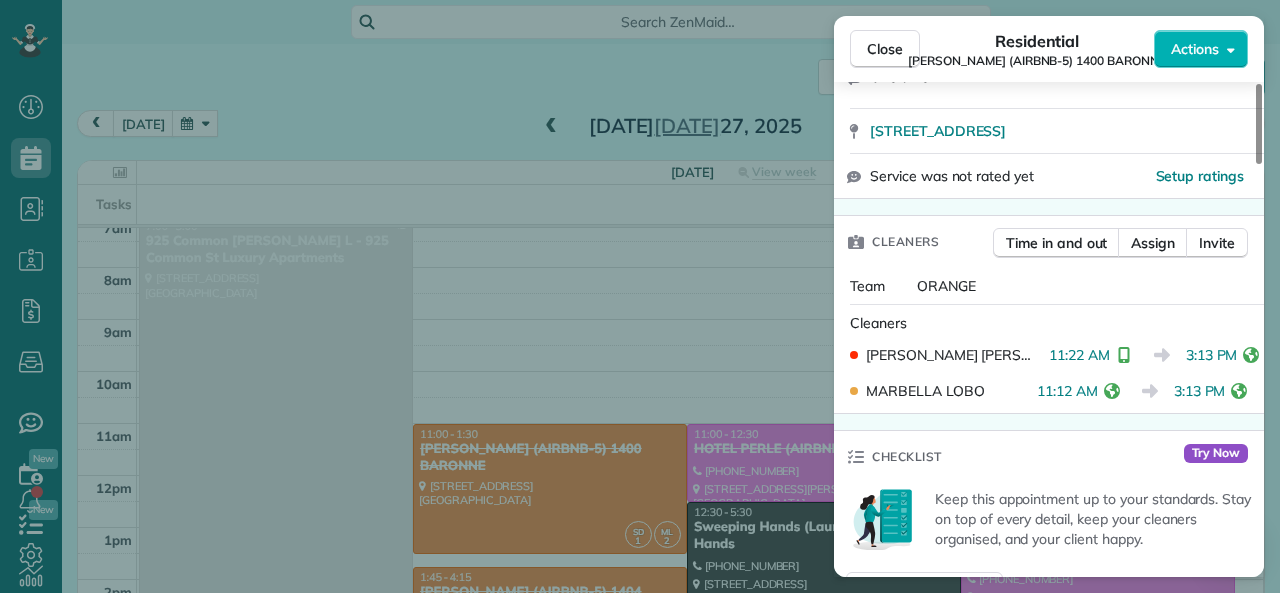 drag, startPoint x: 1037, startPoint y: 395, endPoint x: 1096, endPoint y: 391, distance: 59.135437 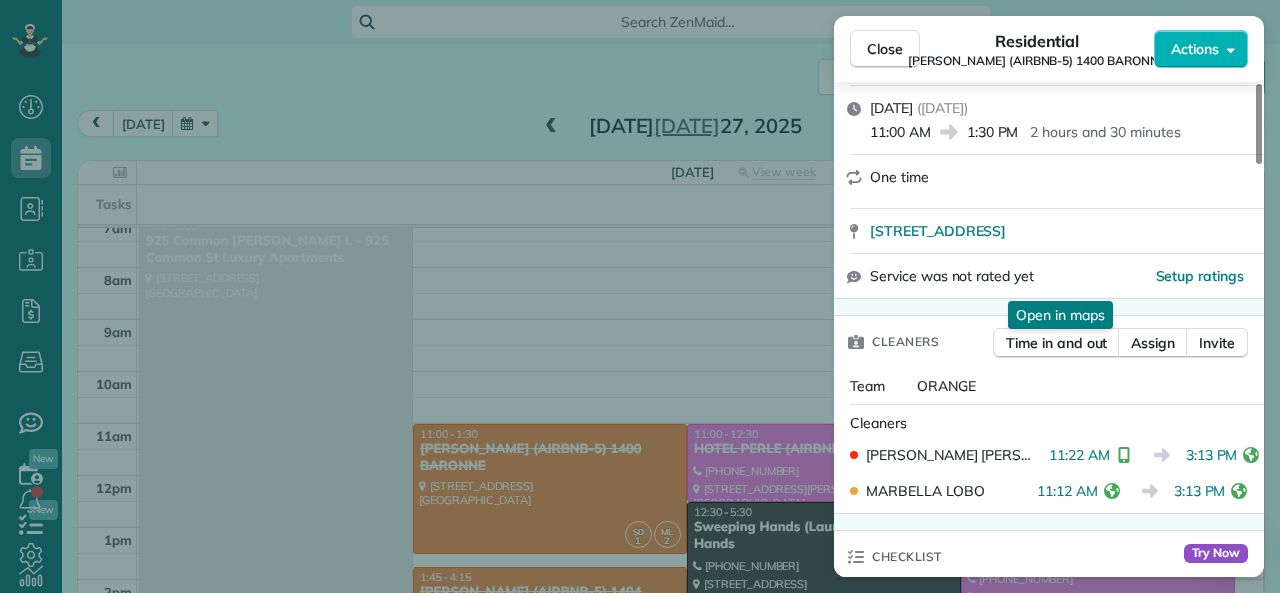 scroll, scrollTop: 200, scrollLeft: 0, axis: vertical 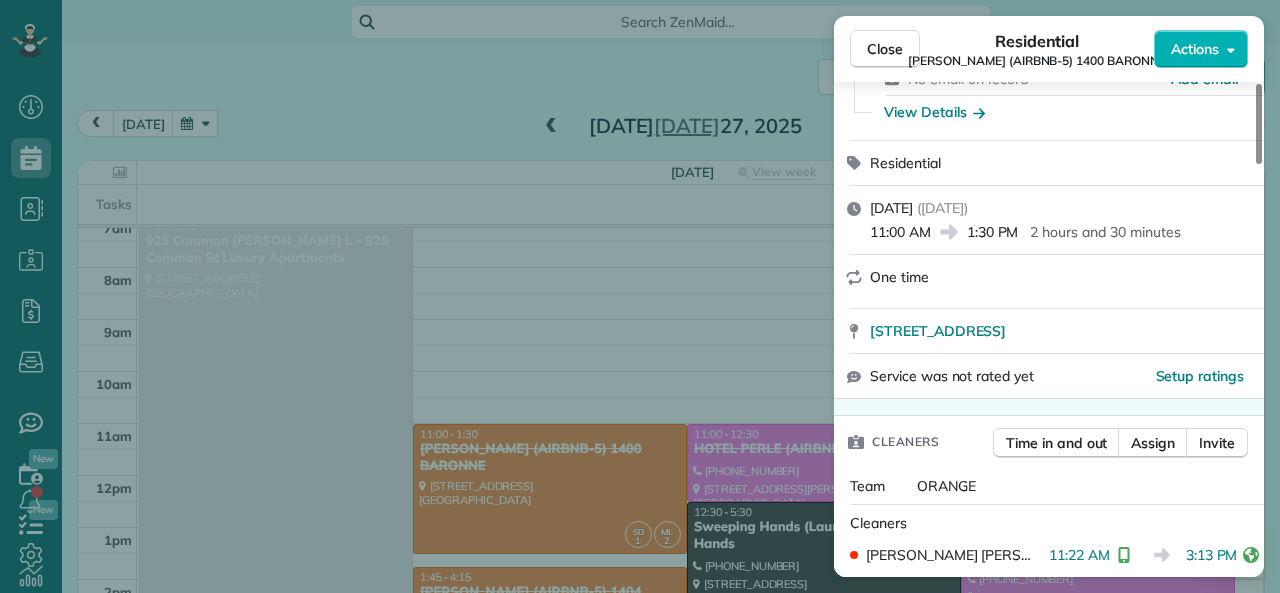 click on "Close" at bounding box center (885, 49) 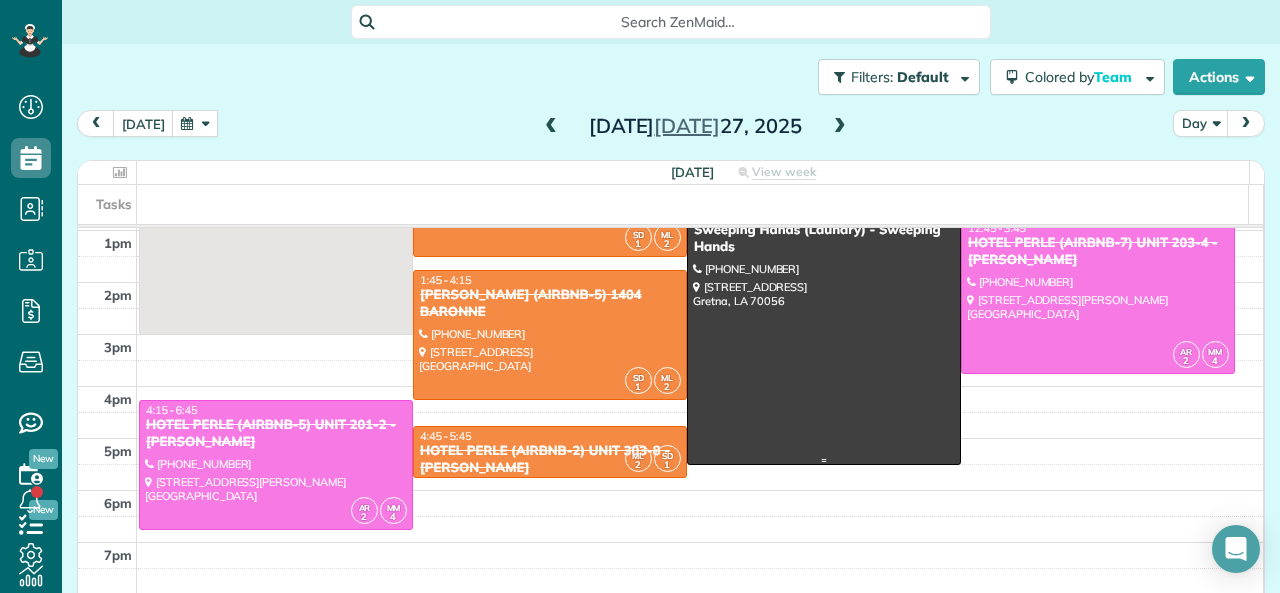 scroll, scrollTop: 312, scrollLeft: 0, axis: vertical 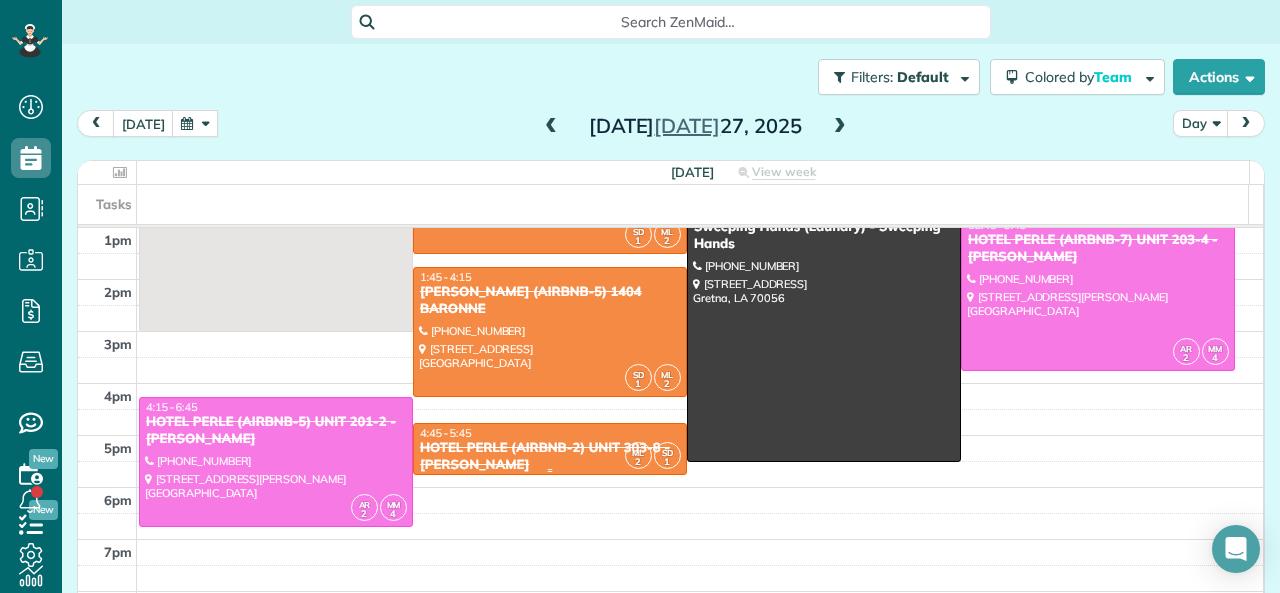 click on "HOTEL PERLE (AIRBNB-2) UNIT 303-8 - [PERSON_NAME]" at bounding box center (550, 457) 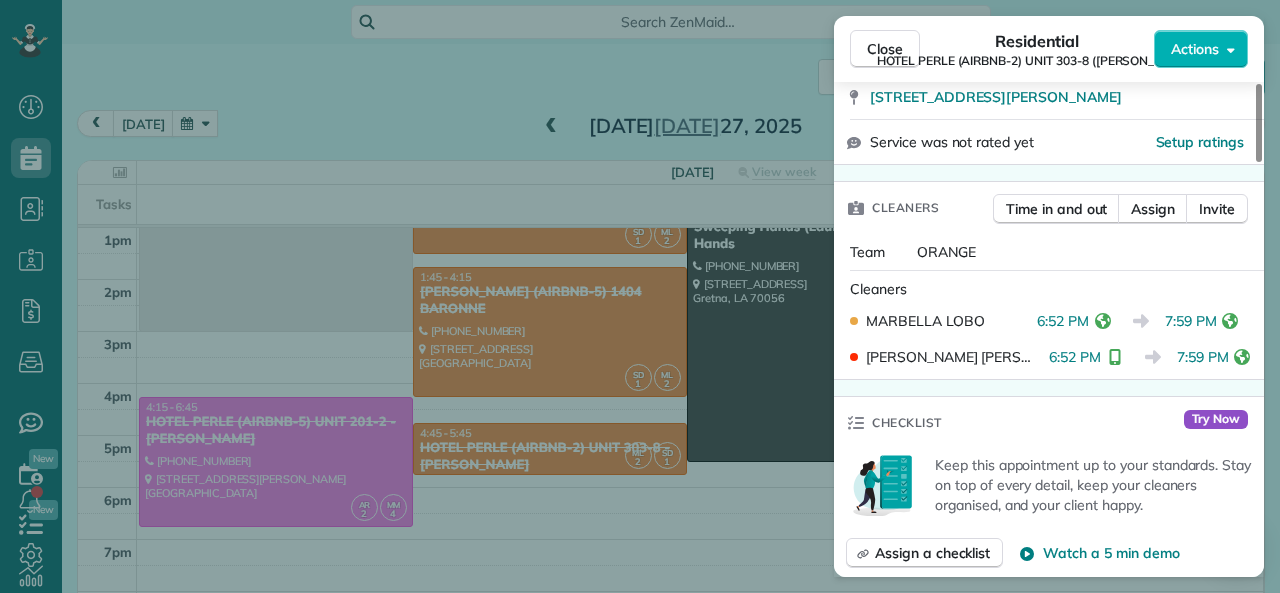 scroll, scrollTop: 500, scrollLeft: 0, axis: vertical 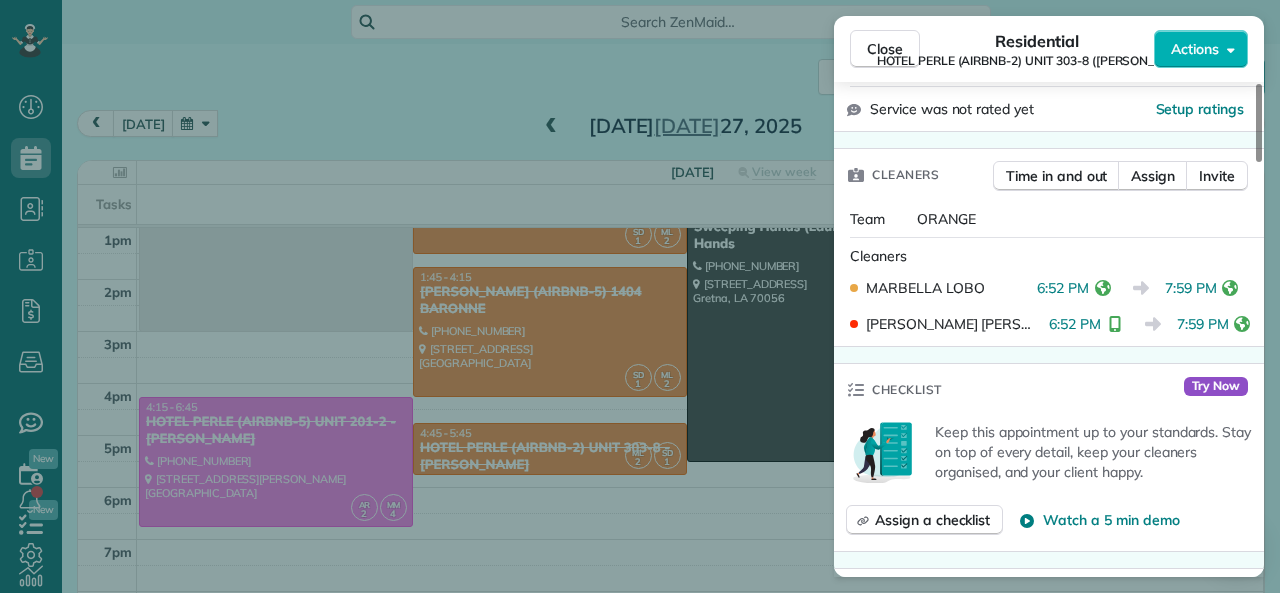 drag, startPoint x: 1167, startPoint y: 292, endPoint x: 1215, endPoint y: 291, distance: 48.010414 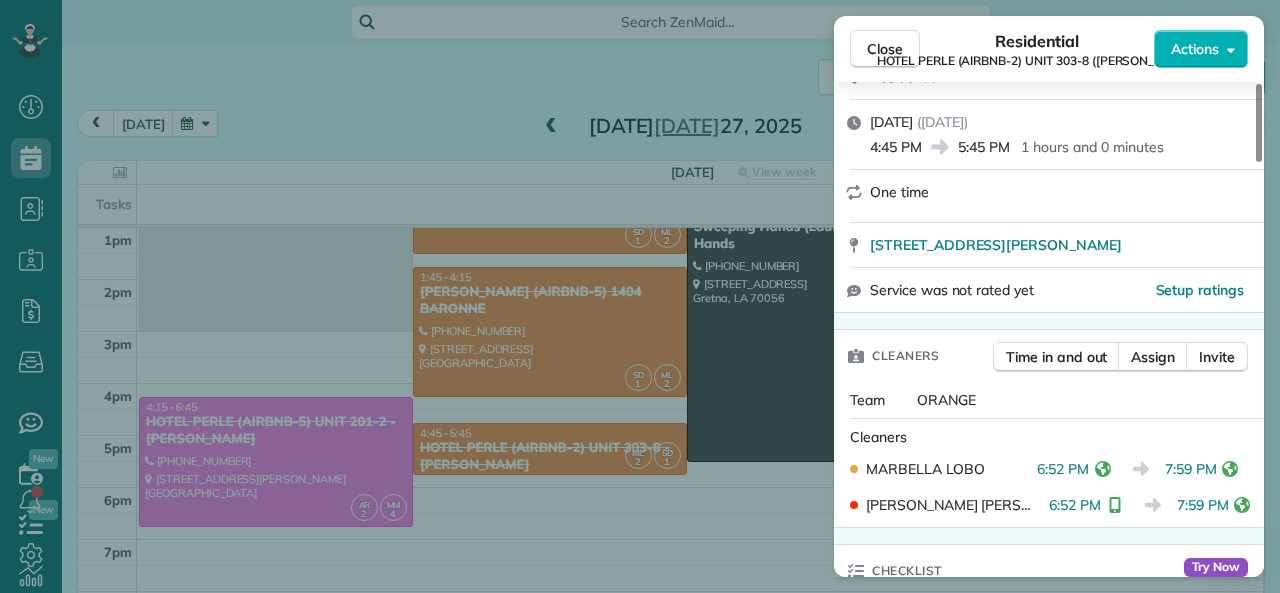 scroll, scrollTop: 300, scrollLeft: 0, axis: vertical 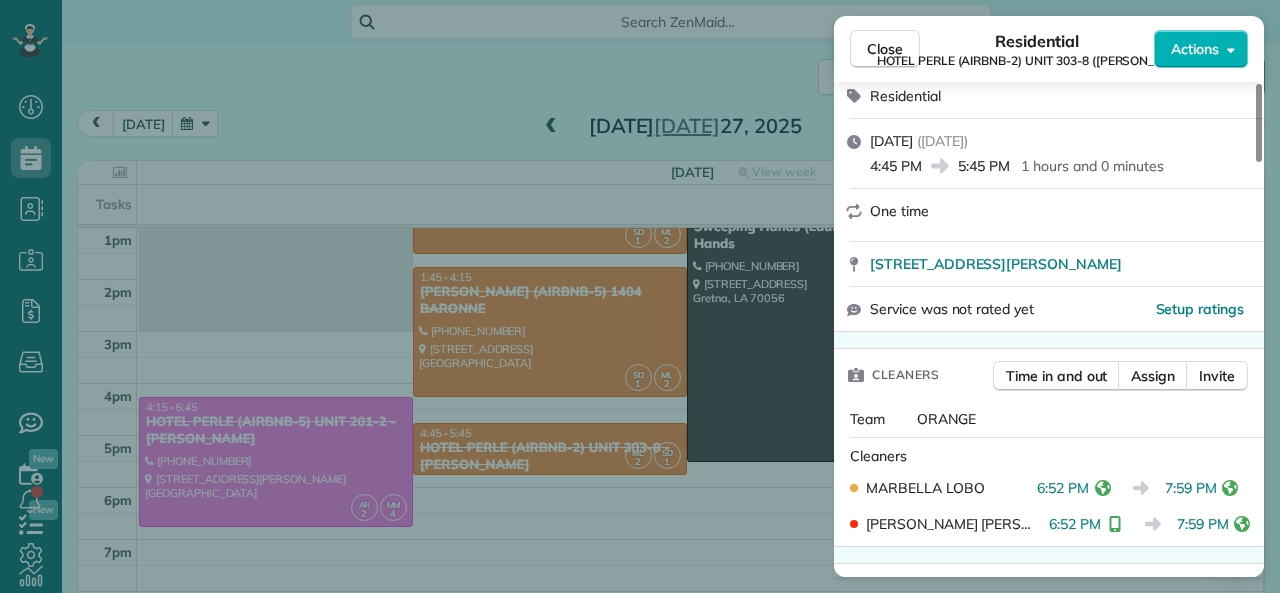 click on "4:45 PM 5:45 PM 1 hours and 0 minutes" at bounding box center [1061, 164] 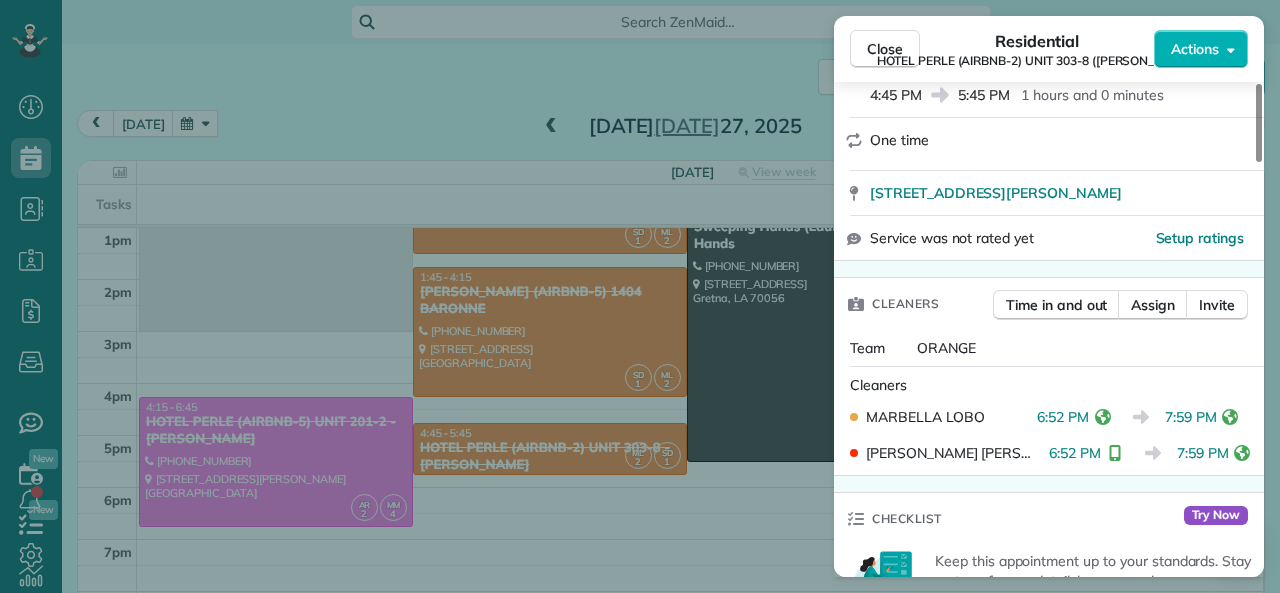 scroll, scrollTop: 400, scrollLeft: 0, axis: vertical 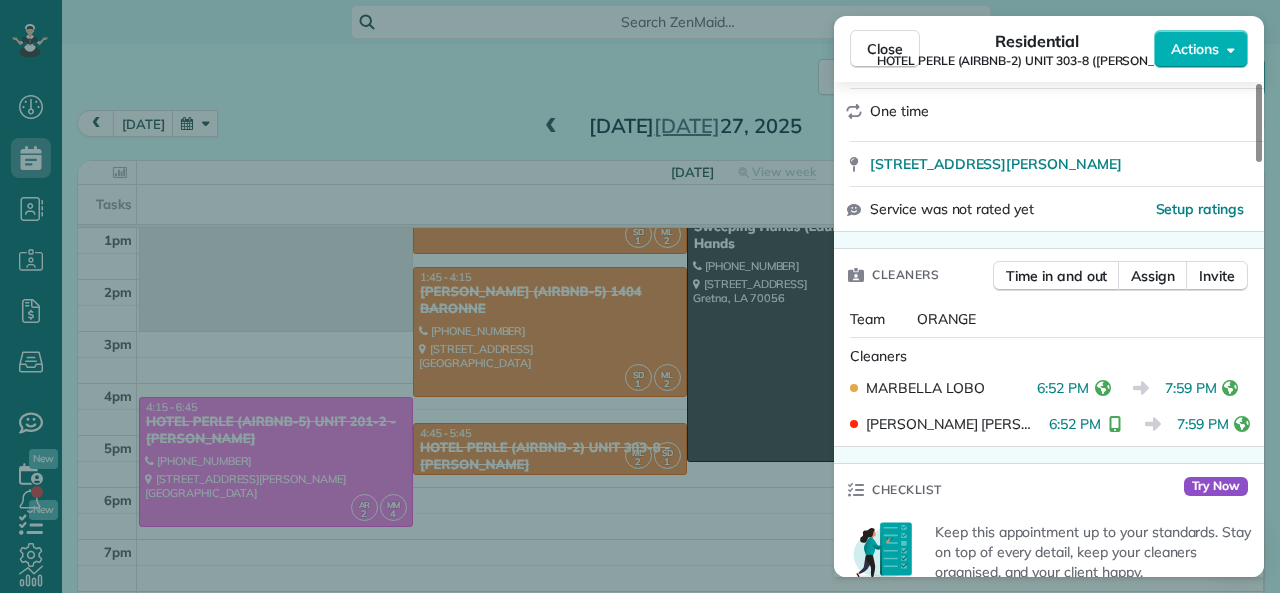 click on "7:59 PM" at bounding box center [1203, 424] 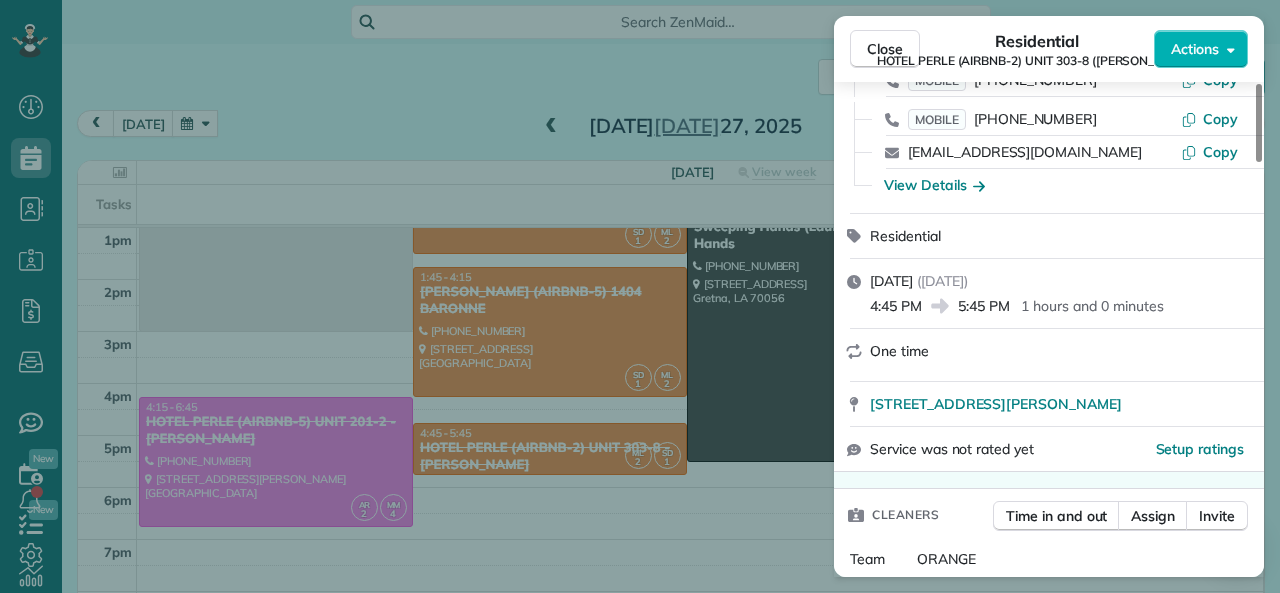scroll, scrollTop: 100, scrollLeft: 0, axis: vertical 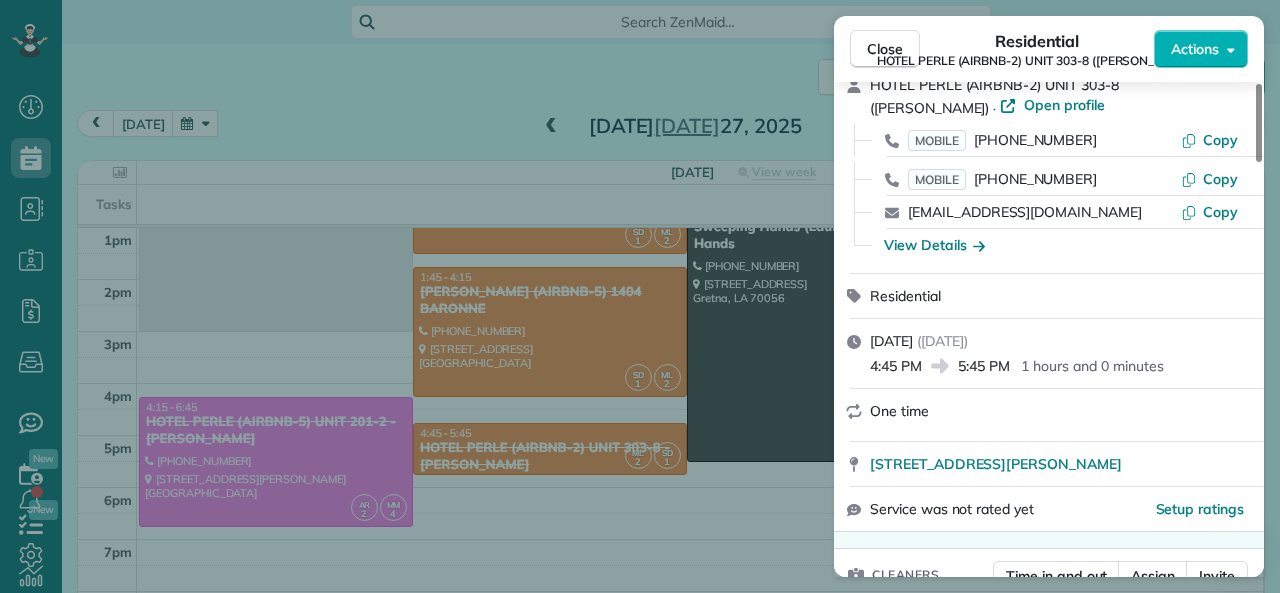 drag, startPoint x: 960, startPoint y: 365, endPoint x: 1008, endPoint y: 370, distance: 48.259712 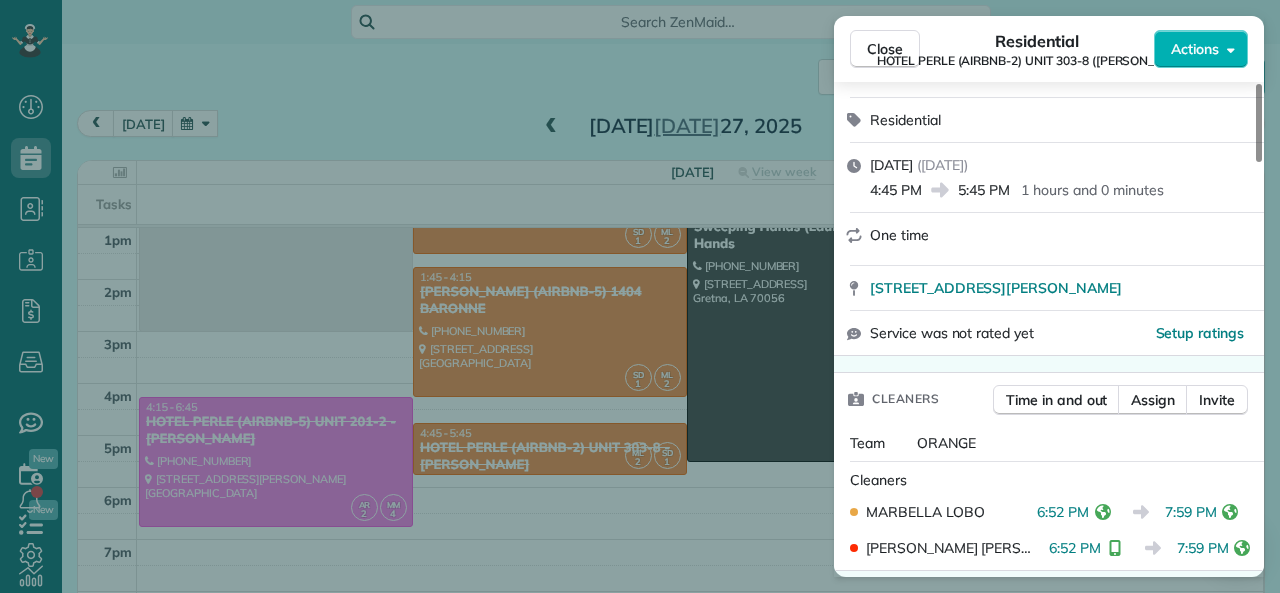 scroll, scrollTop: 600, scrollLeft: 0, axis: vertical 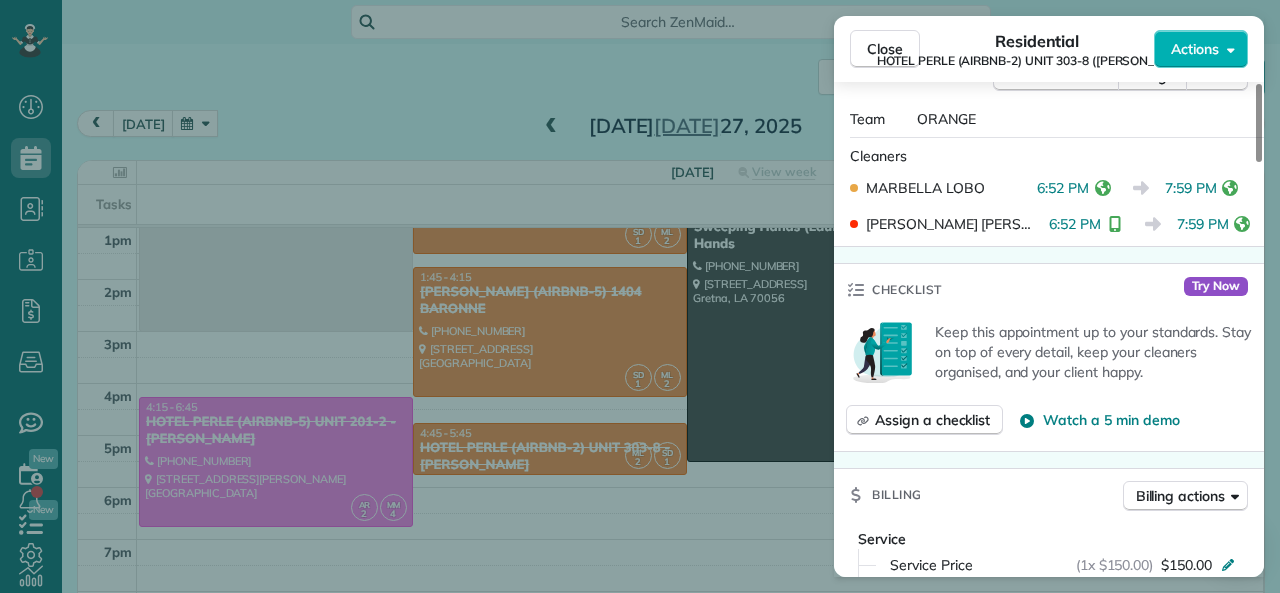 drag, startPoint x: 879, startPoint y: 44, endPoint x: 774, endPoint y: 246, distance: 227.65984 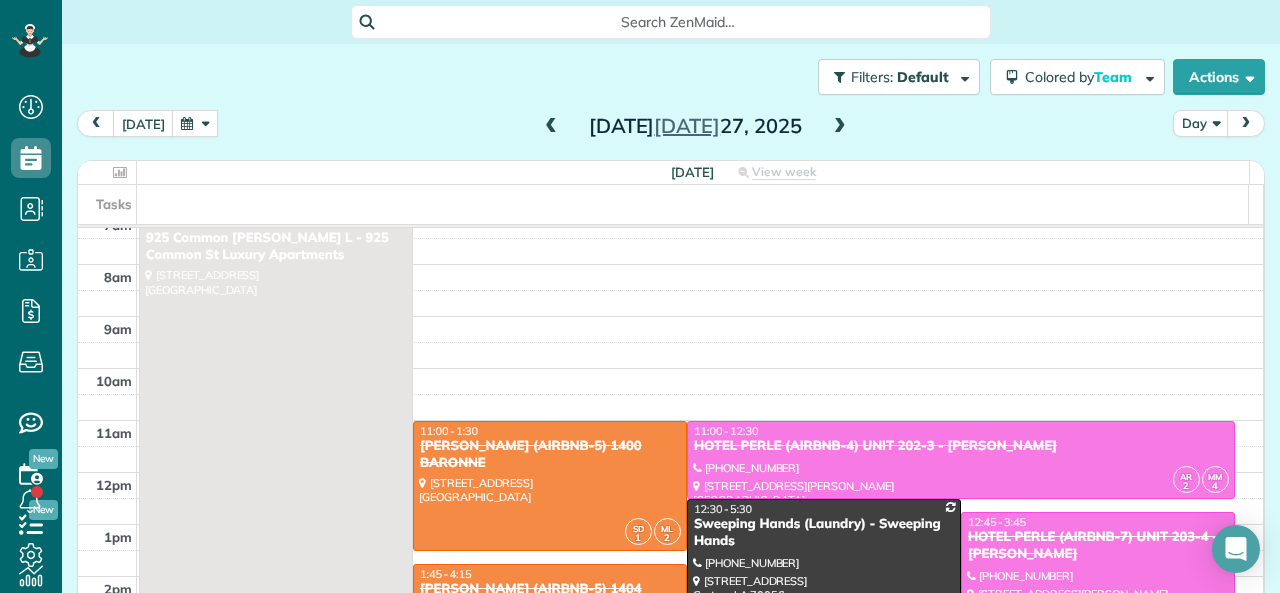 scroll, scrollTop: 12, scrollLeft: 0, axis: vertical 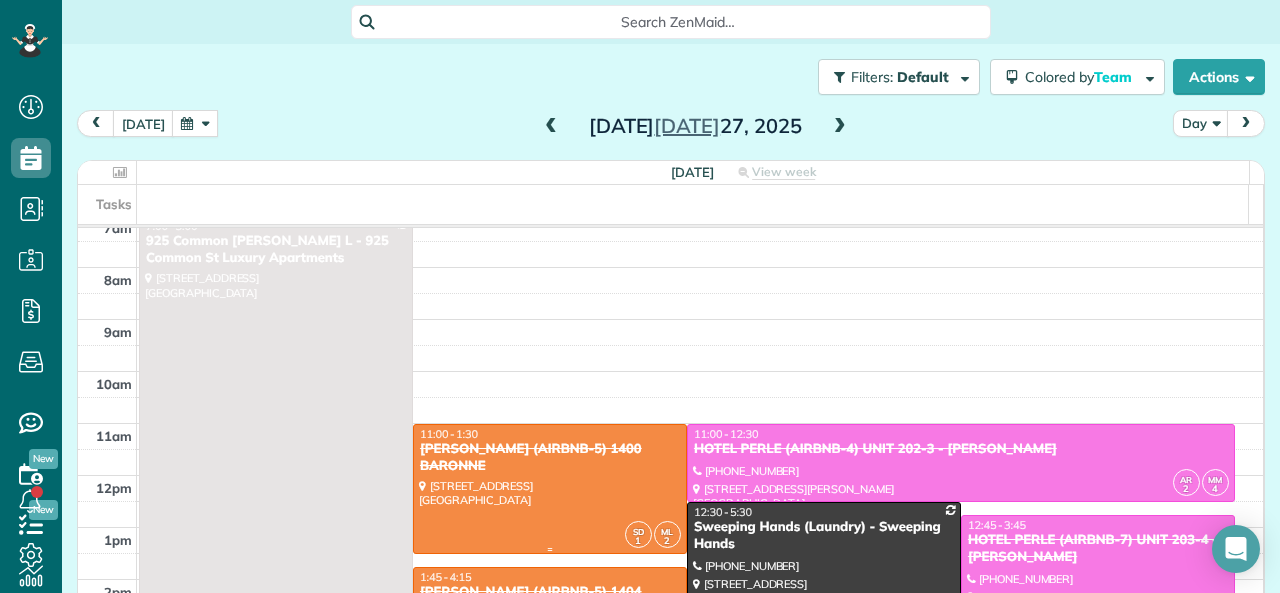 click on "11:00 - 1:30" at bounding box center (550, 434) 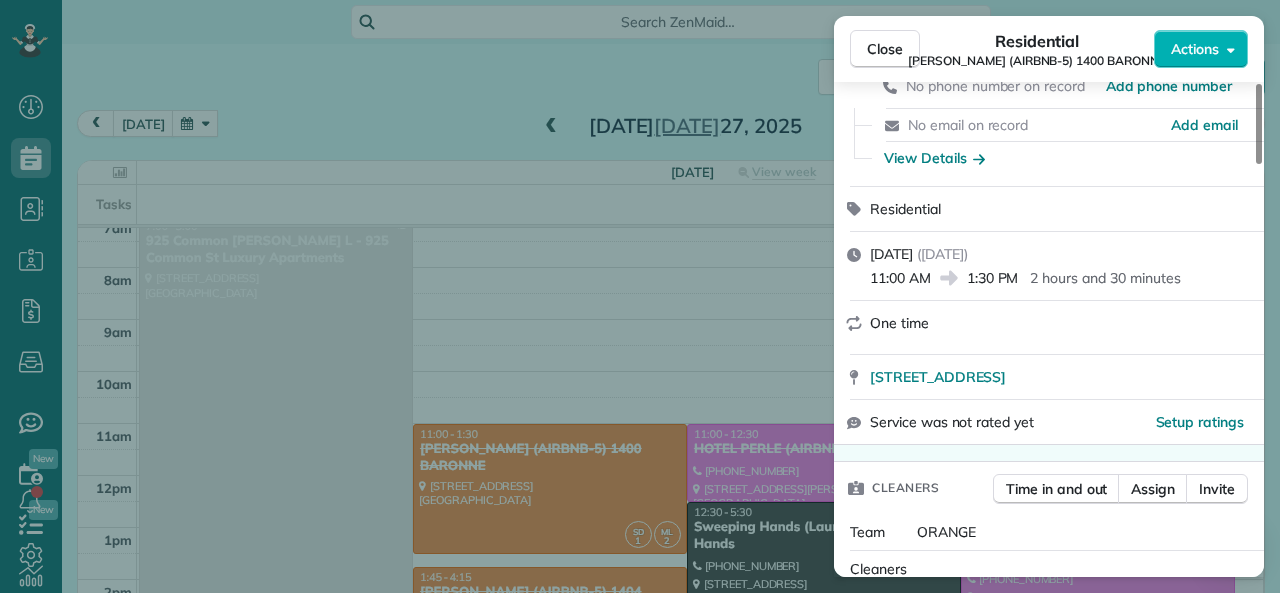 scroll, scrollTop: 200, scrollLeft: 0, axis: vertical 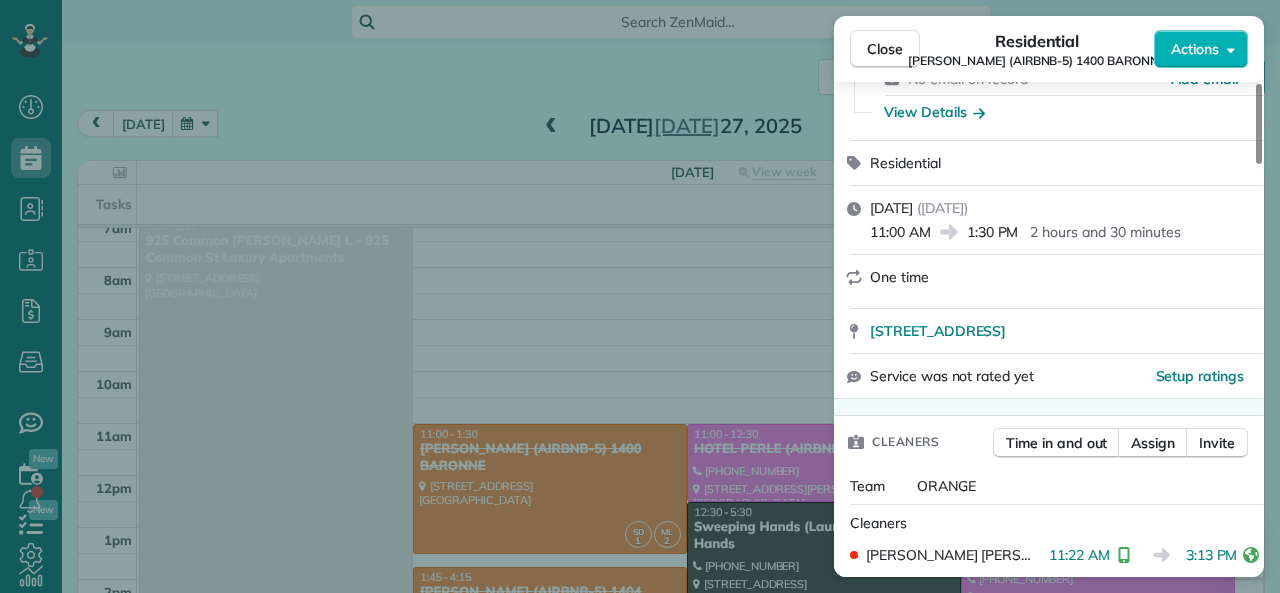 drag, startPoint x: 873, startPoint y: 232, endPoint x: 930, endPoint y: 239, distance: 57.428215 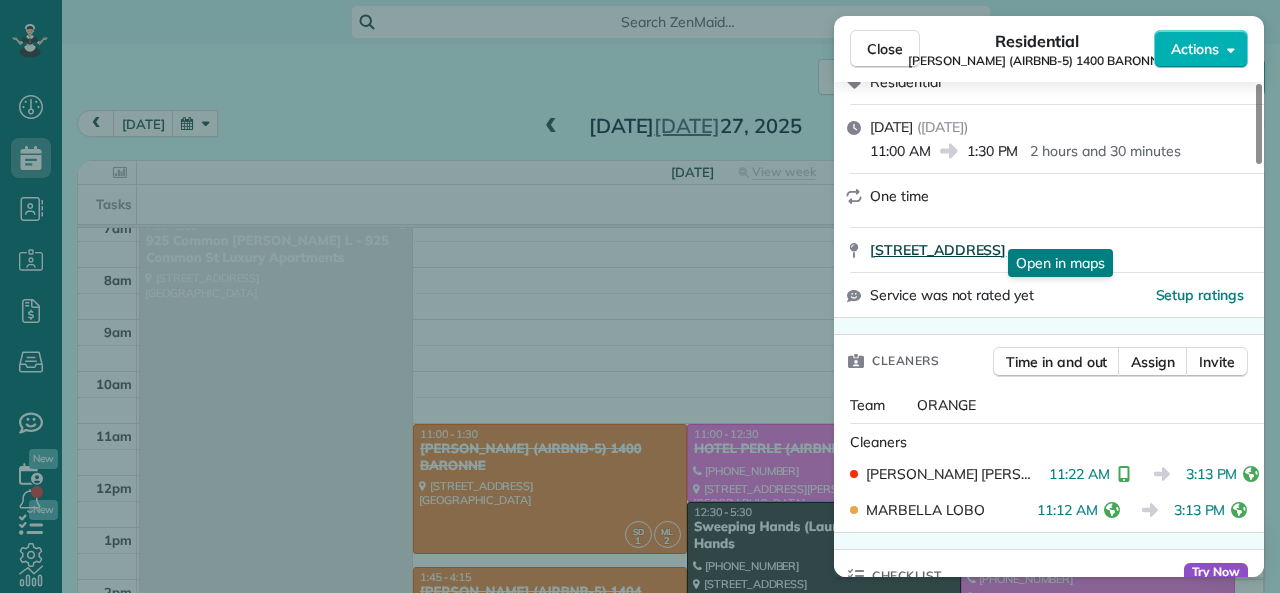 scroll, scrollTop: 300, scrollLeft: 0, axis: vertical 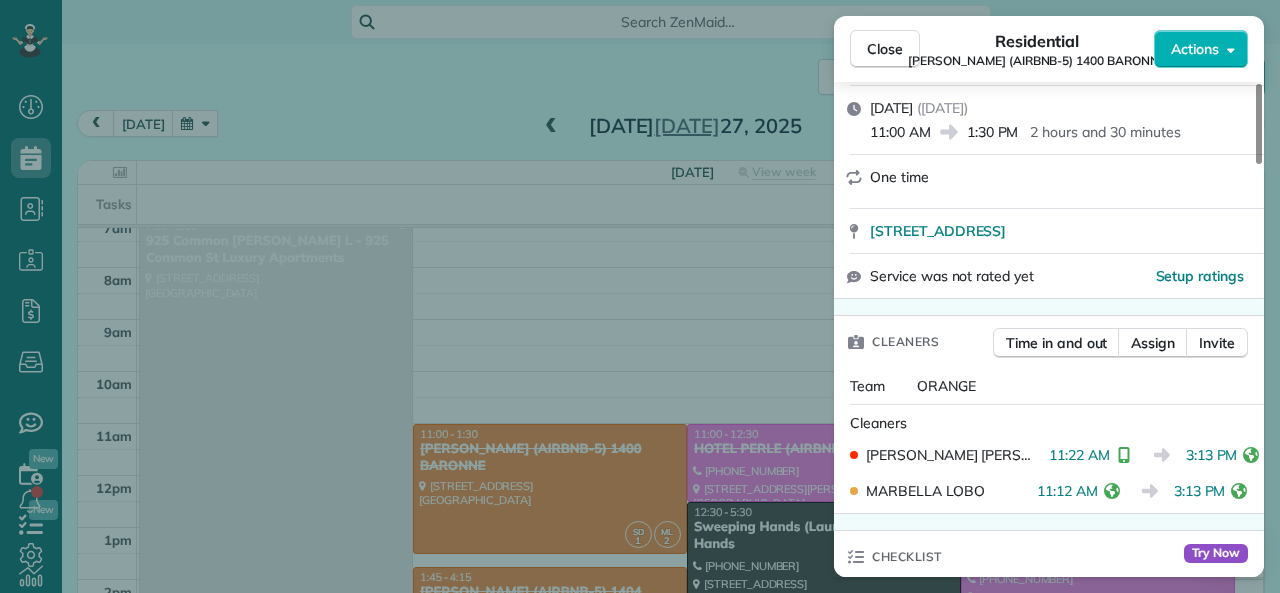 drag, startPoint x: 1052, startPoint y: 460, endPoint x: 1110, endPoint y: 457, distance: 58.077534 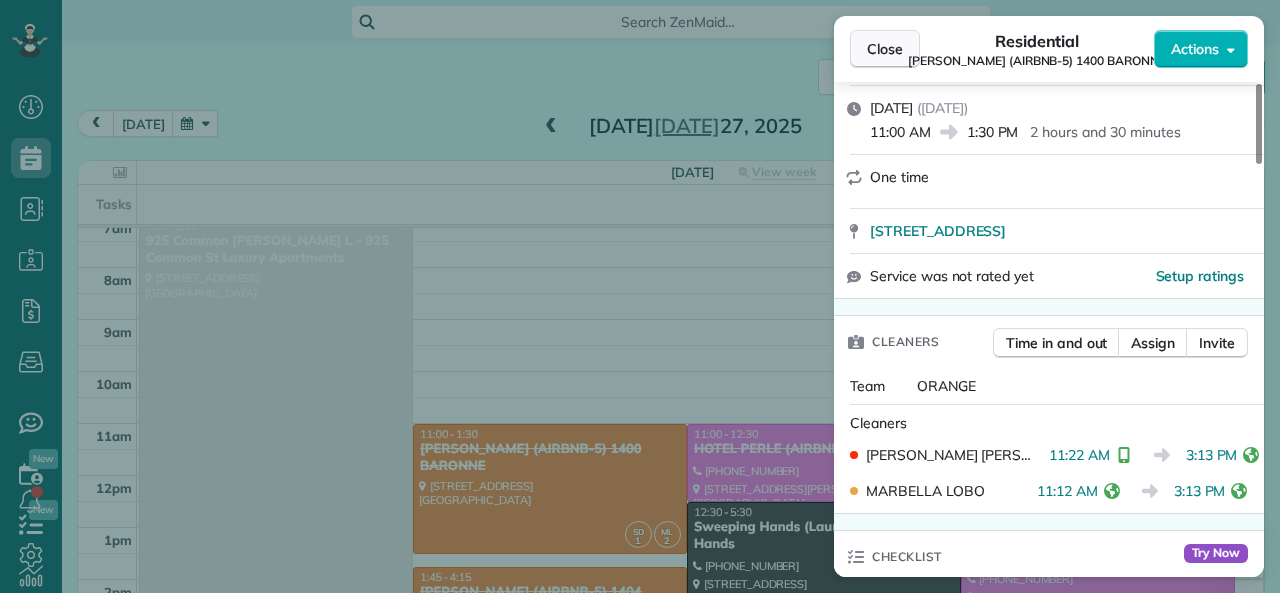 click on "Close" at bounding box center [885, 49] 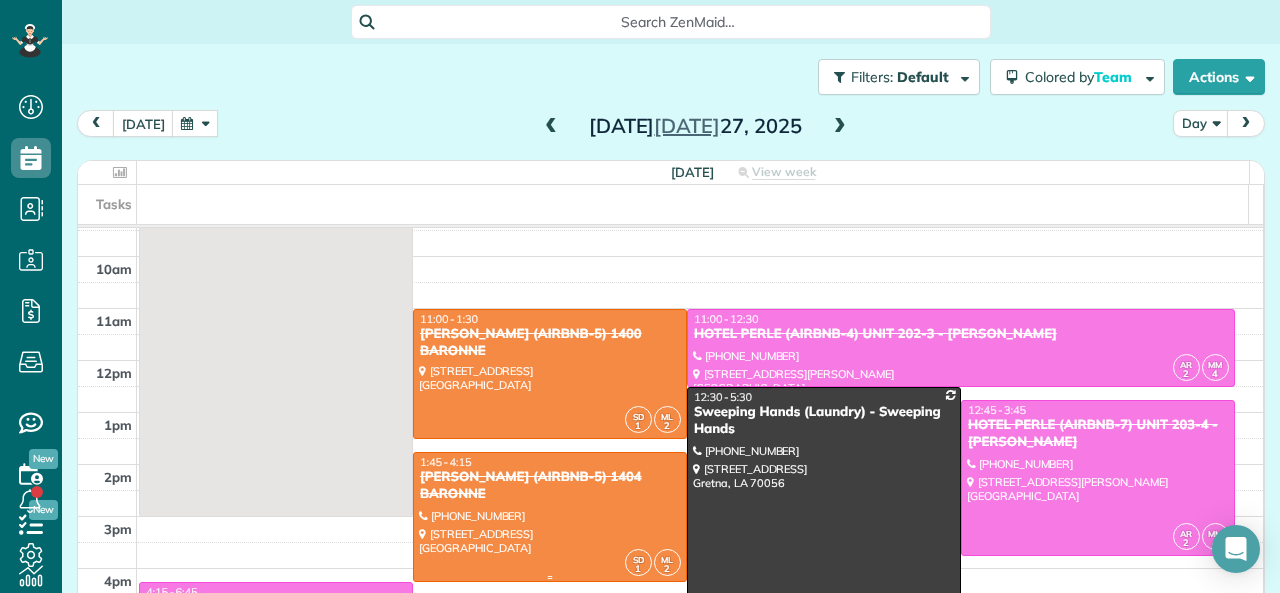 scroll, scrollTop: 0, scrollLeft: 0, axis: both 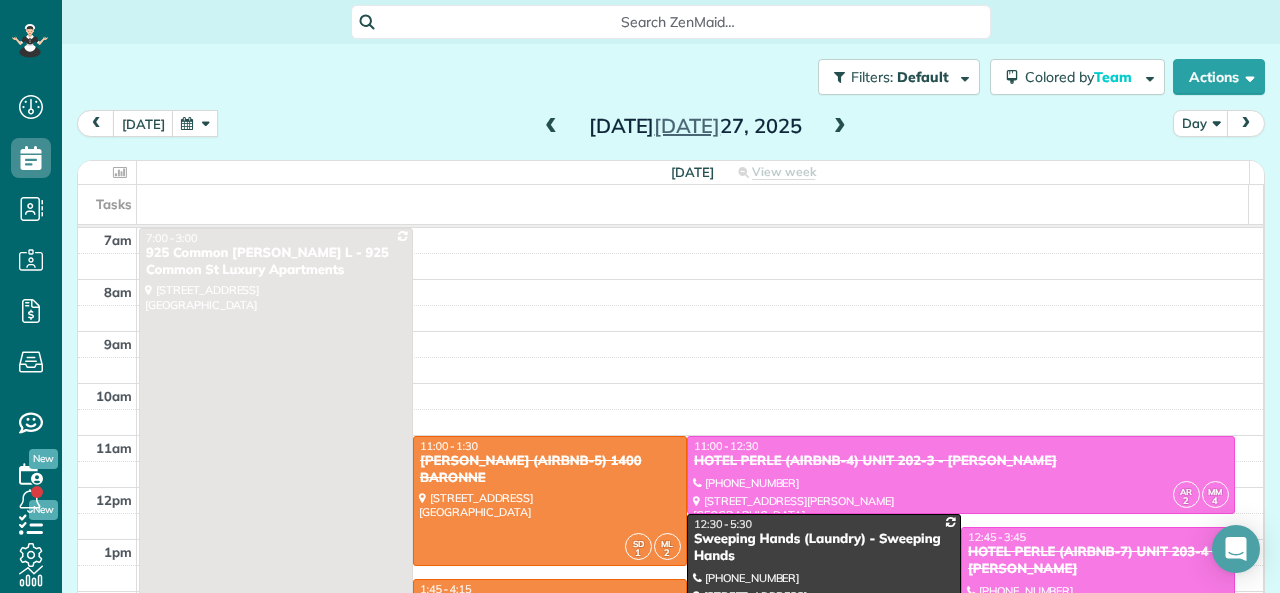 click at bounding box center [551, 127] 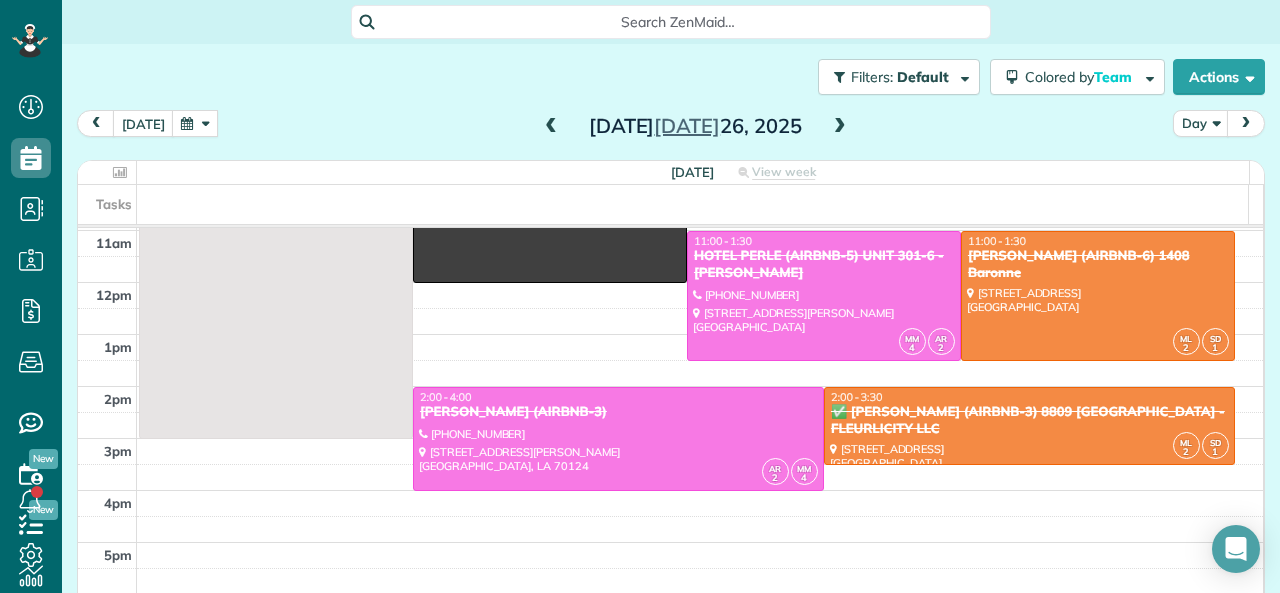 scroll, scrollTop: 0, scrollLeft: 0, axis: both 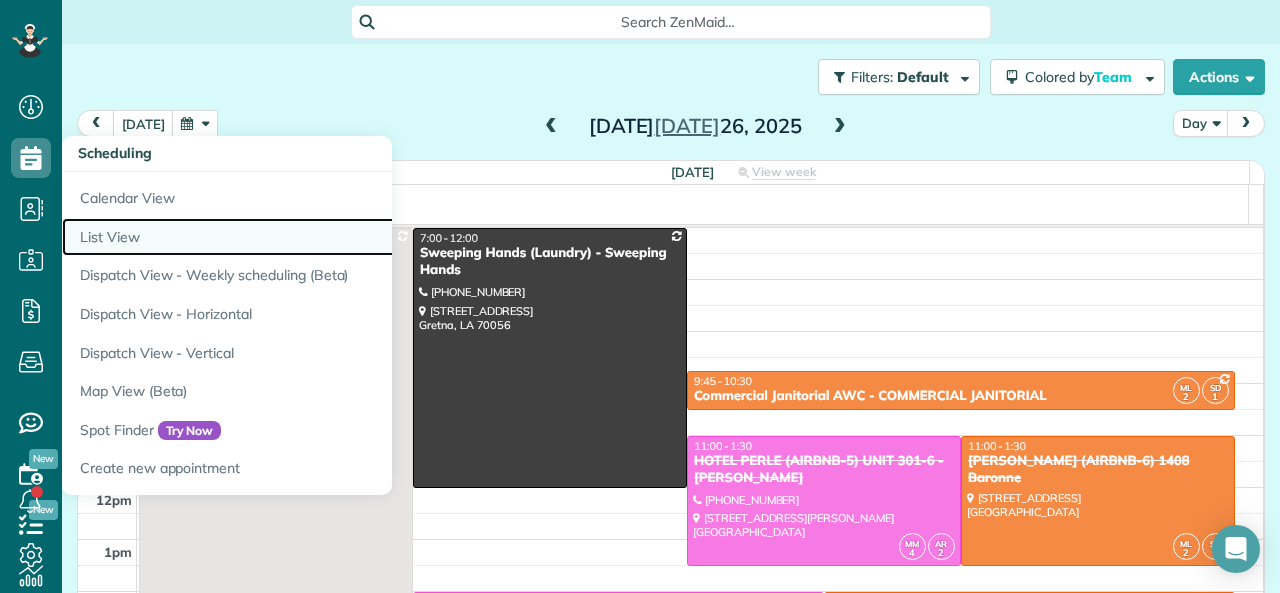 click on "List View" at bounding box center [312, 237] 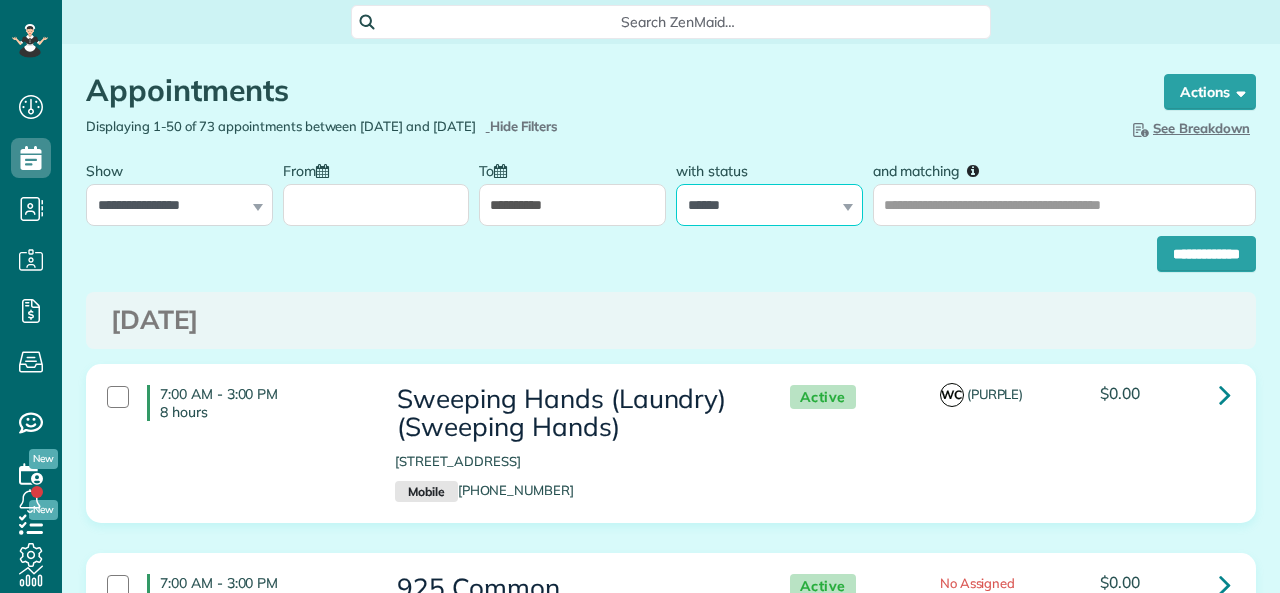 click on "**********" at bounding box center (769, 205) 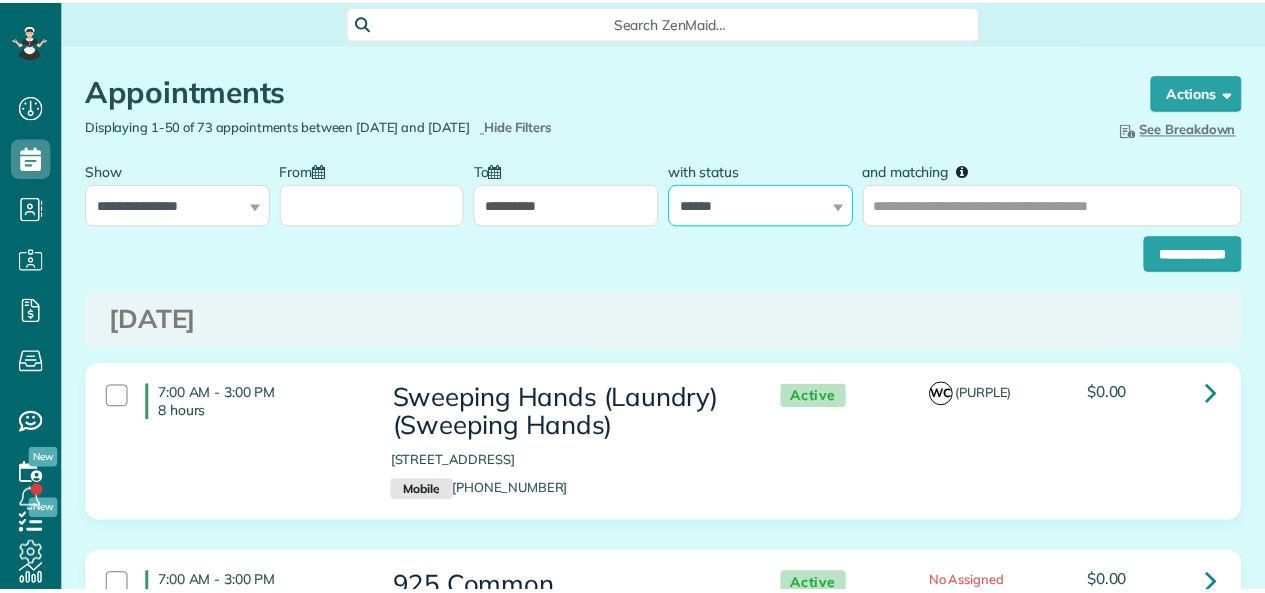 scroll, scrollTop: 9, scrollLeft: 9, axis: both 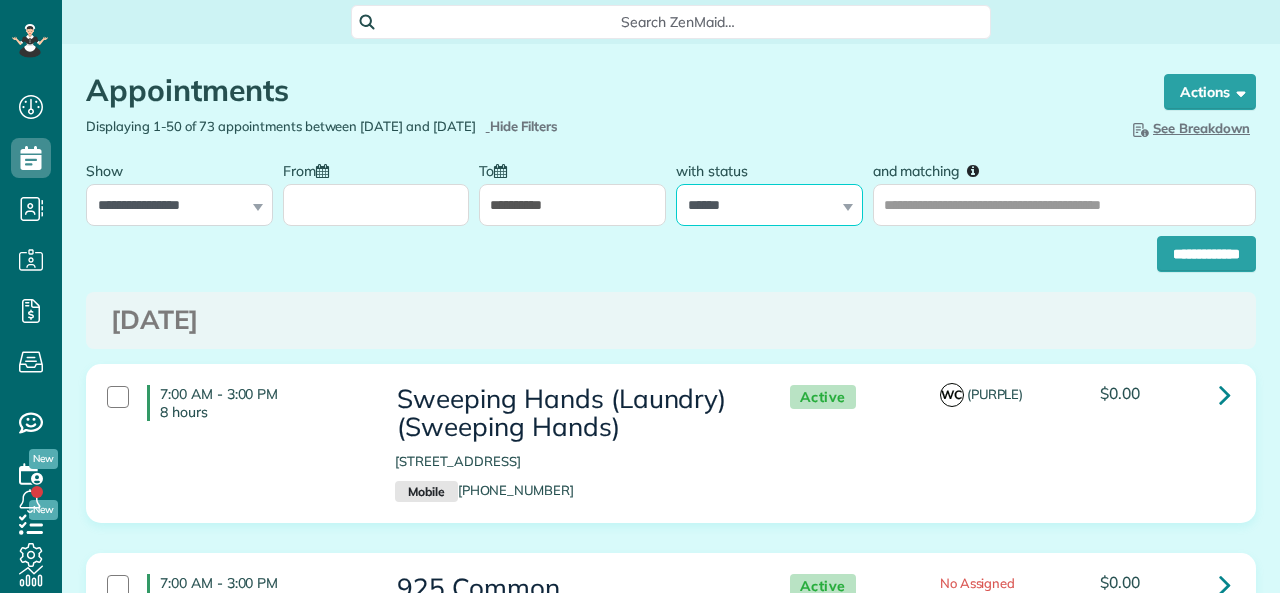 select 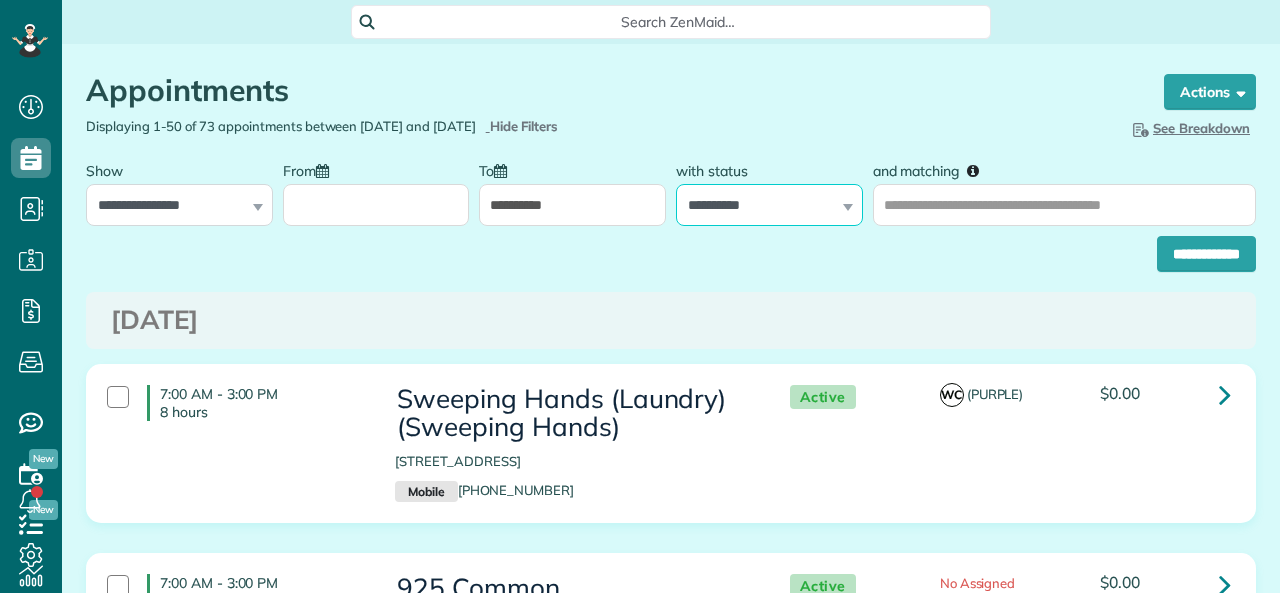 click on "**********" at bounding box center (769, 205) 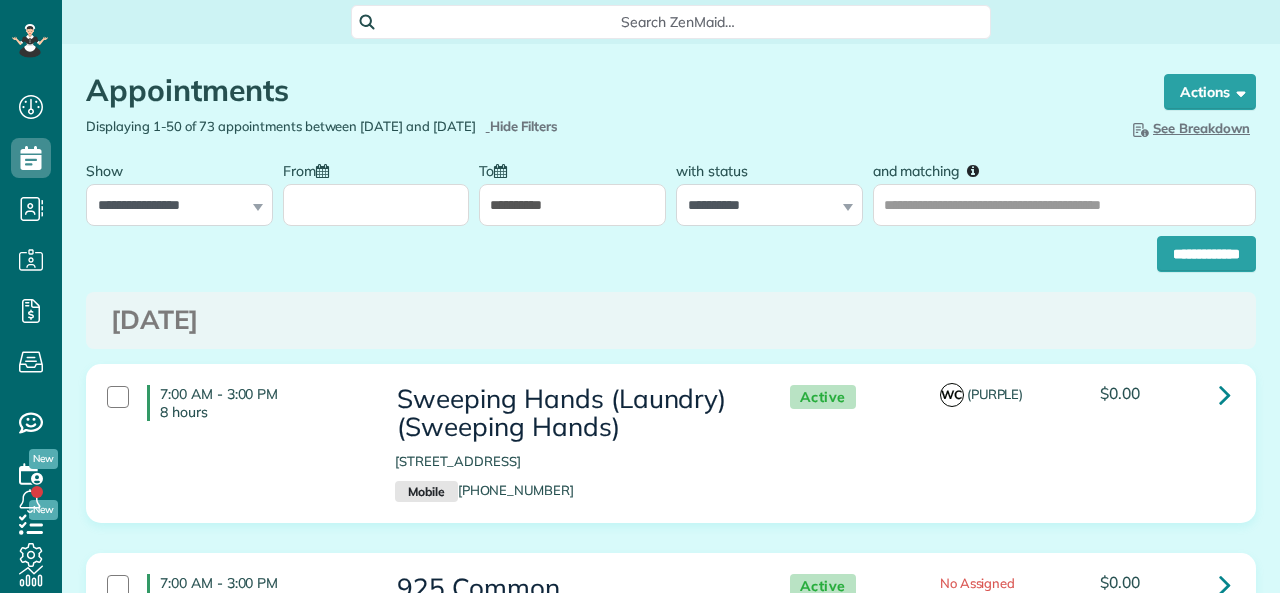 click on "**********" at bounding box center [572, 205] 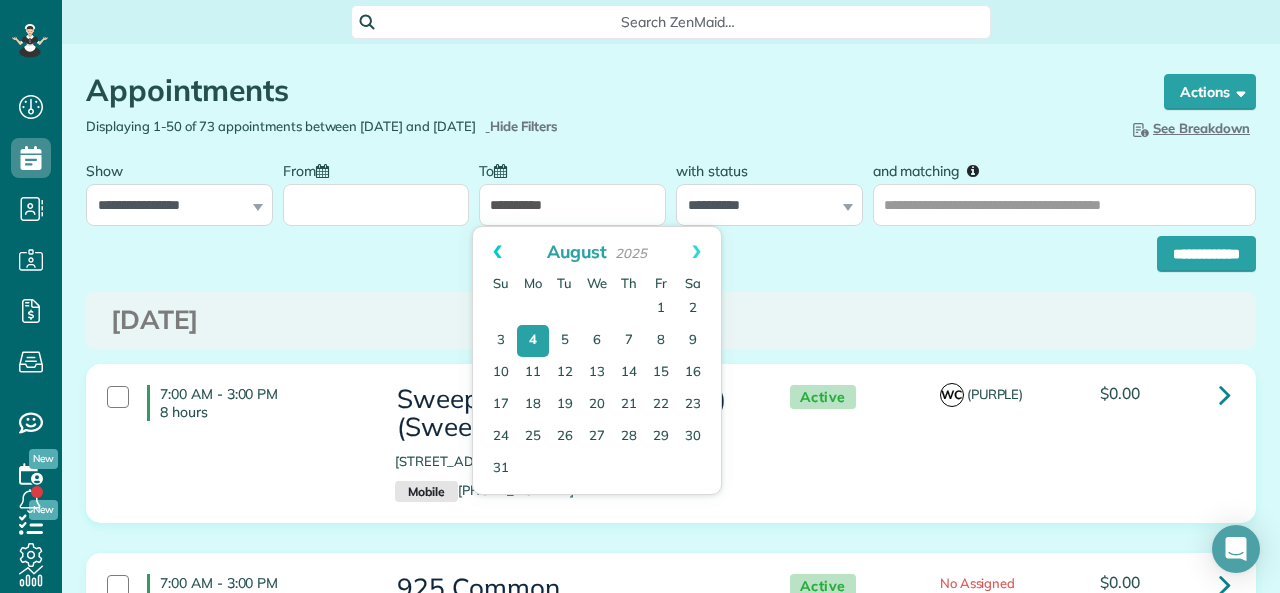 click on "Prev" at bounding box center (497, 252) 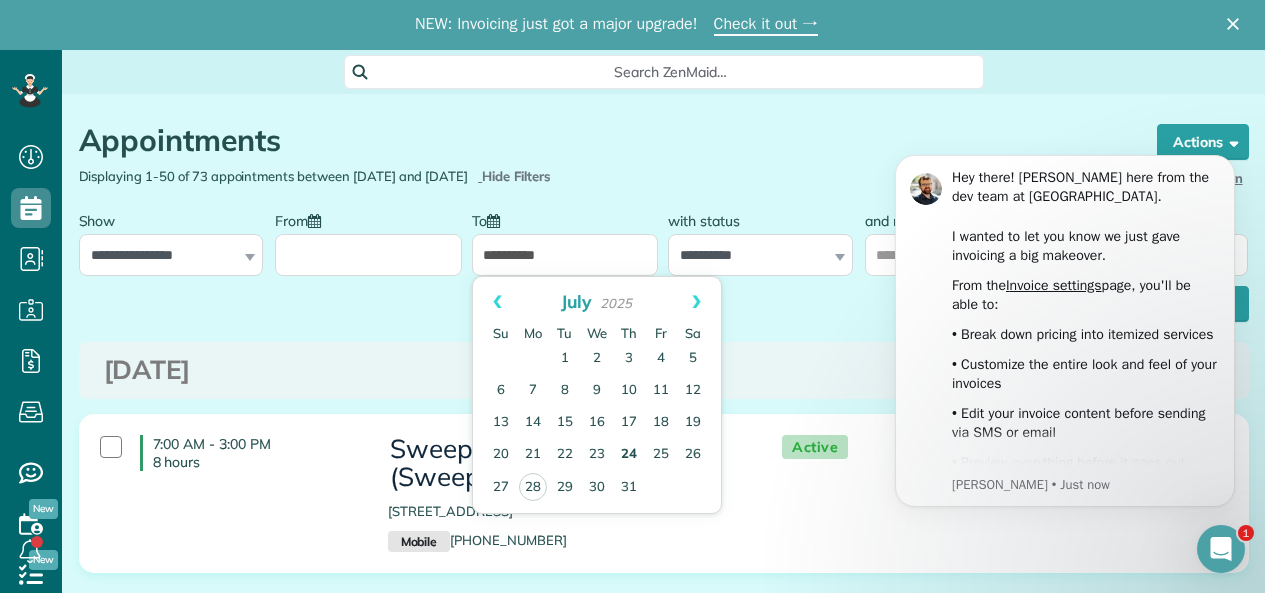 scroll, scrollTop: 0, scrollLeft: 0, axis: both 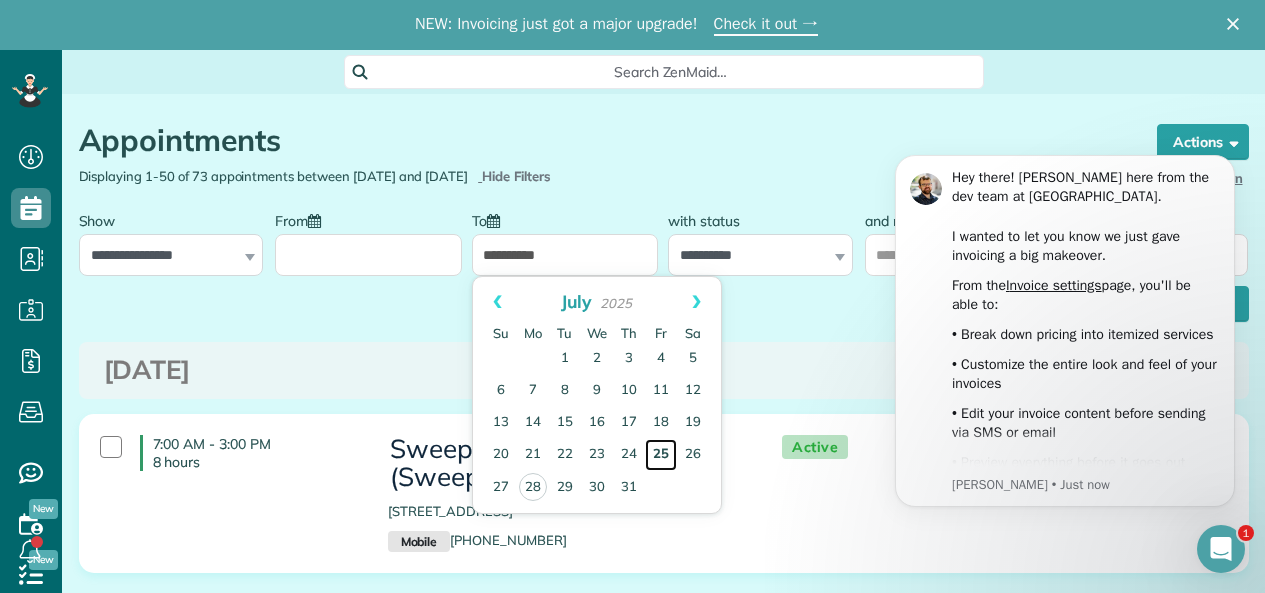 click on "25" at bounding box center (661, 455) 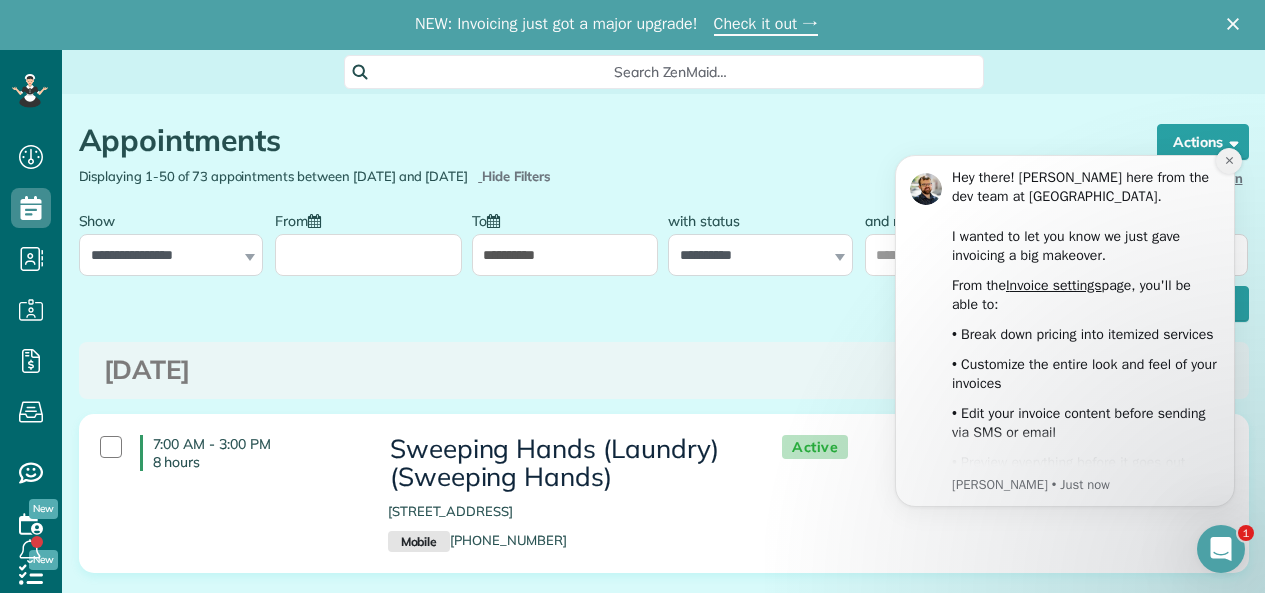 click 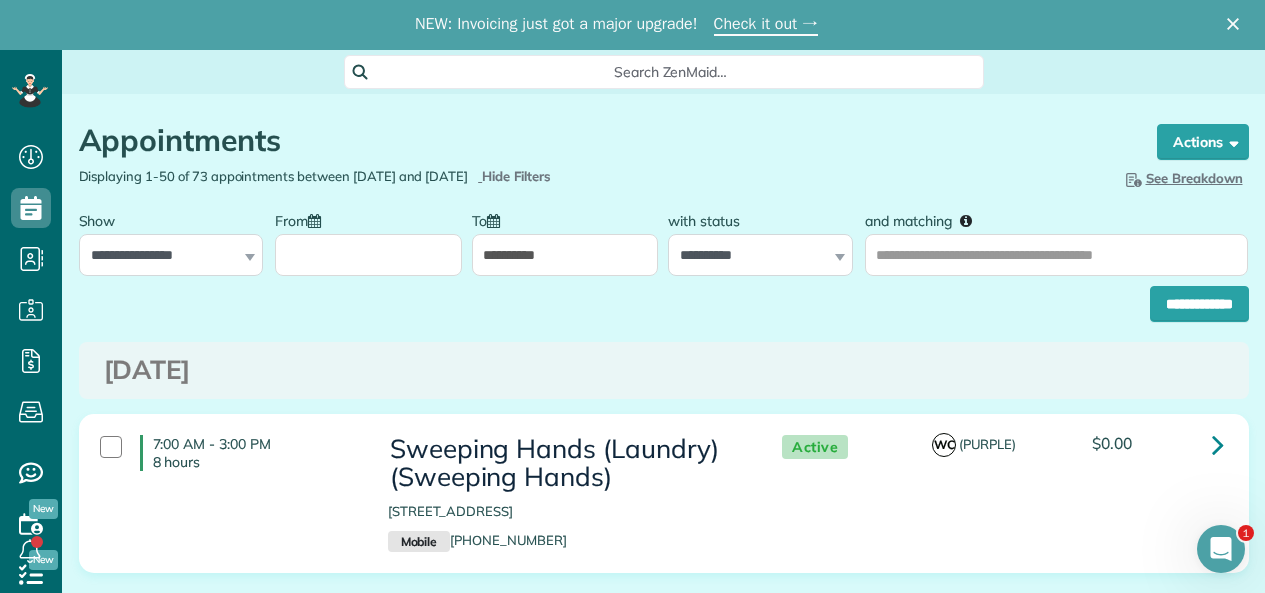 click on "From" at bounding box center [368, 255] 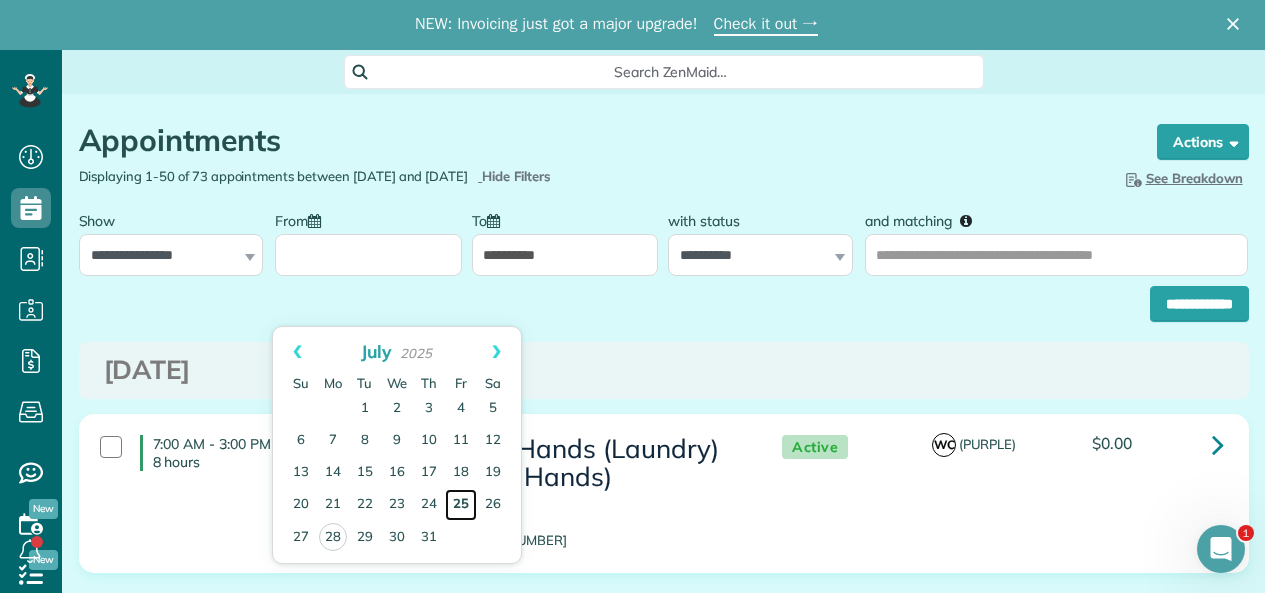 click on "25" at bounding box center [461, 505] 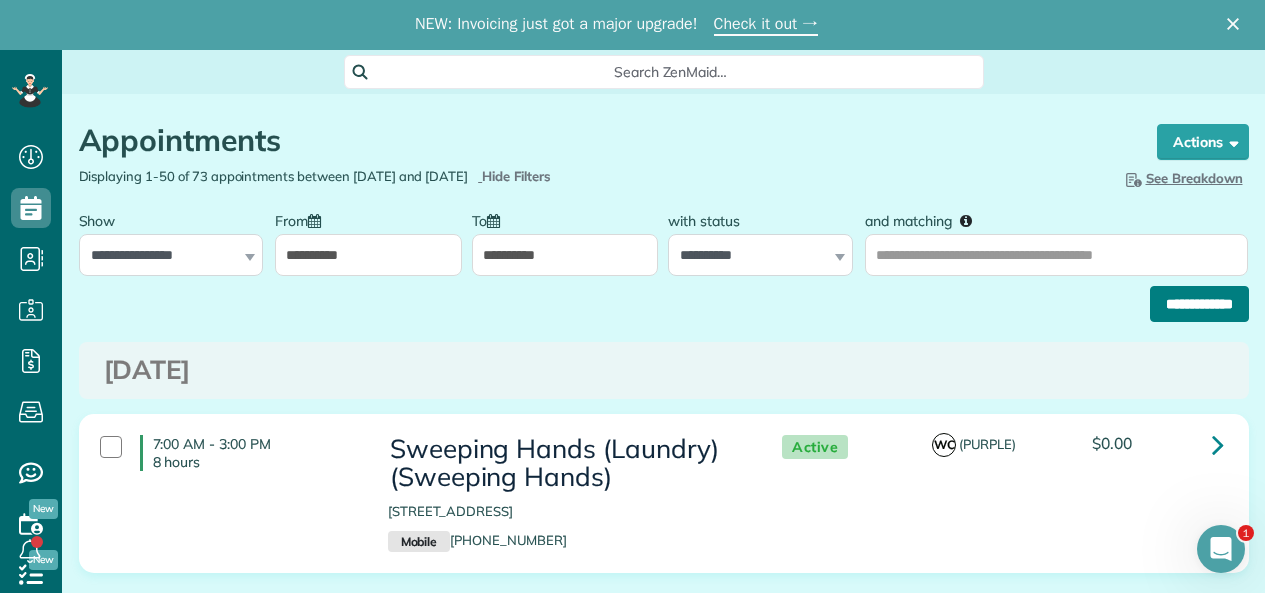 click on "**********" at bounding box center [1199, 304] 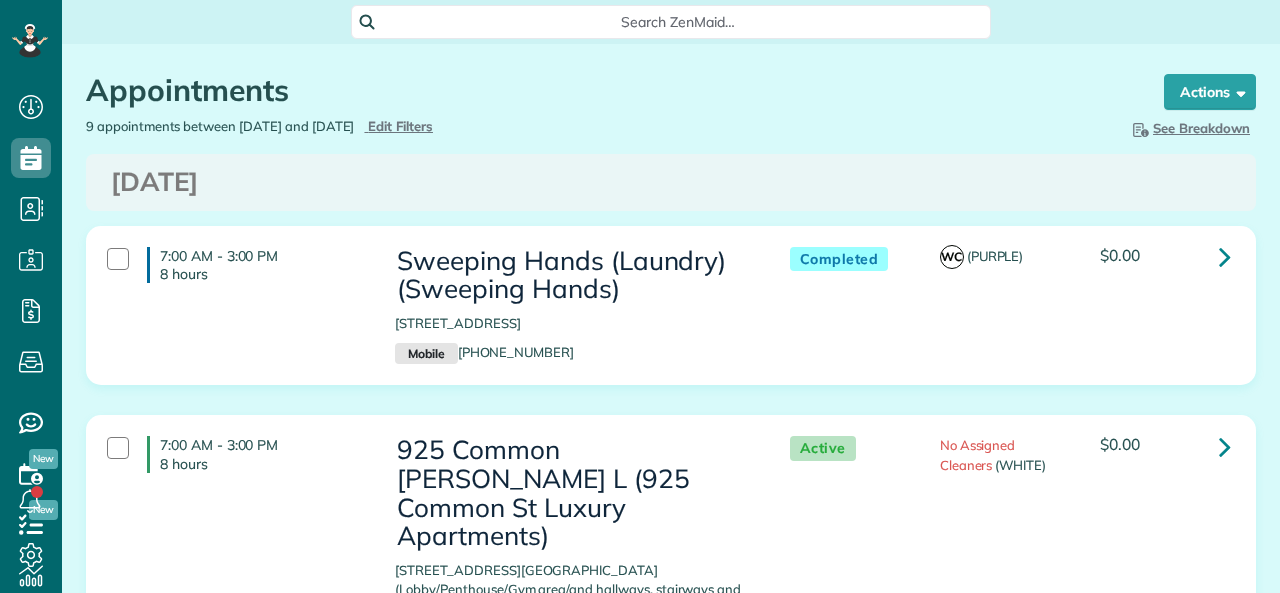 scroll, scrollTop: 0, scrollLeft: 0, axis: both 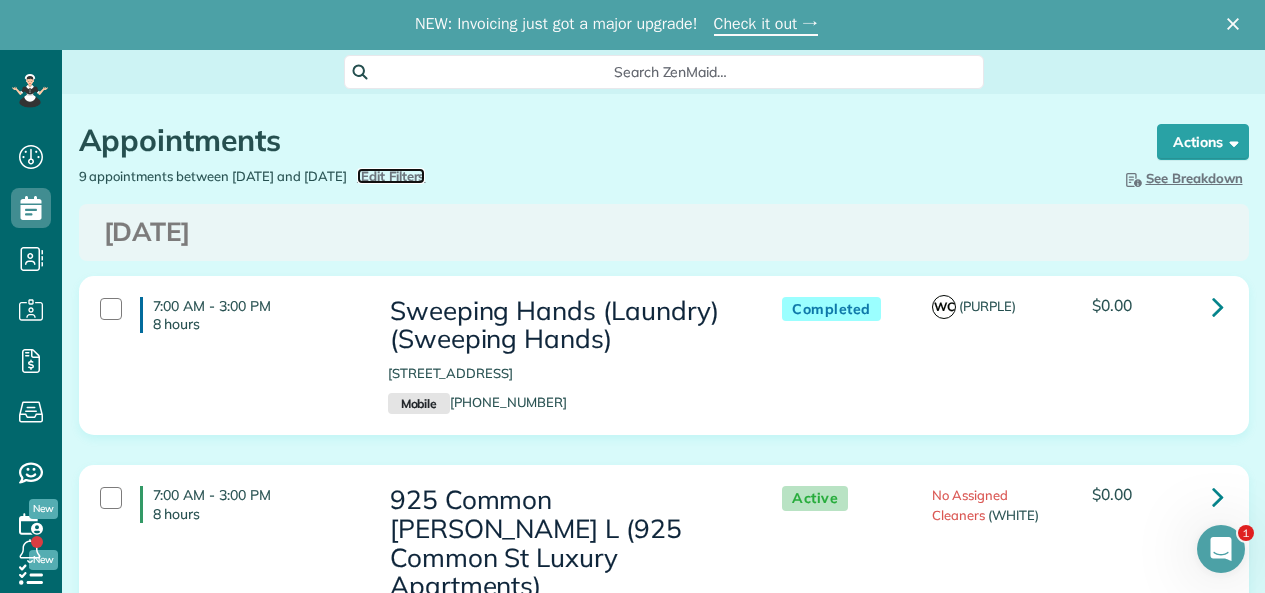 click on "Edit Filters" at bounding box center [393, 176] 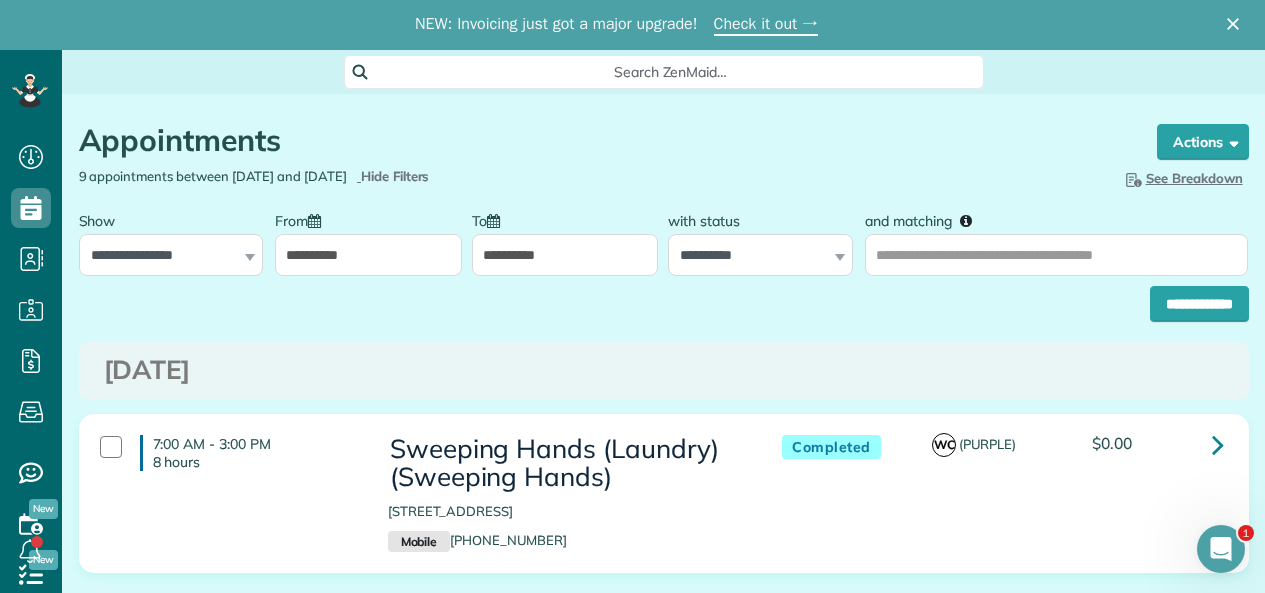 click on "**********" at bounding box center (565, 255) 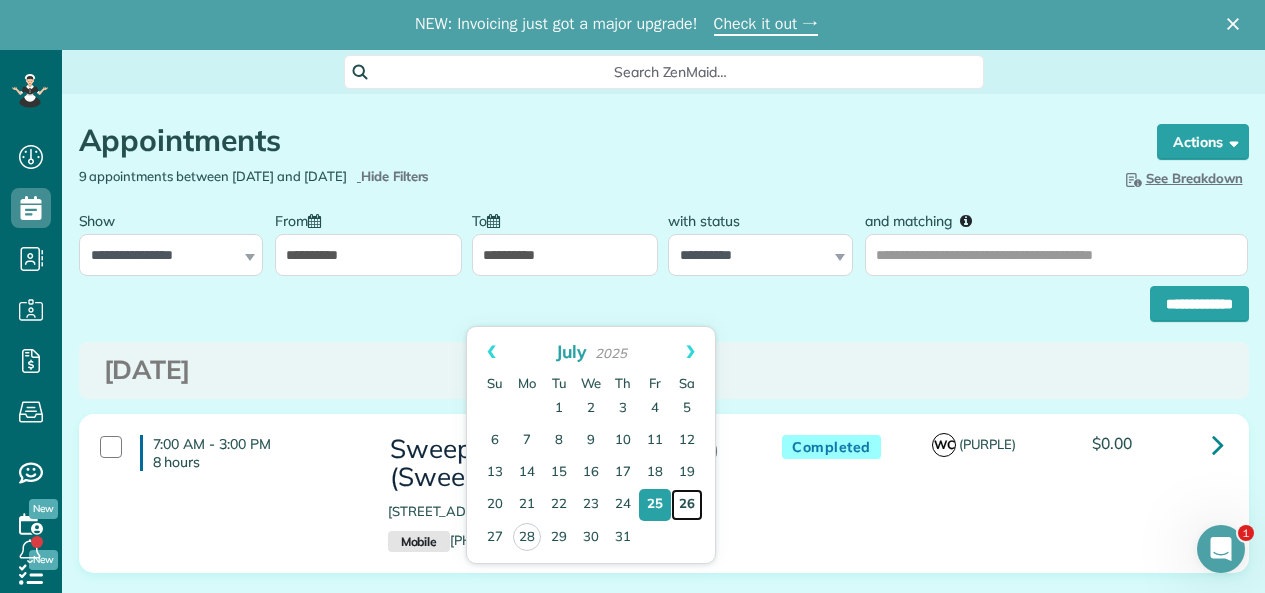 click on "26" at bounding box center (687, 505) 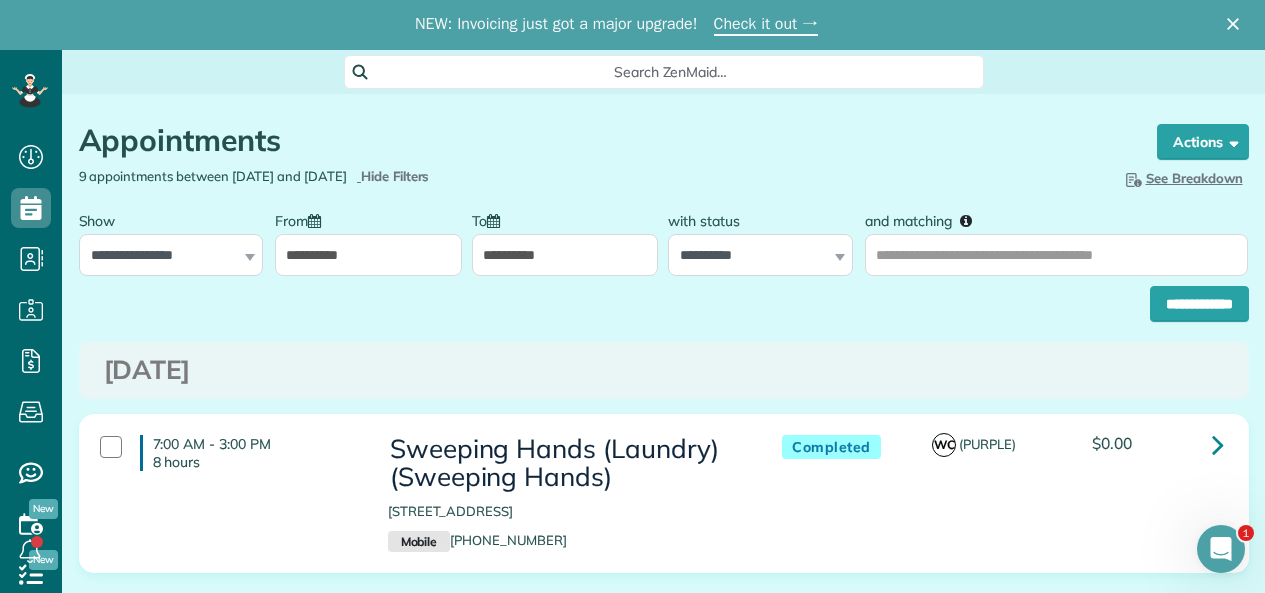 click on "**********" at bounding box center (368, 255) 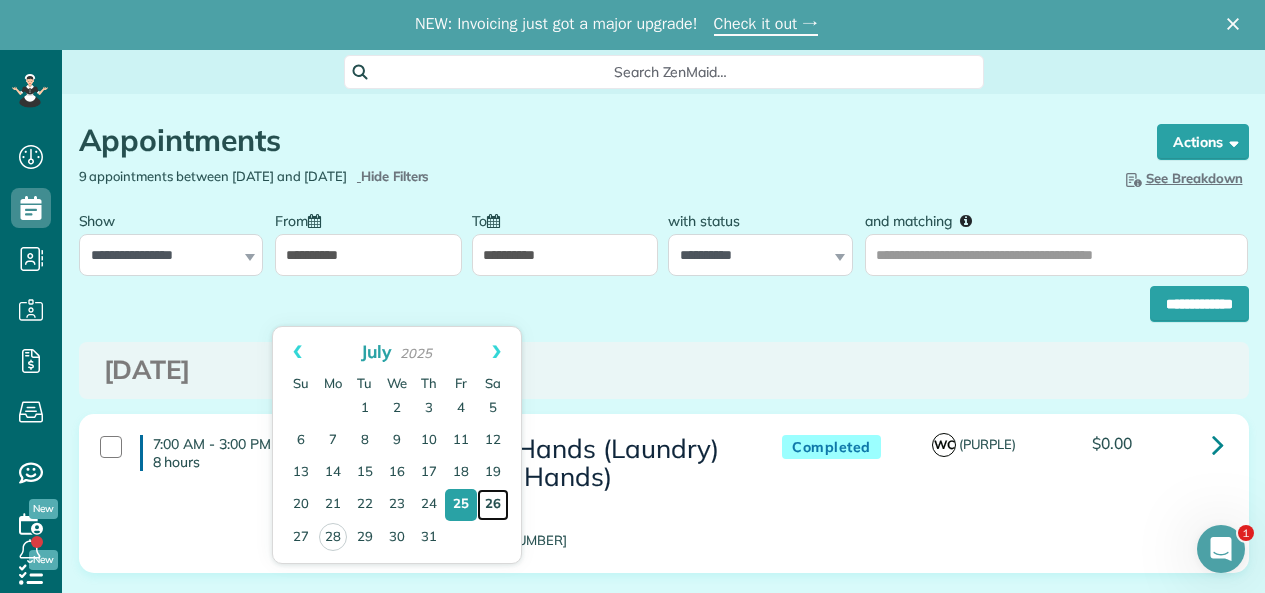 click on "26" at bounding box center (493, 505) 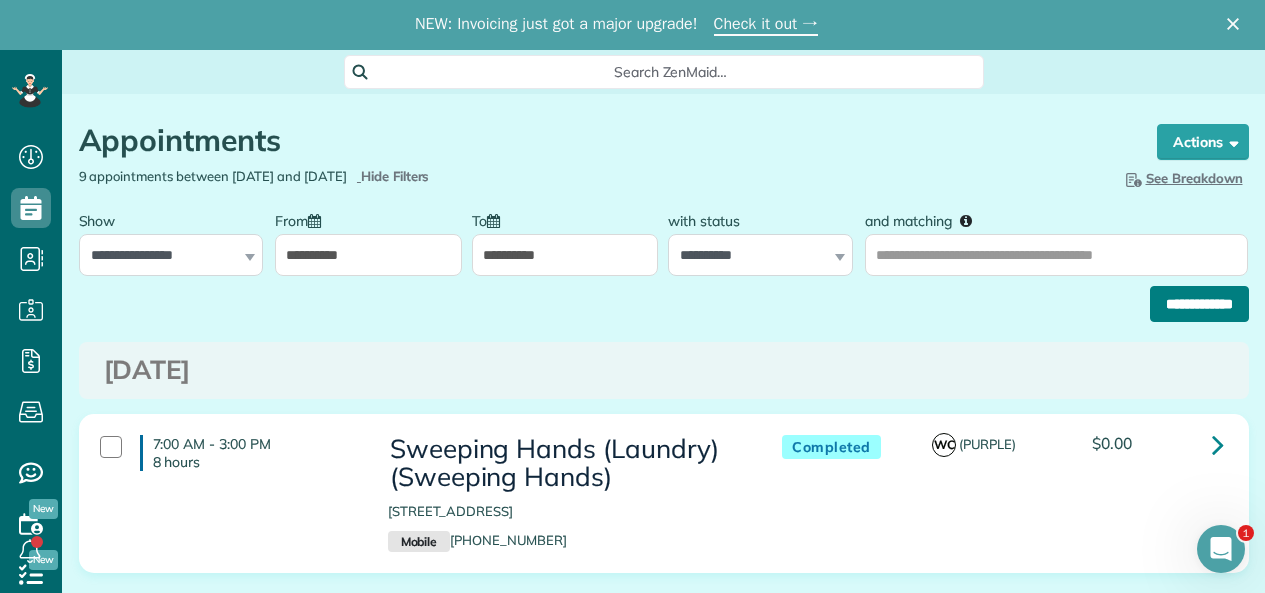 click on "**********" at bounding box center (1199, 304) 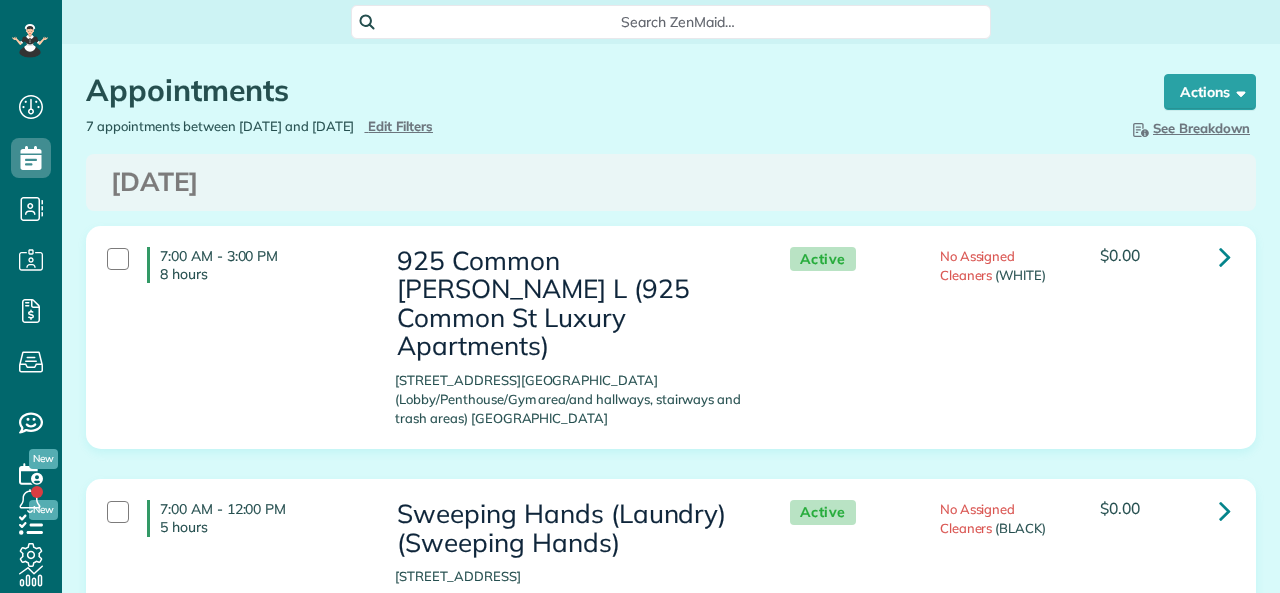 scroll, scrollTop: 0, scrollLeft: 0, axis: both 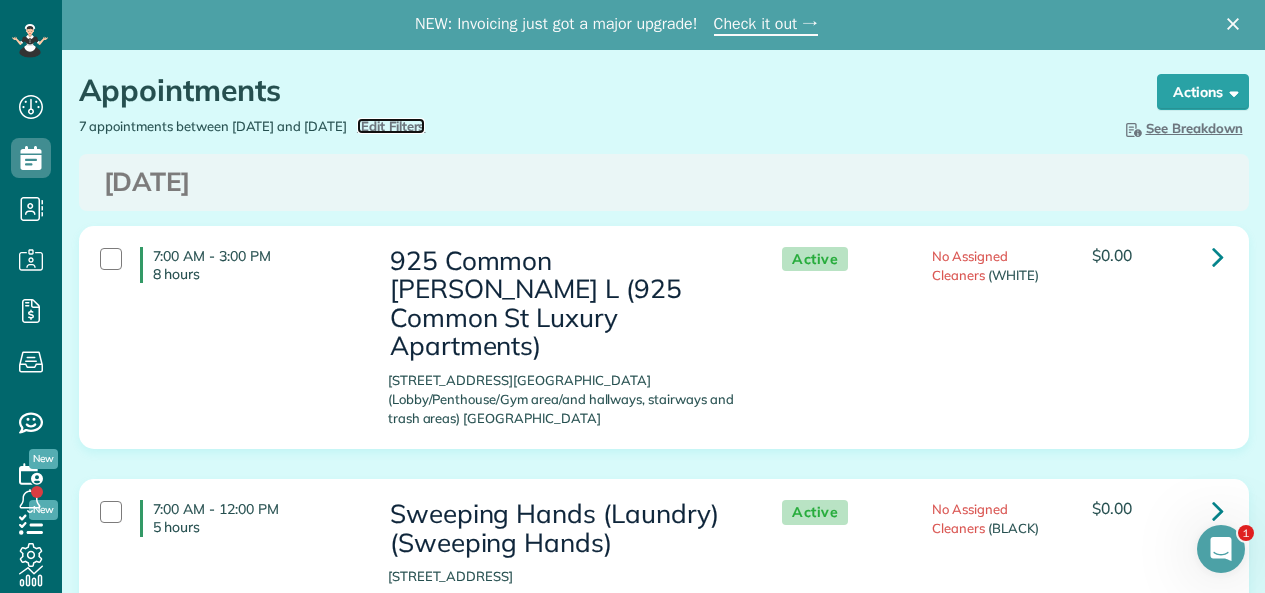 click on "Edit Filters" at bounding box center (393, 126) 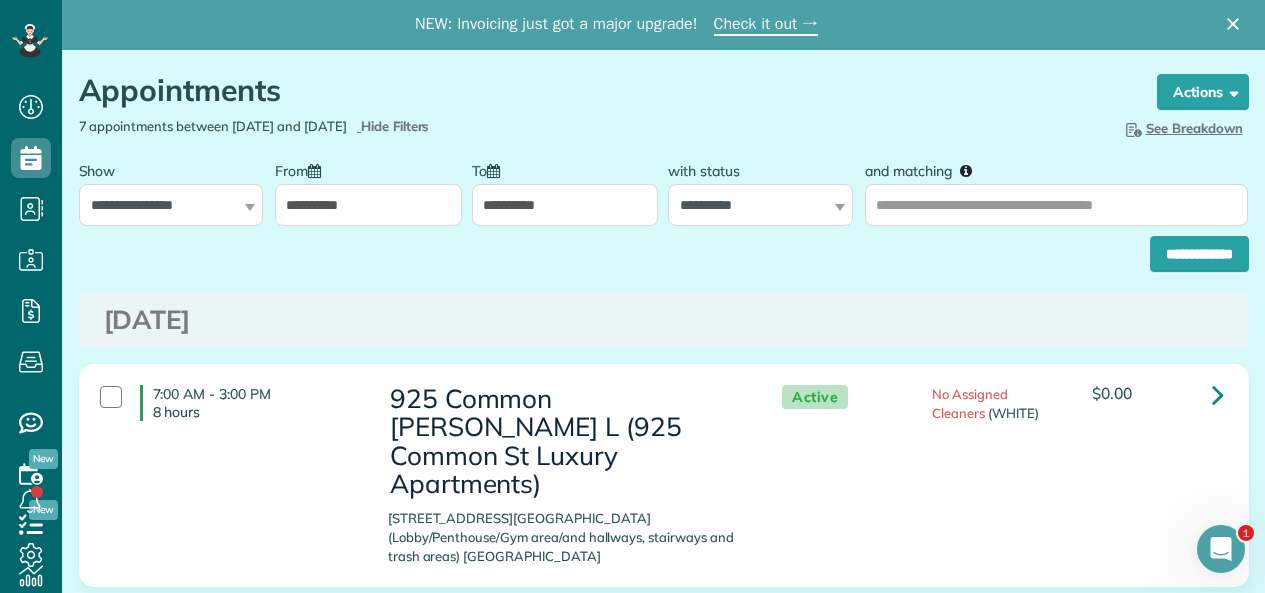 click on "**********" at bounding box center [368, 205] 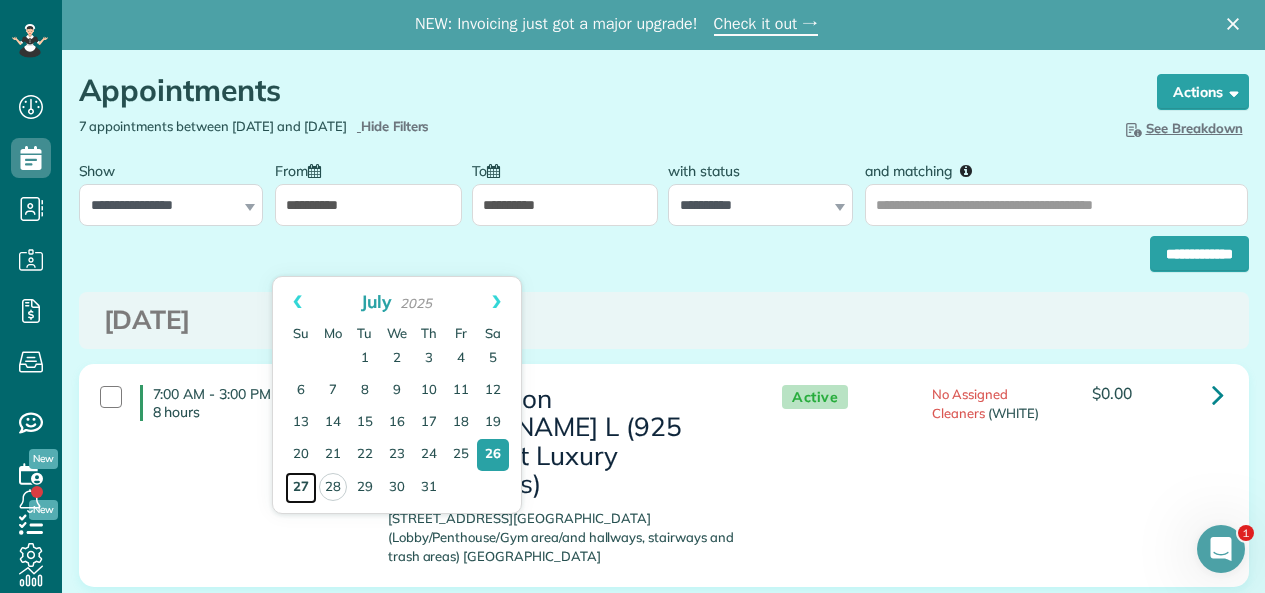 click on "27" at bounding box center [301, 488] 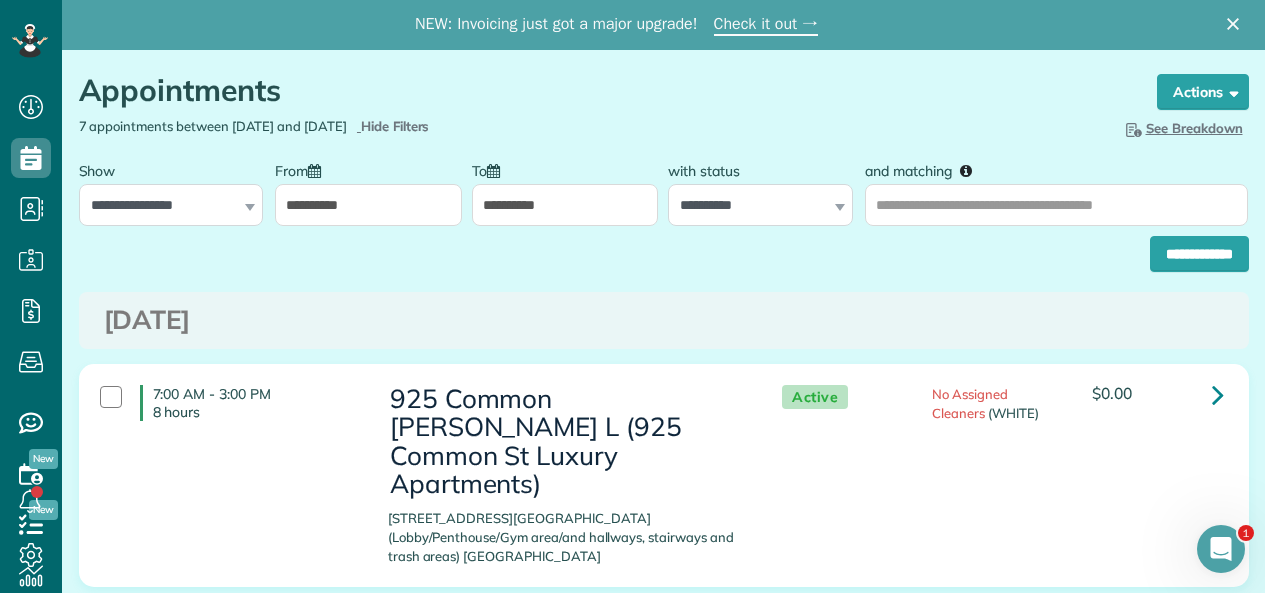 click on "**********" at bounding box center [565, 205] 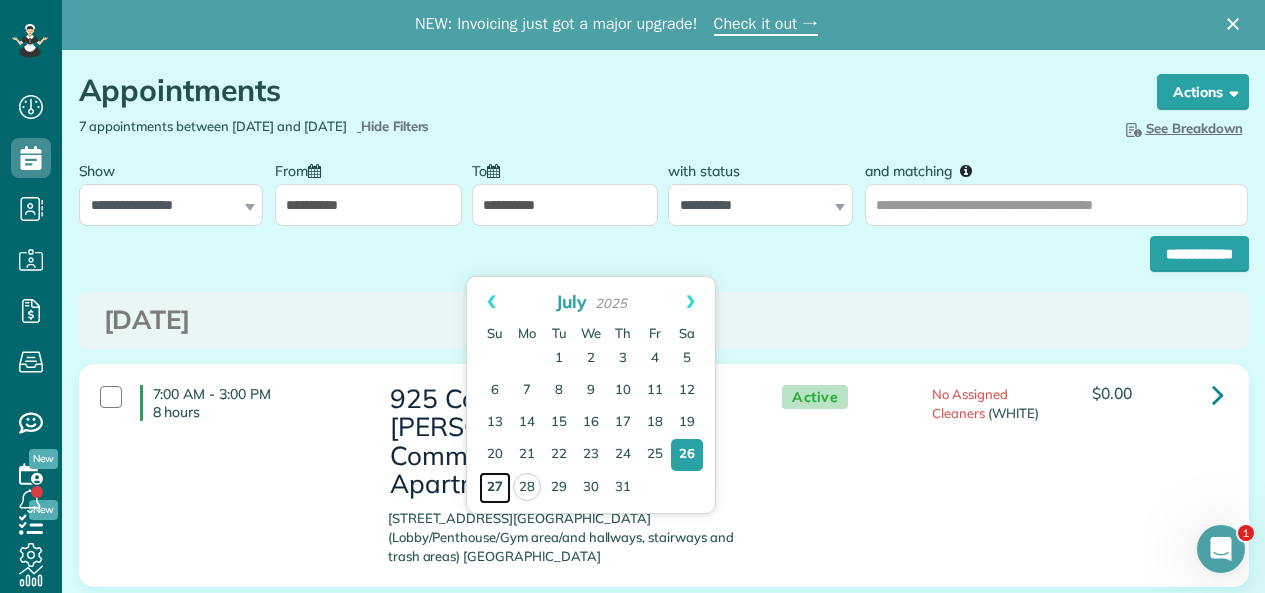 click on "27" at bounding box center [495, 488] 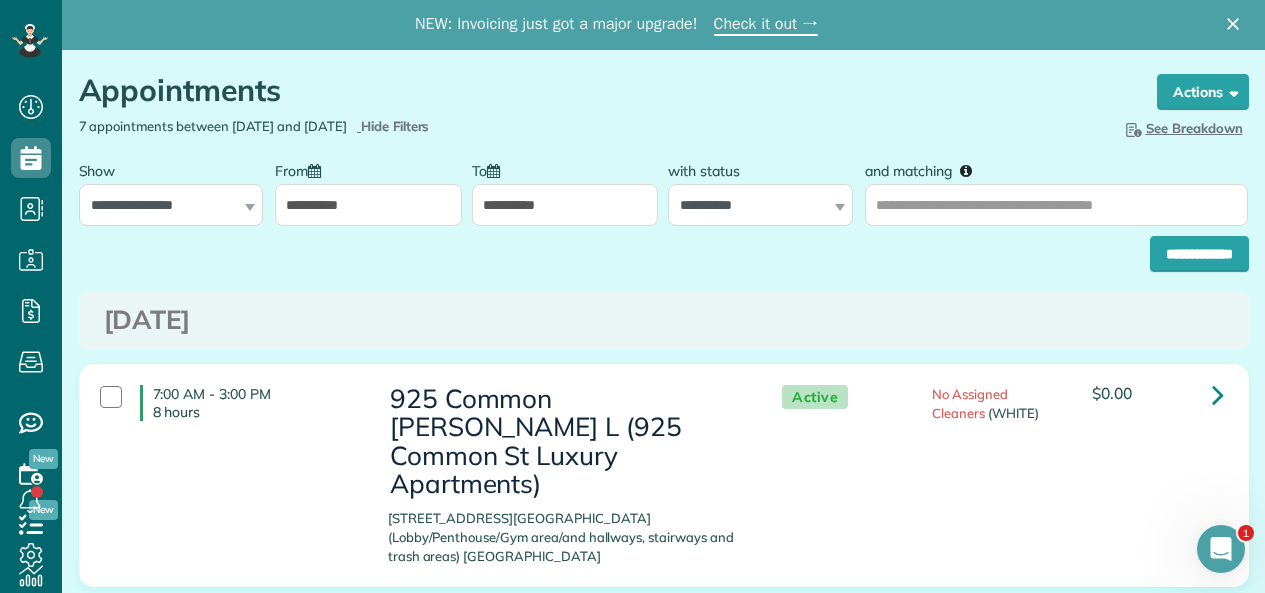 click on "**********" at bounding box center [664, 249] 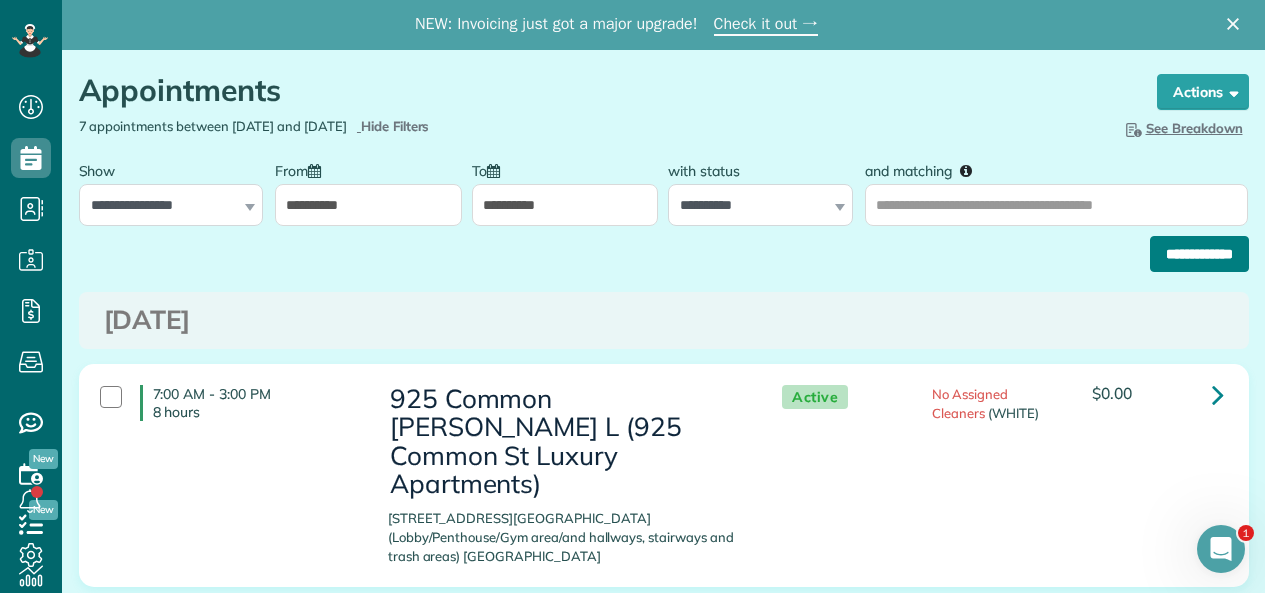 click on "**********" at bounding box center (1199, 254) 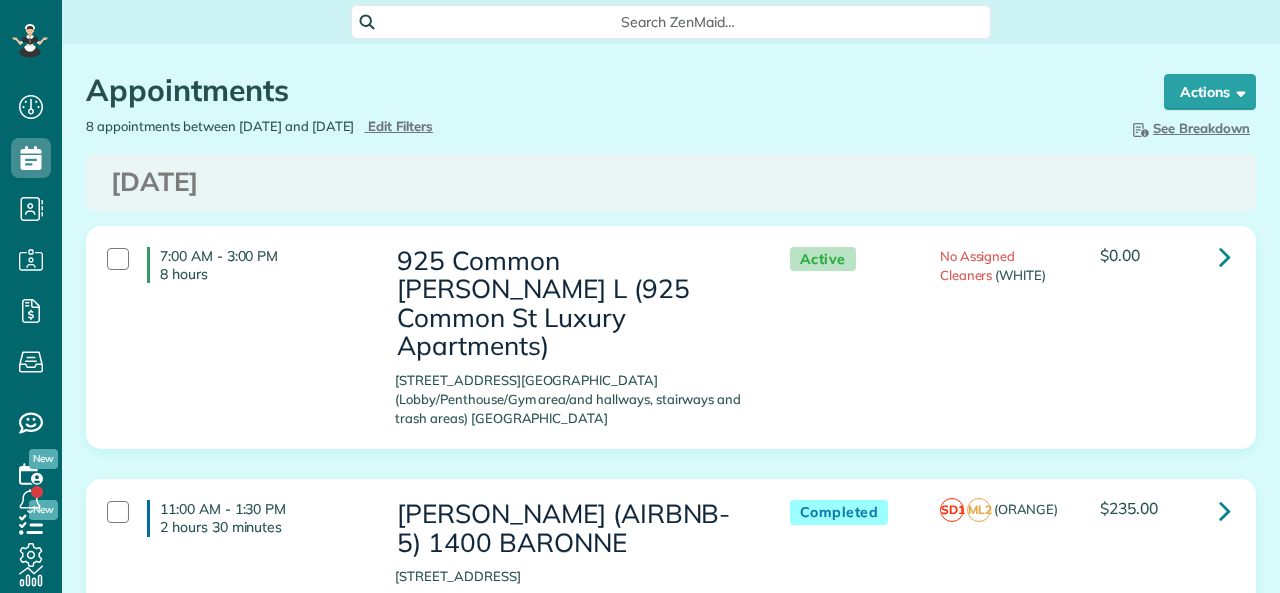 scroll, scrollTop: 0, scrollLeft: 0, axis: both 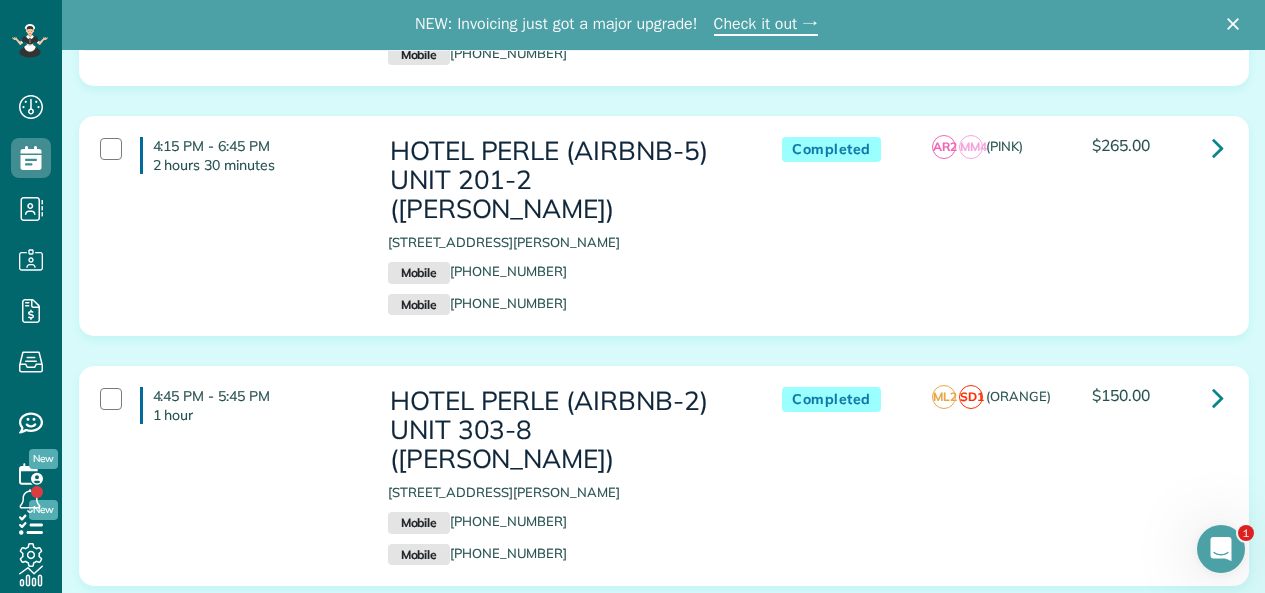 click 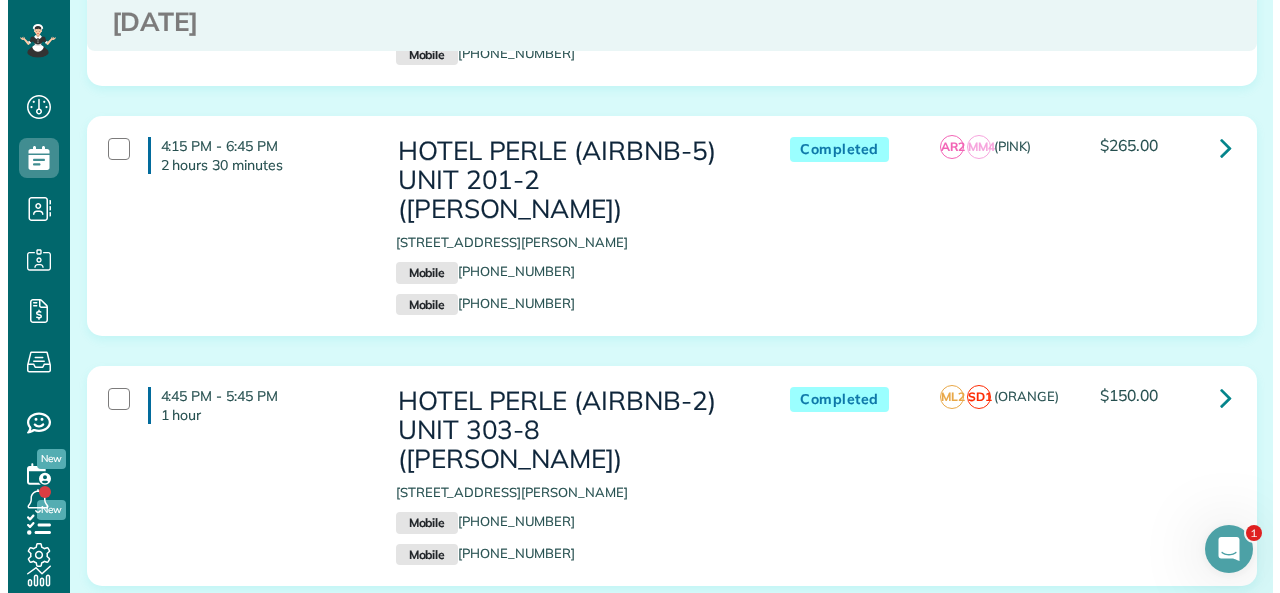 scroll, scrollTop: 0, scrollLeft: 0, axis: both 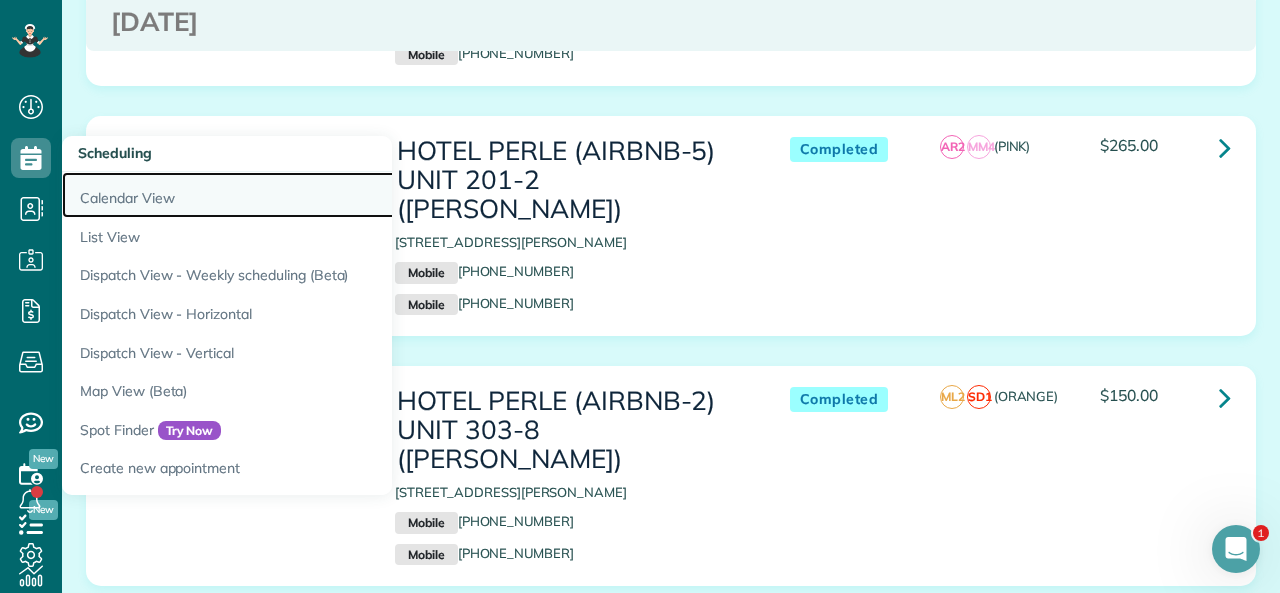click on "Calendar View" at bounding box center (312, 195) 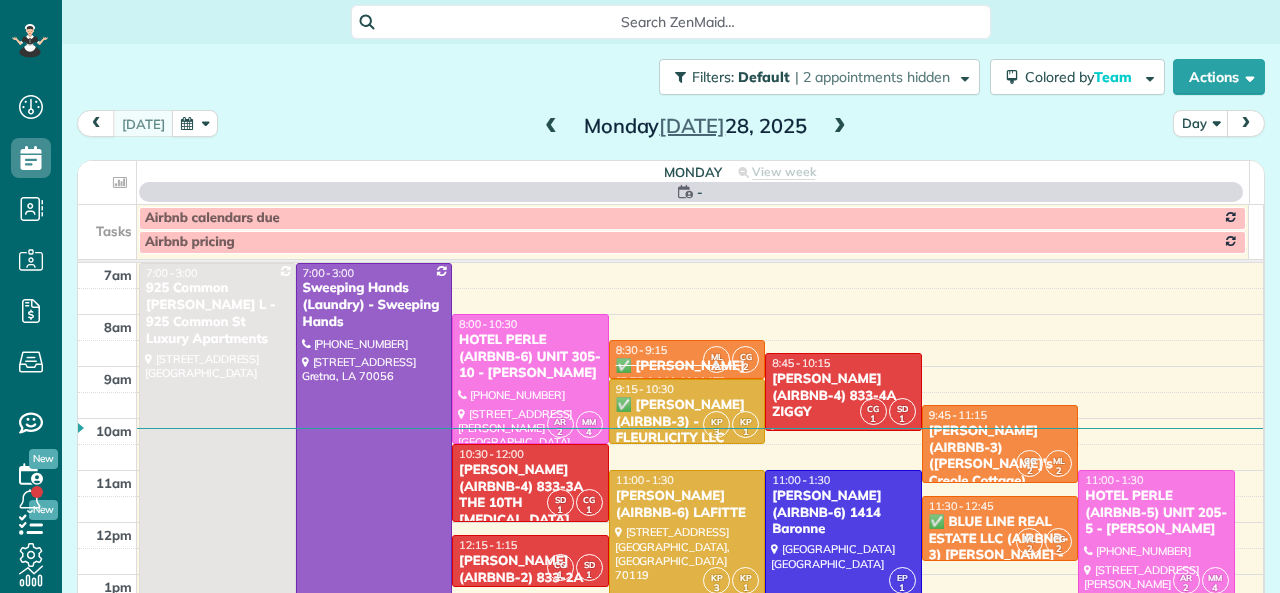 scroll, scrollTop: 0, scrollLeft: 0, axis: both 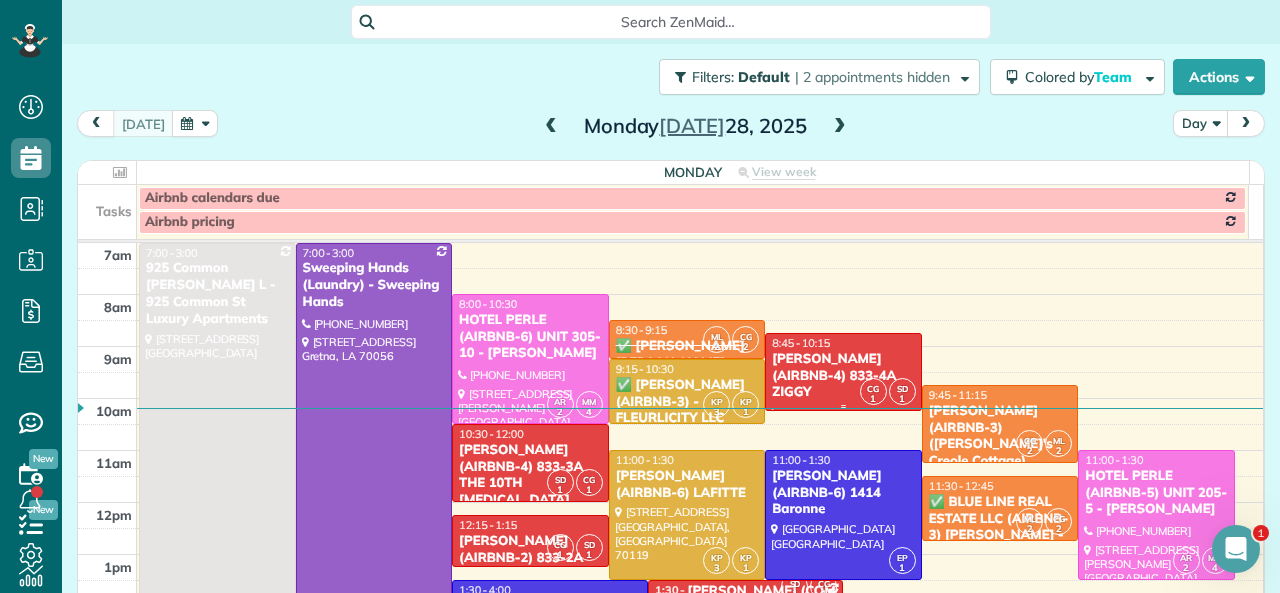 click on "NICK BRUNO (AIRBNB-4) 833-4A ZIGGY" at bounding box center (843, 376) 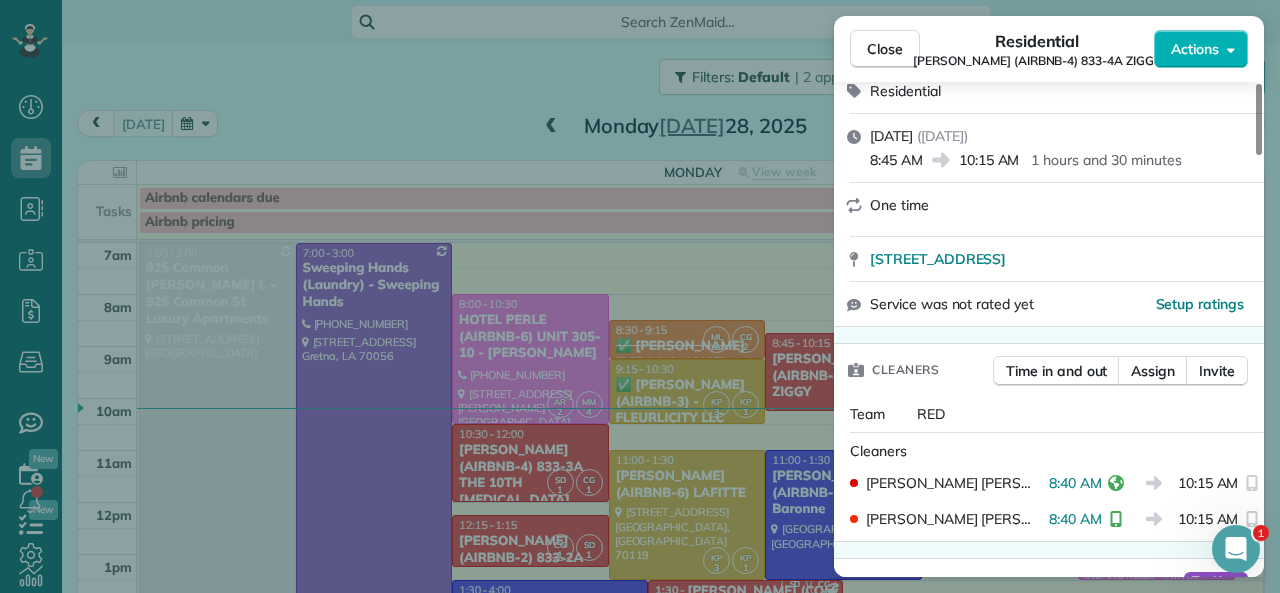 scroll, scrollTop: 300, scrollLeft: 0, axis: vertical 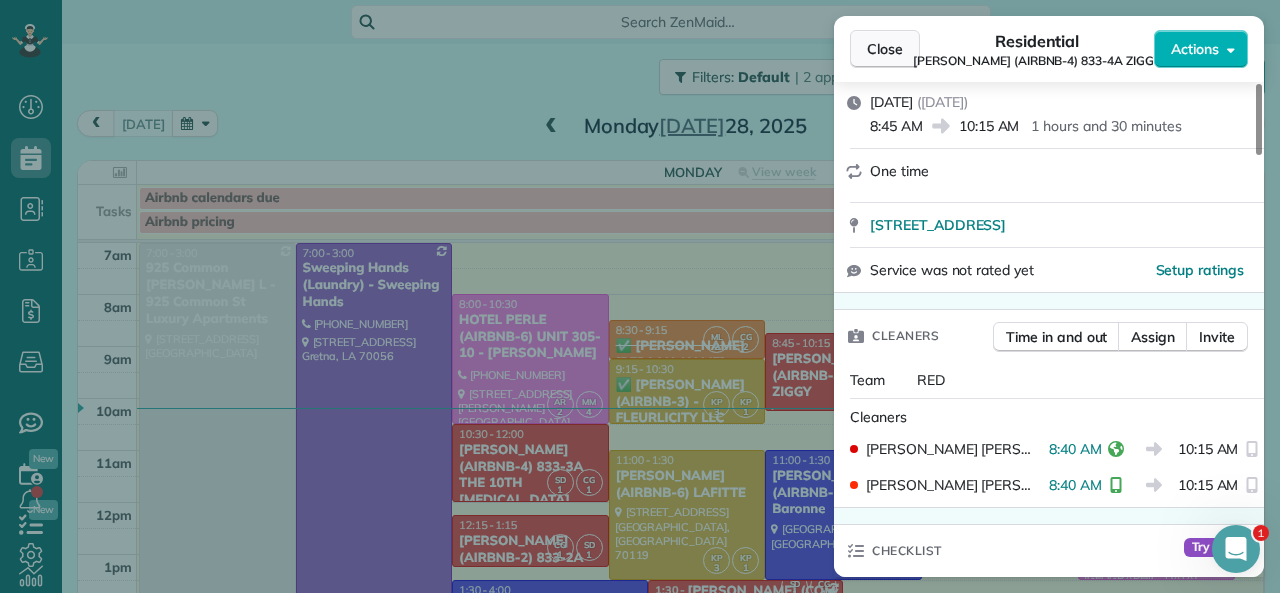 click on "Close" at bounding box center (885, 49) 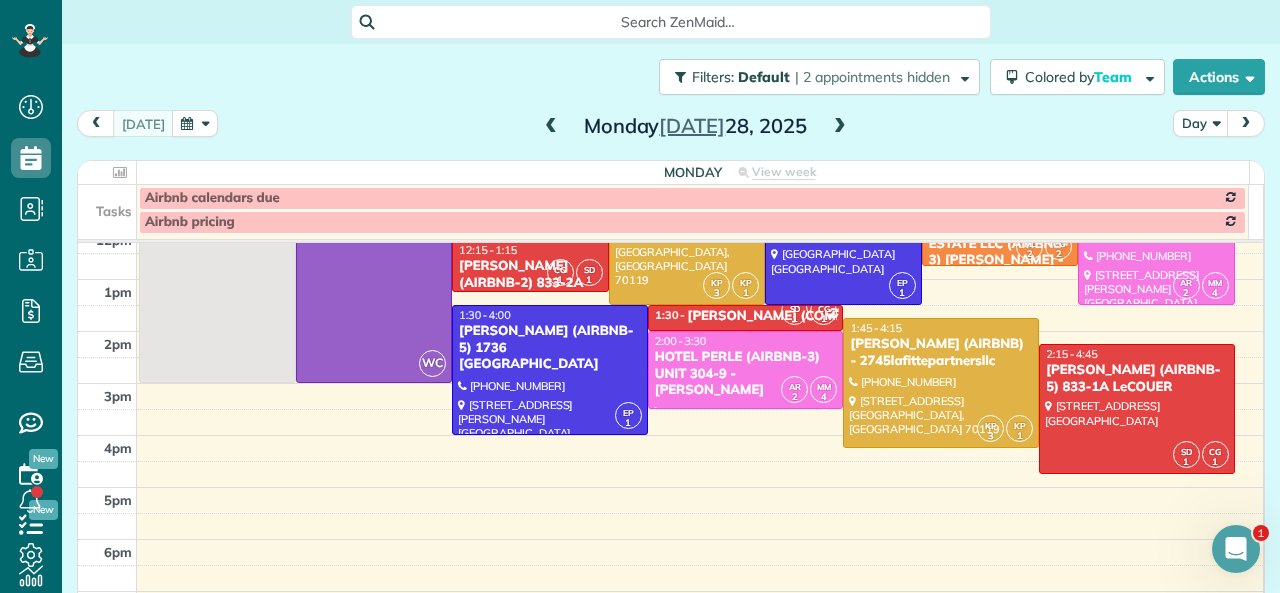 scroll, scrollTop: 0, scrollLeft: 0, axis: both 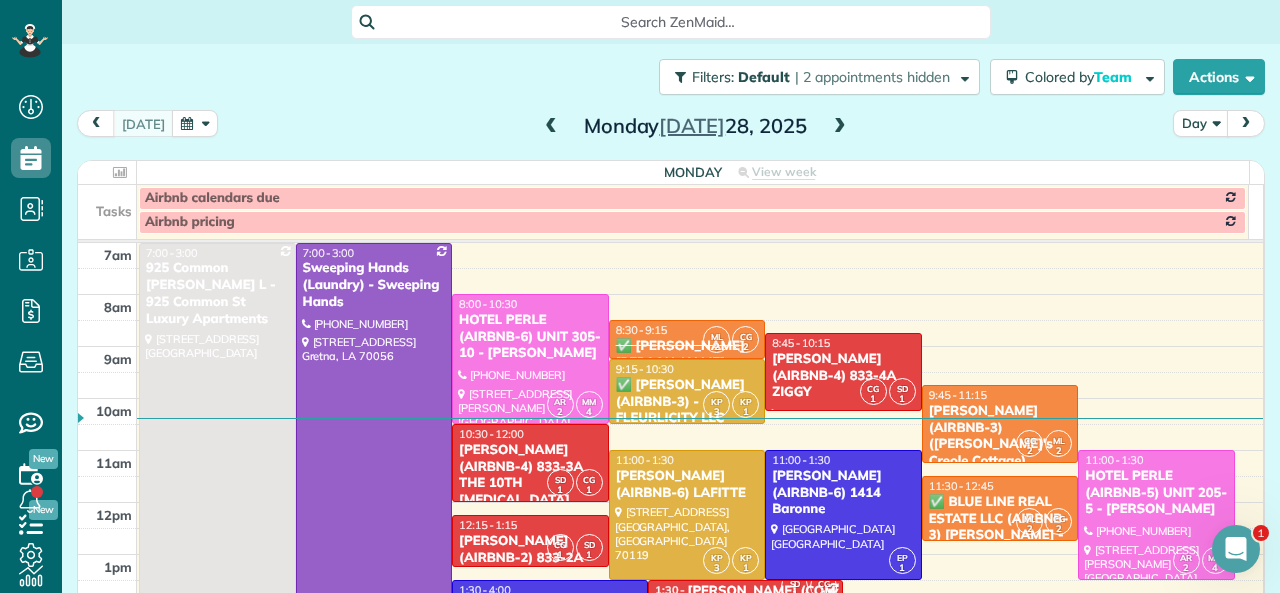 drag, startPoint x: 1235, startPoint y: 545, endPoint x: 2430, endPoint y: 1046, distance: 1295.7723 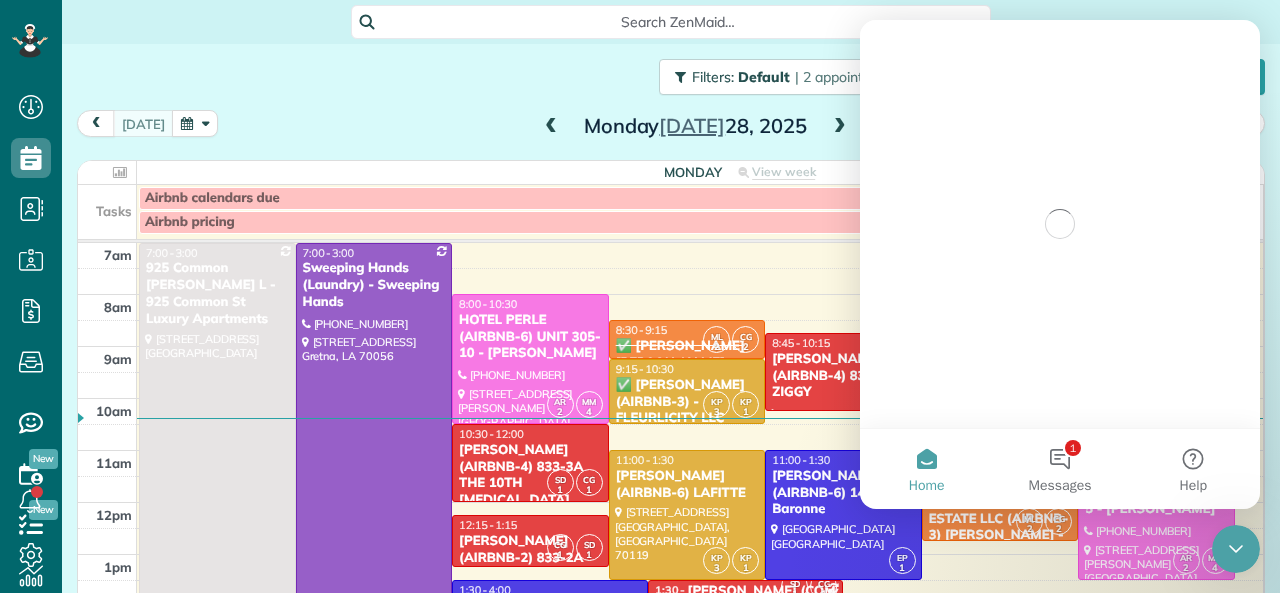 scroll, scrollTop: 0, scrollLeft: 0, axis: both 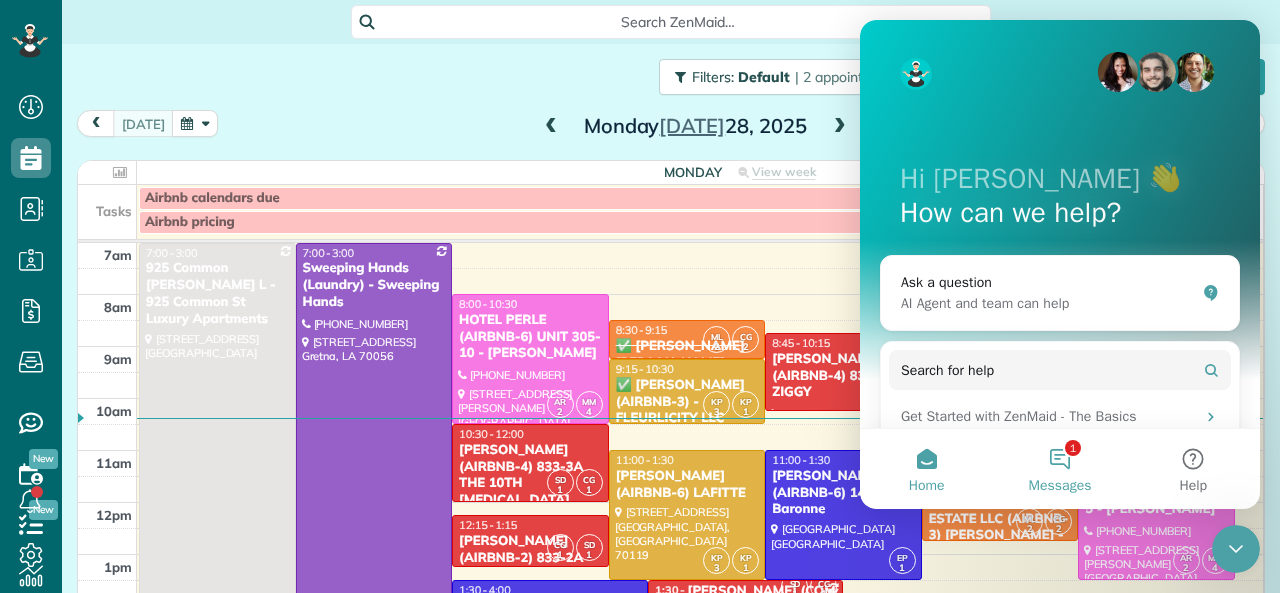 click on "1 Messages" at bounding box center (1059, 469) 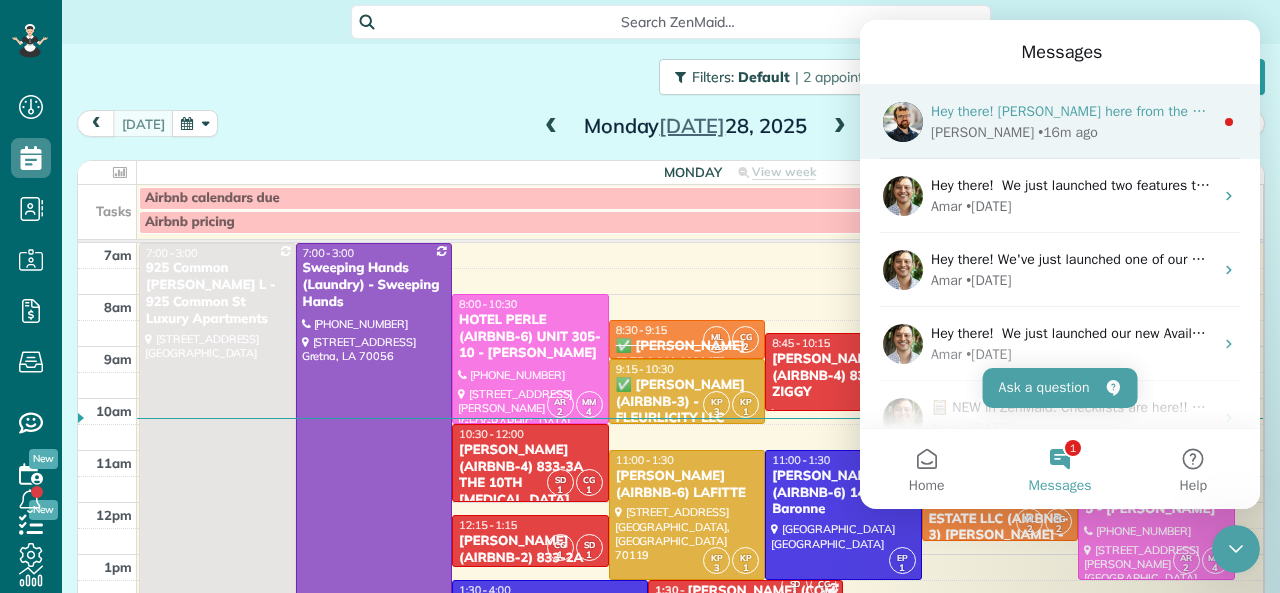 click on "Hey there! Chris here from the dev team at ZenMaid. ​ I wanted to let you know we just gave invoicing a big makeover.   From the Invoice settings page, you'll be able to: • Break down pricing into itemized services  • Customize the entire look and feel of your invoices  • Edit your invoice content before sending via SMS or email  • Preview everything before it goes out  • And more!  It’s a cleaner, more flexible setup, and even easier to use than before. ​ I think you’re going to love the changes!    Don’t hesitate to reach out if you need help from our team.  – Chris" at bounding box center (2734, 111) 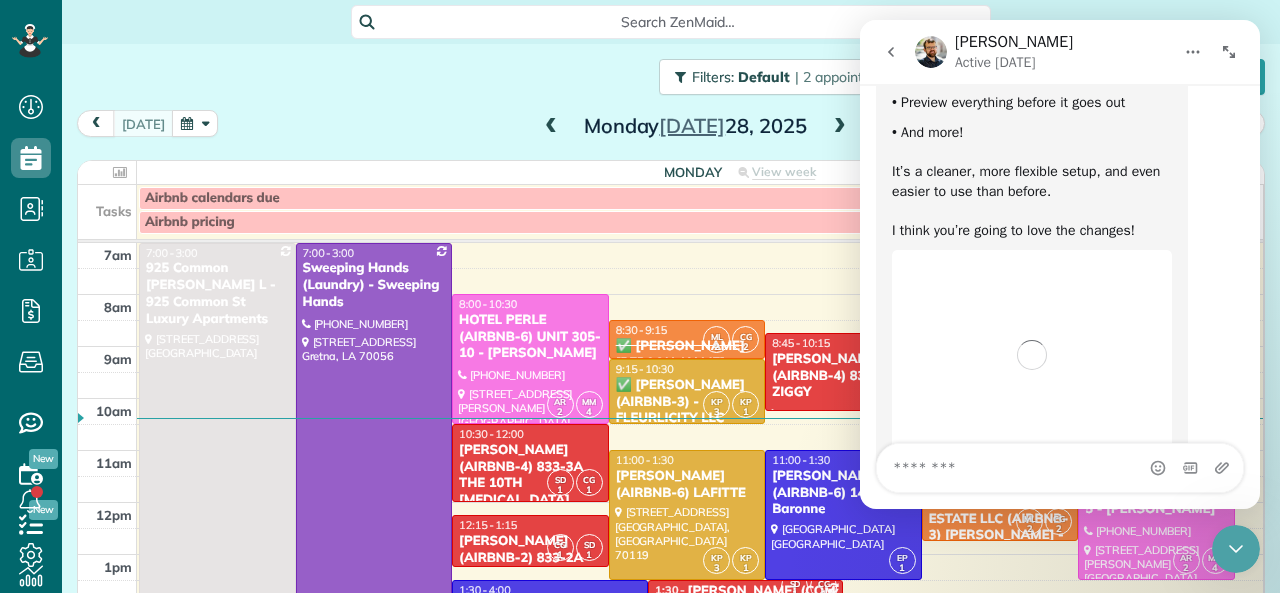 scroll, scrollTop: 530, scrollLeft: 0, axis: vertical 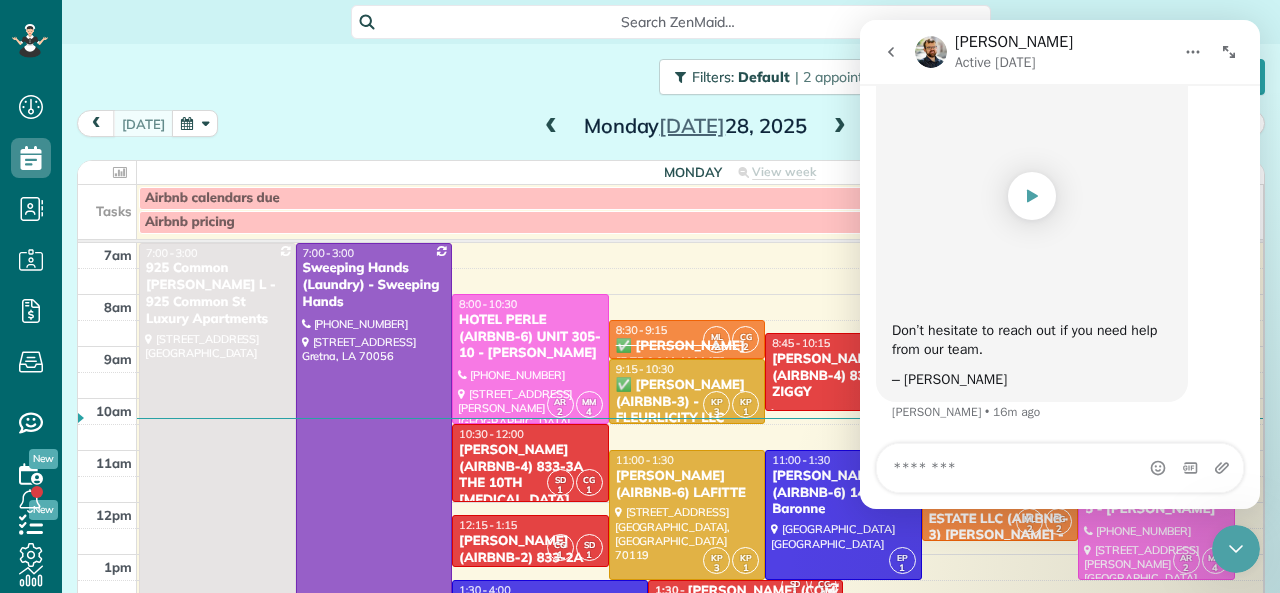 click on "Filters:   Default
|  2 appointments hidden
Colored by  Team
Color by Cleaner
Color by Team
Color by Status
Color by Recurrence
Color by Paid/Unpaid
Filters  Default
Schedule Changes
Actions
Create Appointment
Create Task
Clock In/Out
Send Work Orders
Print Route Sheets
Today's Emails/Texts
View Metrics" at bounding box center [671, 77] 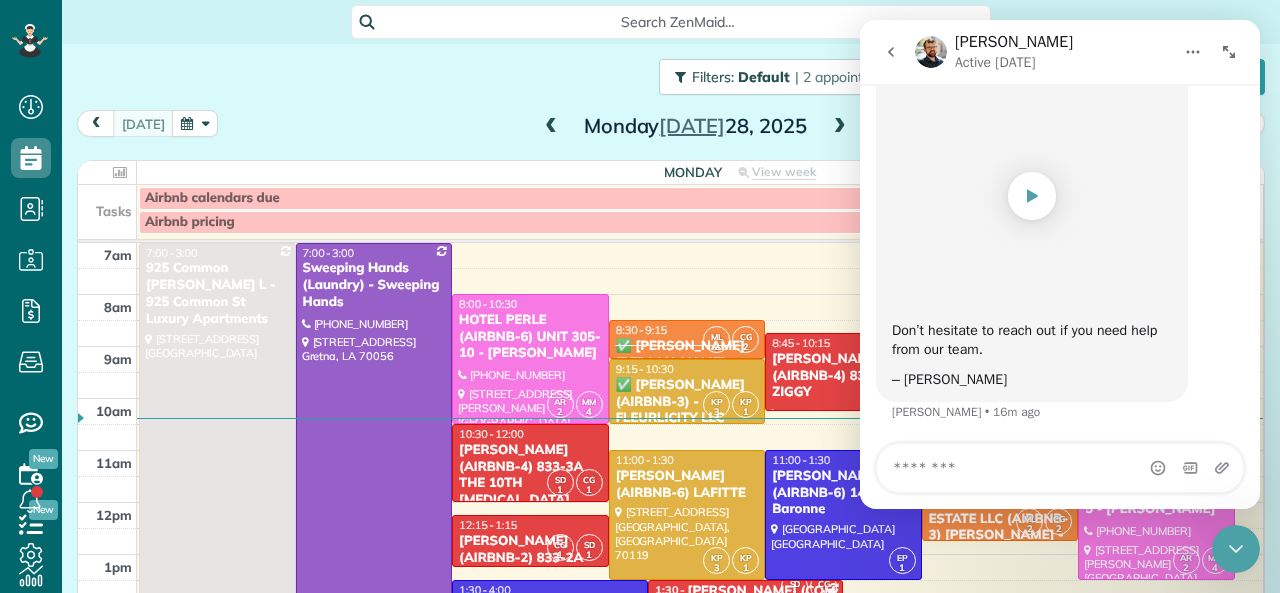 click 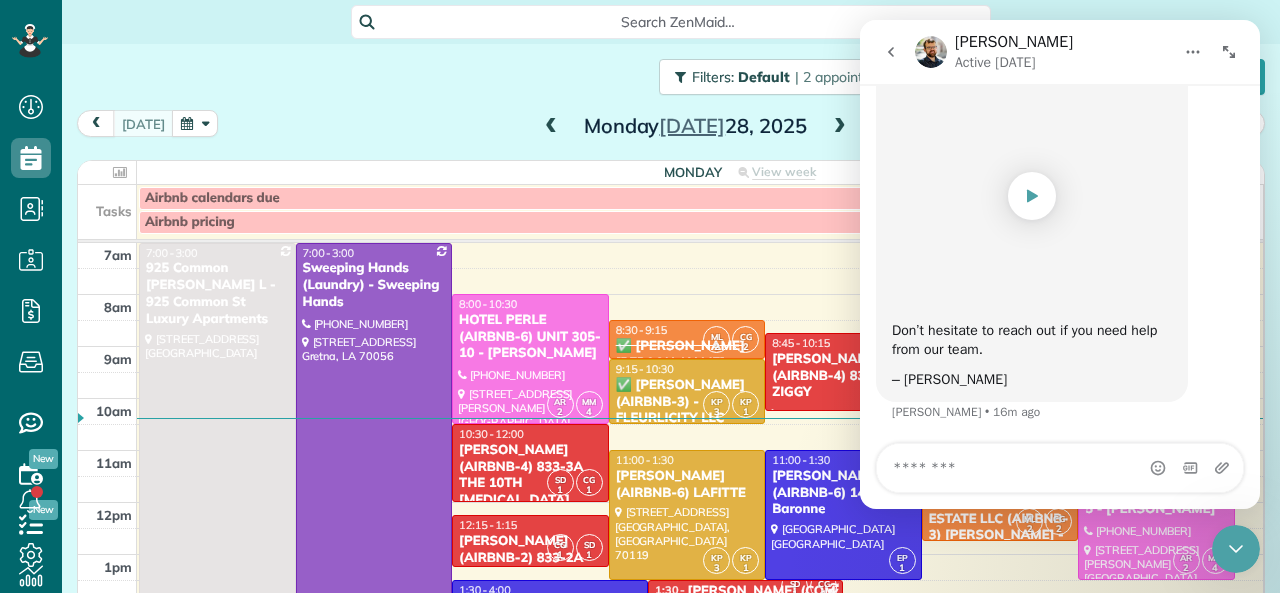 scroll, scrollTop: 0, scrollLeft: 0, axis: both 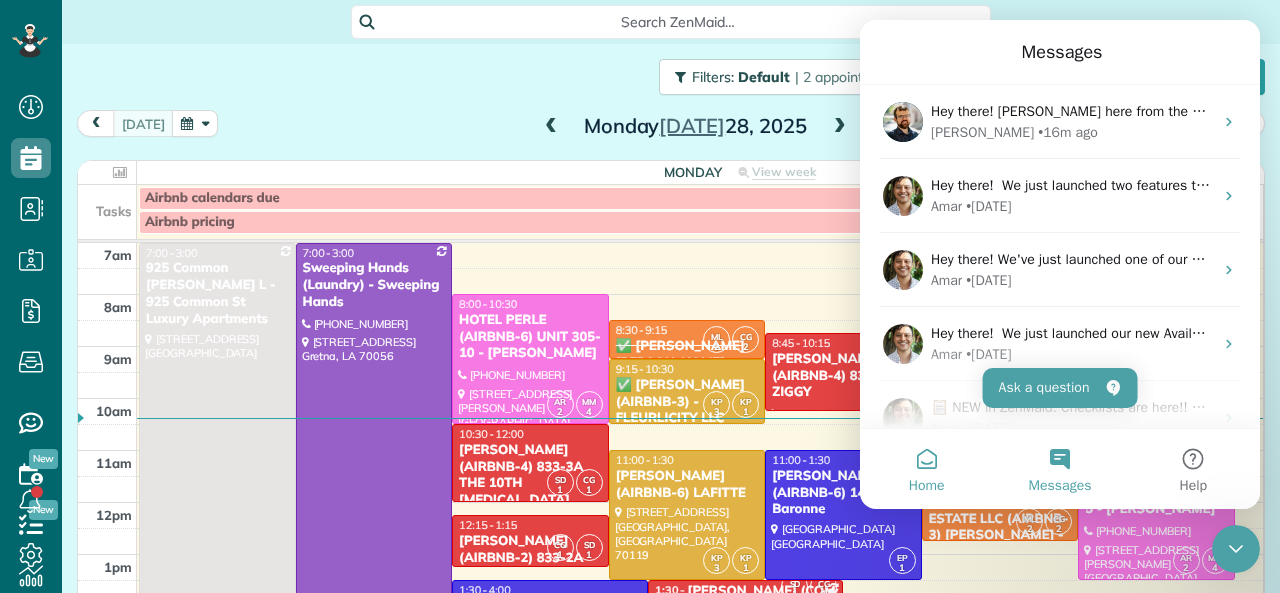 click on "Home" at bounding box center (927, 486) 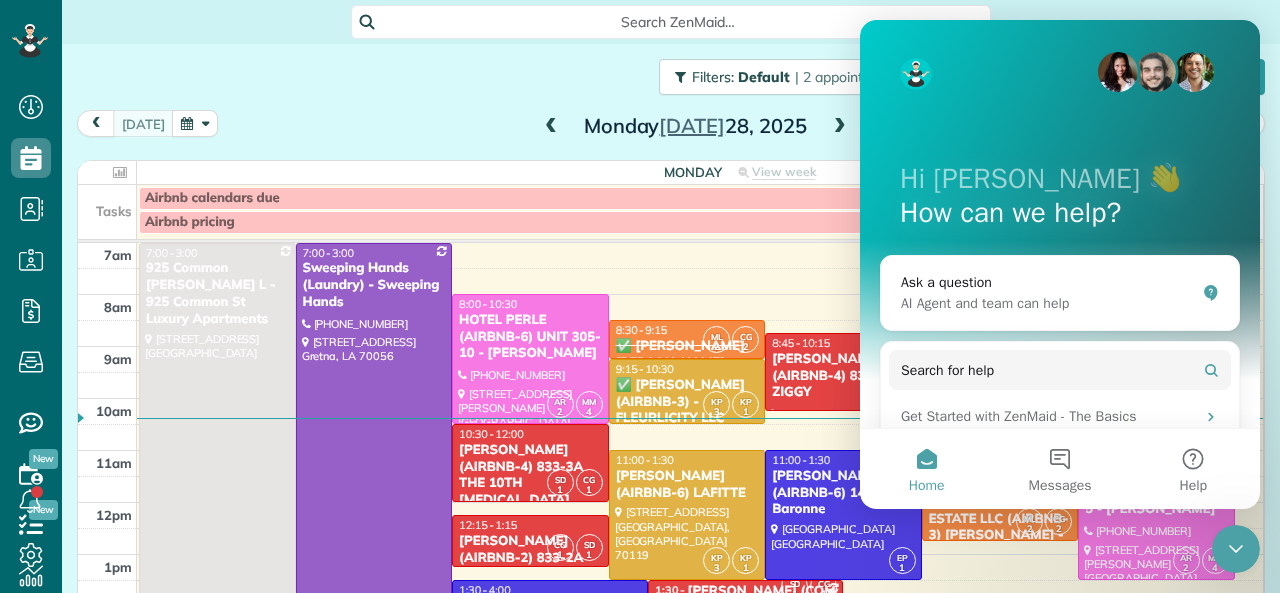 click 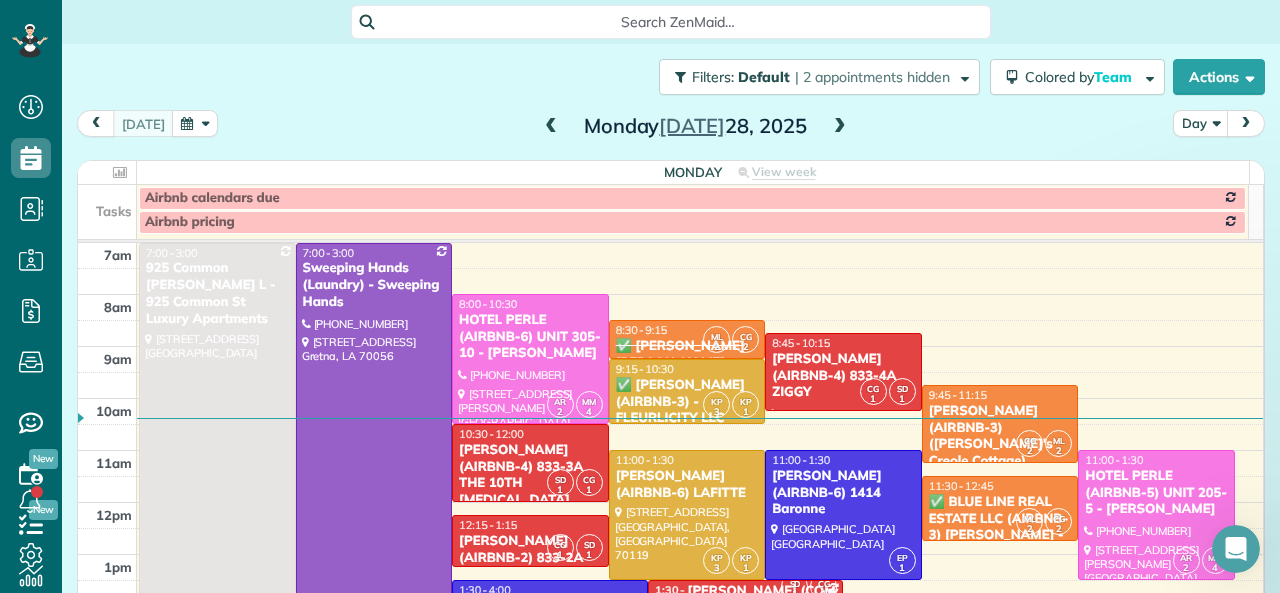 scroll, scrollTop: 0, scrollLeft: 0, axis: both 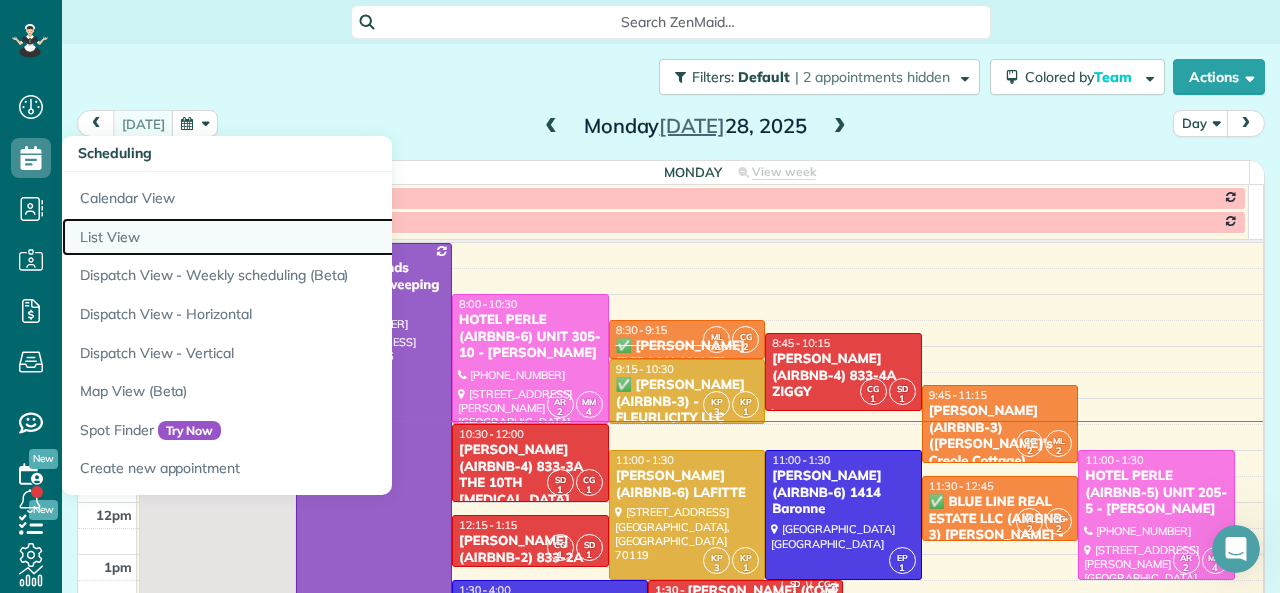 click on "List View" at bounding box center [312, 237] 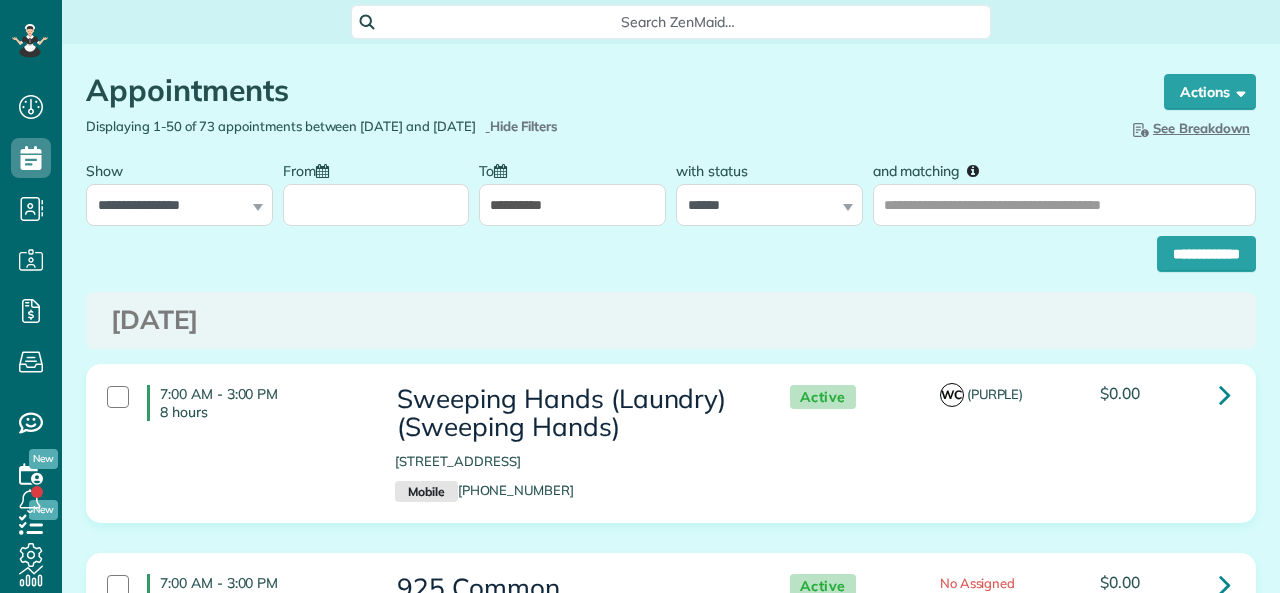 scroll, scrollTop: 0, scrollLeft: 0, axis: both 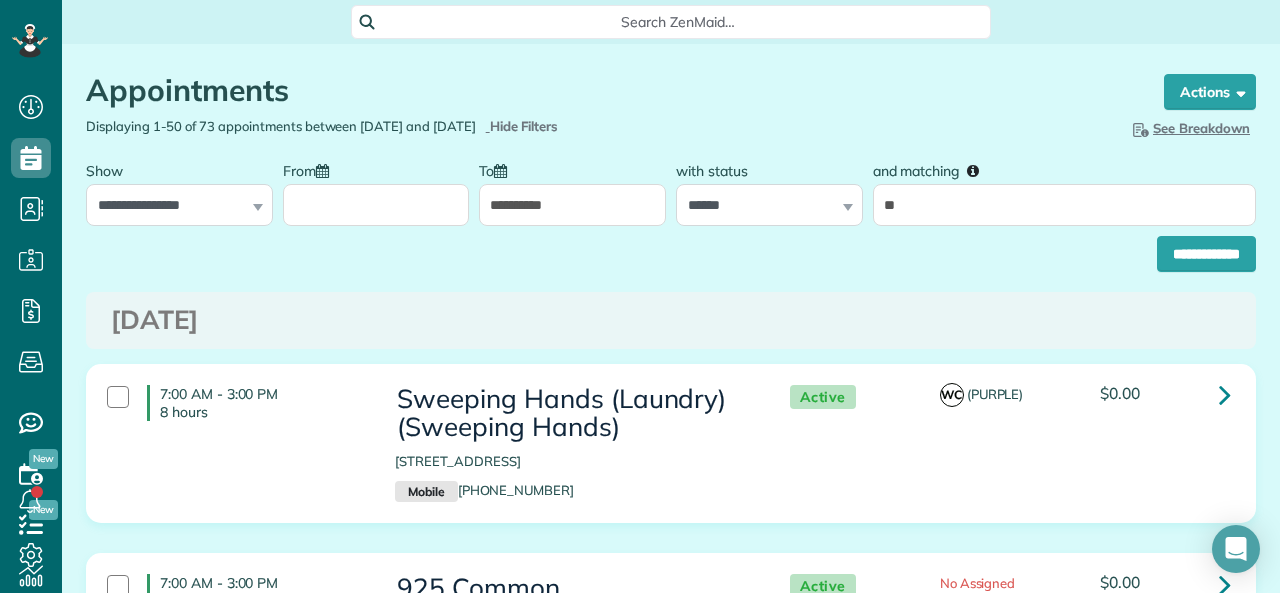 type on "*********" 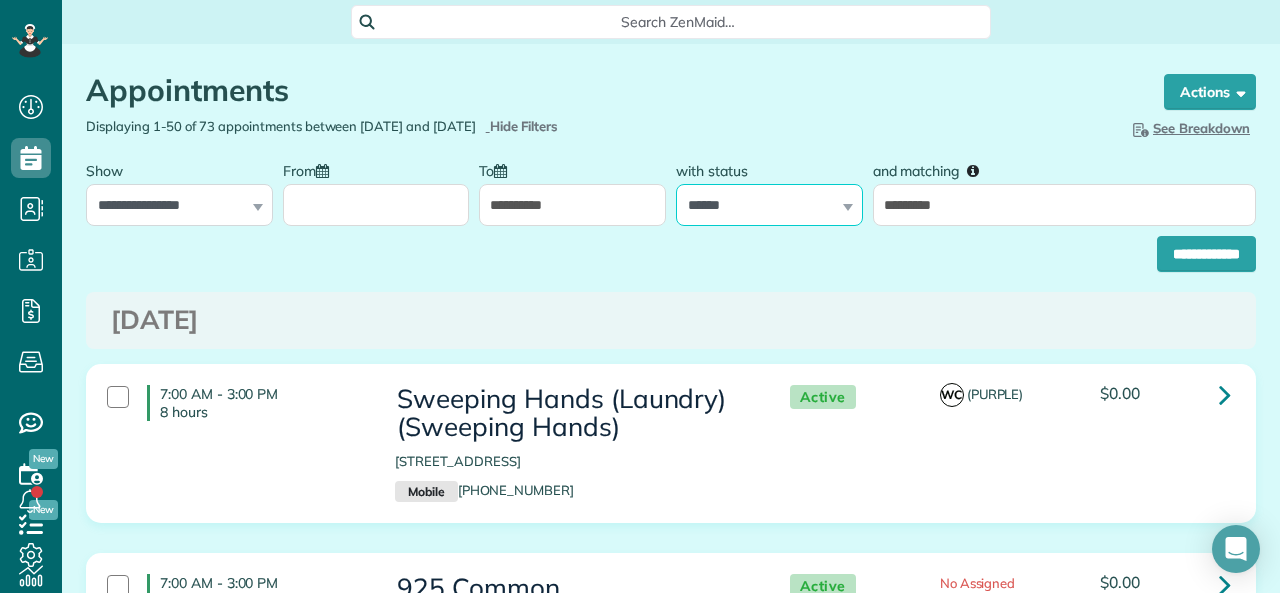 click on "**********" at bounding box center (769, 205) 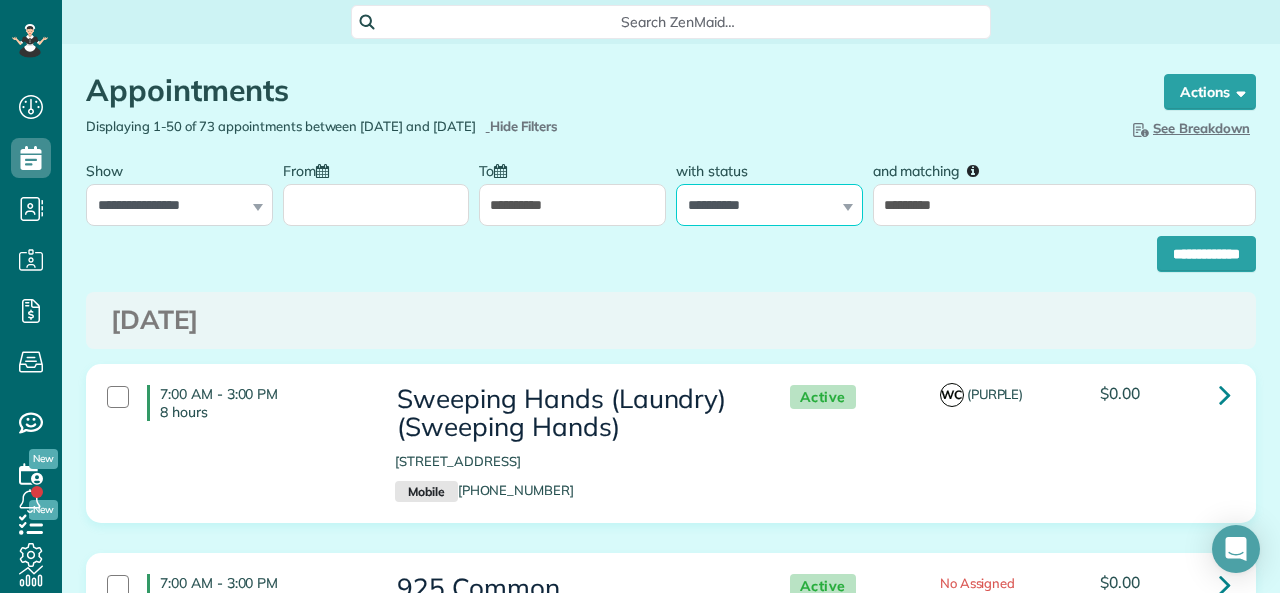 click on "**********" at bounding box center (769, 205) 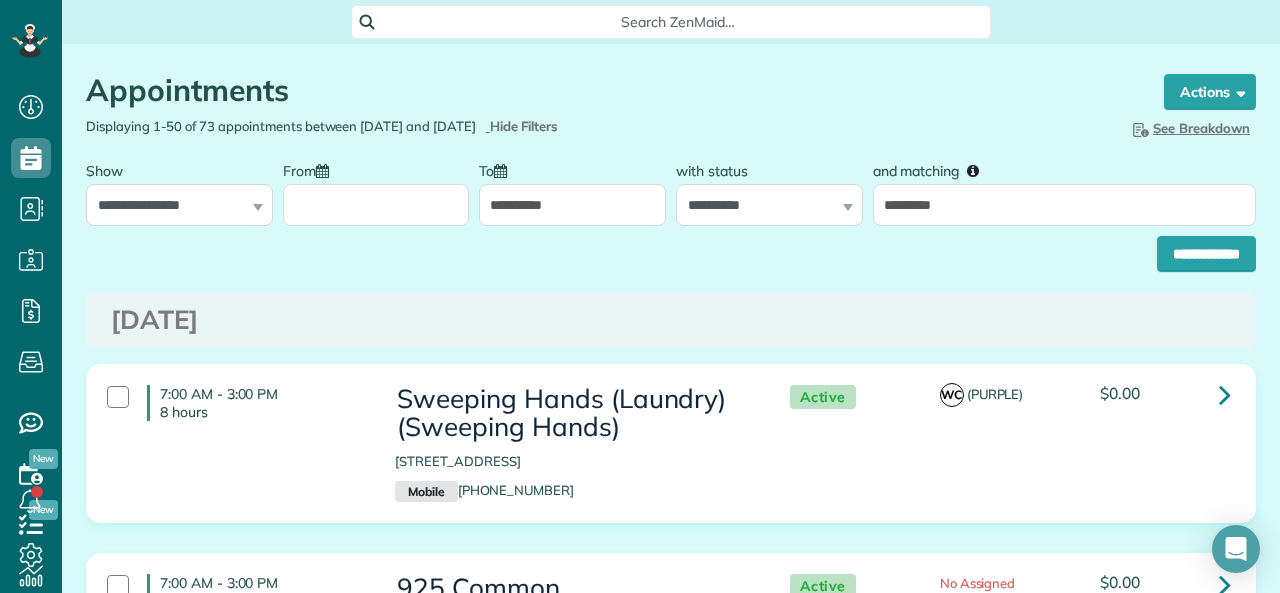 click on "**********" at bounding box center [572, 205] 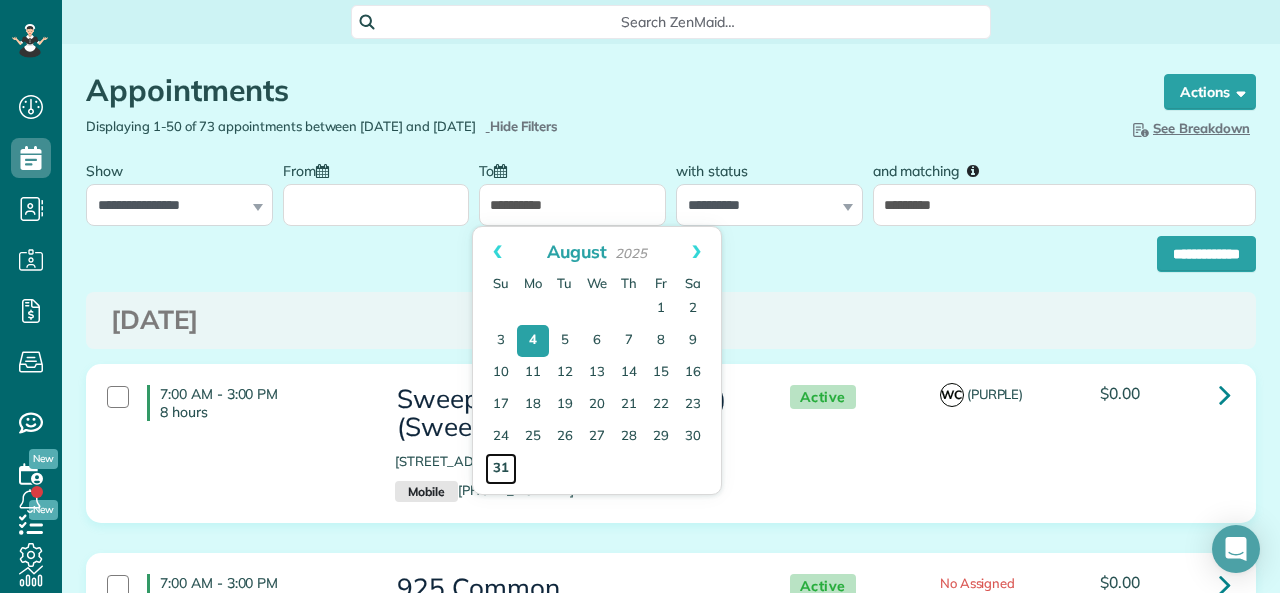 click on "31" at bounding box center (501, 469) 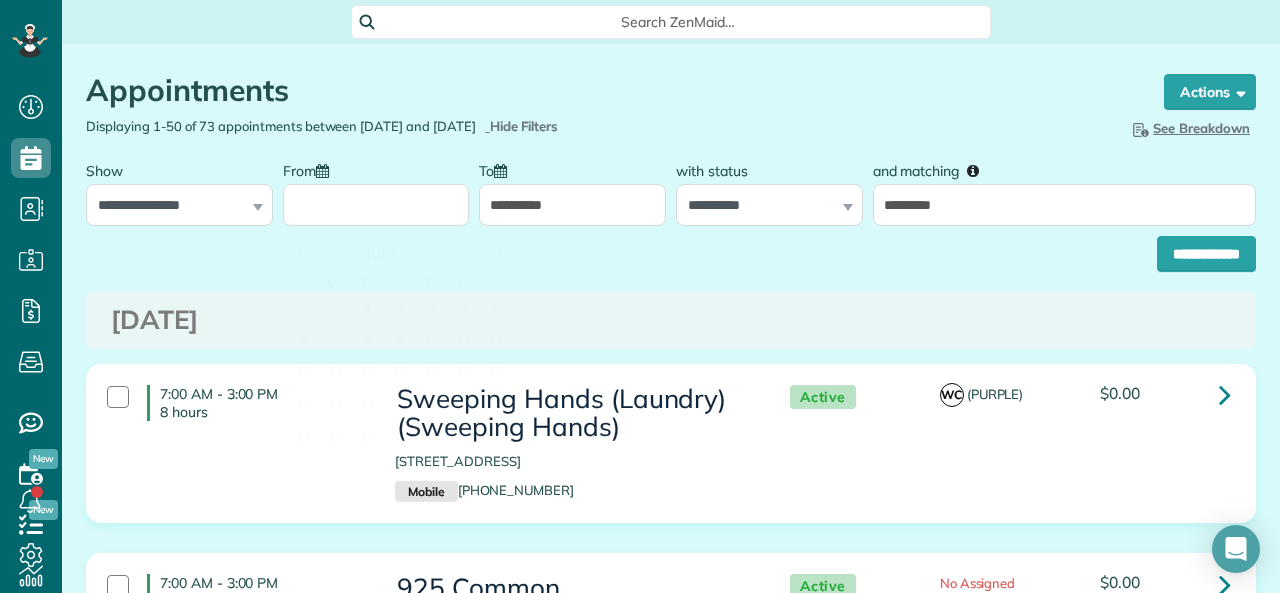 click on "From" at bounding box center (376, 205) 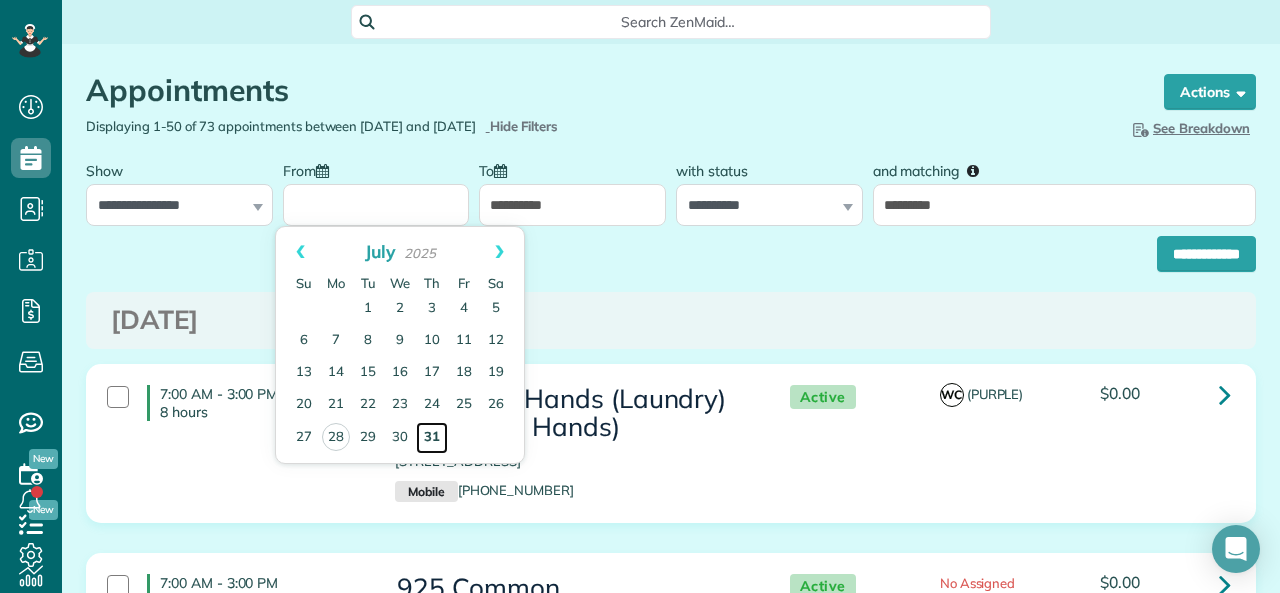 click on "31" at bounding box center (432, 438) 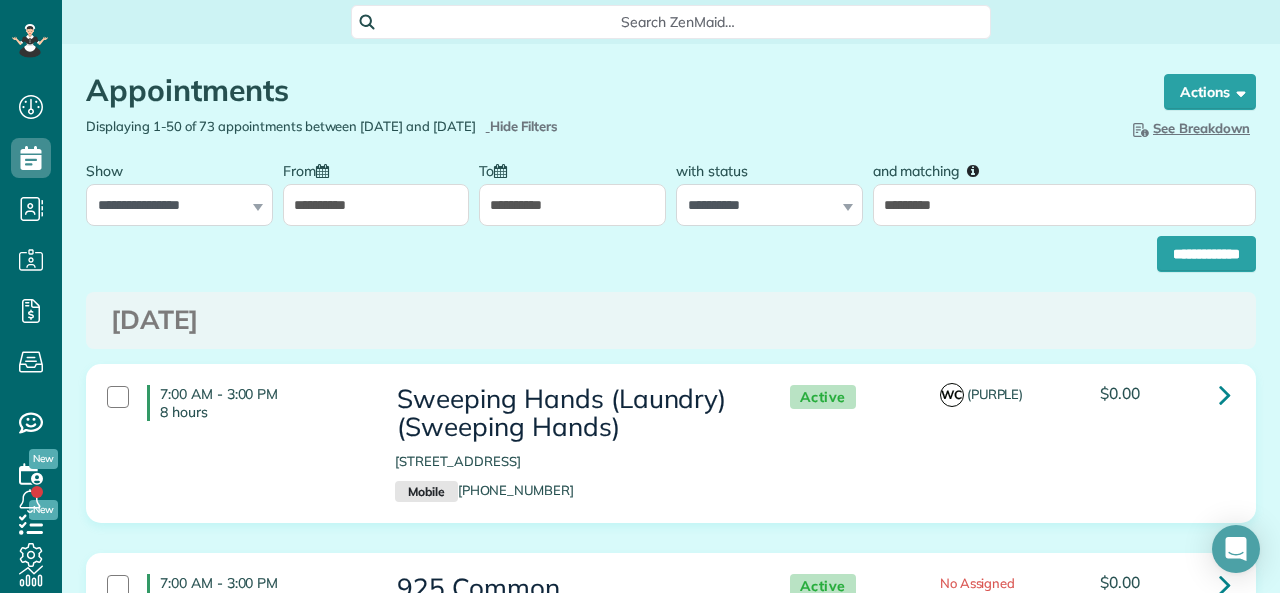 click on "Appointments
the List View [2 min]
Schedule Changes
Actions
Create Appointment
Create Task
Clock In/Out
Send Work Orders
Print Route Sheets
Today's Emails/Texts
Export data (Owner Only)..
Bulk Actions
Set status to: Active
Set status to: Stand-By" at bounding box center [671, 5597] 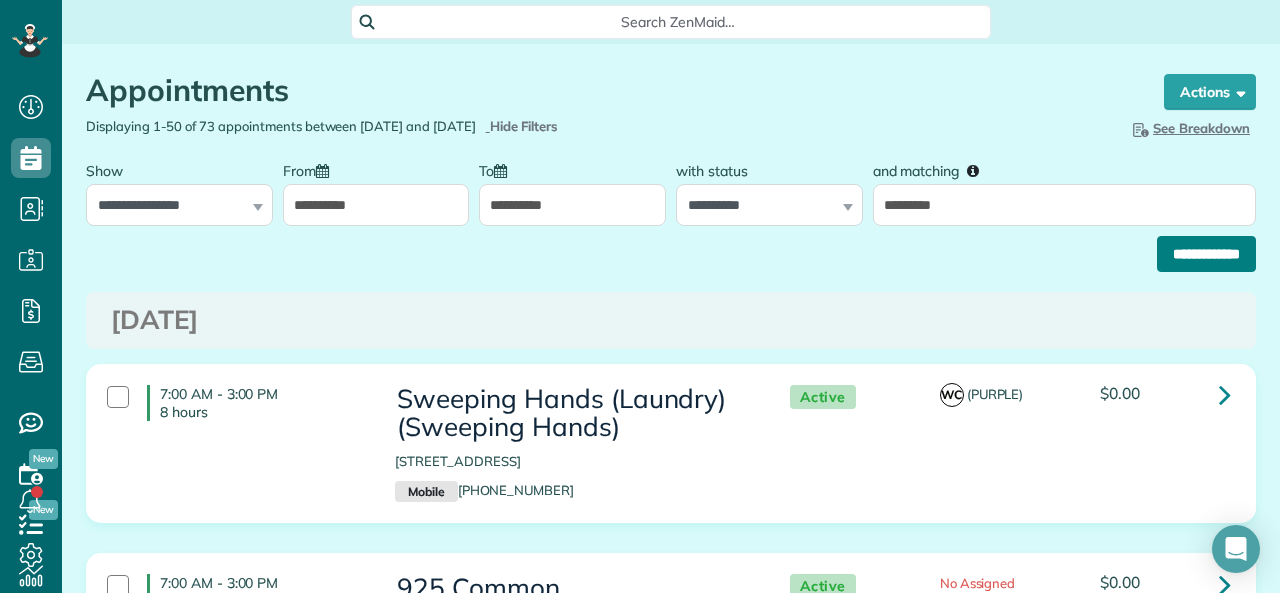 click on "**********" at bounding box center [1206, 254] 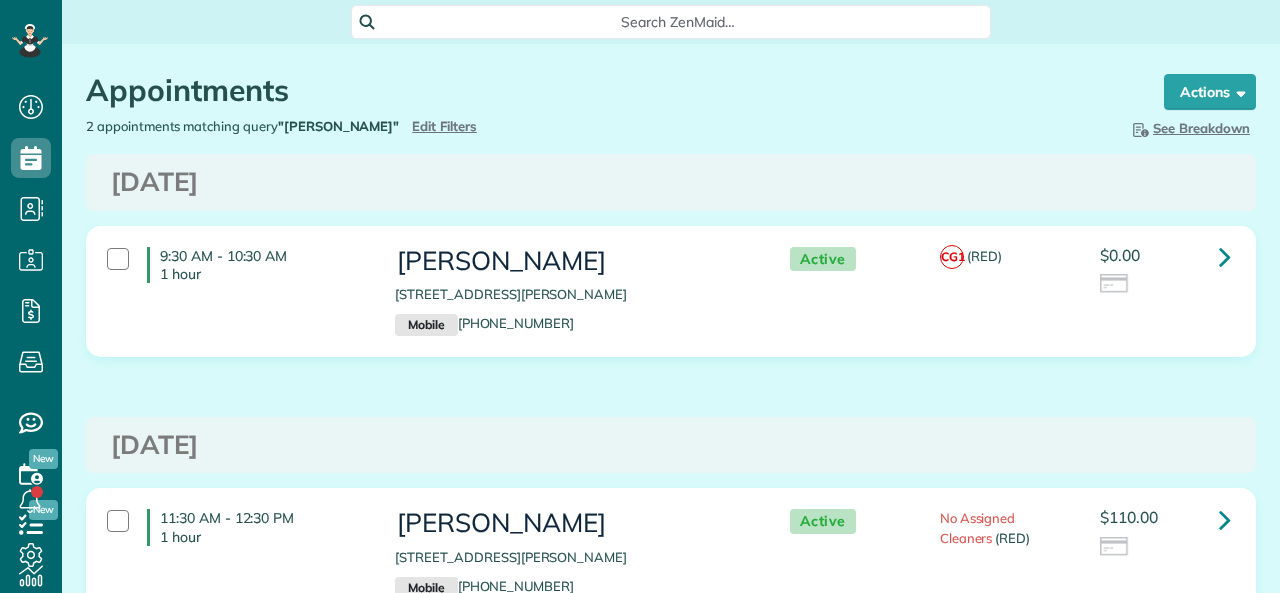 scroll, scrollTop: 0, scrollLeft: 0, axis: both 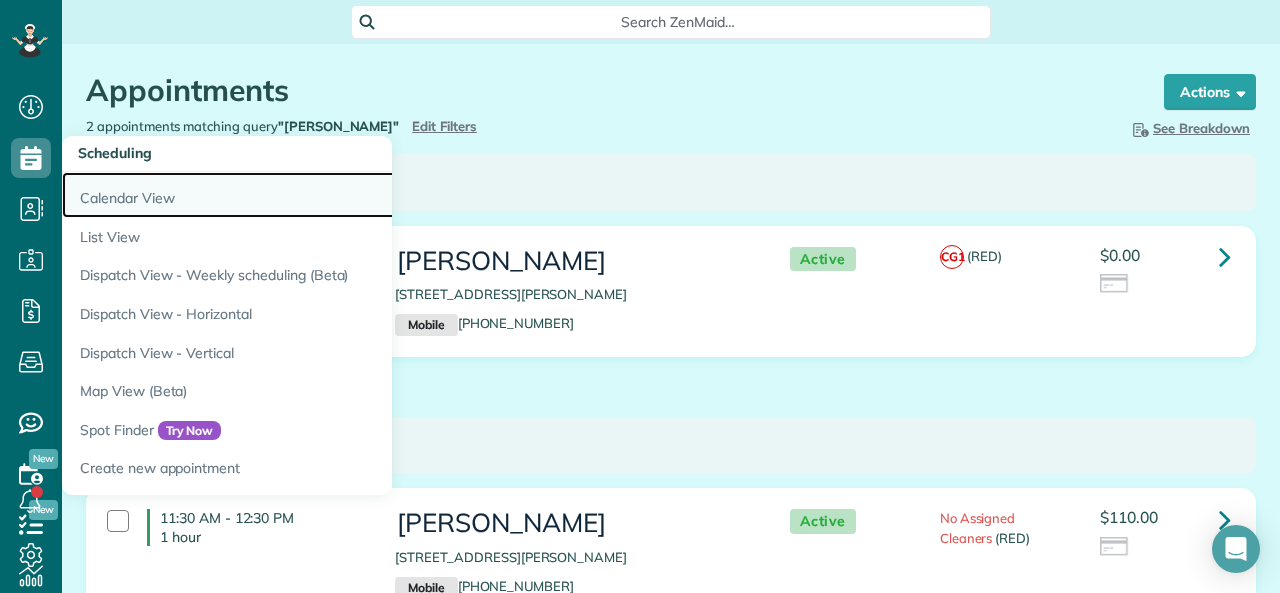 click on "Calendar View" at bounding box center (312, 195) 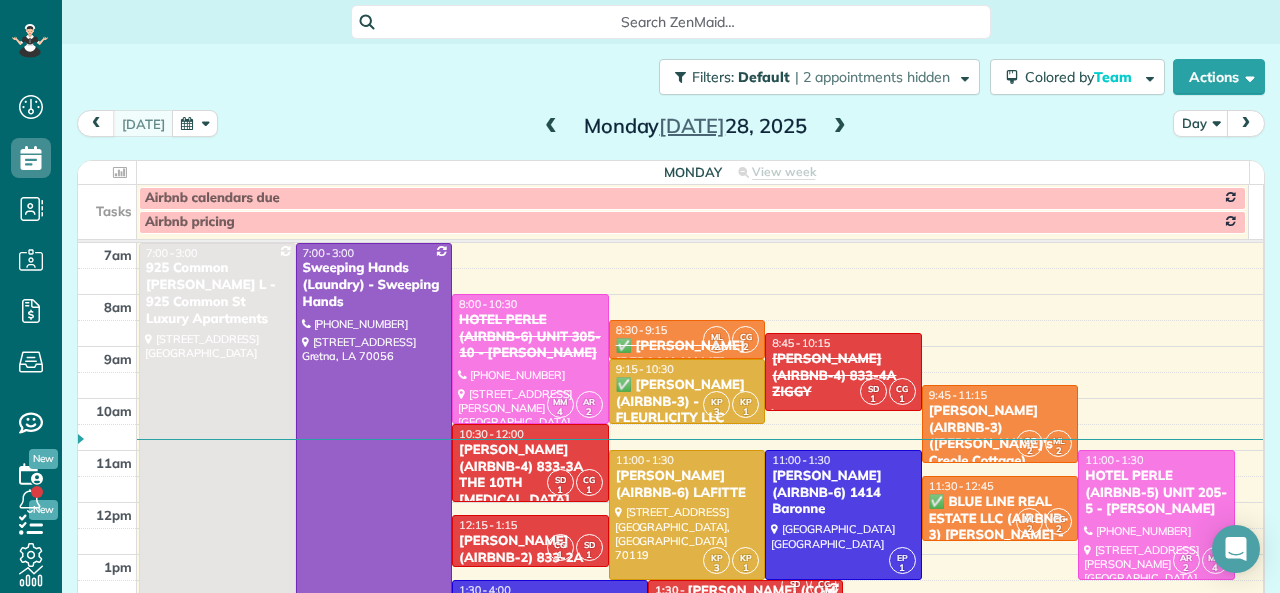 scroll, scrollTop: 0, scrollLeft: 0, axis: both 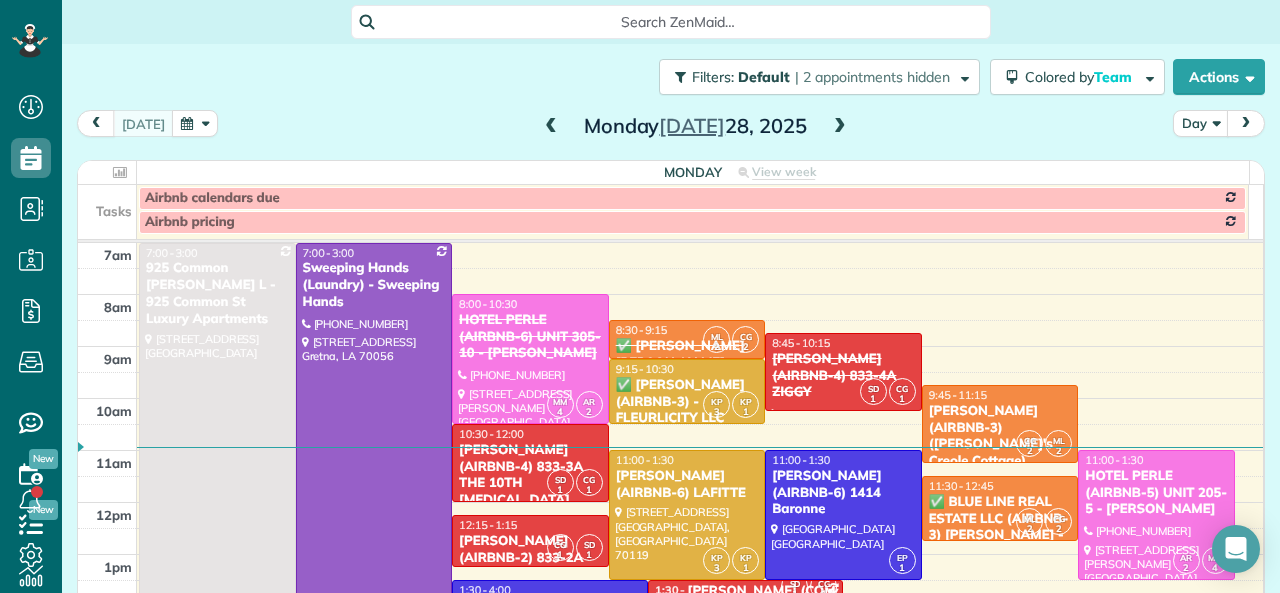 click at bounding box center (840, 127) 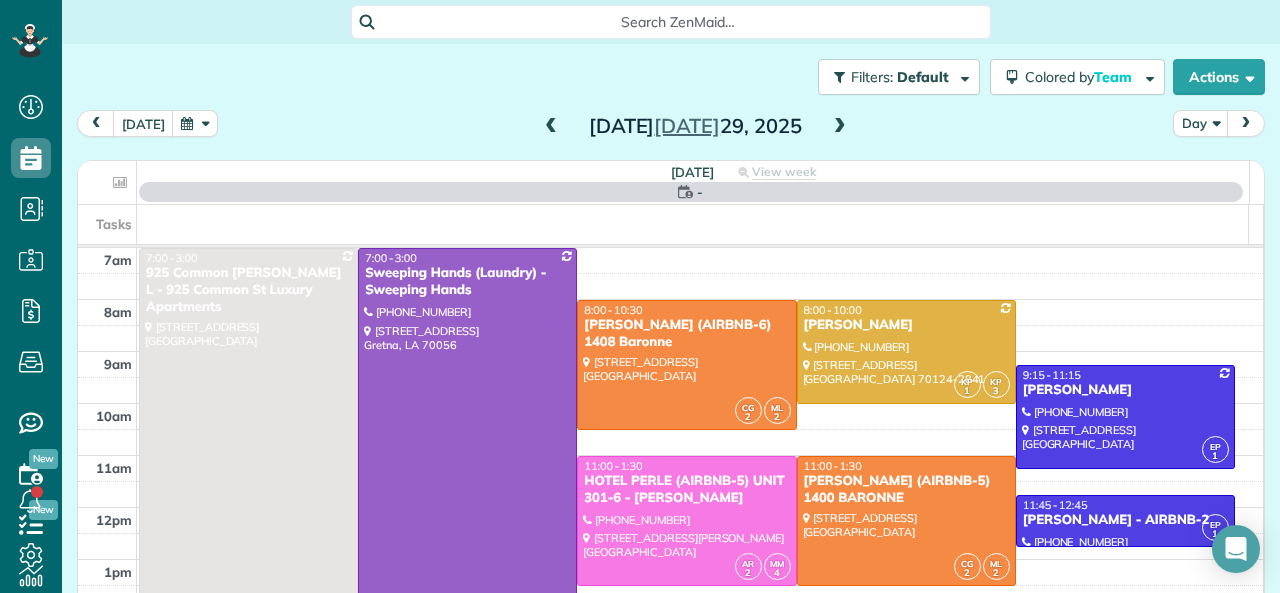 click at bounding box center [840, 127] 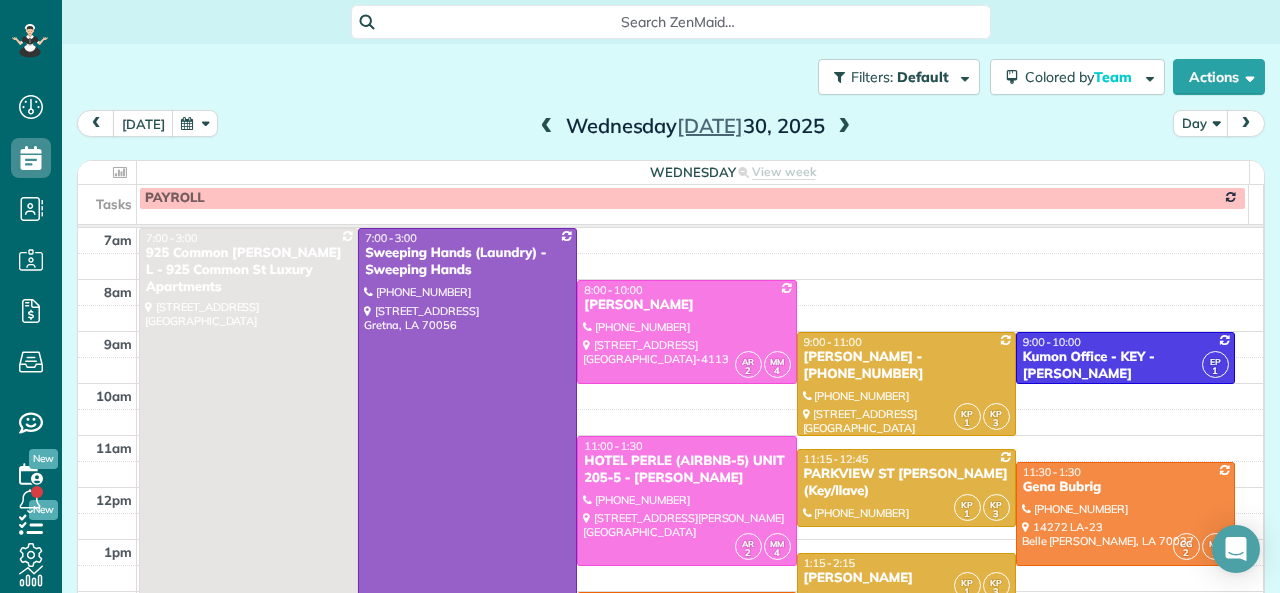 click at bounding box center (844, 127) 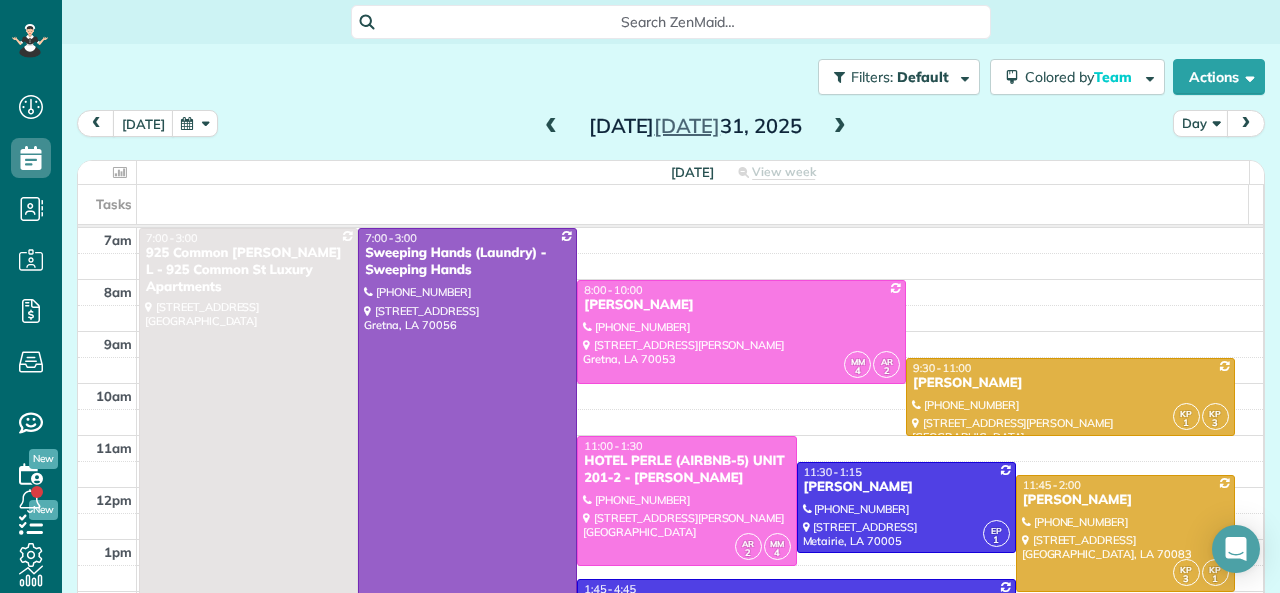 click at bounding box center (840, 127) 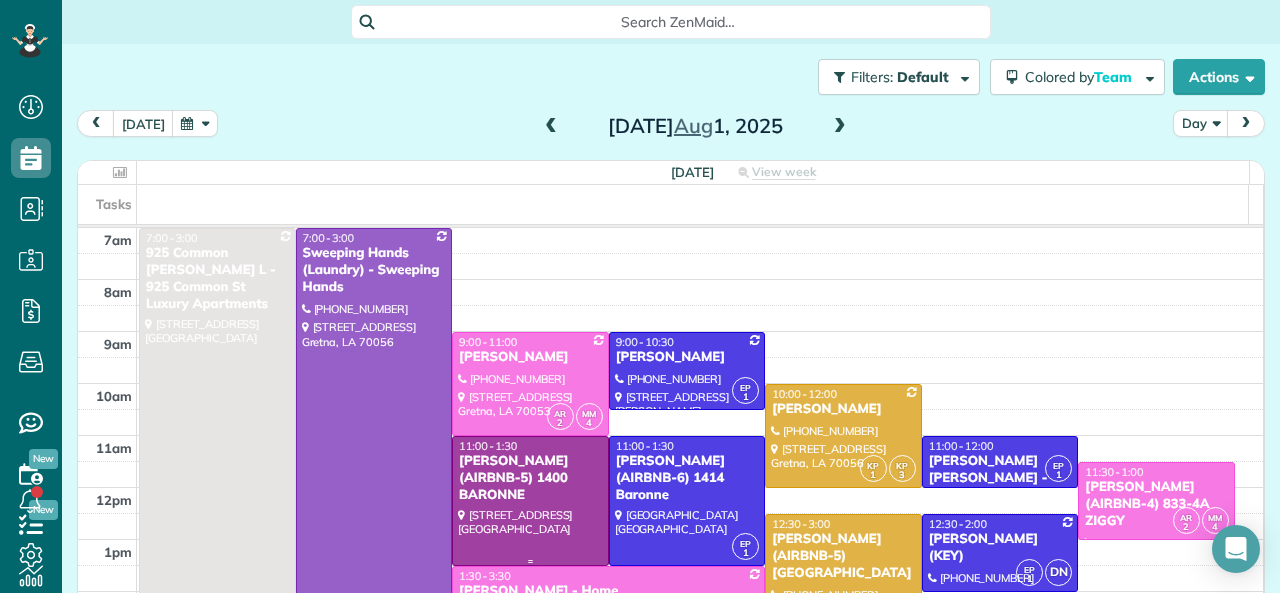 click on "[PERSON_NAME] (AIRBNB-5) 1400 BARONNE" at bounding box center [530, 478] 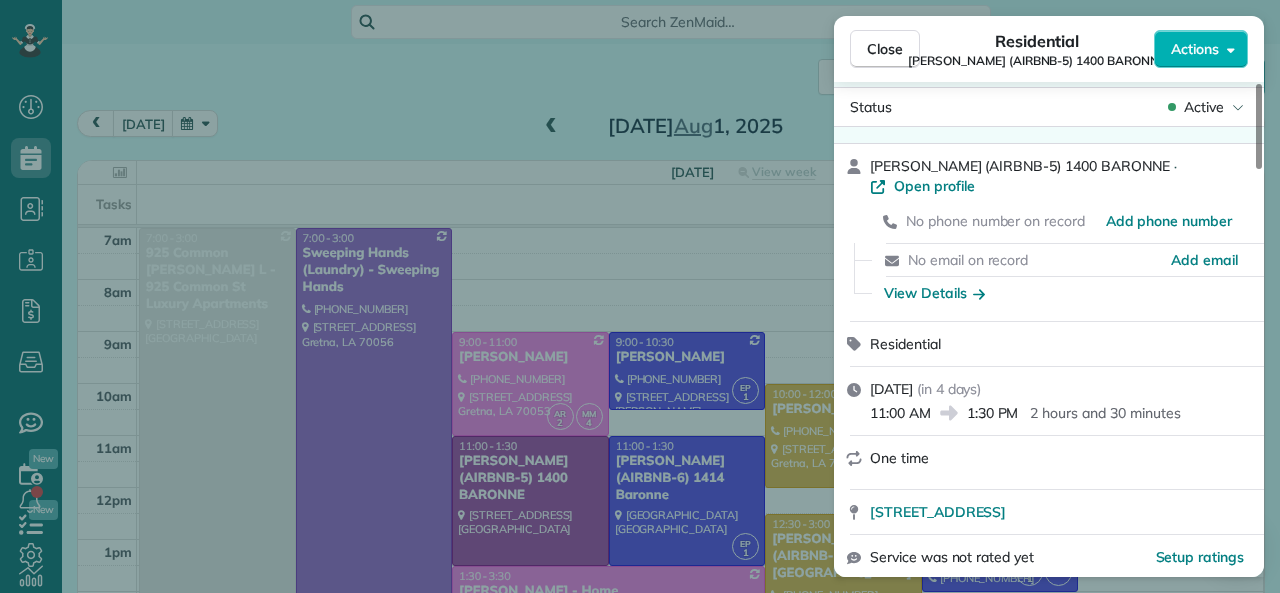 scroll, scrollTop: 0, scrollLeft: 0, axis: both 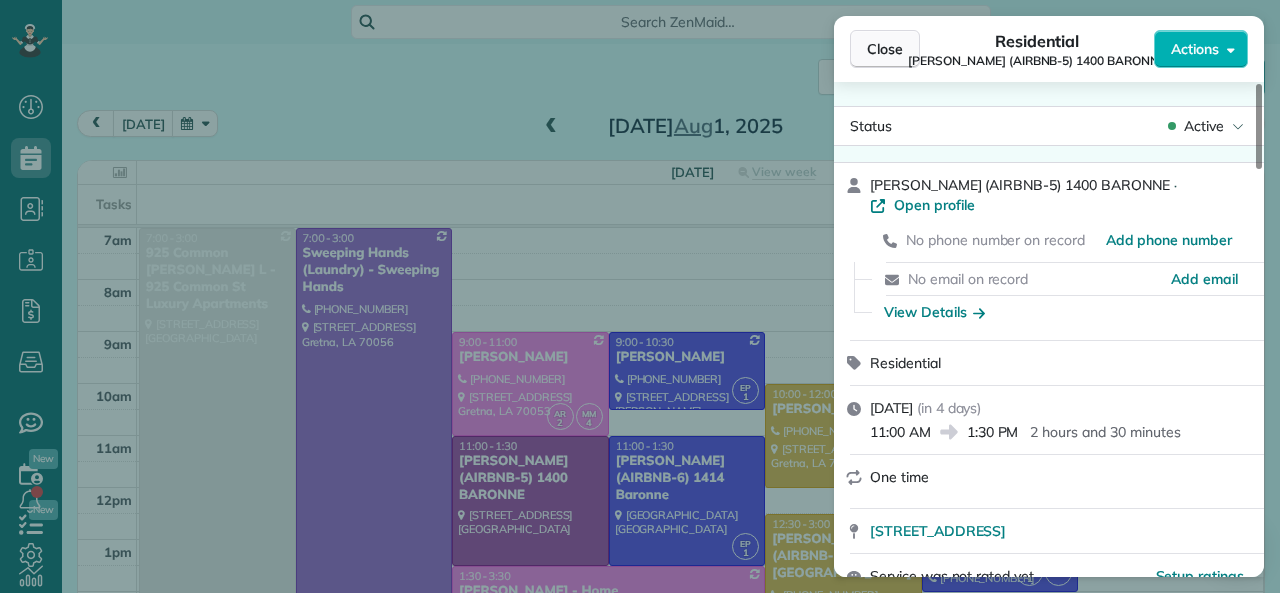click on "Close" at bounding box center [885, 49] 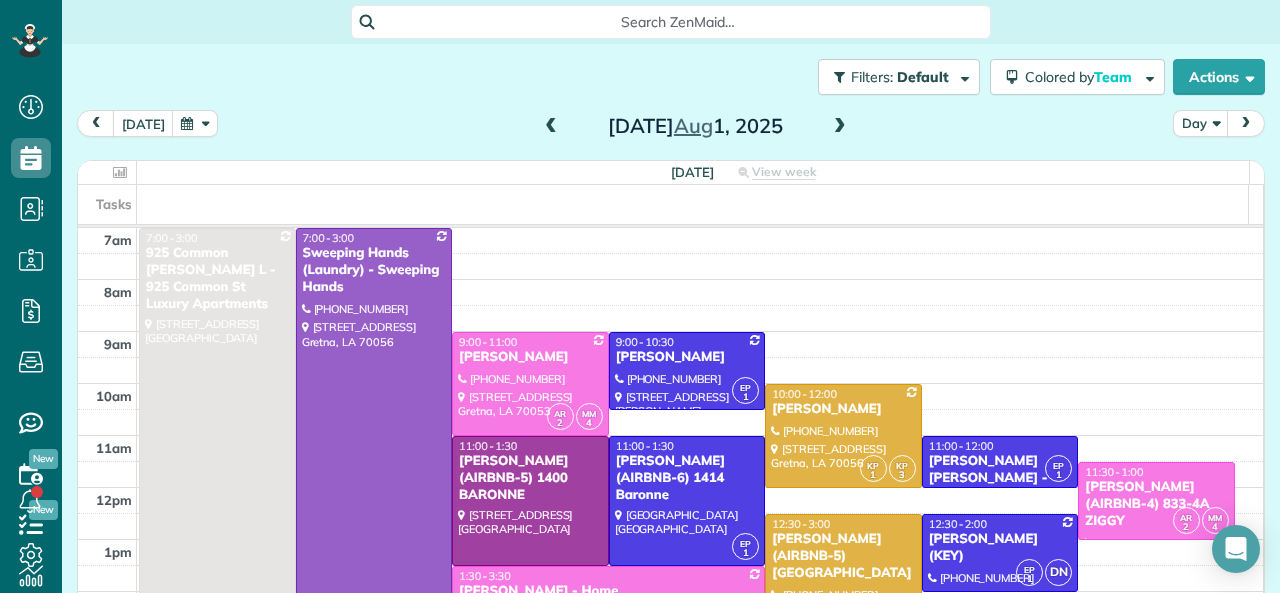 click on "[DATE]" at bounding box center (695, 126) 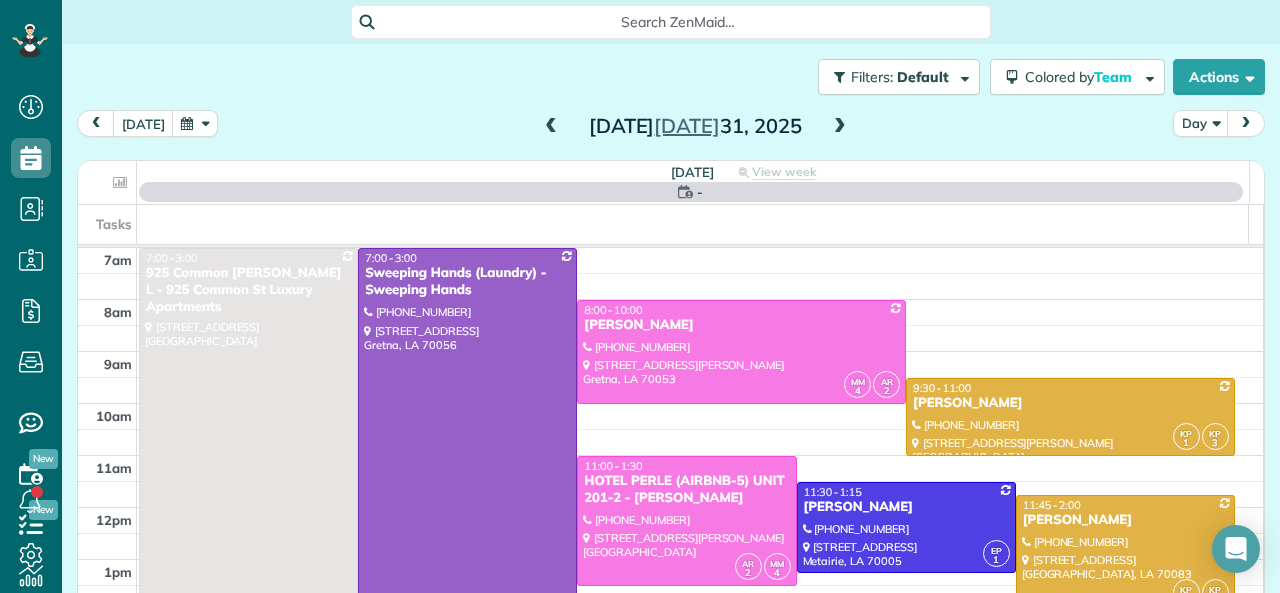 click at bounding box center (551, 127) 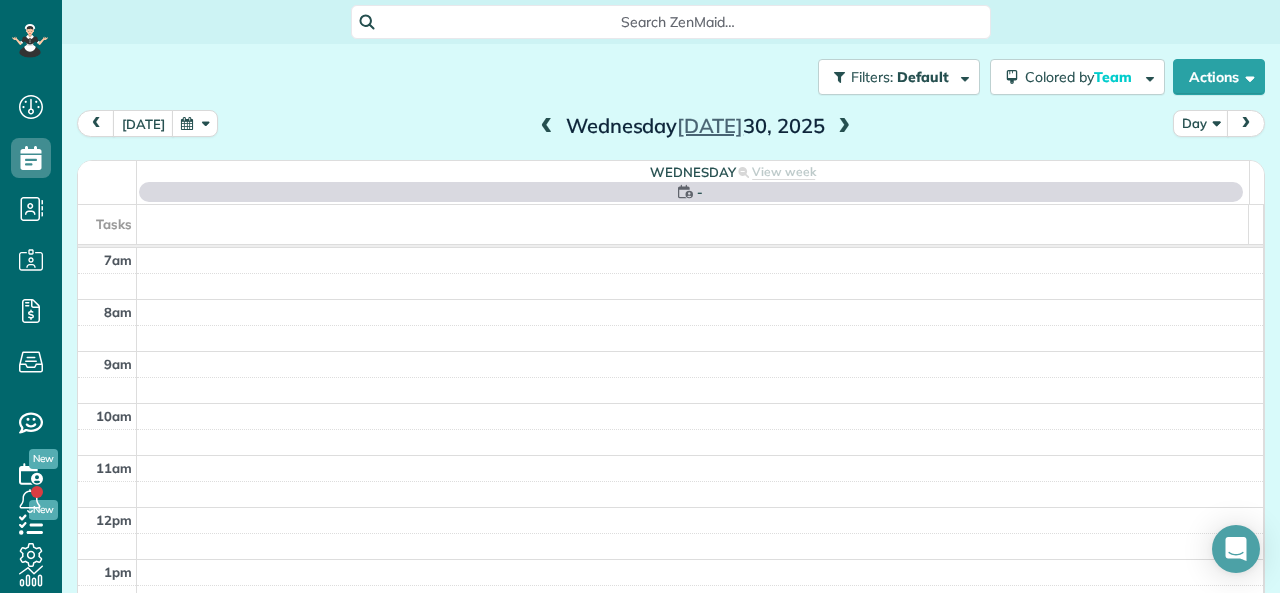 click at bounding box center [547, 127] 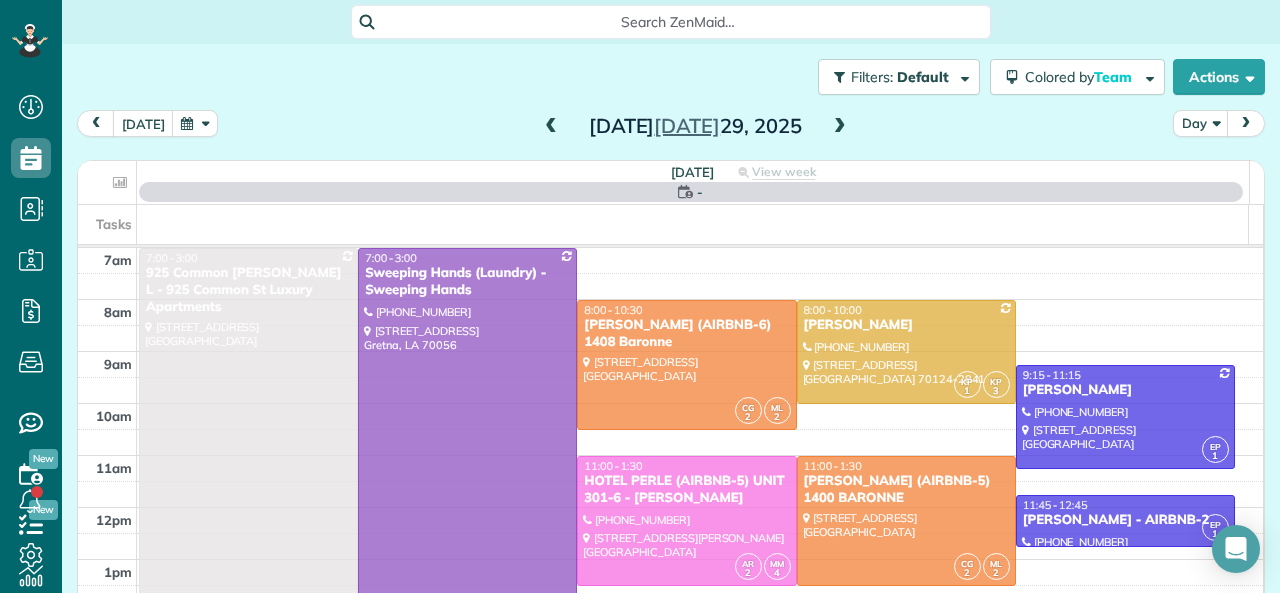 click at bounding box center [551, 127] 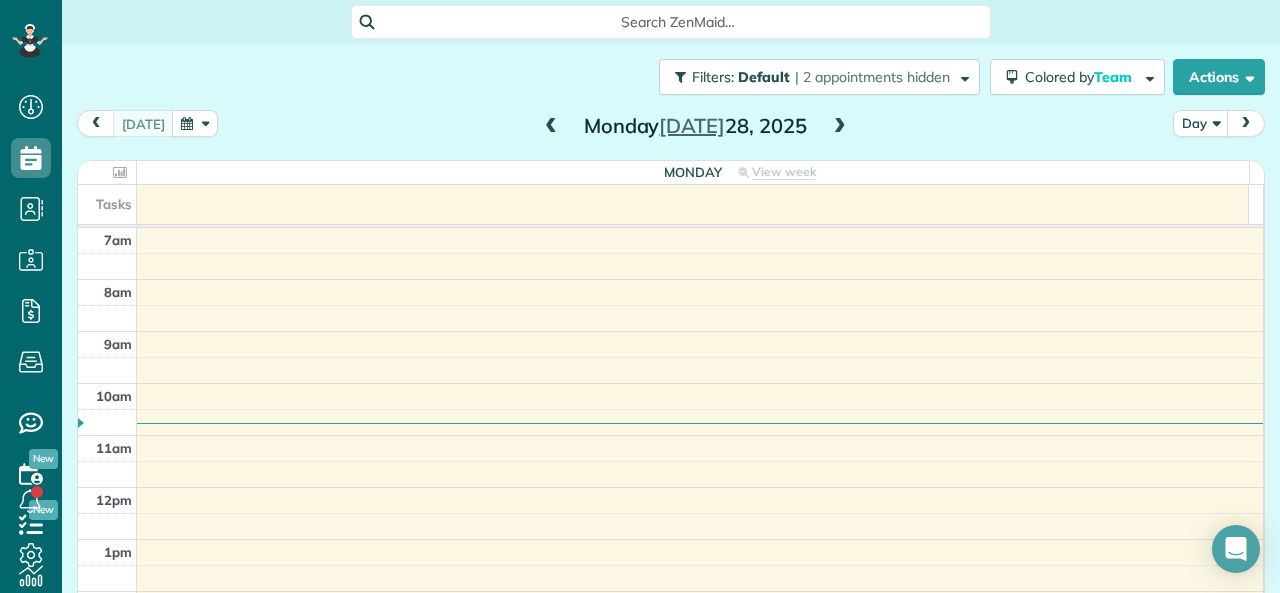 click on "[DATE]" at bounding box center (695, 126) 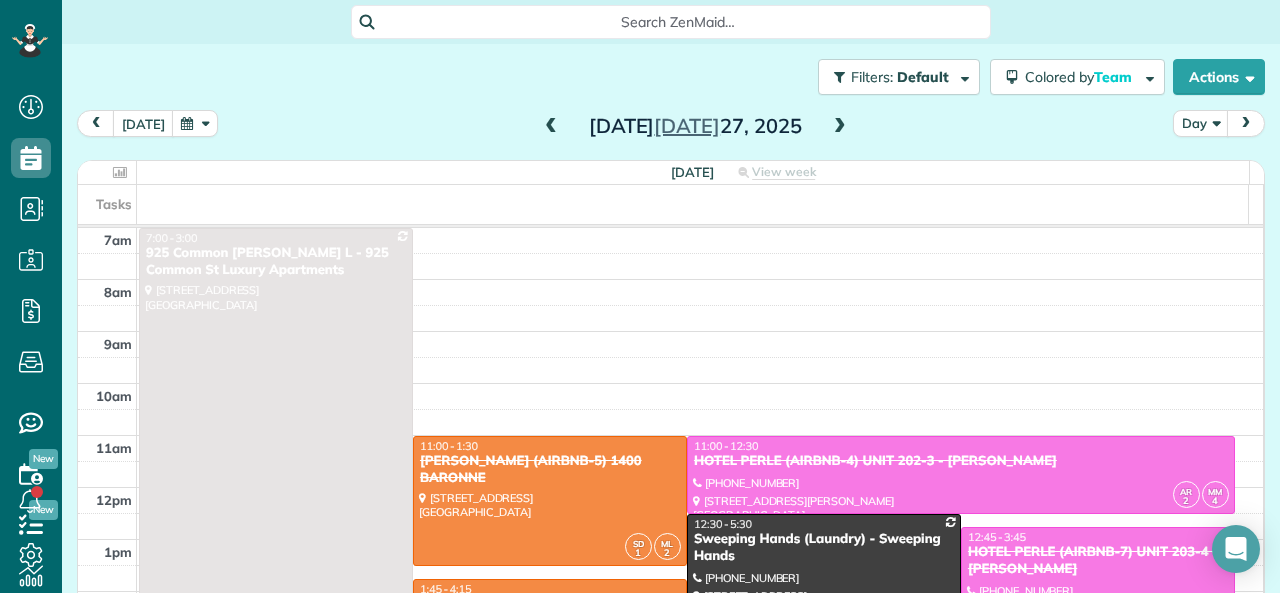 click at bounding box center [840, 127] 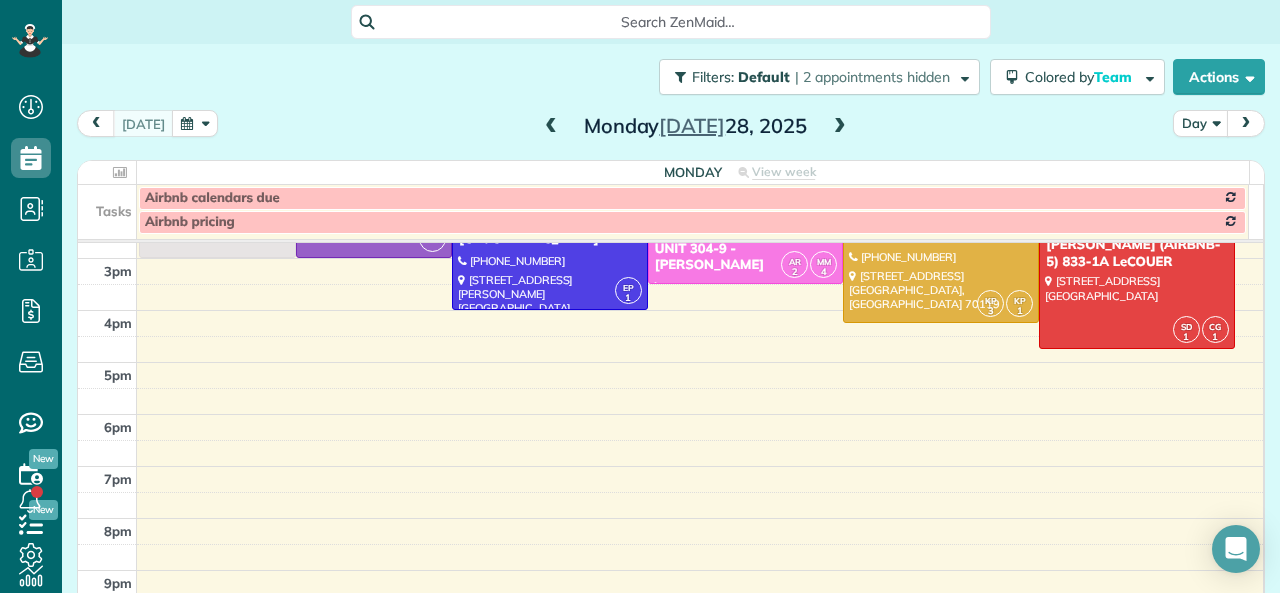 scroll, scrollTop: 0, scrollLeft: 0, axis: both 